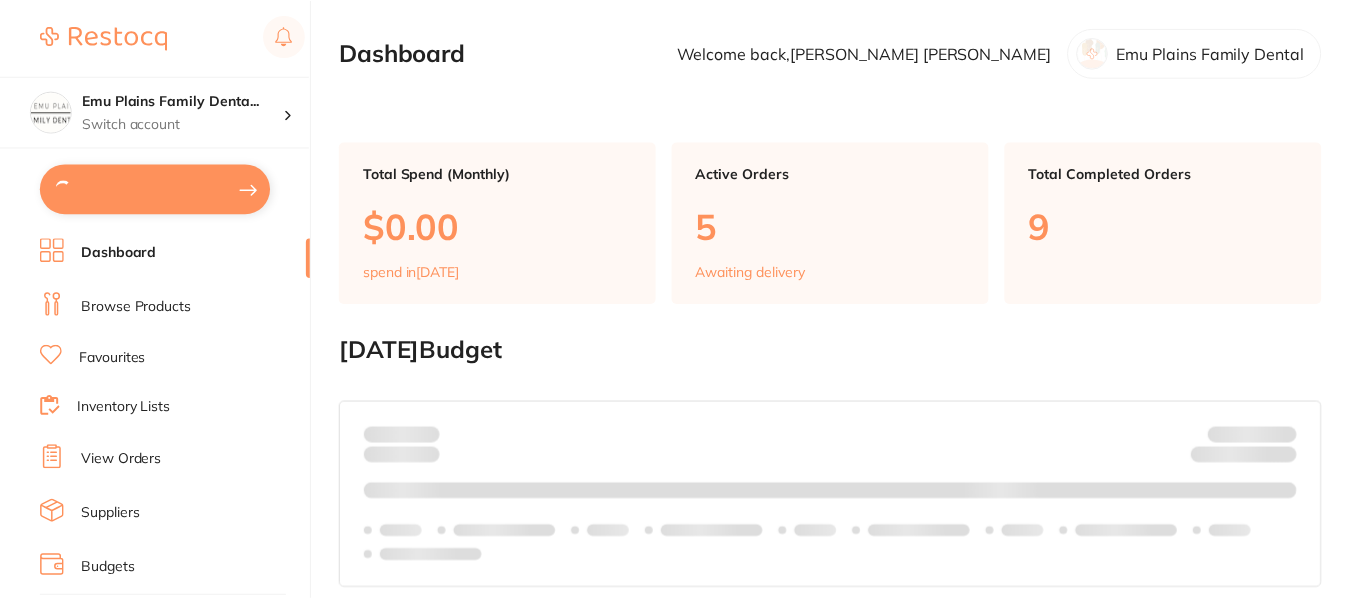 scroll, scrollTop: 0, scrollLeft: 0, axis: both 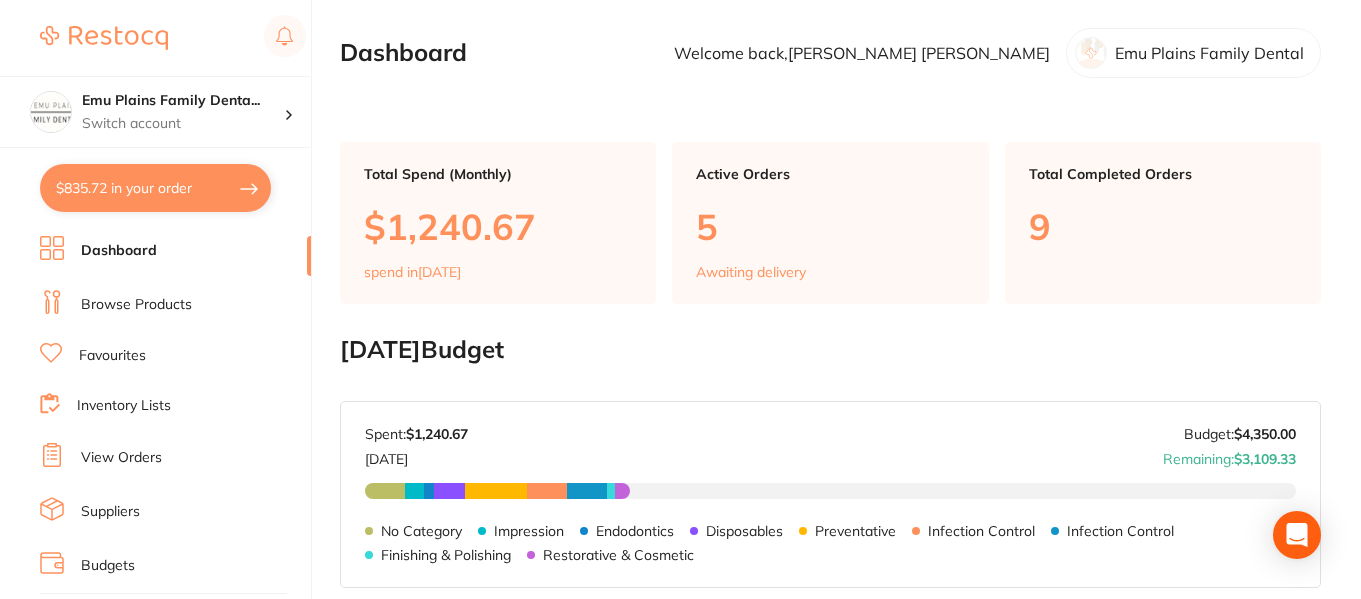 click on "$835.72   in your order" at bounding box center (155, 188) 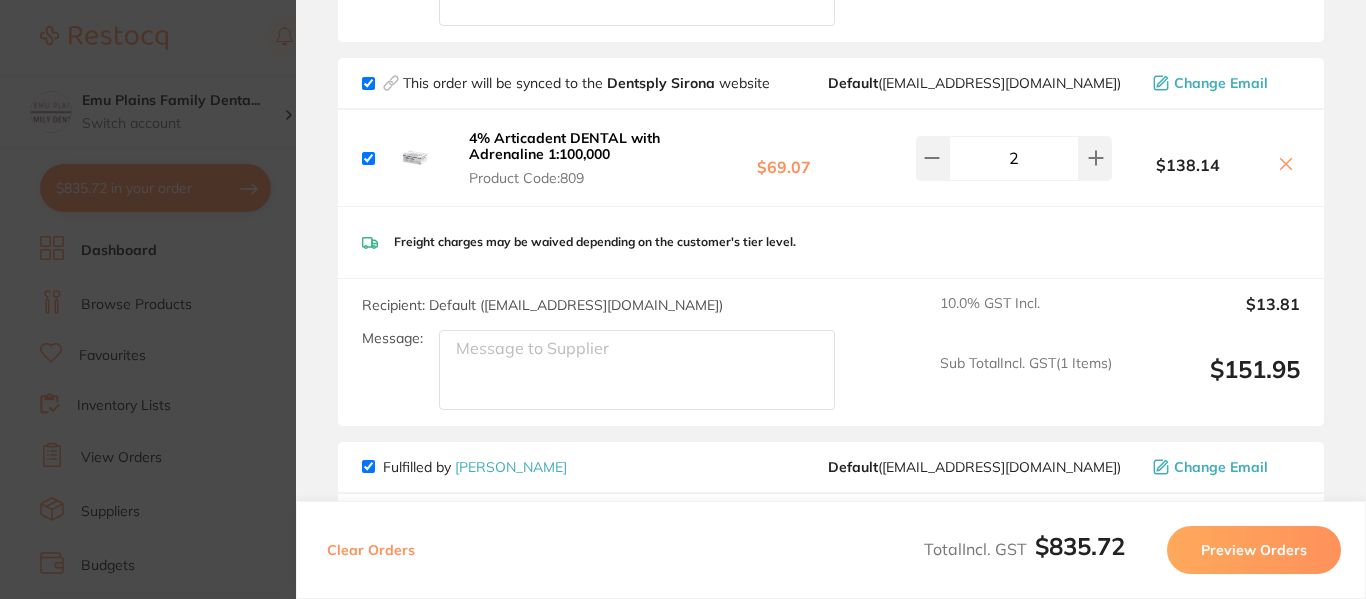 scroll, scrollTop: 625, scrollLeft: 0, axis: vertical 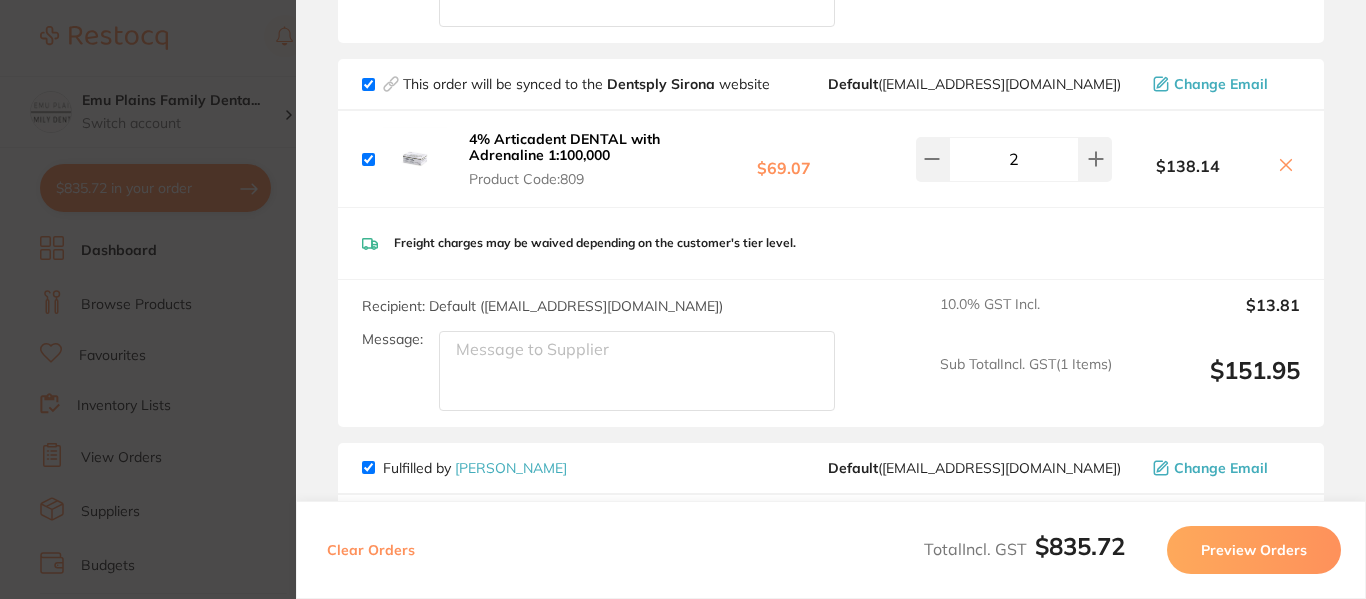 click on "Update RRP Set your pre negotiated price for this item. Item Agreed RRP (excl. GST) --   Update as new default RRP Update RRP Review Orders Your orders are being processed and we will notify you once we have placed the orders. You may close this window Back to Preview Orders Jul 31 2025, 9:18 Henry Schein Halas # 88172 Dentsply Sirona # 86125 Adam Dental # 88171 Numedical # 88173 Orien dental # 88168 Dental Zone # 88174 Deliver To Samuel Lin ( Emu Plains Family Dental ) Shop 6 Cnr Great Western Highway, 1 Pyramid St,  Emu Plains NSW 2750 0247049976 info@emuplainsfamilydental.com.au Select All Price Quantity Total Fulfilled by   Henry Schein Halas Default ( customer.care@henryschein.com.au ) Change Email   Ultradent Ultrapak Retraction Cord - Size 00 - 244cm   Product Code:  ULT-0136     $28.09 Edit     1         $28.09   GC FUJI PLUS Capsules - Resin-Modified Glass Ionomer Cement - Yellow, 50-Pack   Product Code:  GC-FUJIPLUSCAP     $298.18 Edit     1         $298.18     Product Code:  ULT-0136     $28.09" at bounding box center [683, 299] 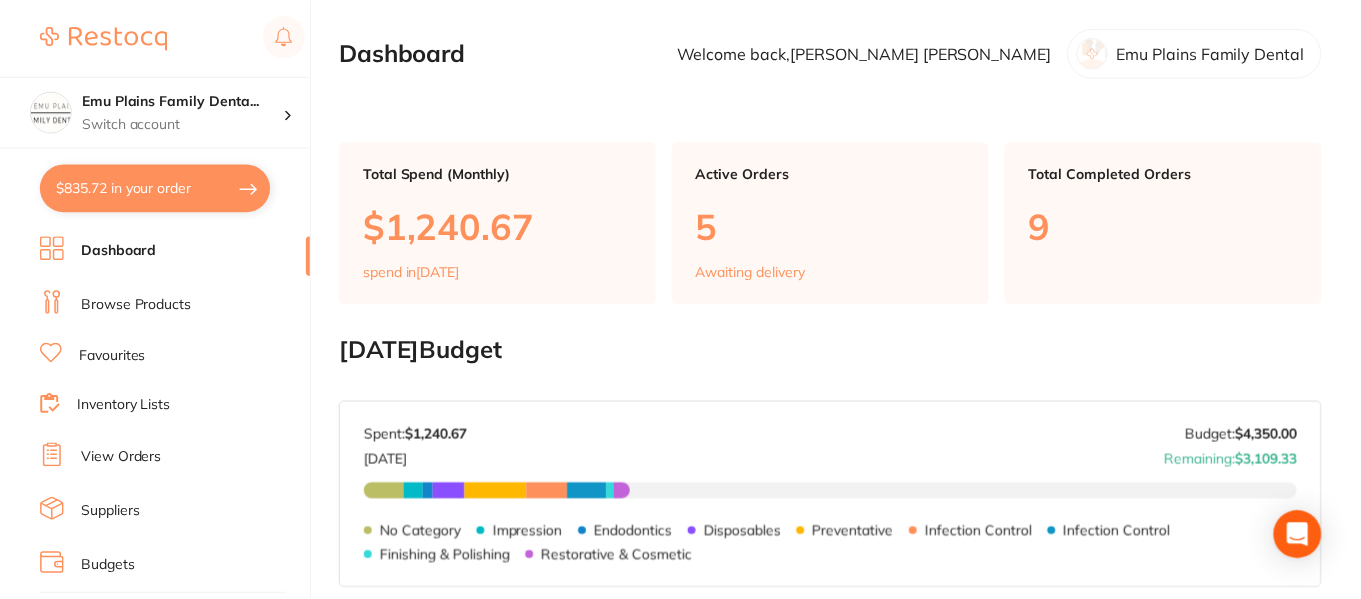 scroll, scrollTop: 610, scrollLeft: 0, axis: vertical 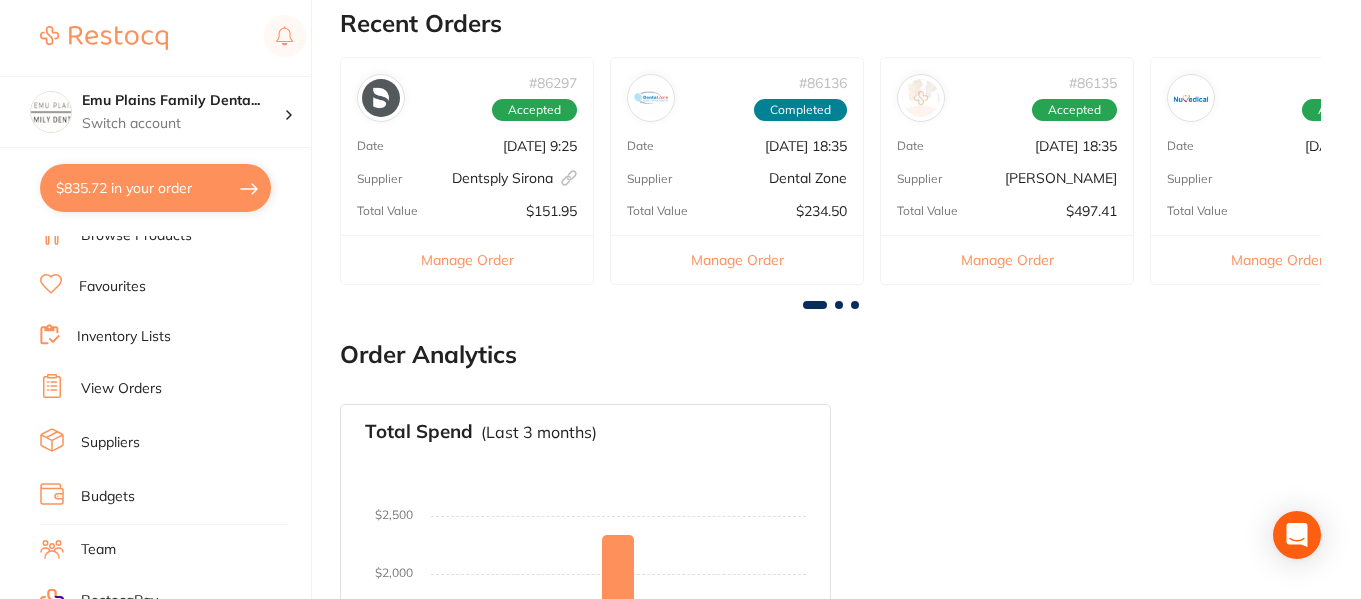 click on "Inventory Lists" at bounding box center [124, 337] 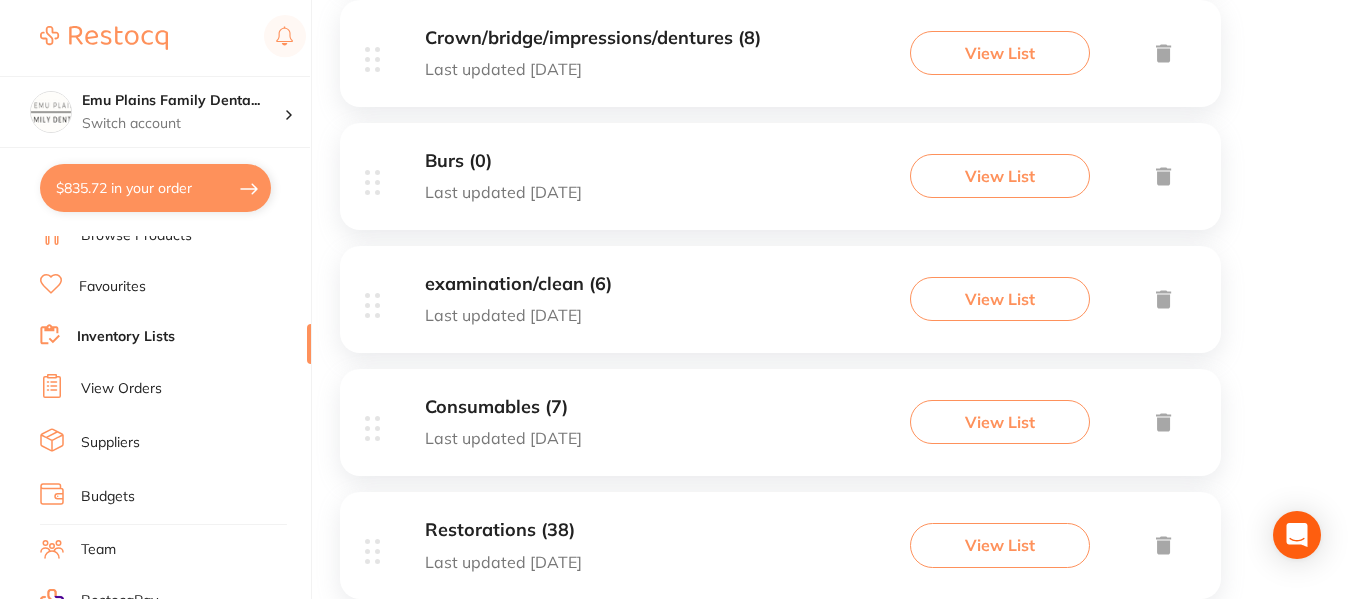 scroll, scrollTop: 910, scrollLeft: 0, axis: vertical 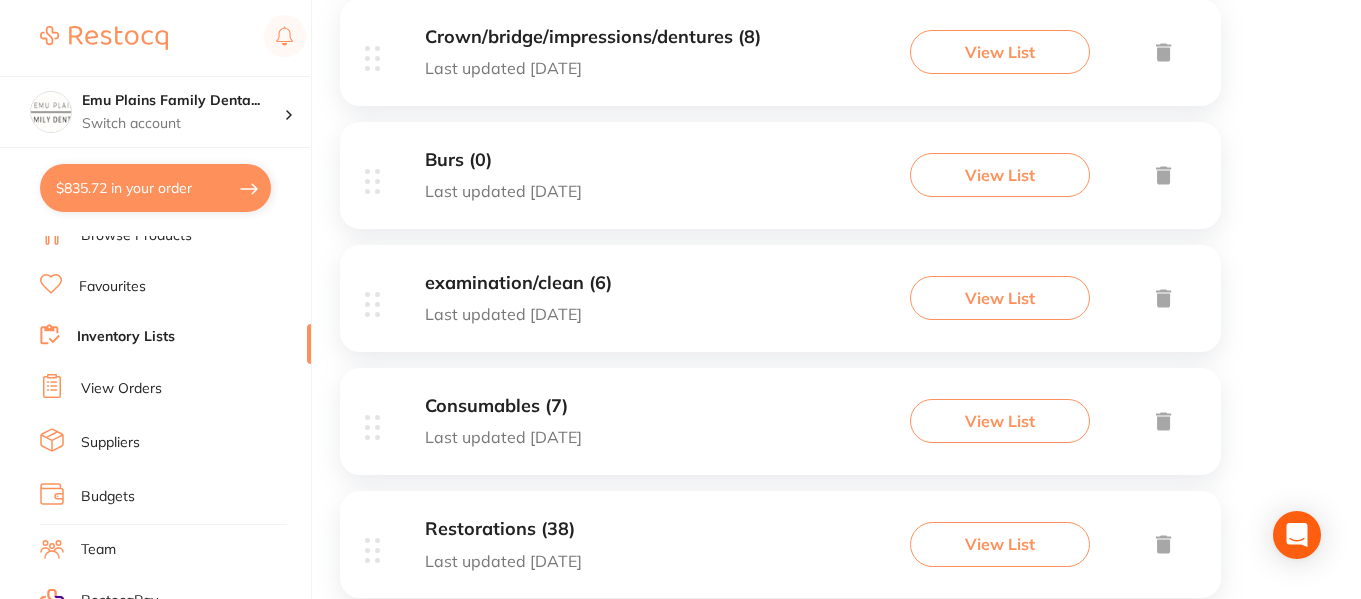 click on "Consumables  (7)" at bounding box center [503, 406] 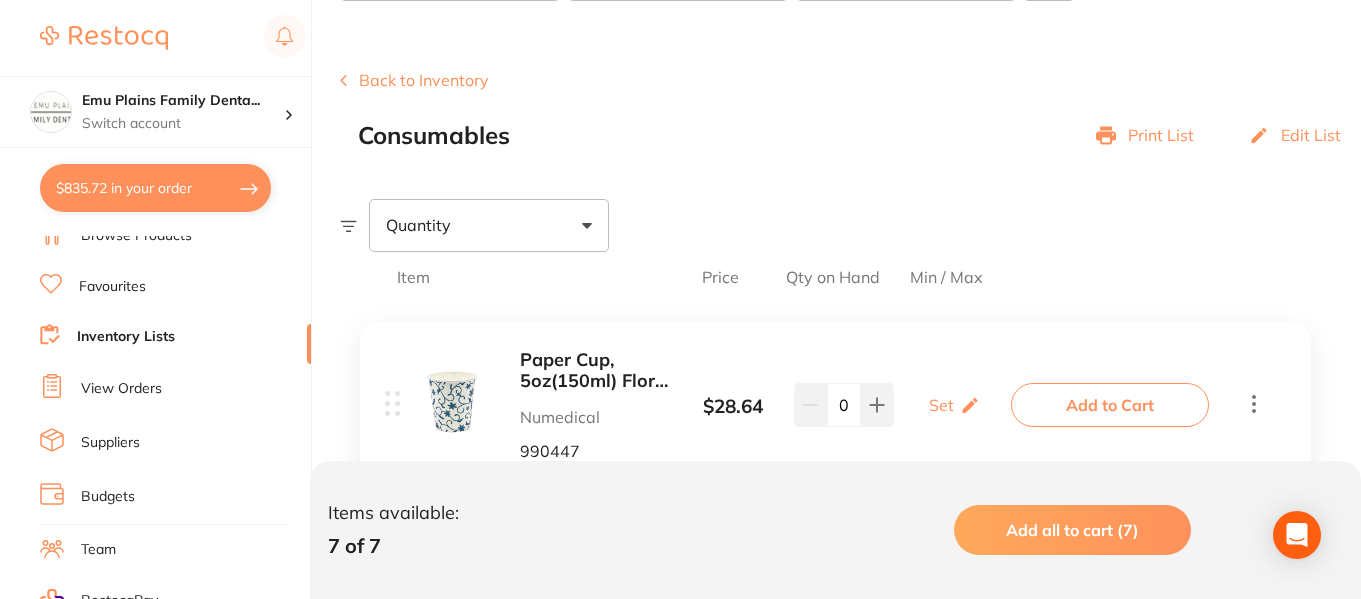 scroll, scrollTop: 0, scrollLeft: 0, axis: both 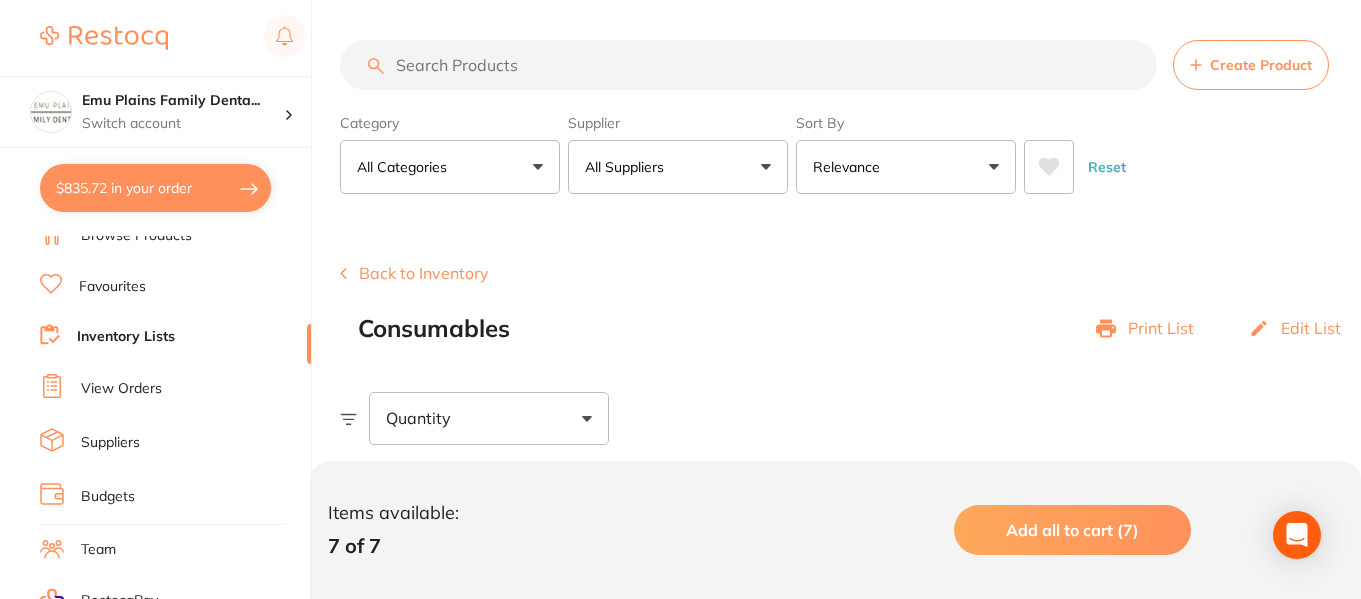 click at bounding box center (748, 65) 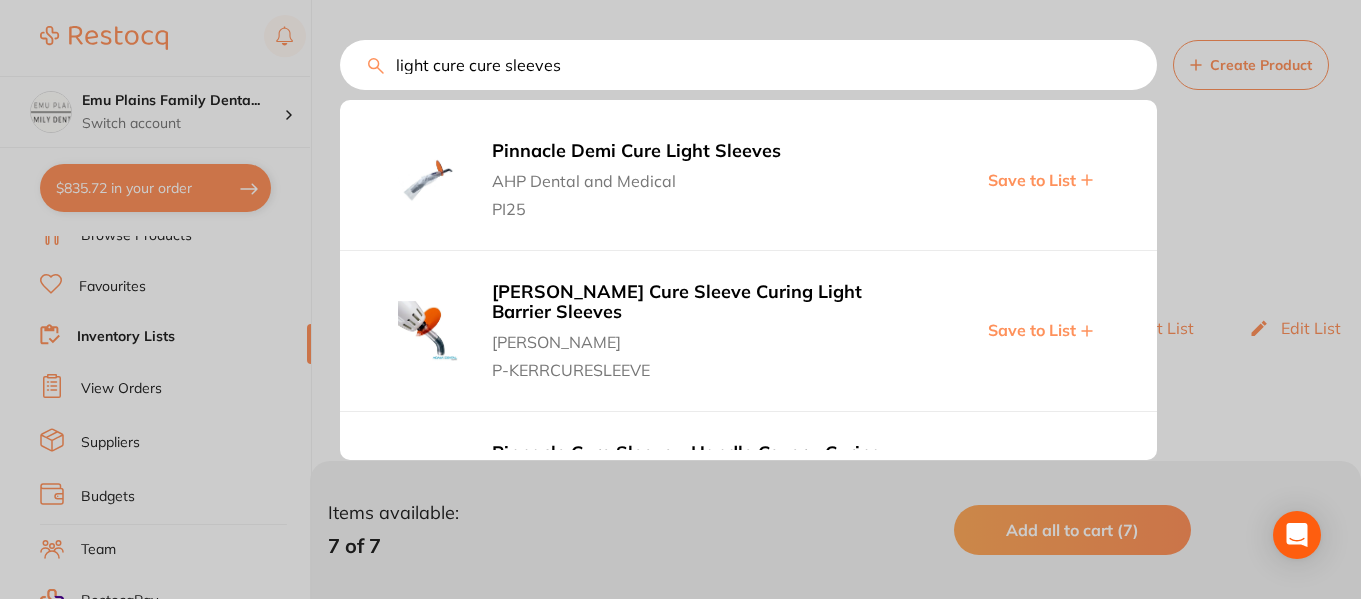 type on "light cure cure sleeves" 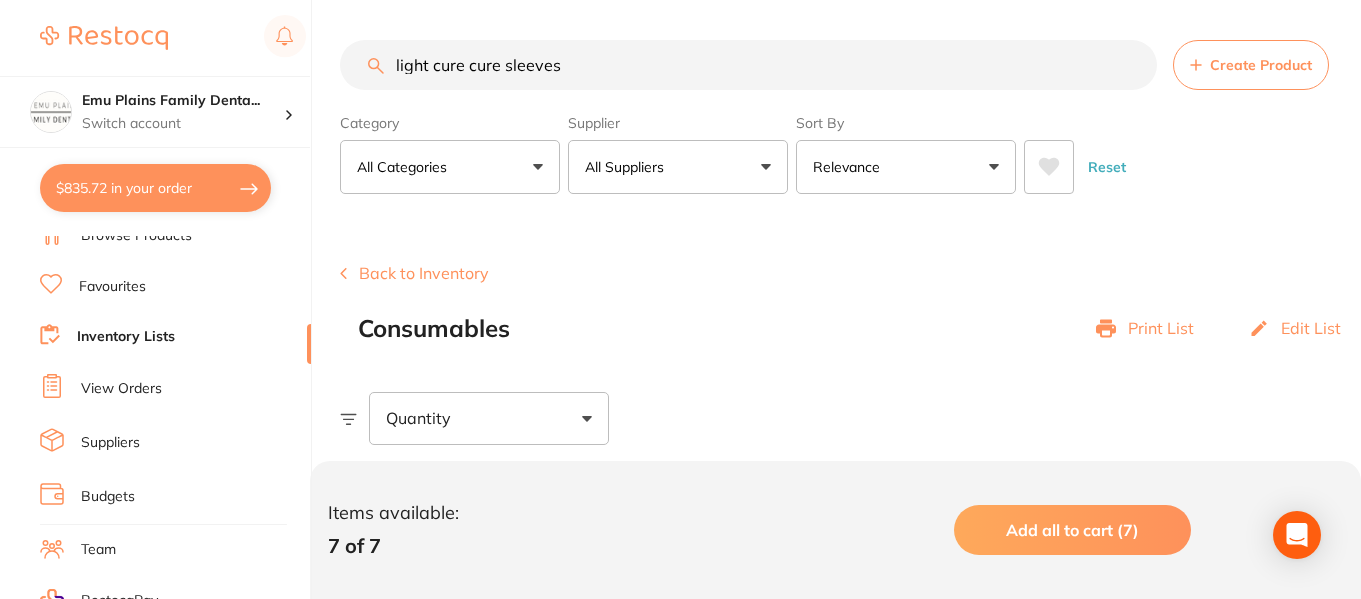 scroll, scrollTop: 0, scrollLeft: 0, axis: both 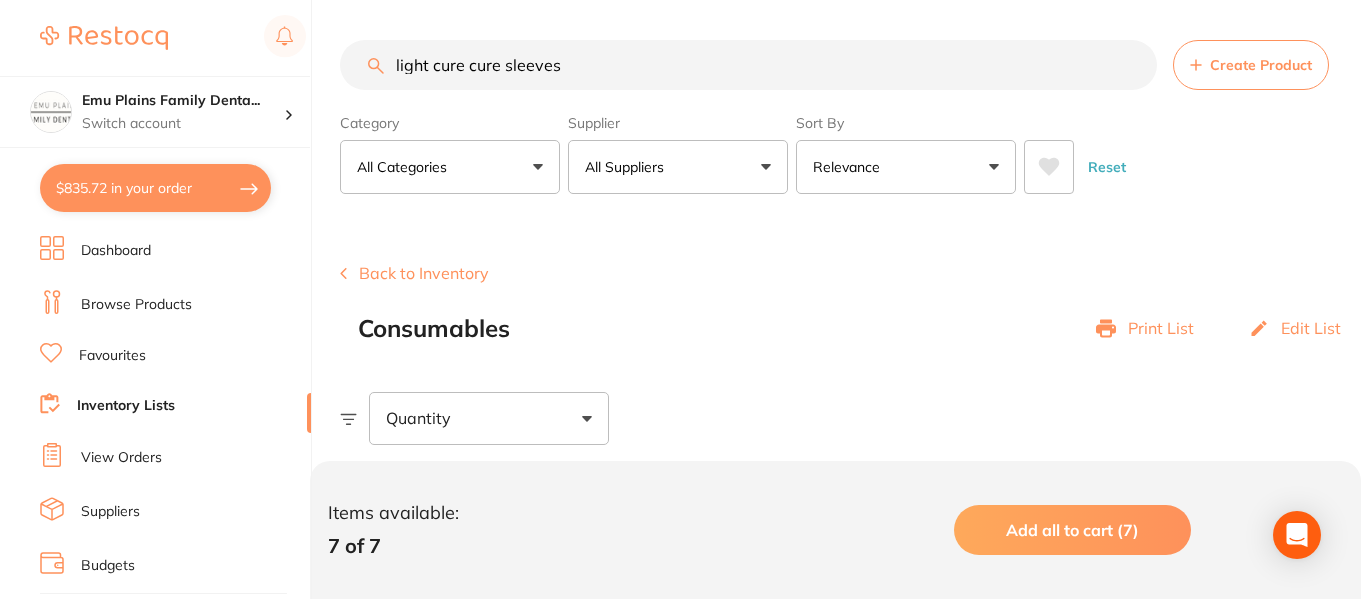 click on "Browse Products" at bounding box center (136, 305) 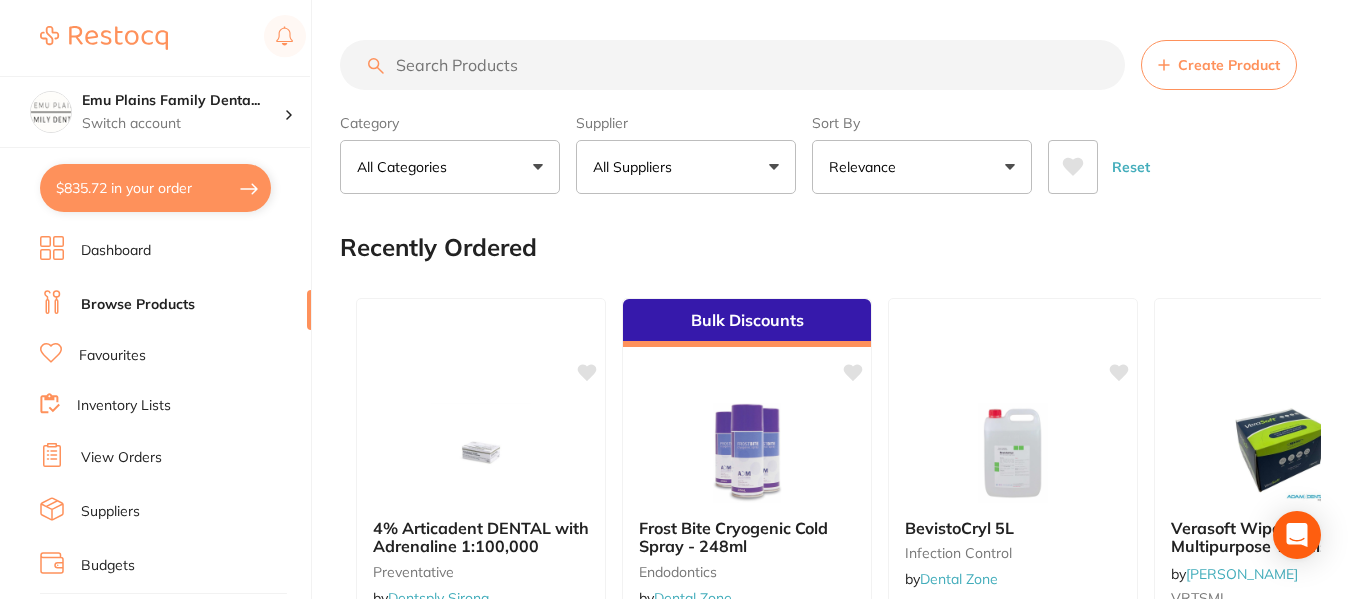 click at bounding box center [732, 65] 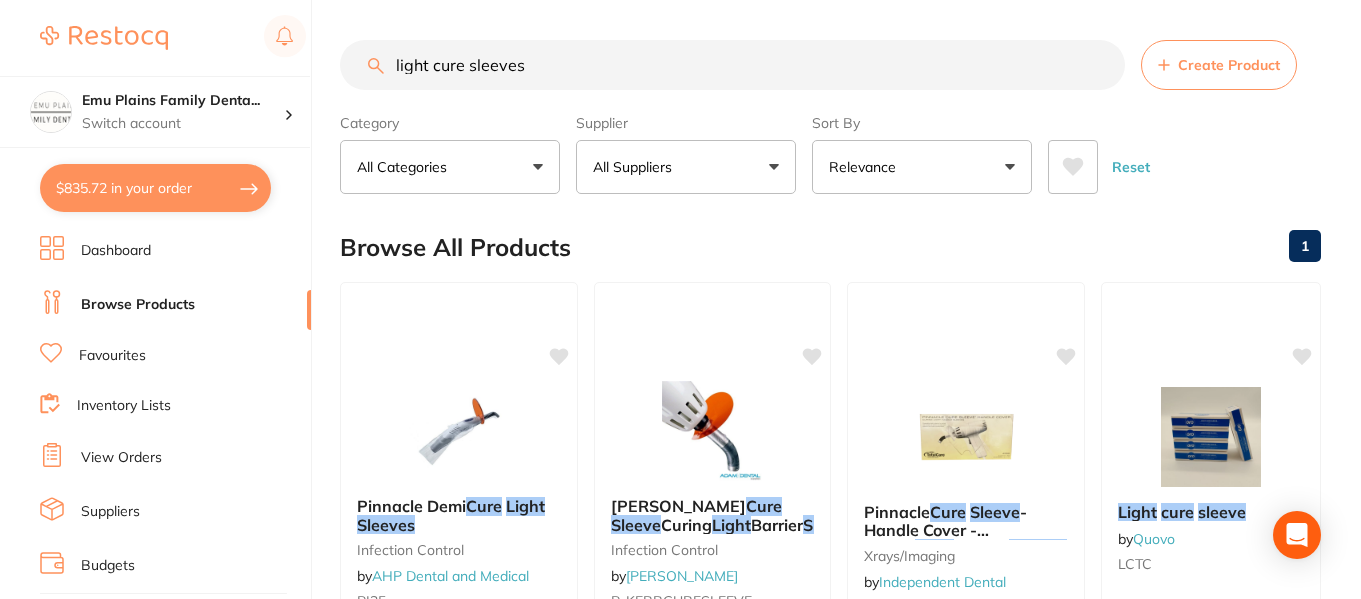 type on "light cure sleeves" 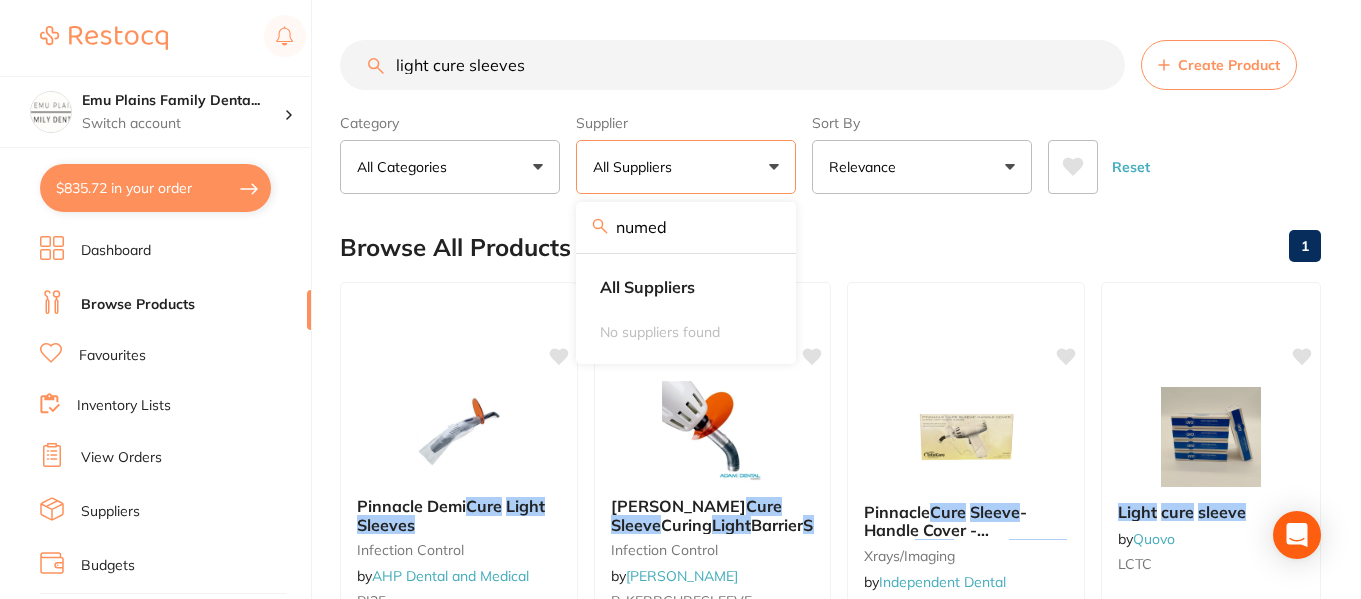 type on "numedical" 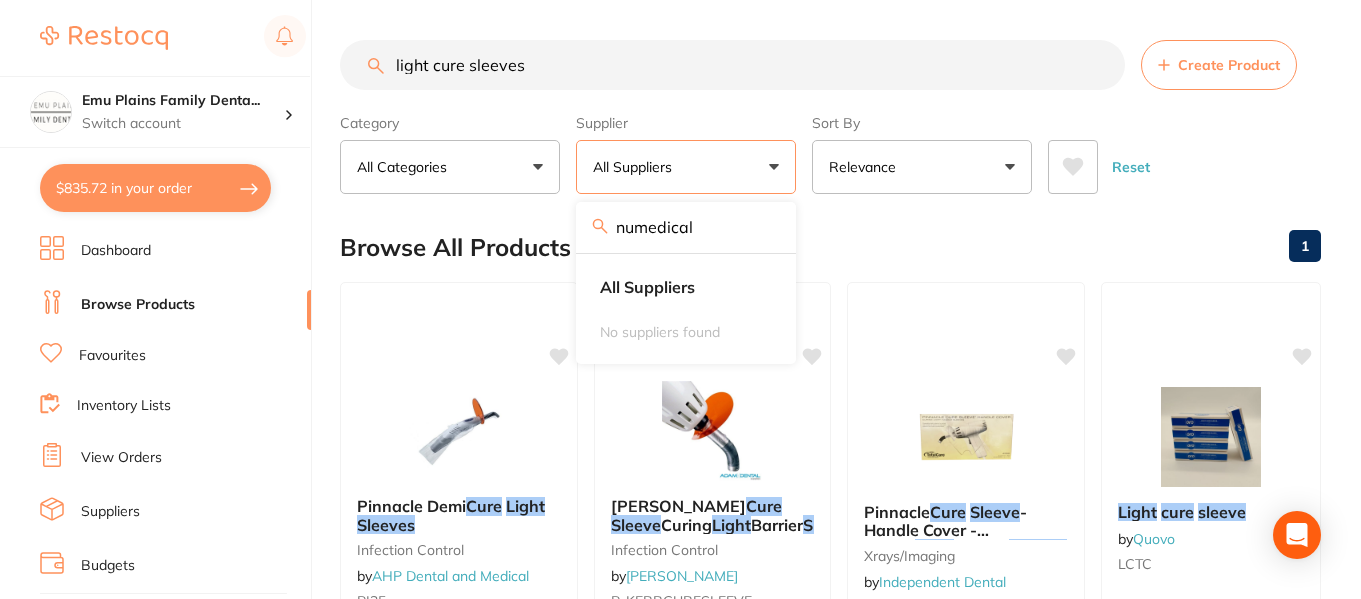 click on "Browse All Products 1" at bounding box center (830, 247) 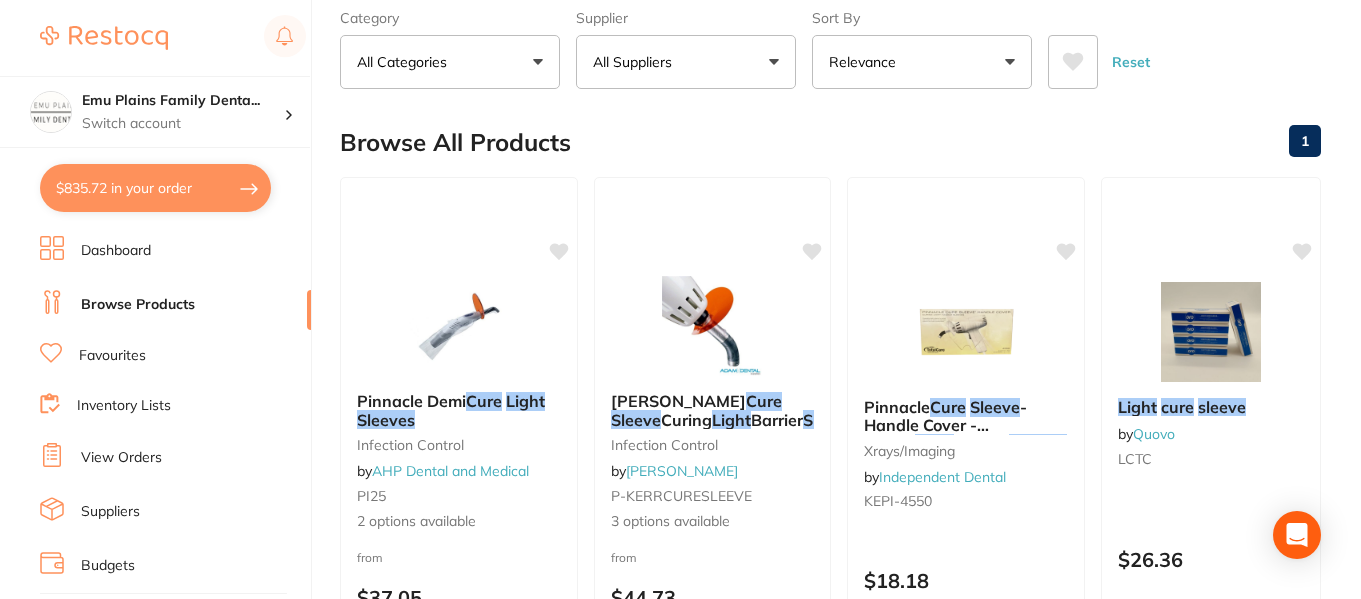 scroll, scrollTop: 0, scrollLeft: 0, axis: both 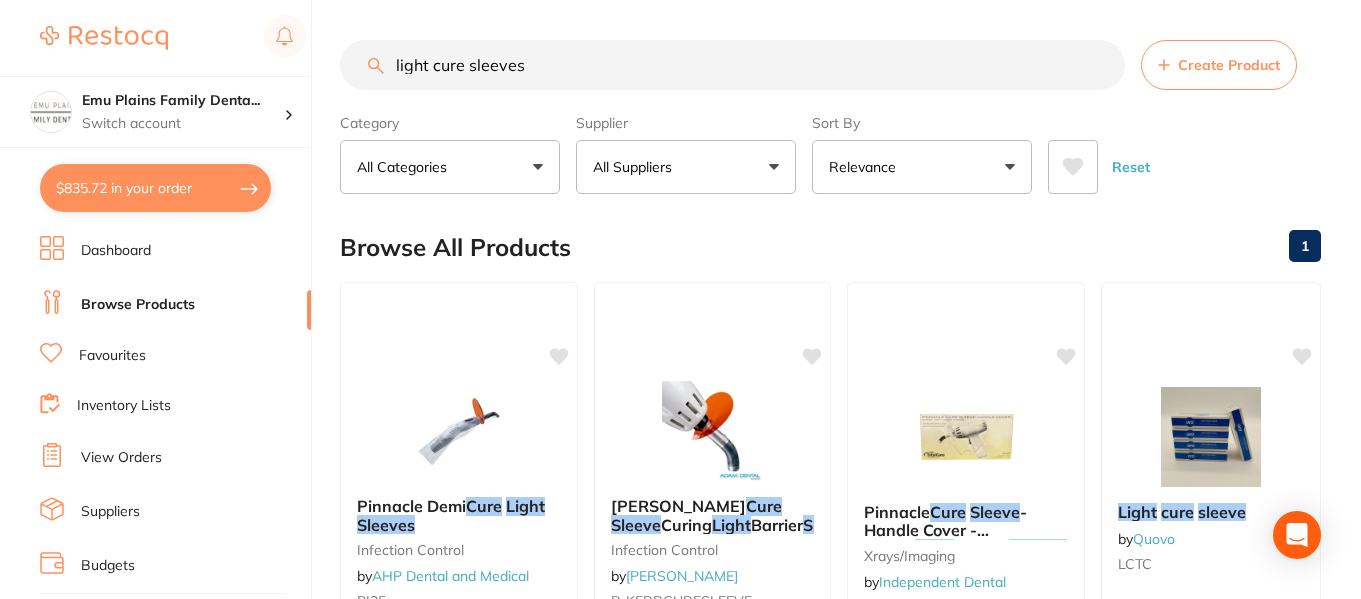 click on "light cure sleeves" at bounding box center [732, 65] 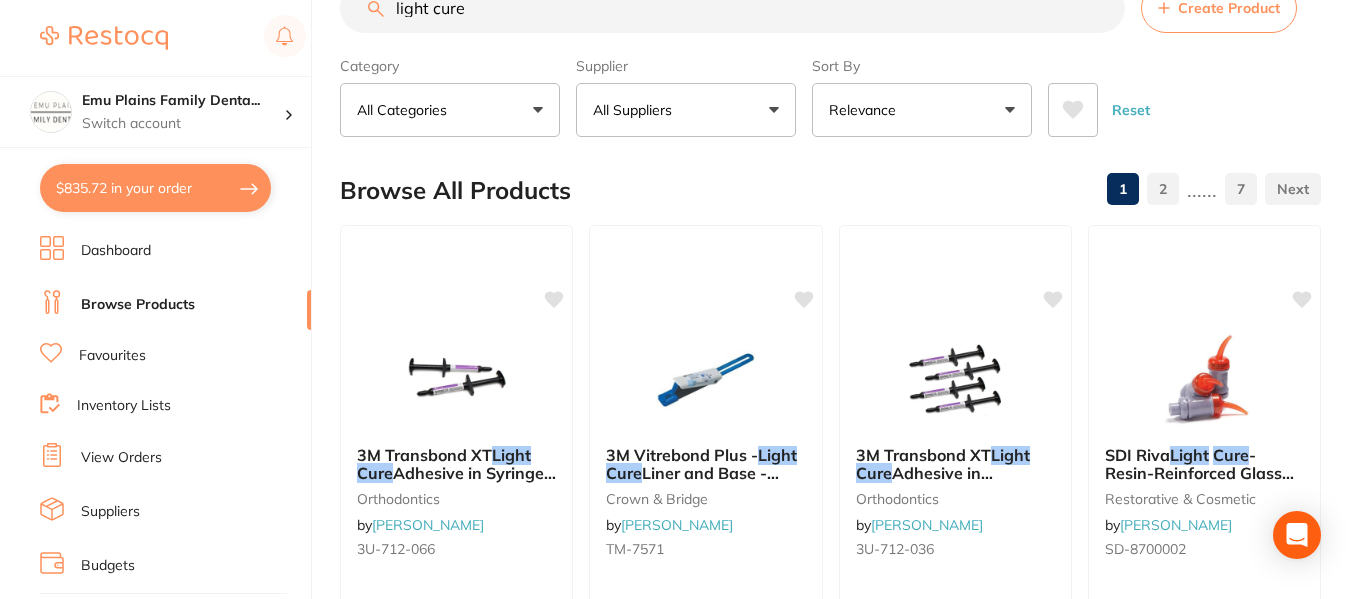 scroll, scrollTop: 0, scrollLeft: 0, axis: both 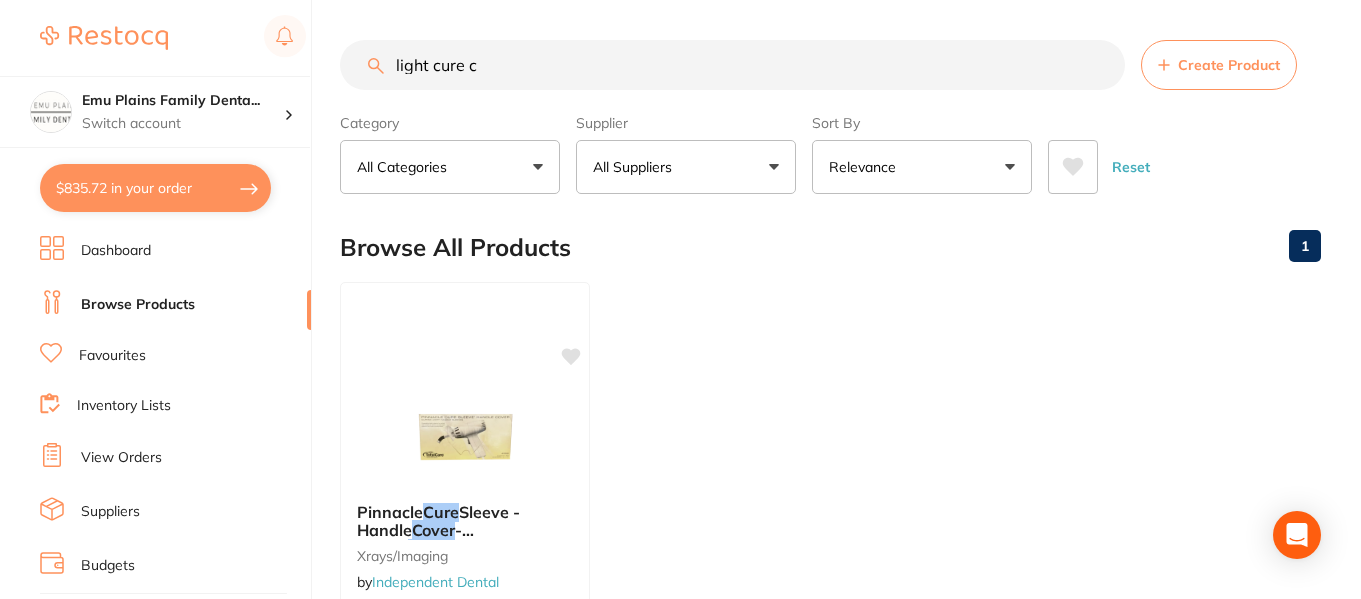 type on "light cure" 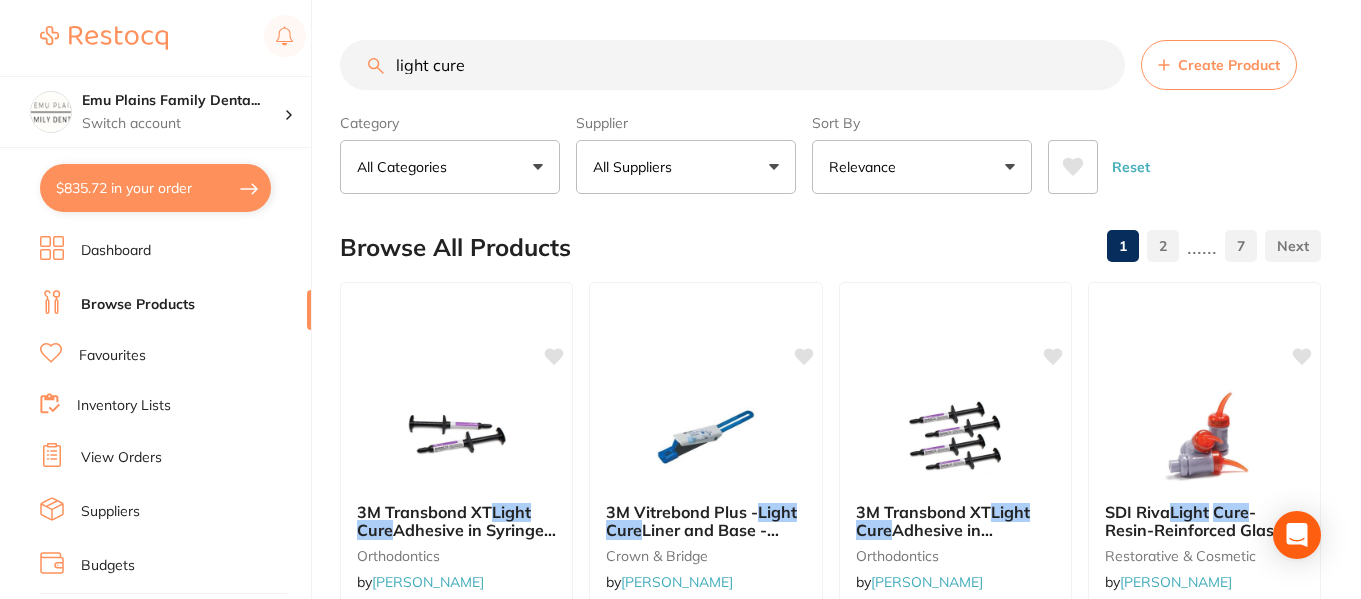click on "light cure" at bounding box center [732, 65] 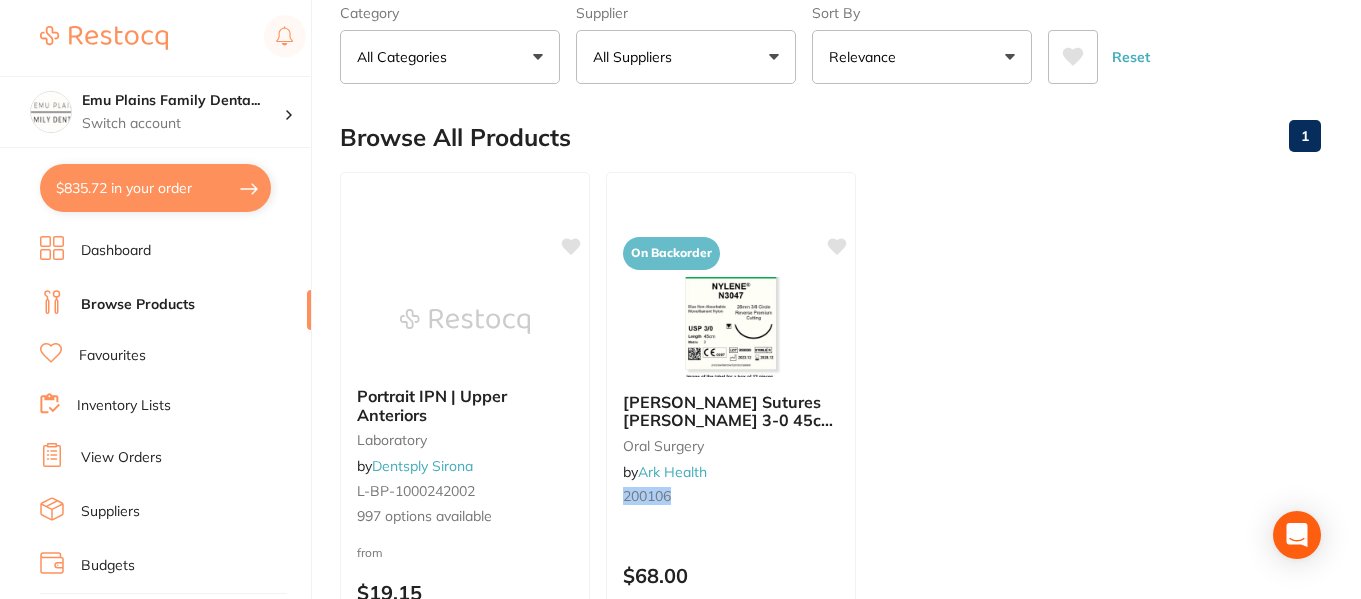 scroll, scrollTop: 0, scrollLeft: 0, axis: both 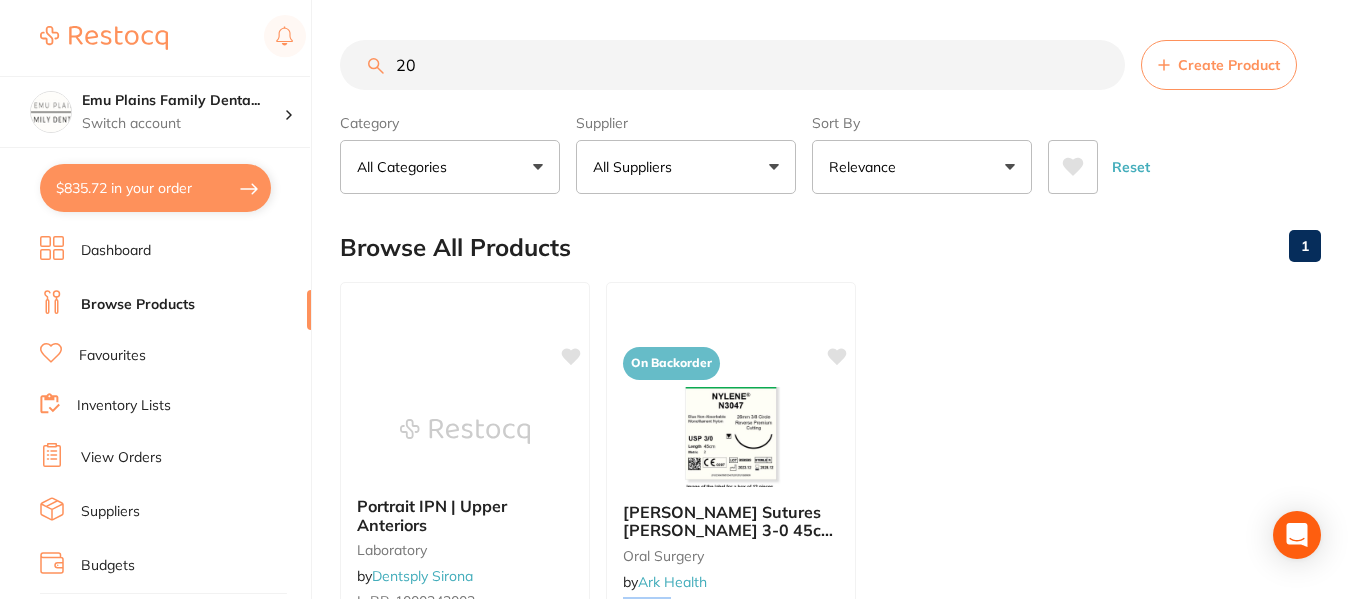 type on "2" 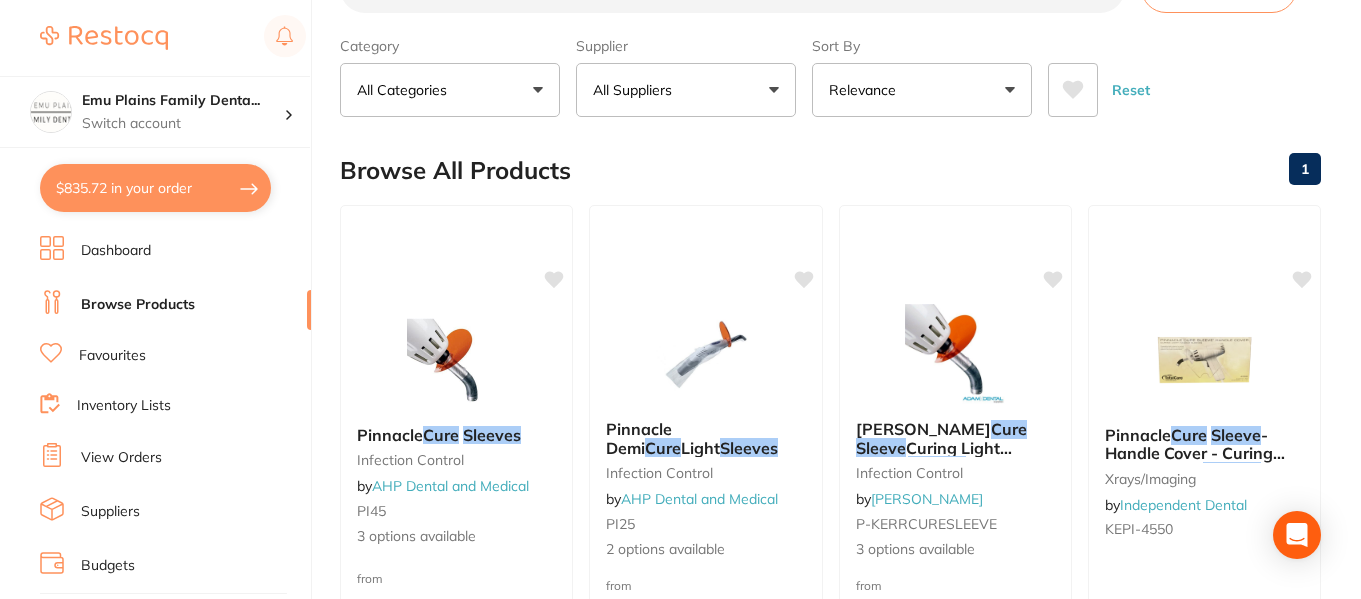 scroll, scrollTop: 0, scrollLeft: 0, axis: both 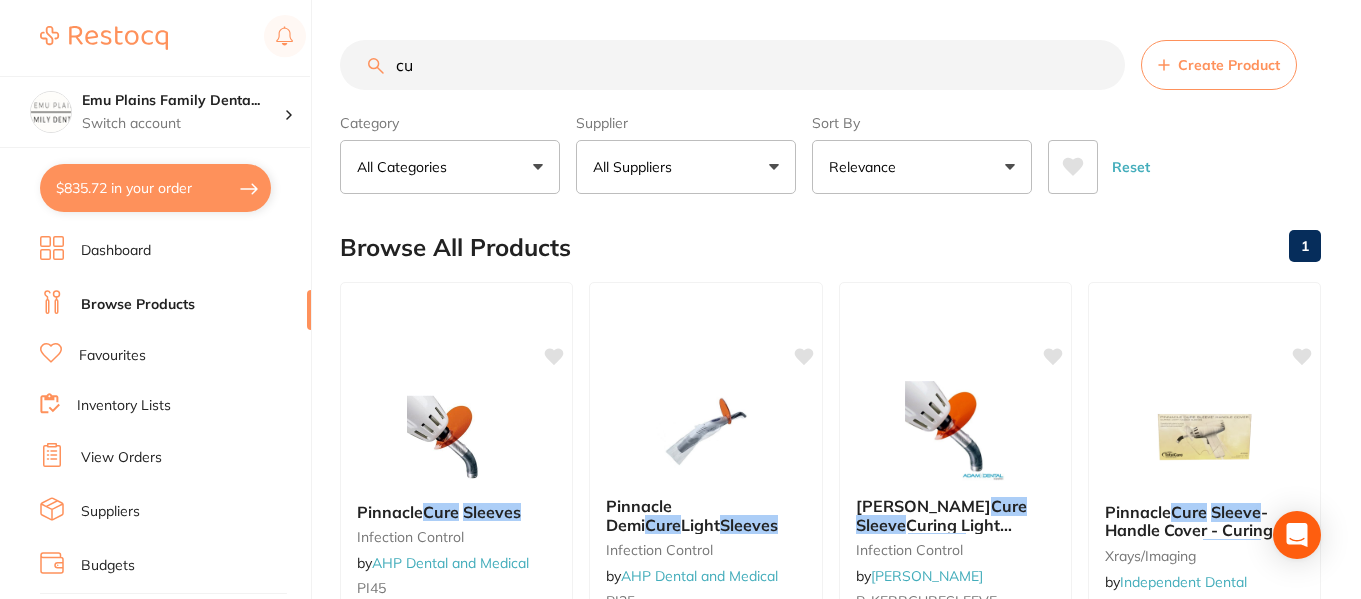 type on "c" 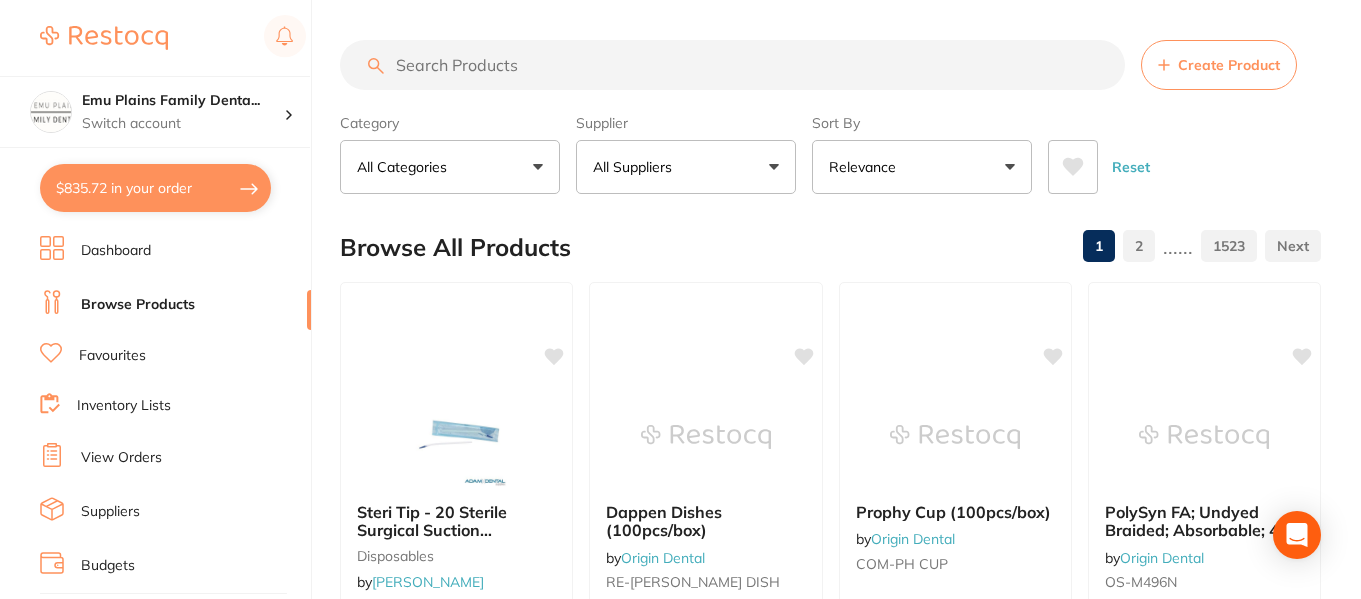 type 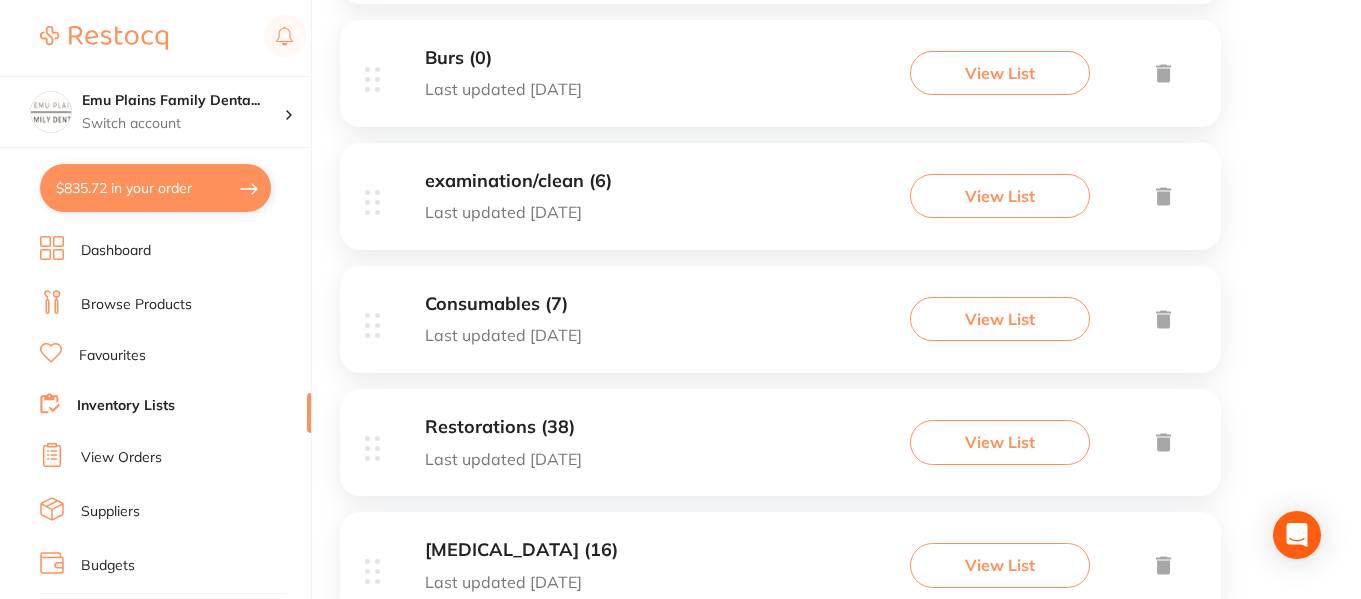 scroll, scrollTop: 1013, scrollLeft: 0, axis: vertical 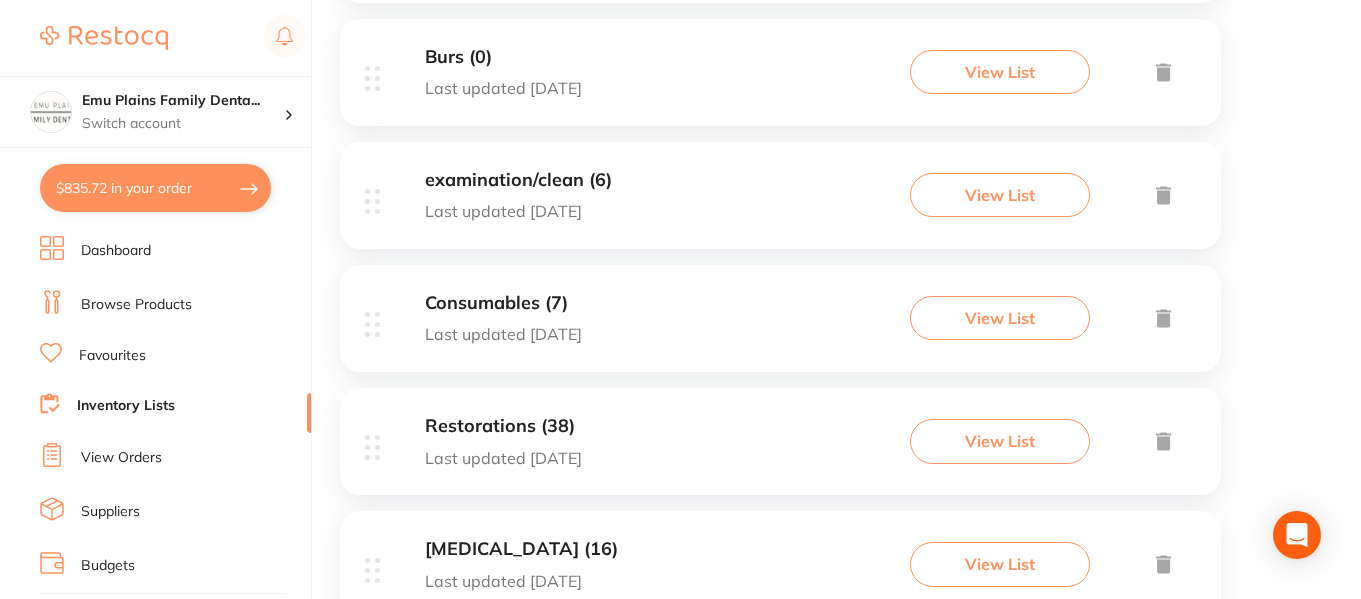 click on "Consumables  (7)" at bounding box center (503, 303) 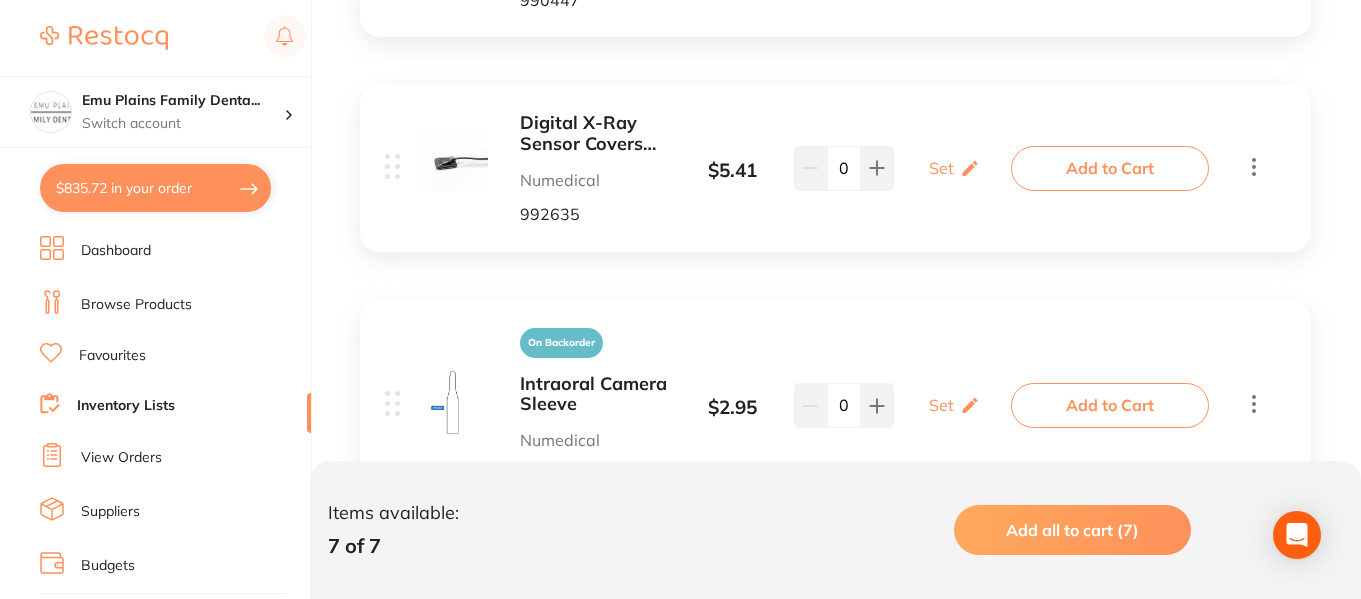 scroll, scrollTop: 645, scrollLeft: 0, axis: vertical 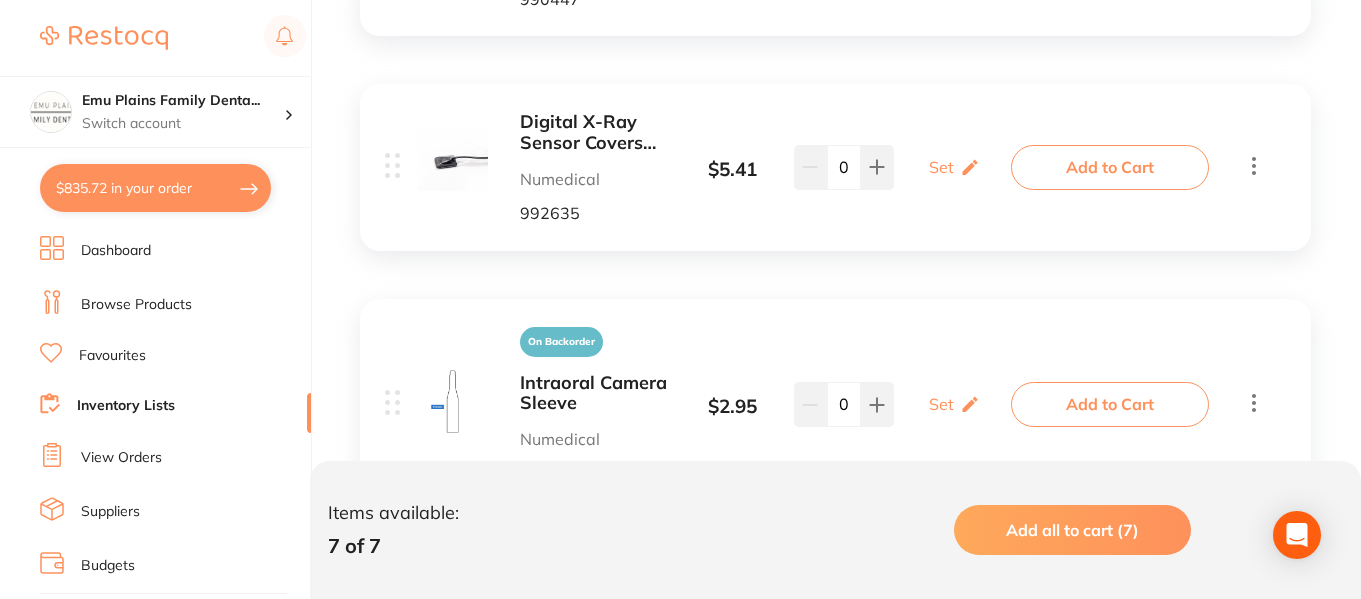 click on "Intraoral Camera Sleeve" at bounding box center [595, 393] 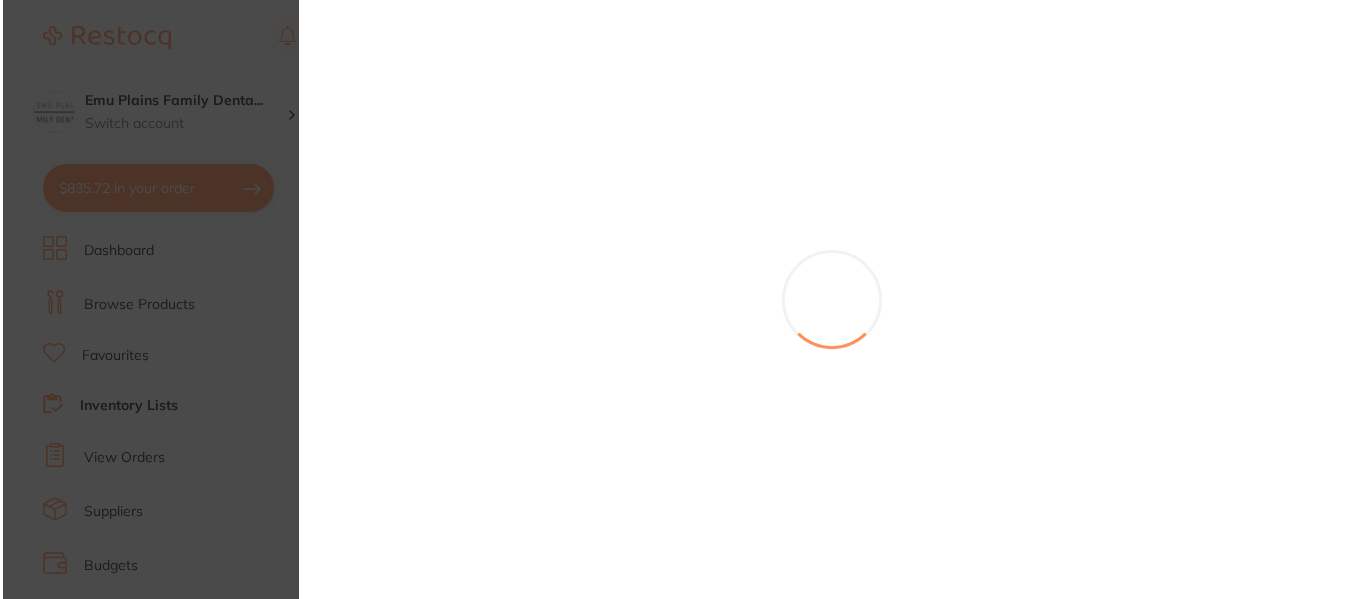 scroll, scrollTop: 0, scrollLeft: 0, axis: both 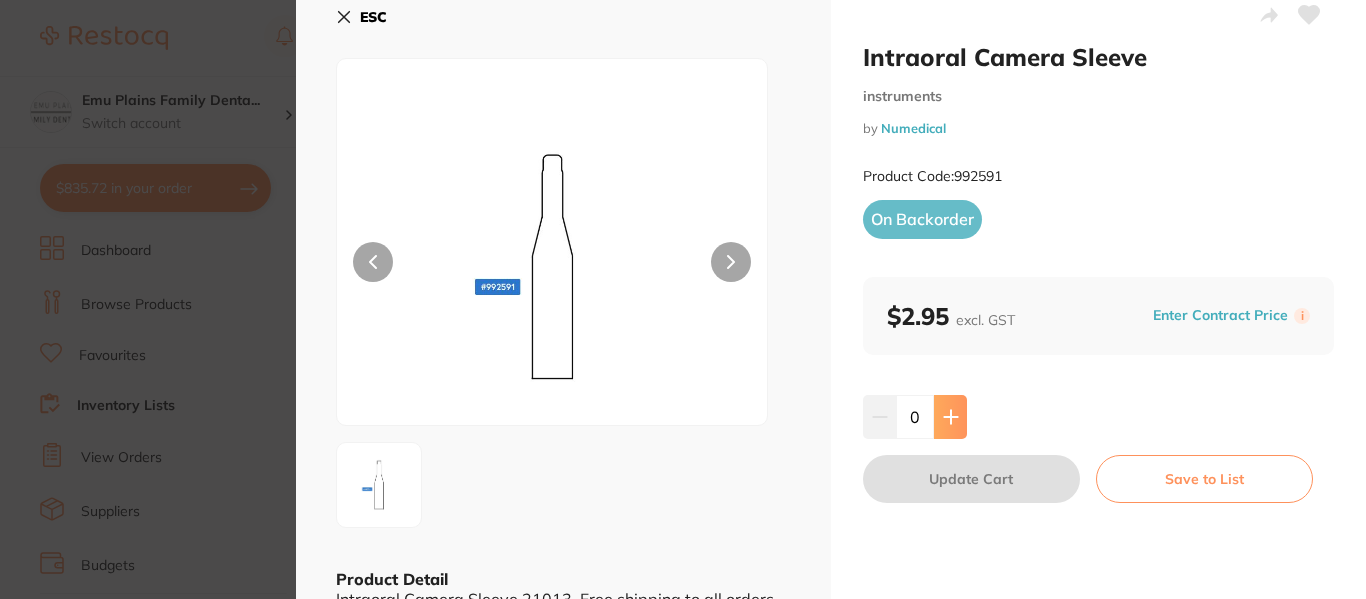 click 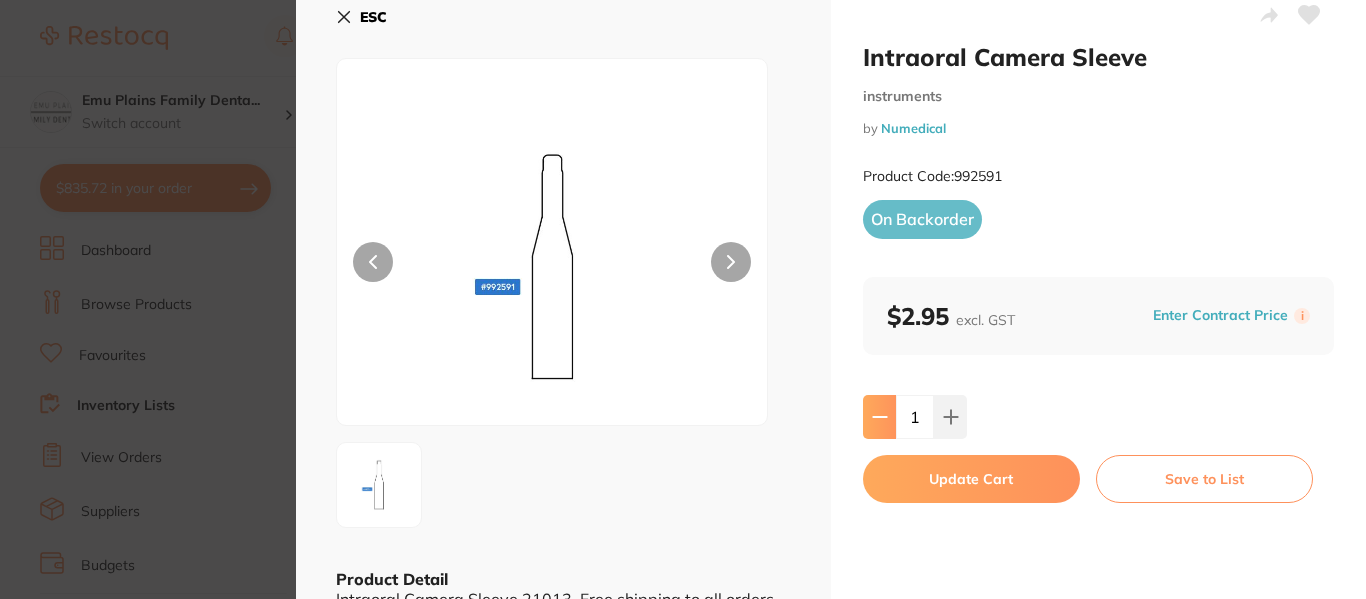 click 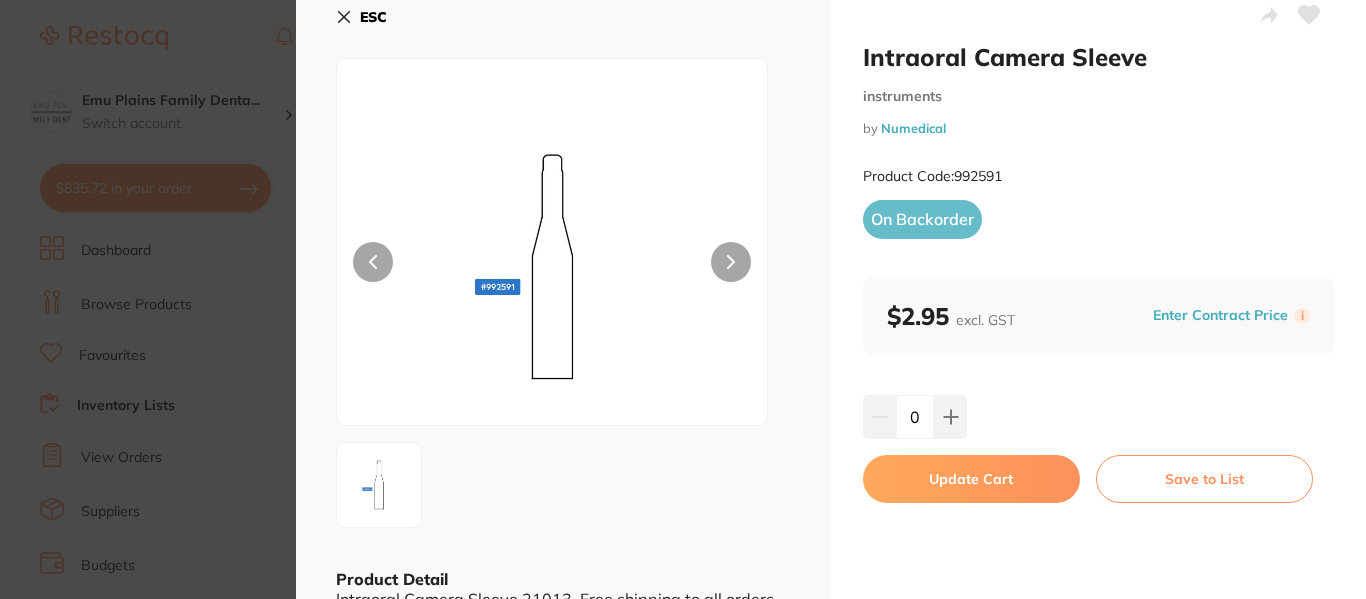 click 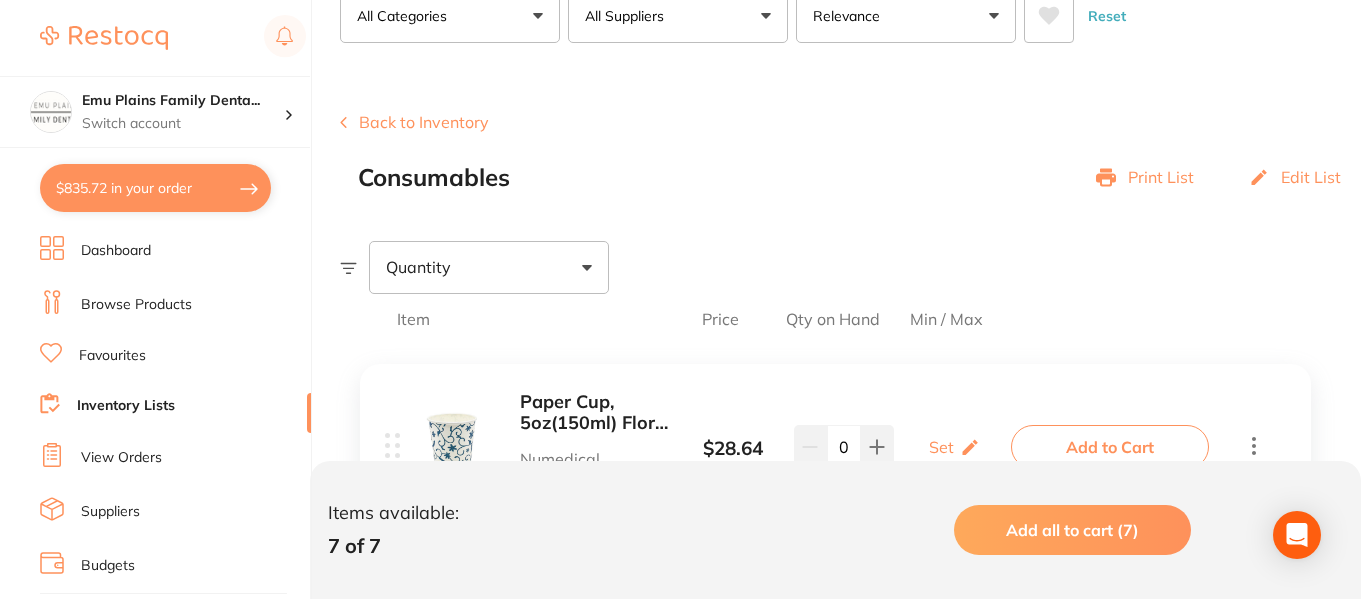 scroll, scrollTop: 0, scrollLeft: 0, axis: both 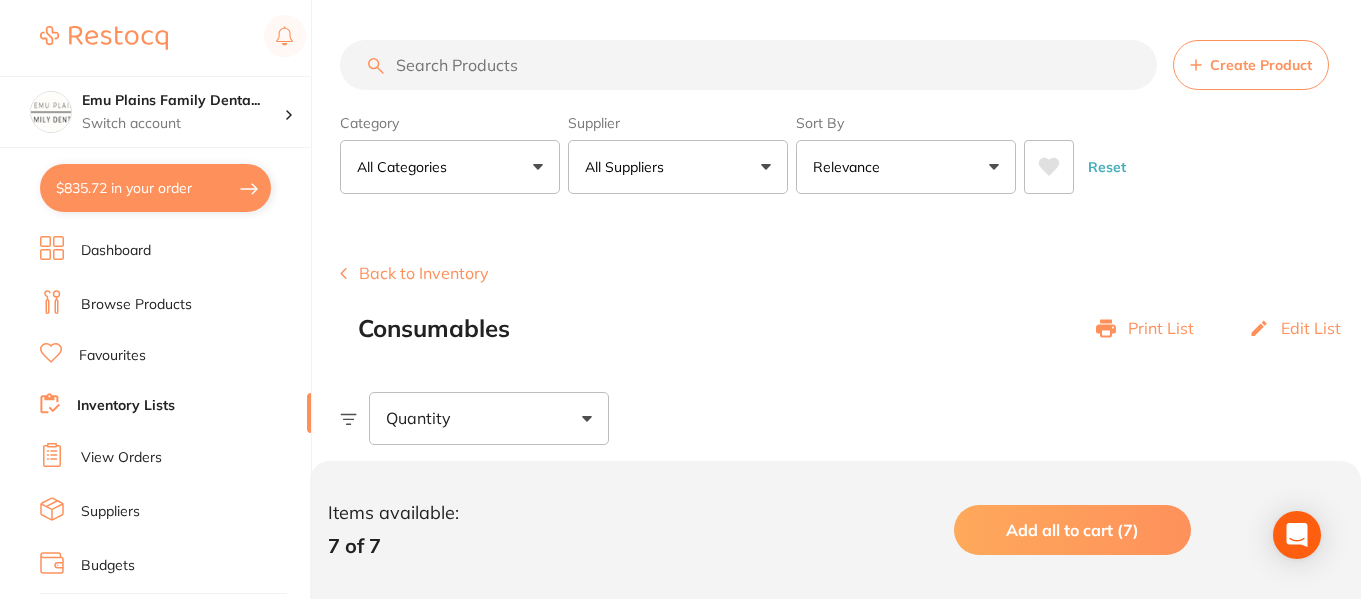 click at bounding box center (748, 65) 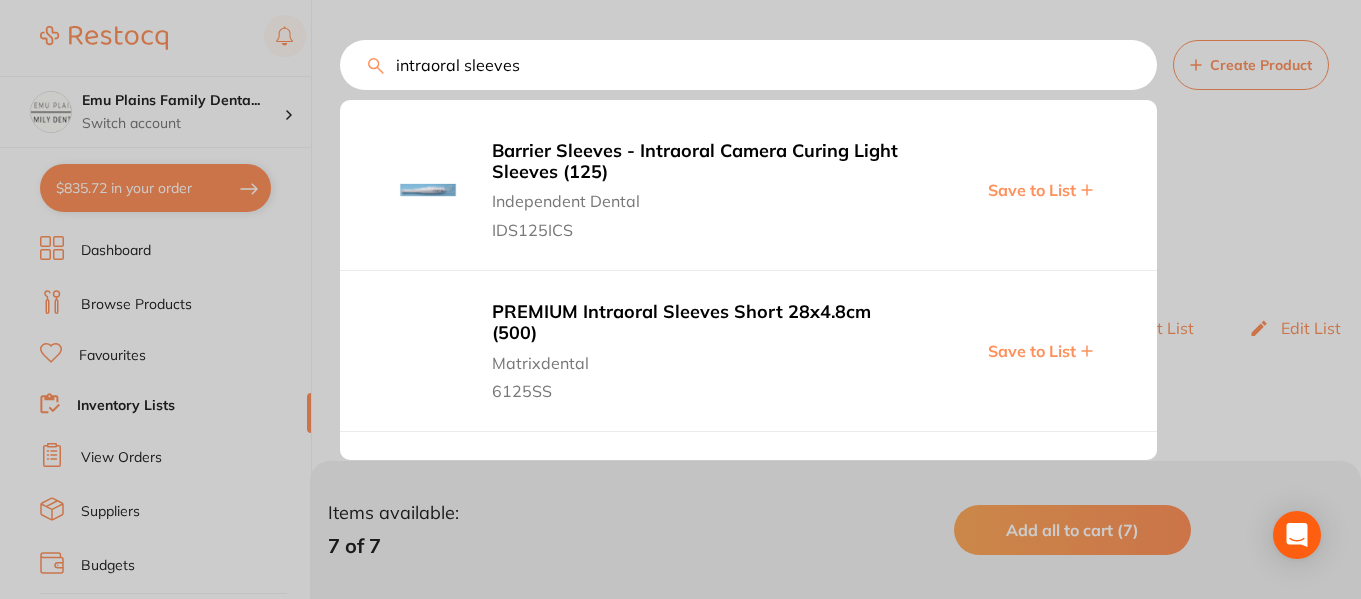 type on "intraoral sleeves" 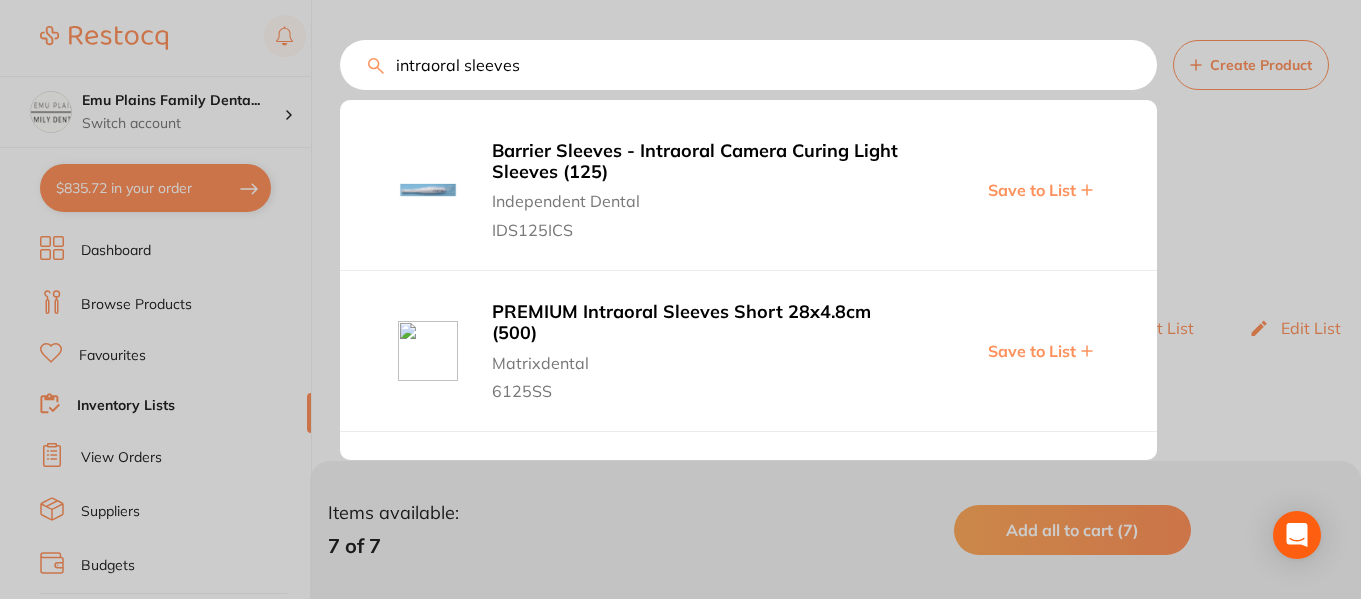 click at bounding box center [680, 299] 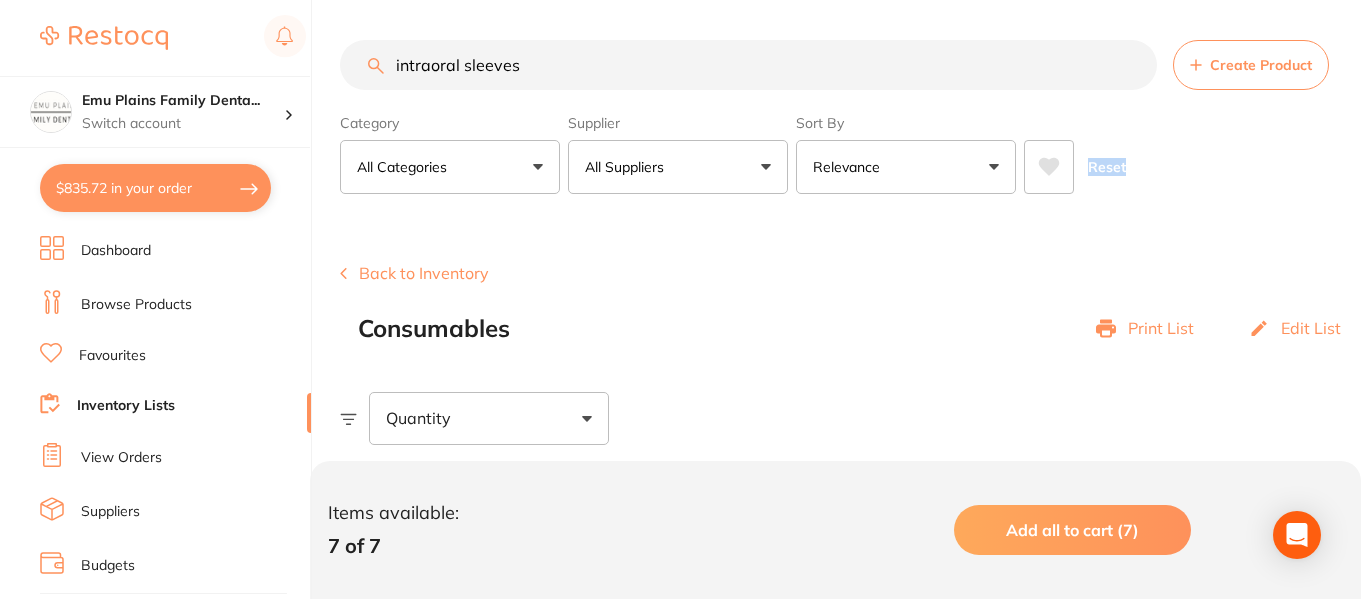 click on "Reset" at bounding box center (1188, 159) 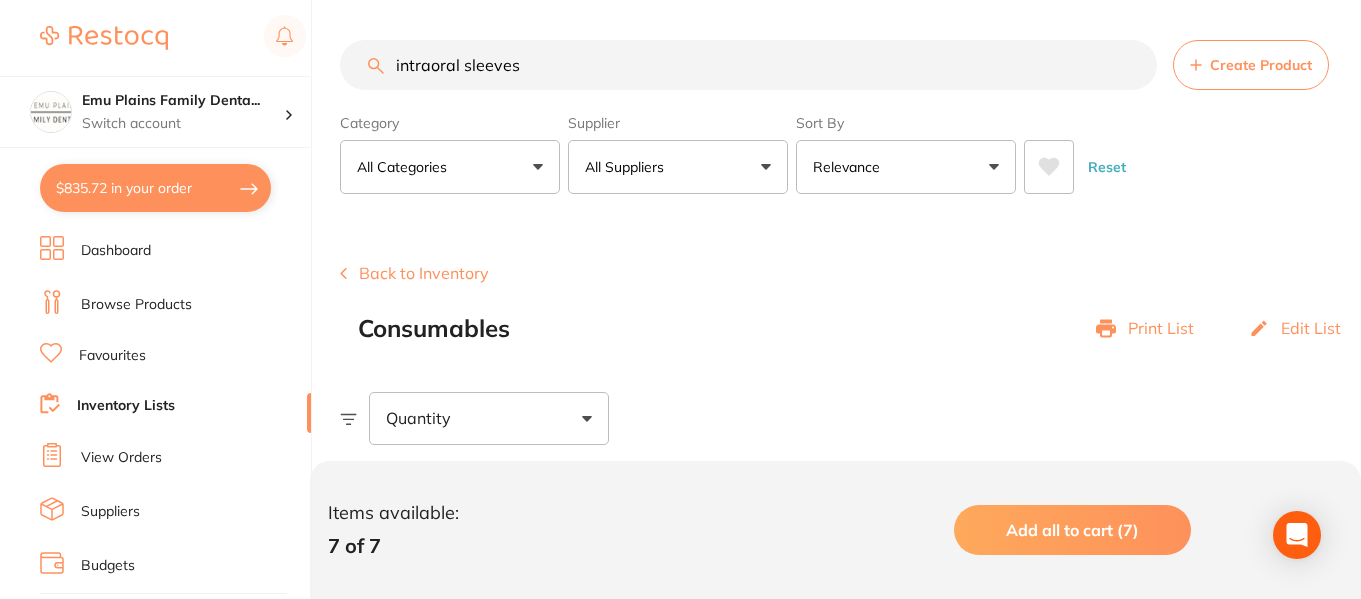 click on "Browse Products" at bounding box center [136, 305] 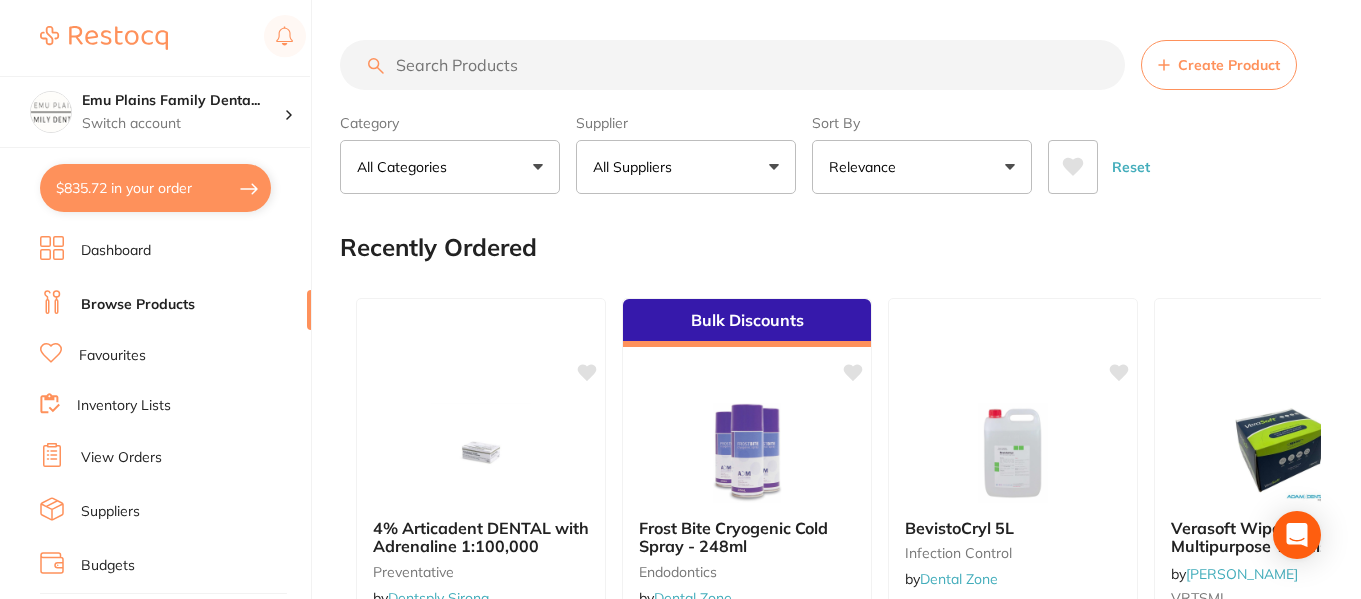 click at bounding box center [732, 65] 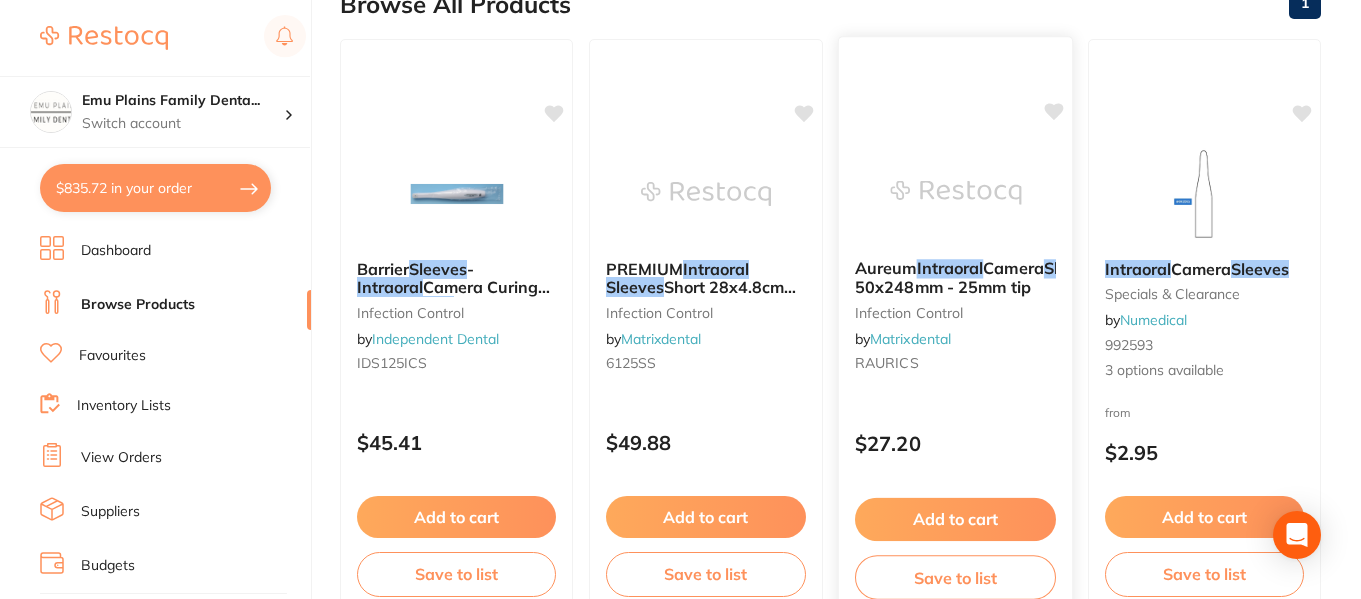 scroll, scrollTop: 248, scrollLeft: 0, axis: vertical 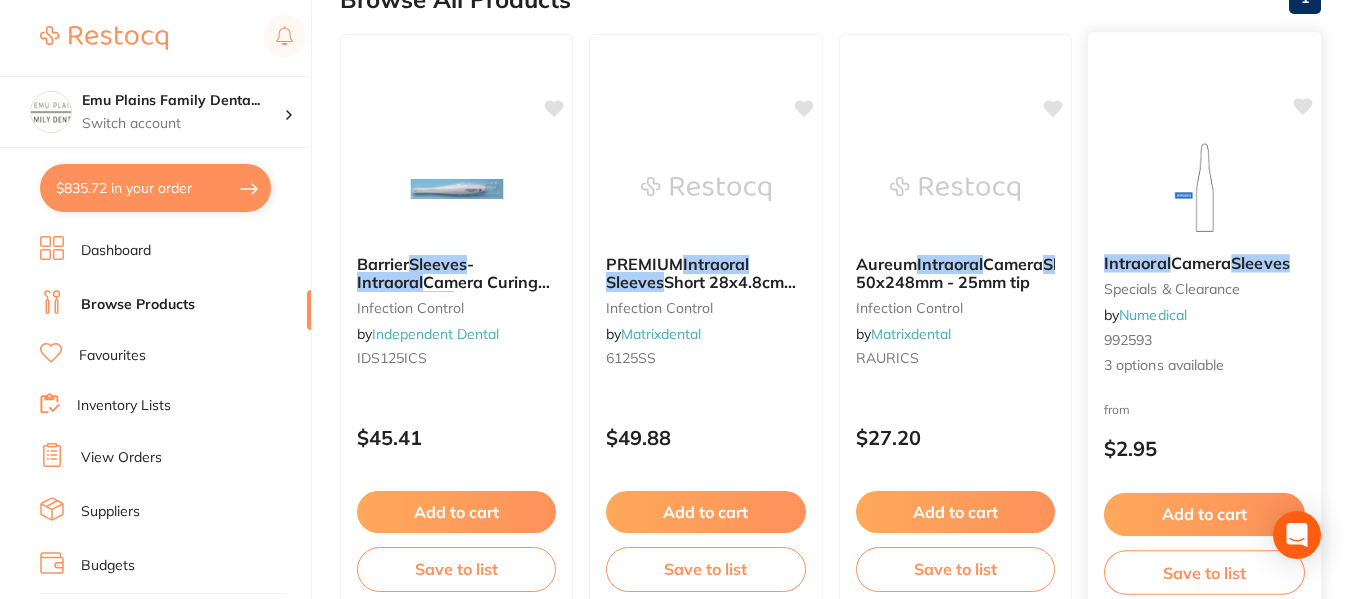 type on "intraoral sleeves" 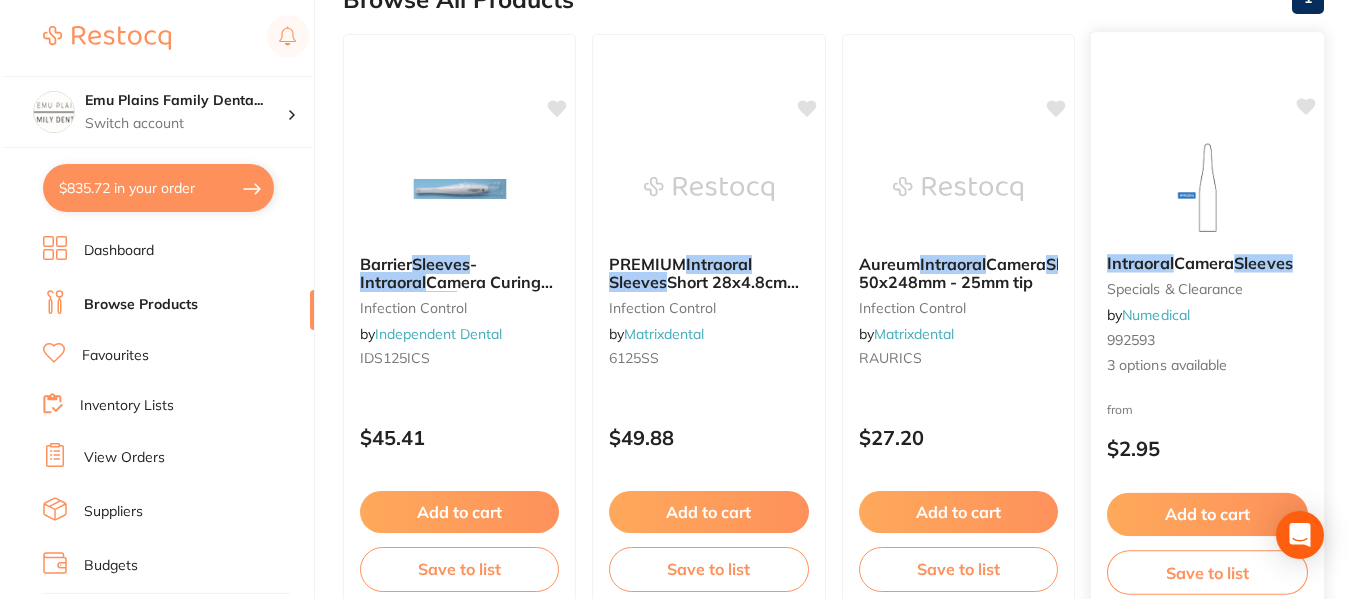 scroll, scrollTop: 0, scrollLeft: 0, axis: both 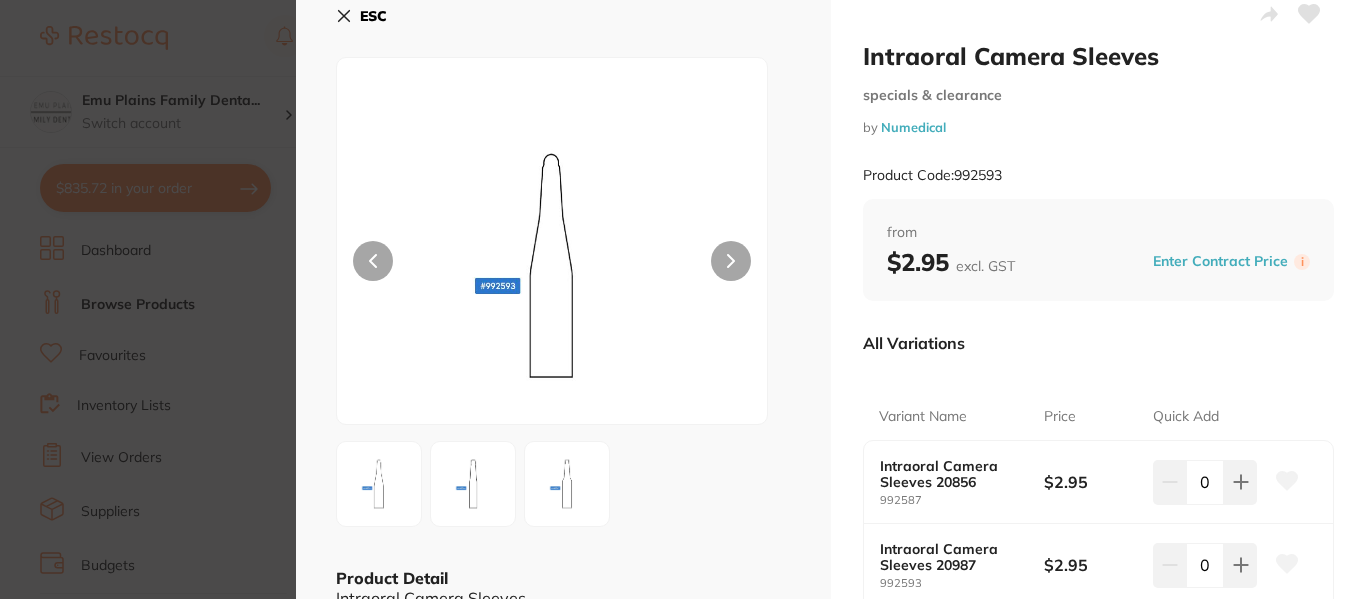 click 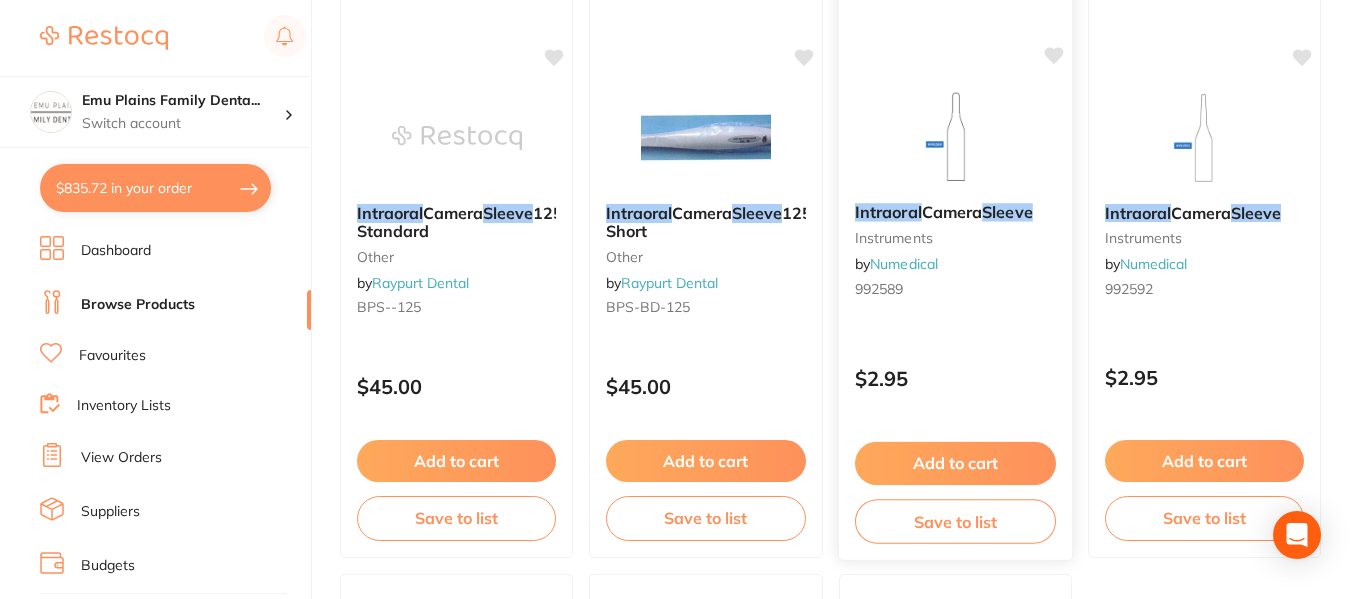 scroll, scrollTop: 1480, scrollLeft: 0, axis: vertical 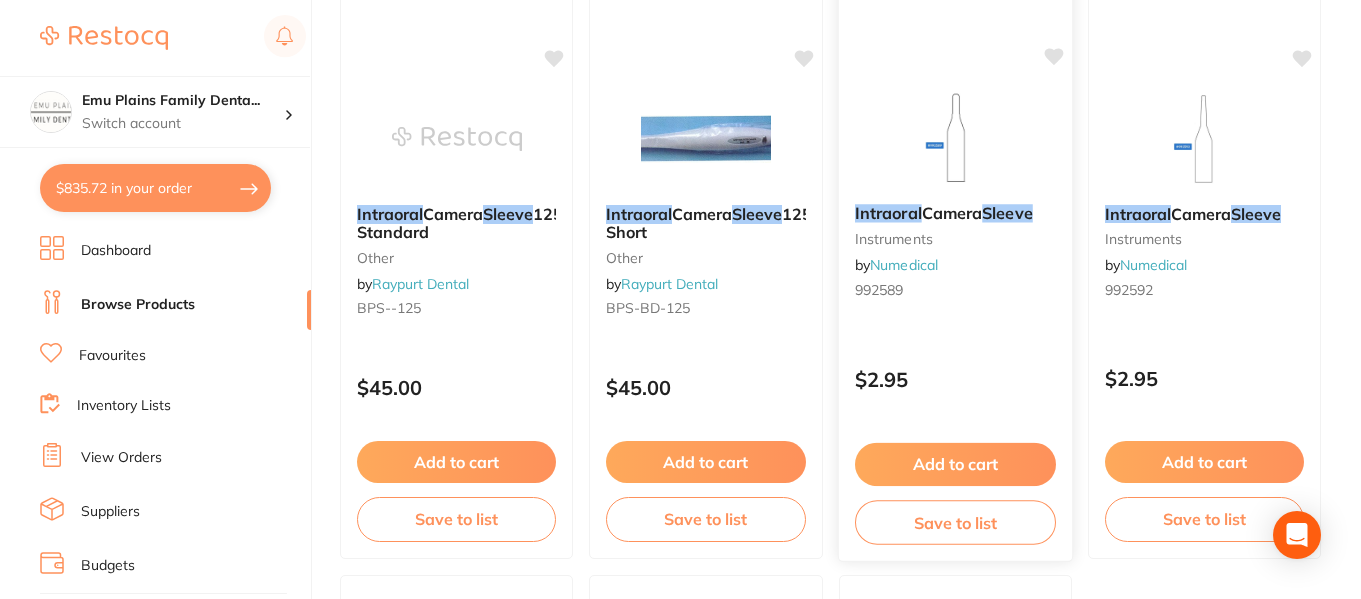 click at bounding box center [954, 137] 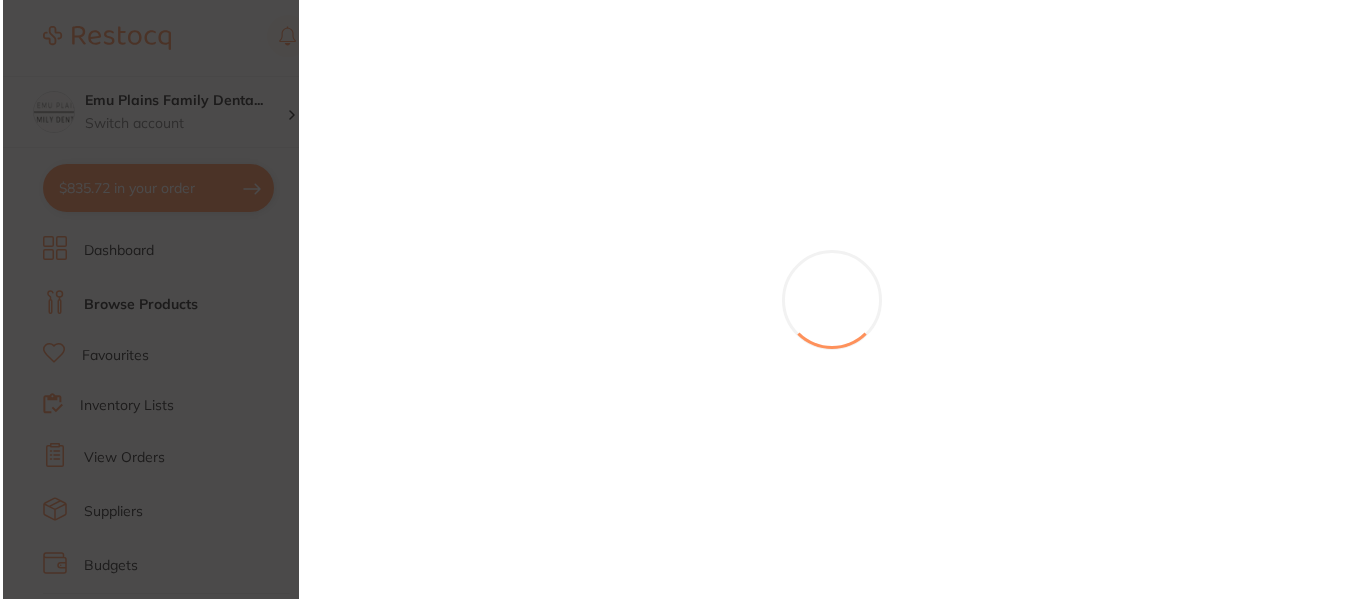 scroll, scrollTop: 0, scrollLeft: 0, axis: both 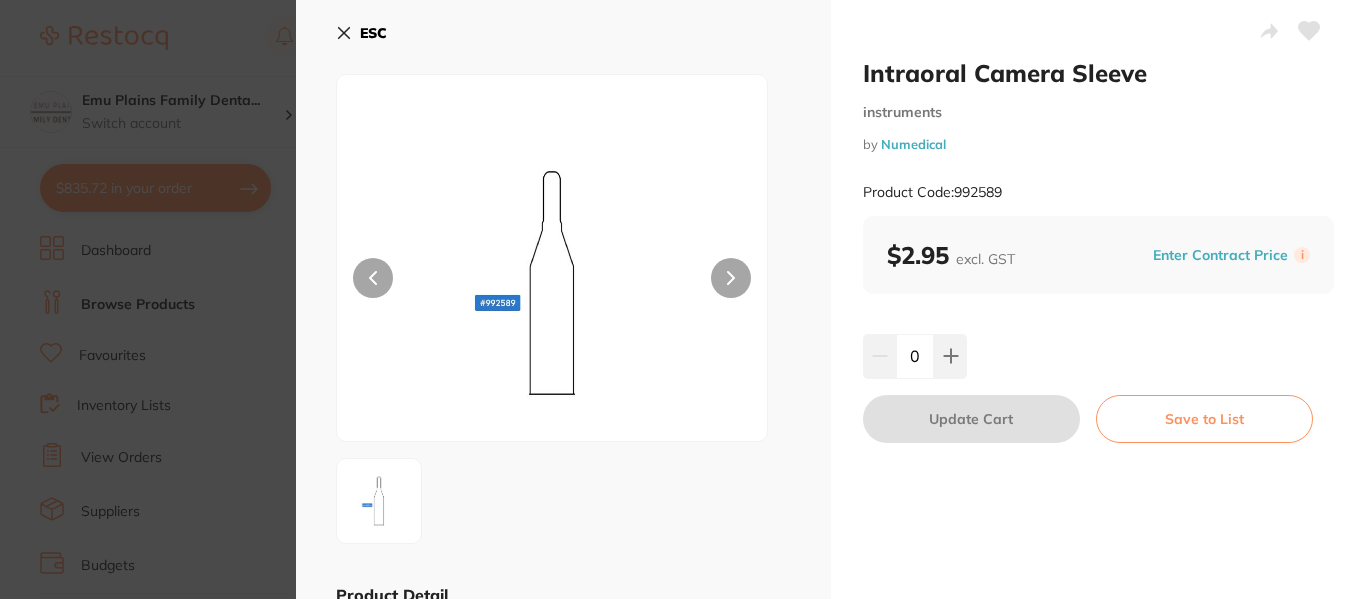 click 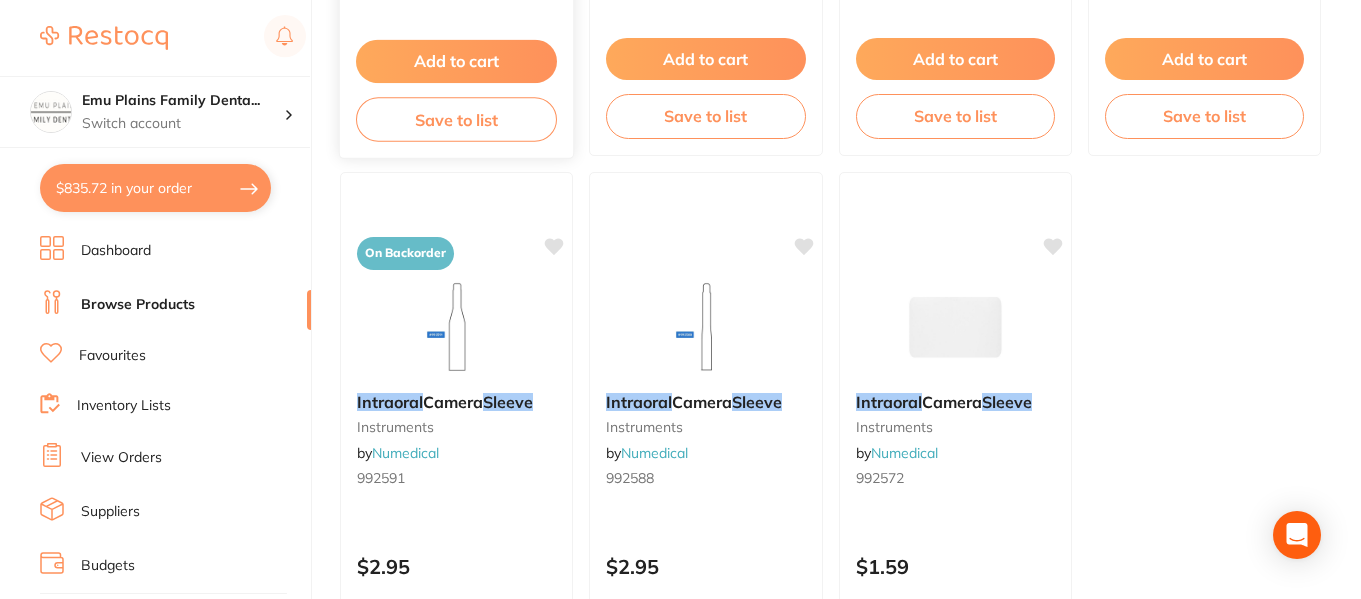 scroll, scrollTop: 1884, scrollLeft: 0, axis: vertical 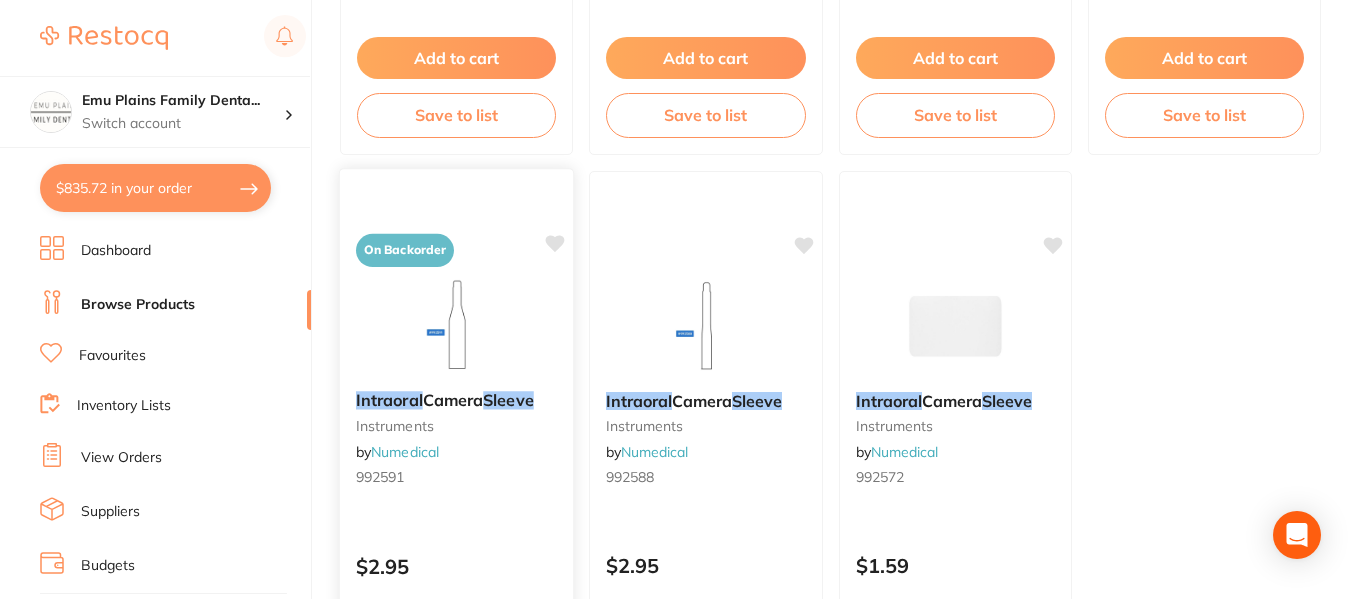 click at bounding box center [456, 324] 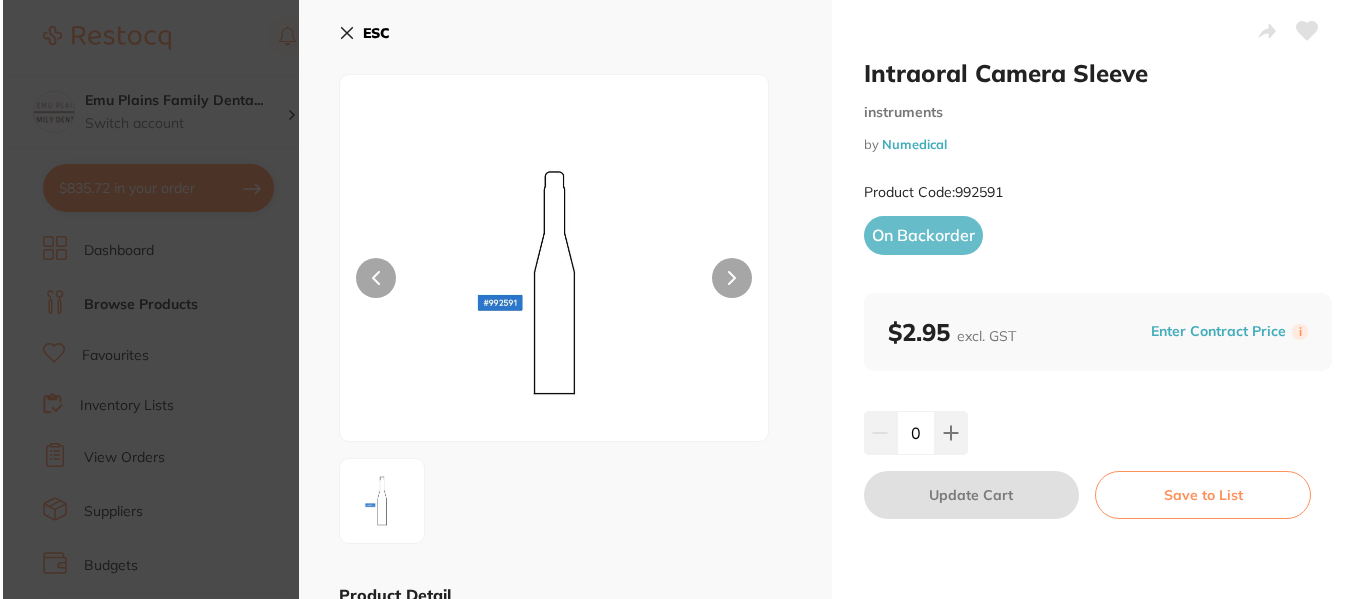 scroll, scrollTop: 0, scrollLeft: 0, axis: both 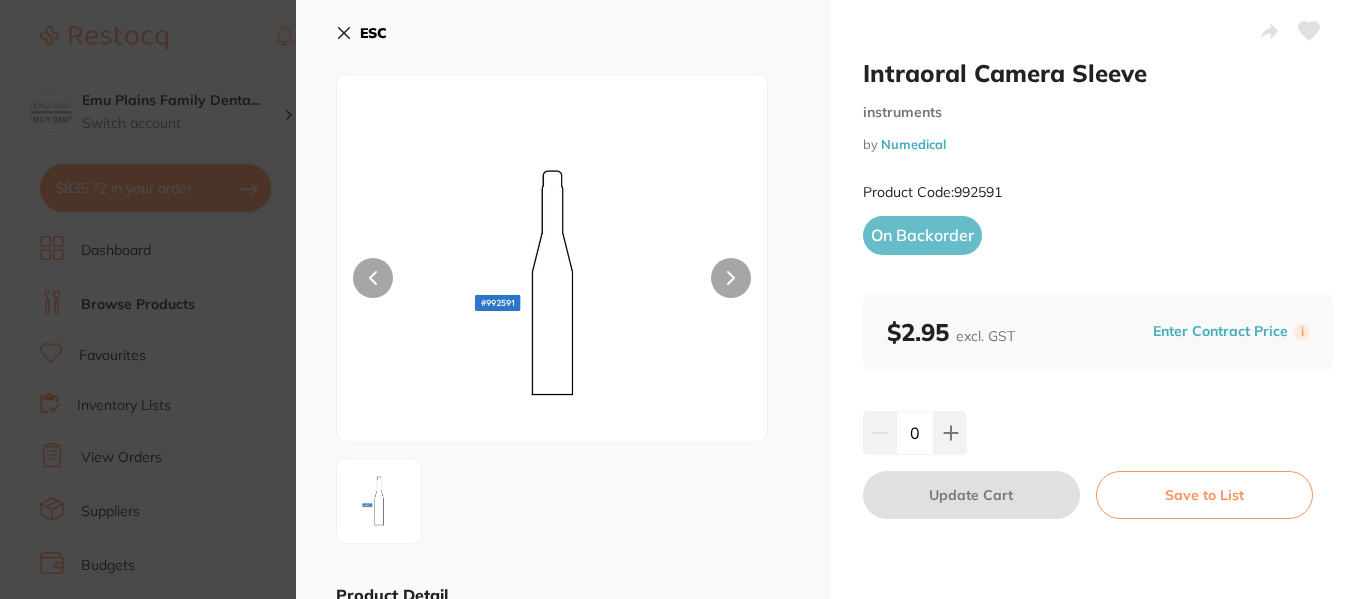 click 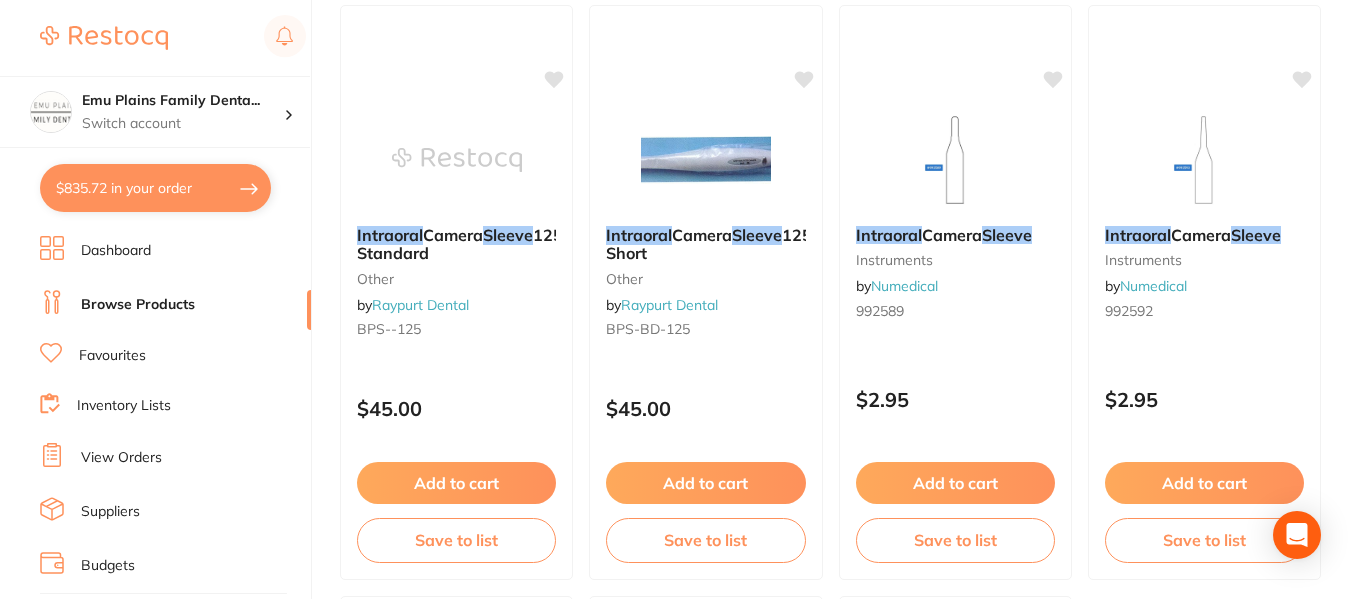 scroll, scrollTop: 1458, scrollLeft: 0, axis: vertical 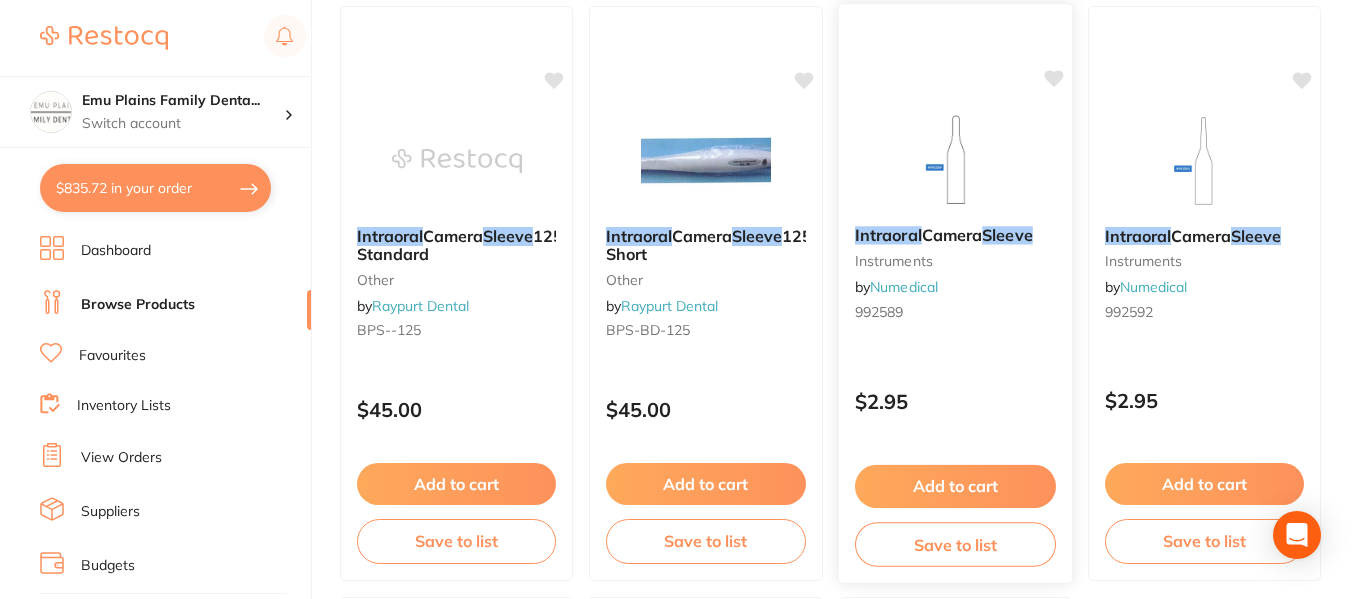 click at bounding box center [954, 159] 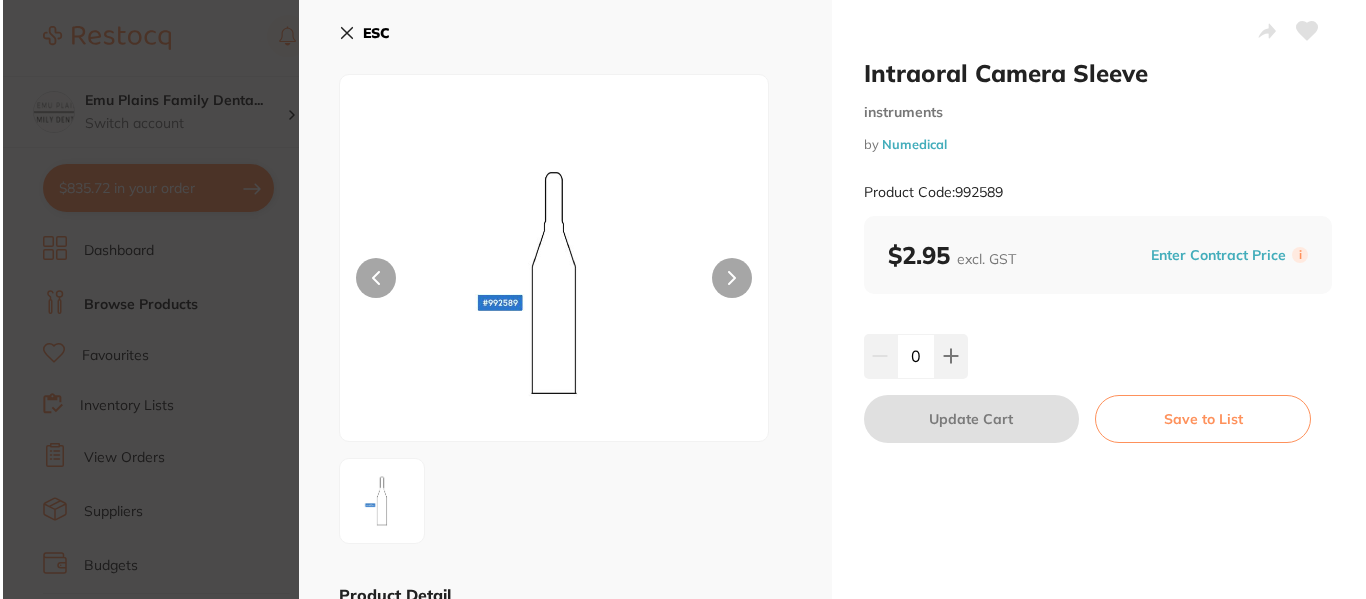scroll, scrollTop: 0, scrollLeft: 0, axis: both 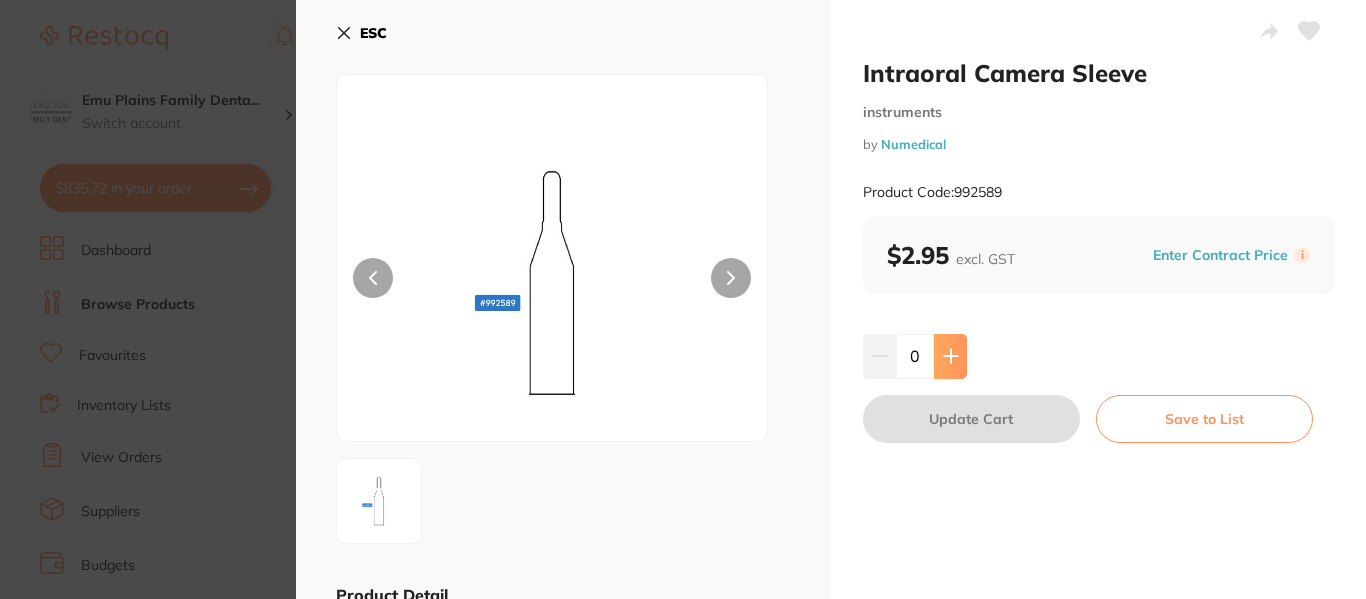 click 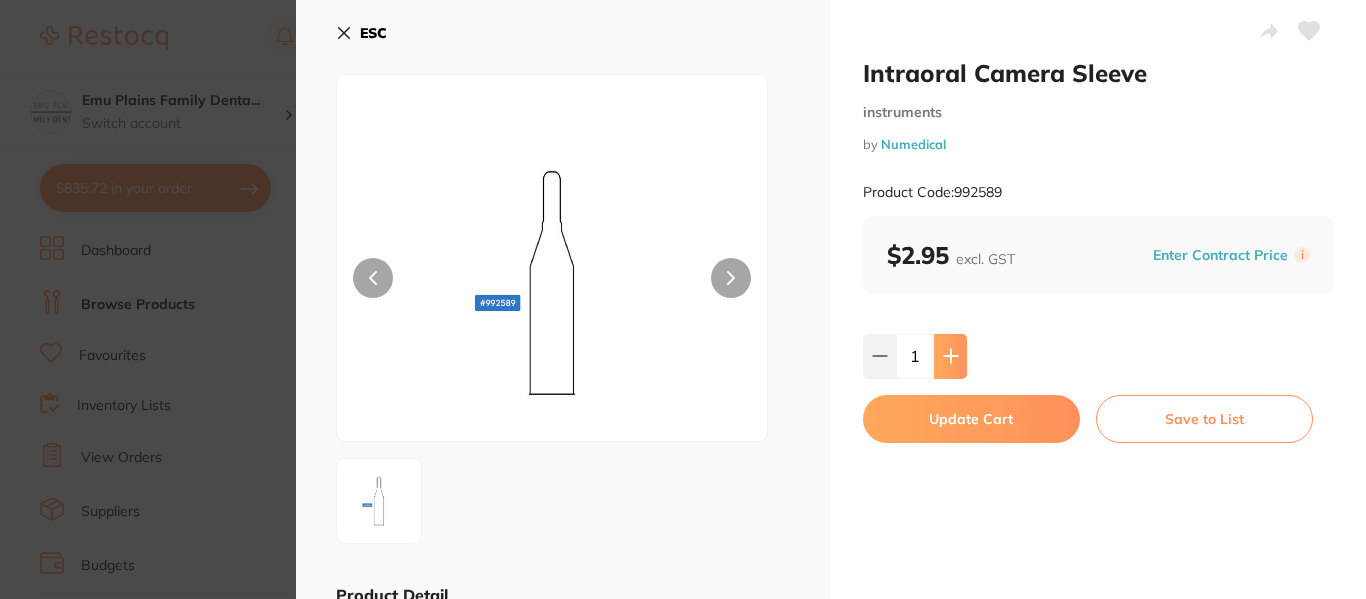 click 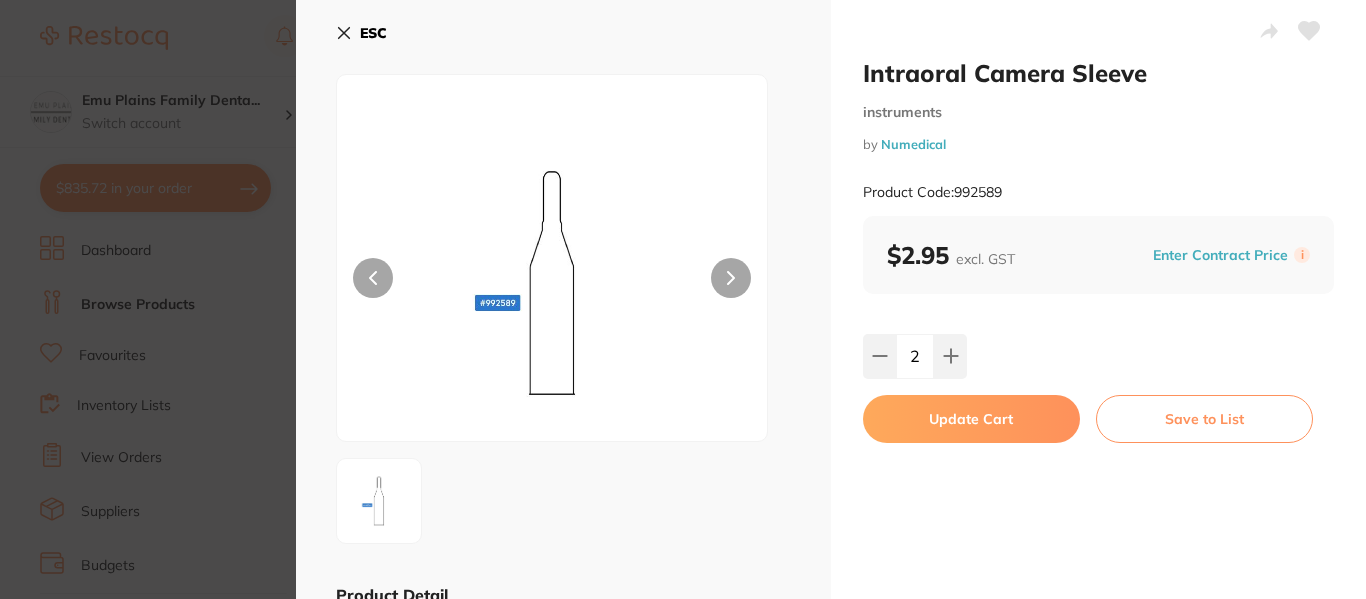click on "Update Cart" at bounding box center [971, 419] 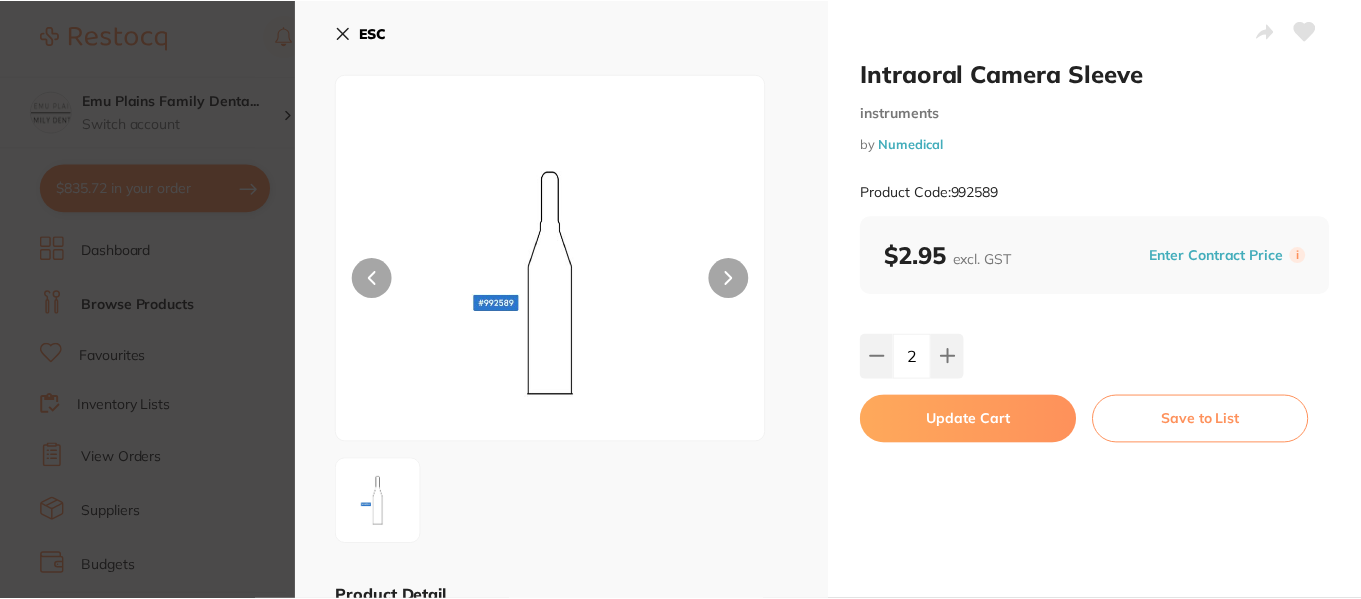 scroll, scrollTop: 1458, scrollLeft: 0, axis: vertical 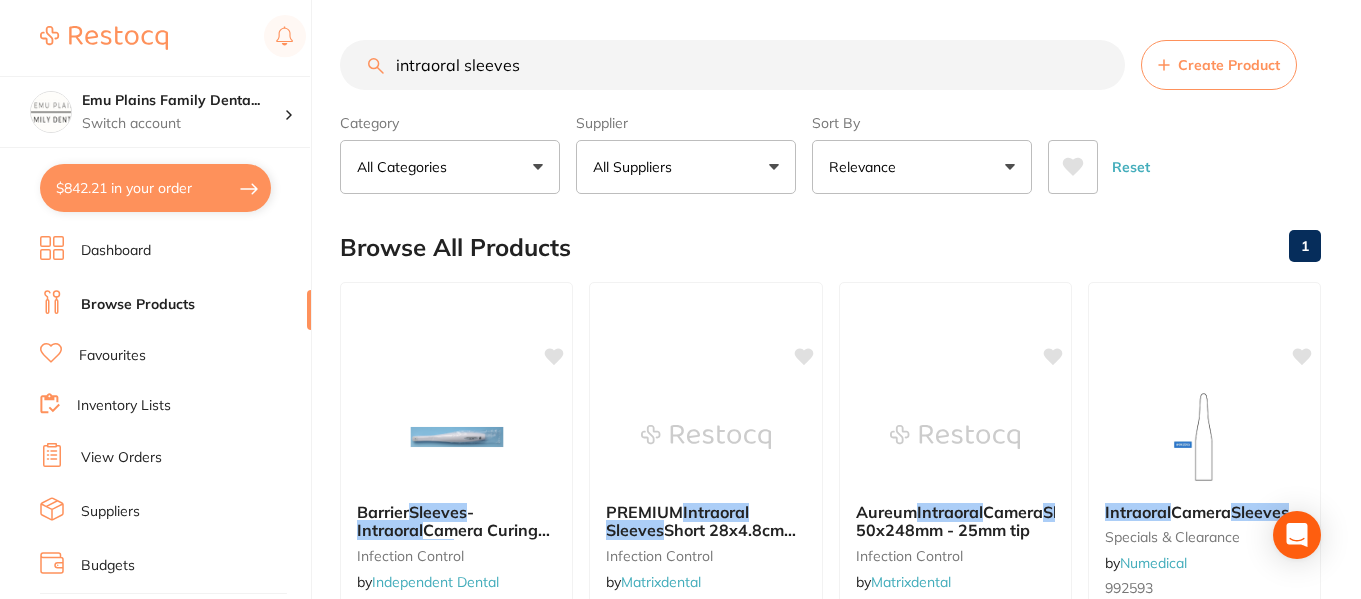 click on "intraoral sleeves" at bounding box center (732, 65) 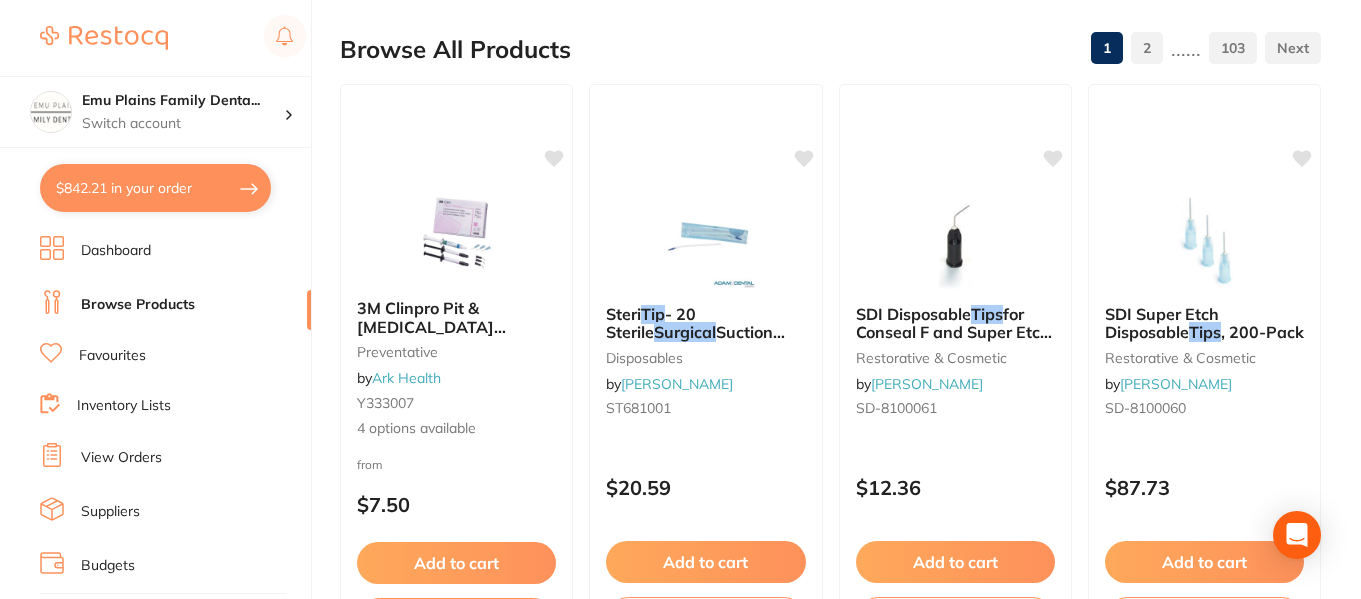 scroll, scrollTop: 199, scrollLeft: 0, axis: vertical 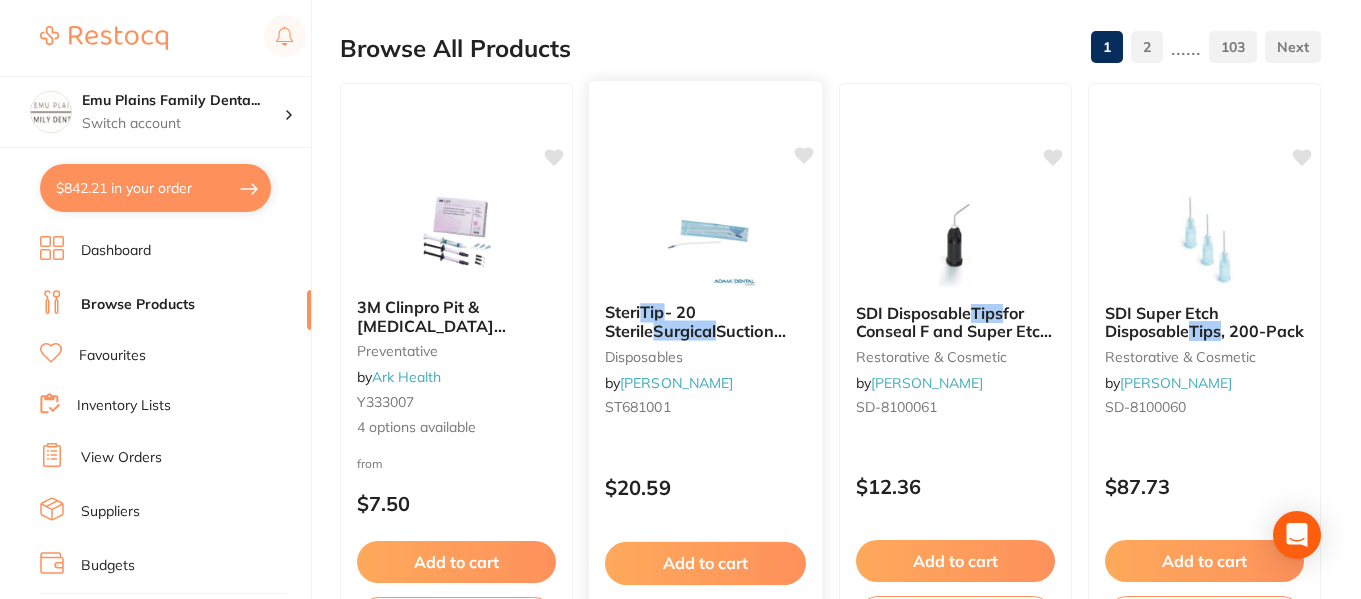 type on "surgical aspi tips" 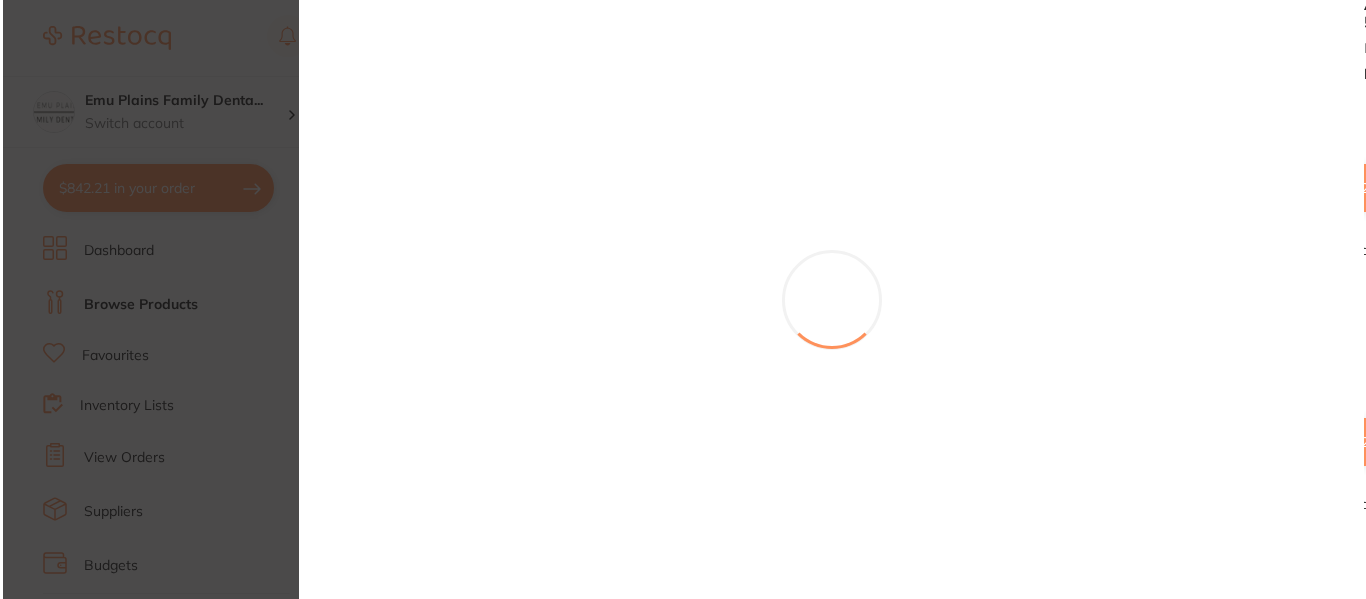 scroll, scrollTop: 0, scrollLeft: 0, axis: both 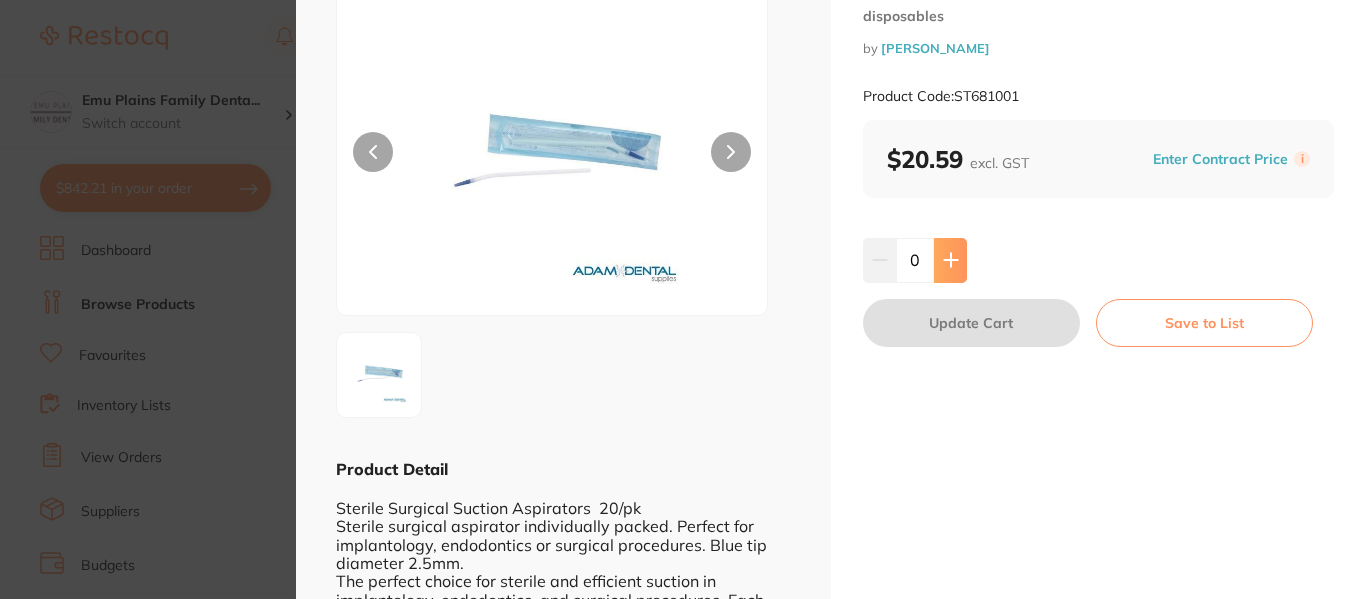 click 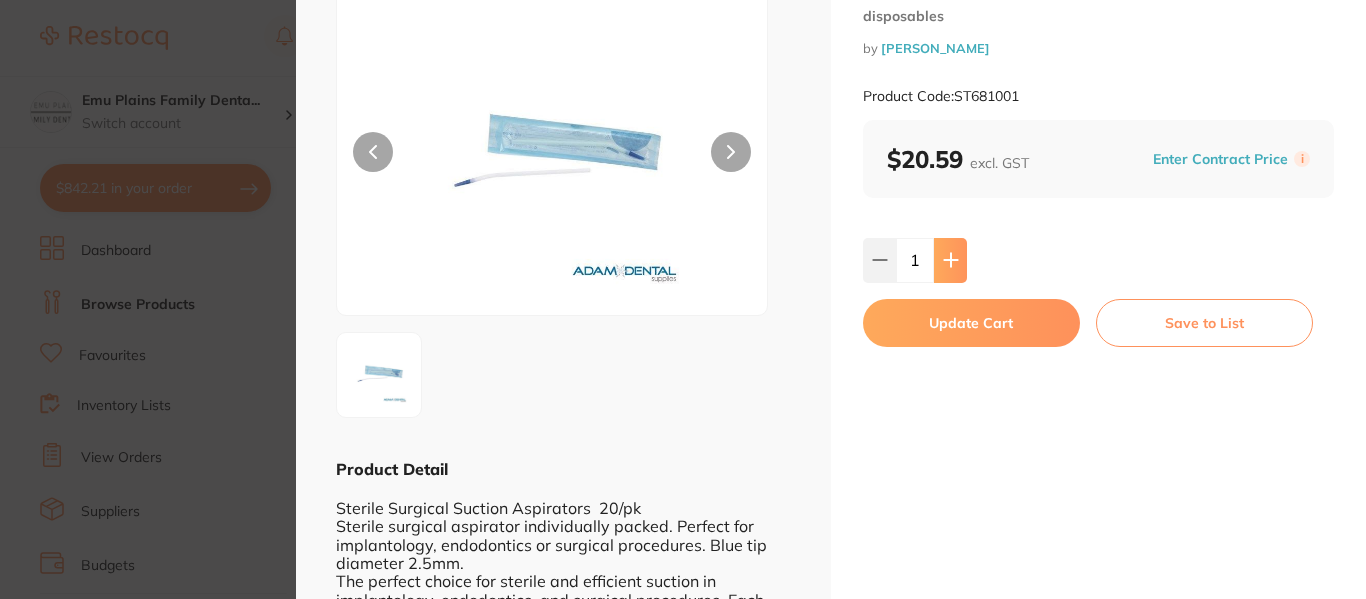 click 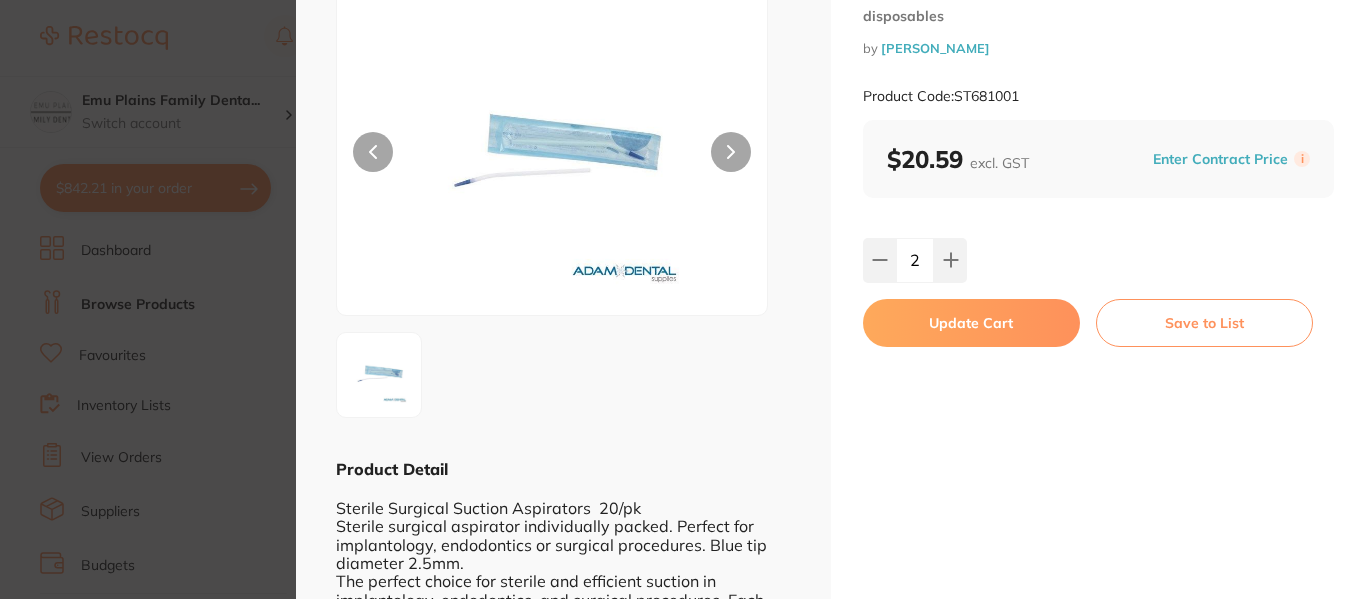 click on "Update Cart" at bounding box center [971, 323] 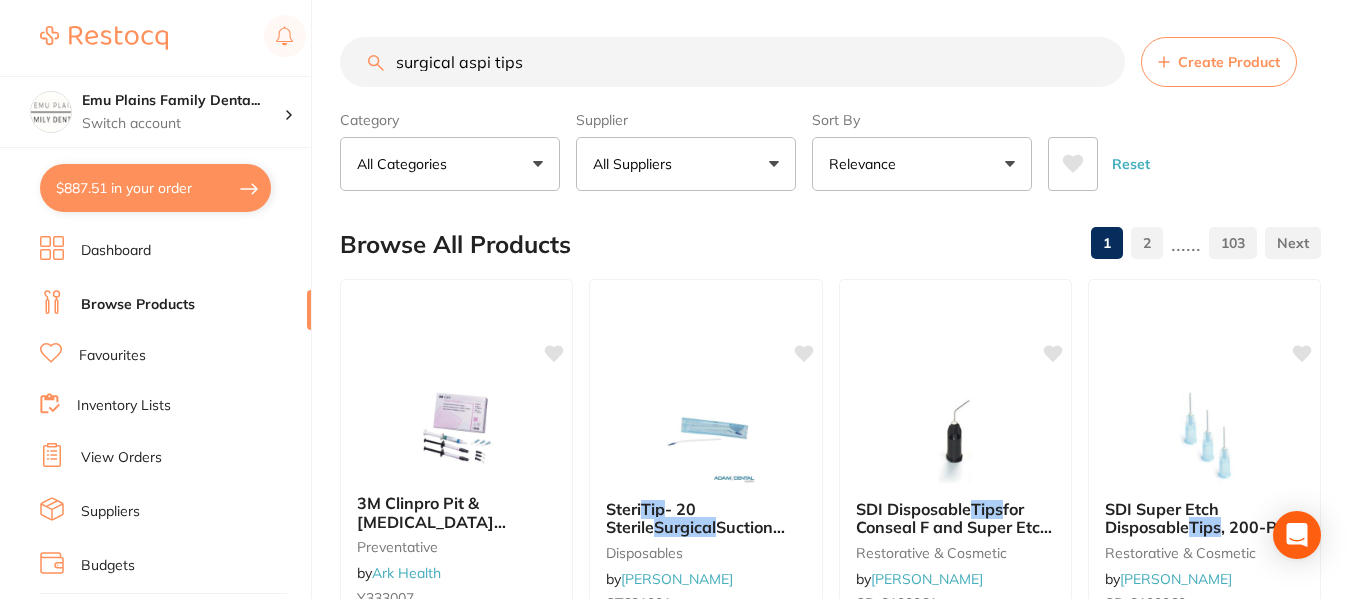 scroll, scrollTop: 0, scrollLeft: 0, axis: both 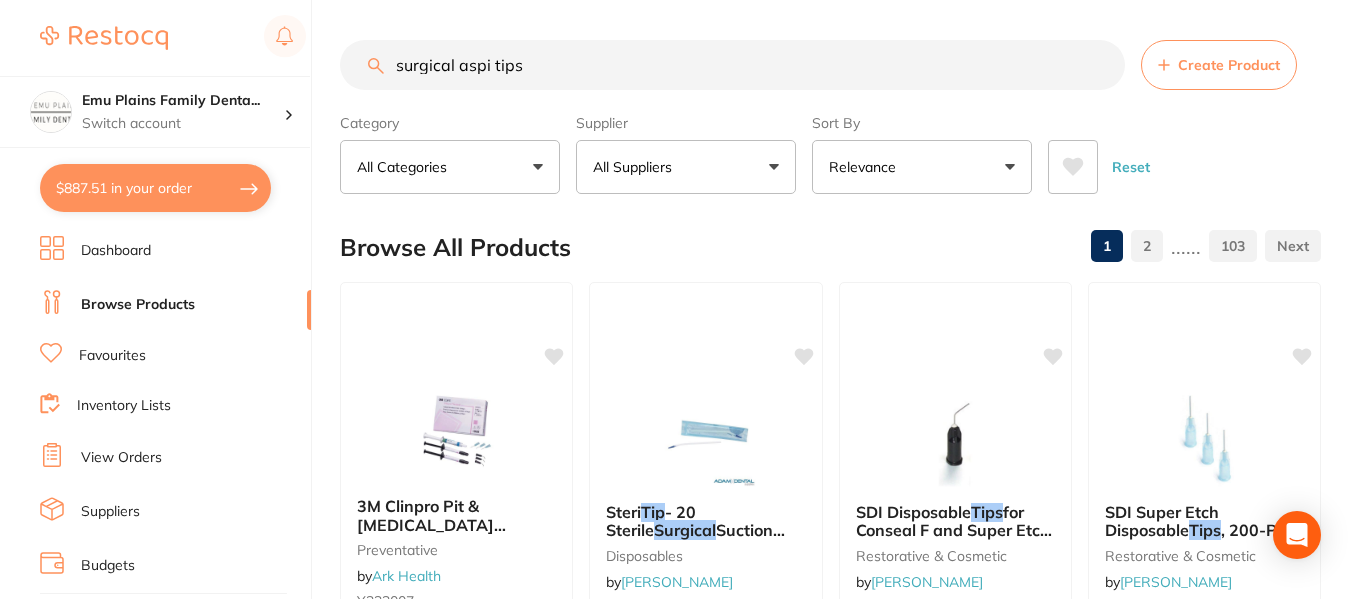 click on "Inventory Lists" at bounding box center (124, 406) 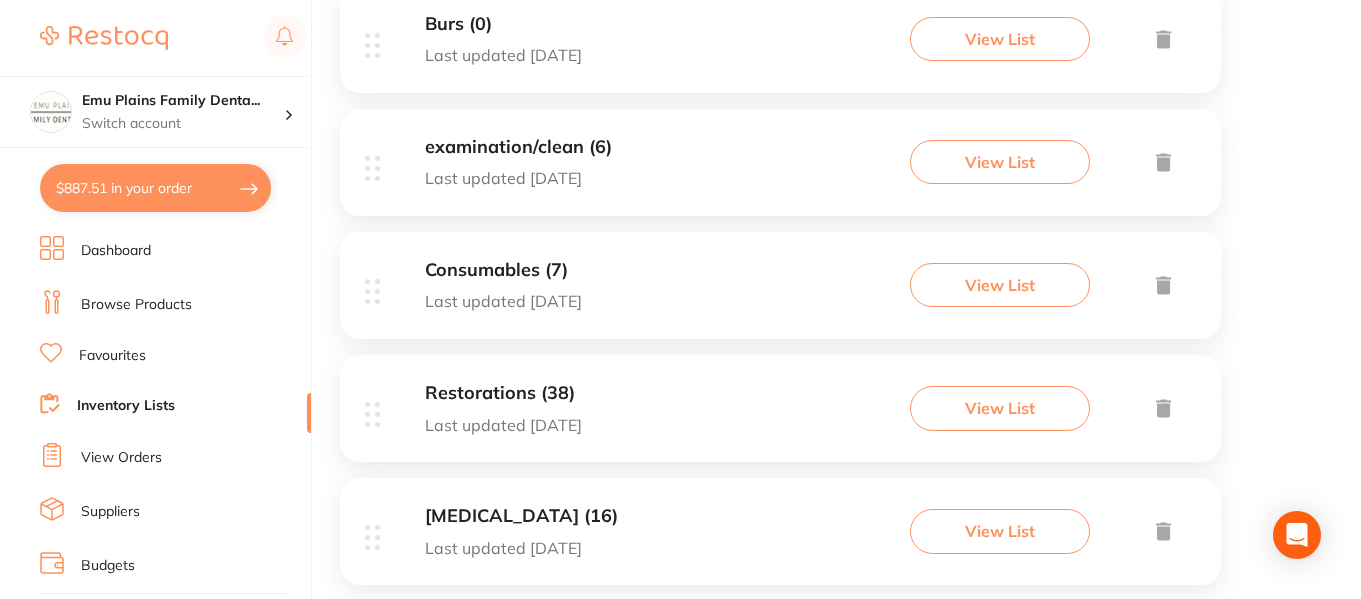 scroll, scrollTop: 1047, scrollLeft: 0, axis: vertical 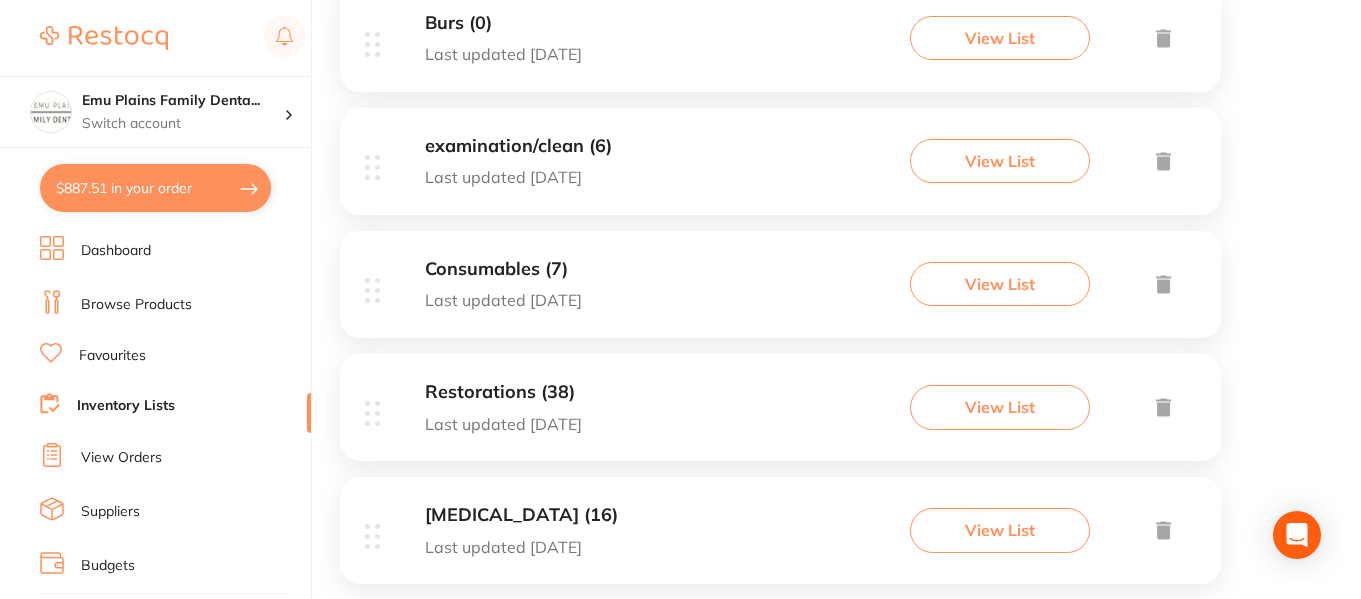 click on "Consumables  (7)" at bounding box center [503, 269] 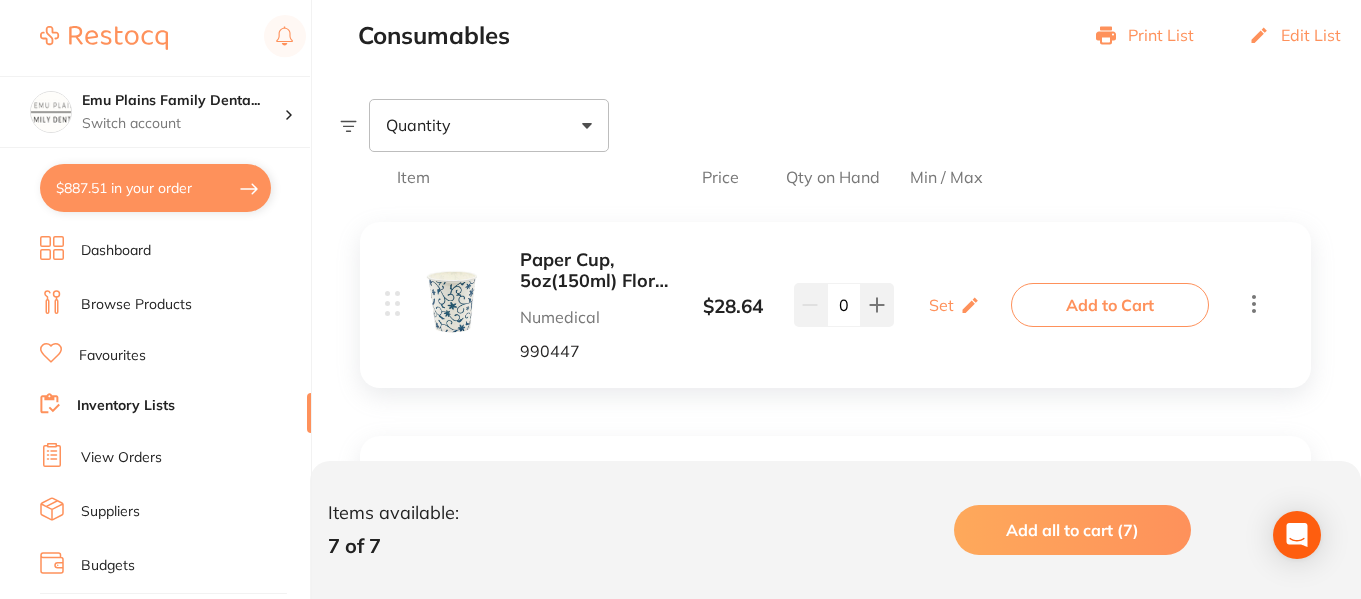 scroll, scrollTop: 0, scrollLeft: 0, axis: both 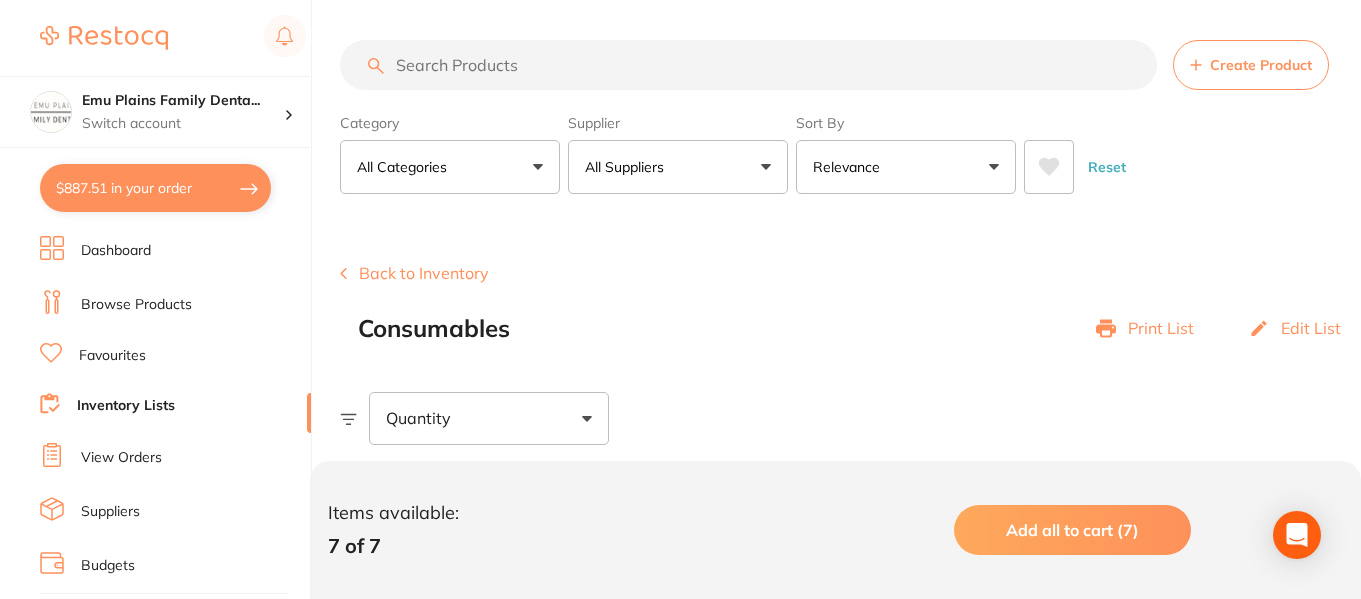 click on "View Orders" at bounding box center [121, 458] 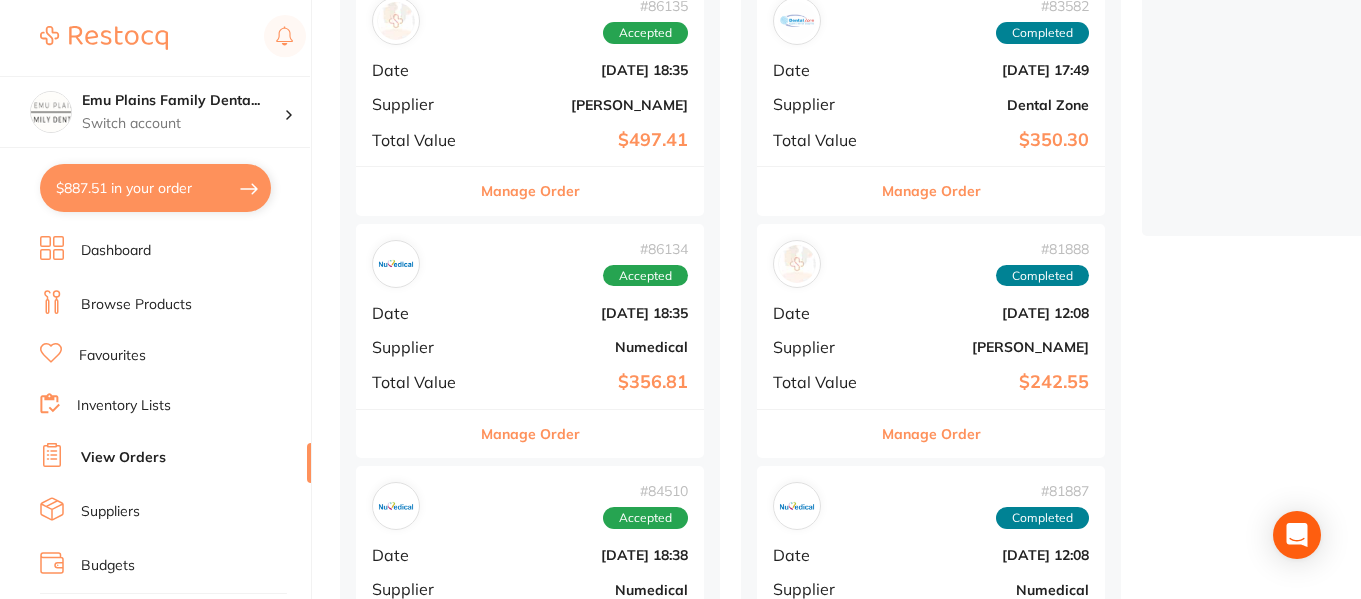 scroll, scrollTop: 537, scrollLeft: 0, axis: vertical 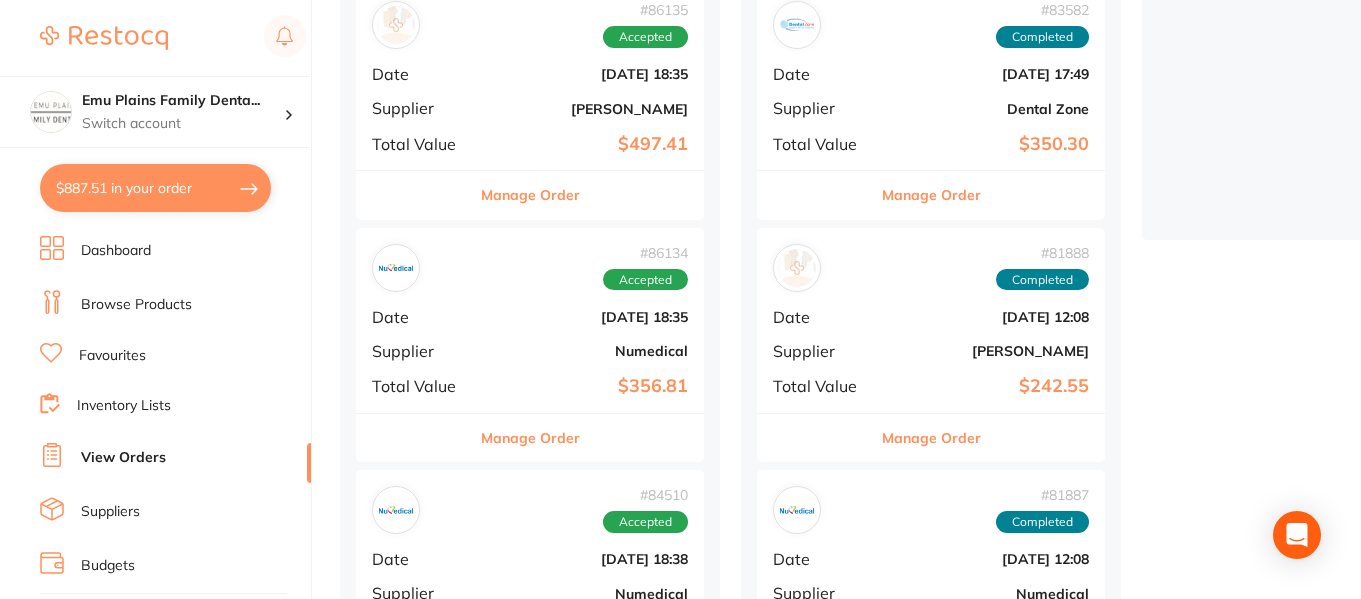 click on "Manage Order" at bounding box center [931, 438] 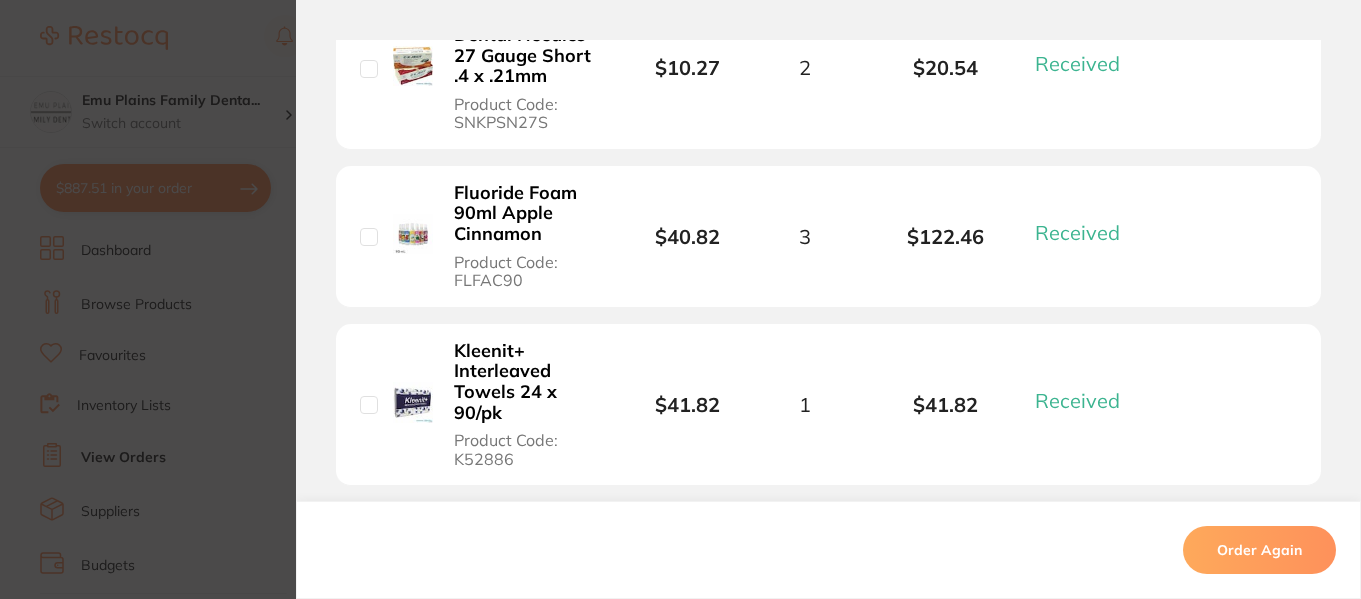 scroll, scrollTop: 716, scrollLeft: 0, axis: vertical 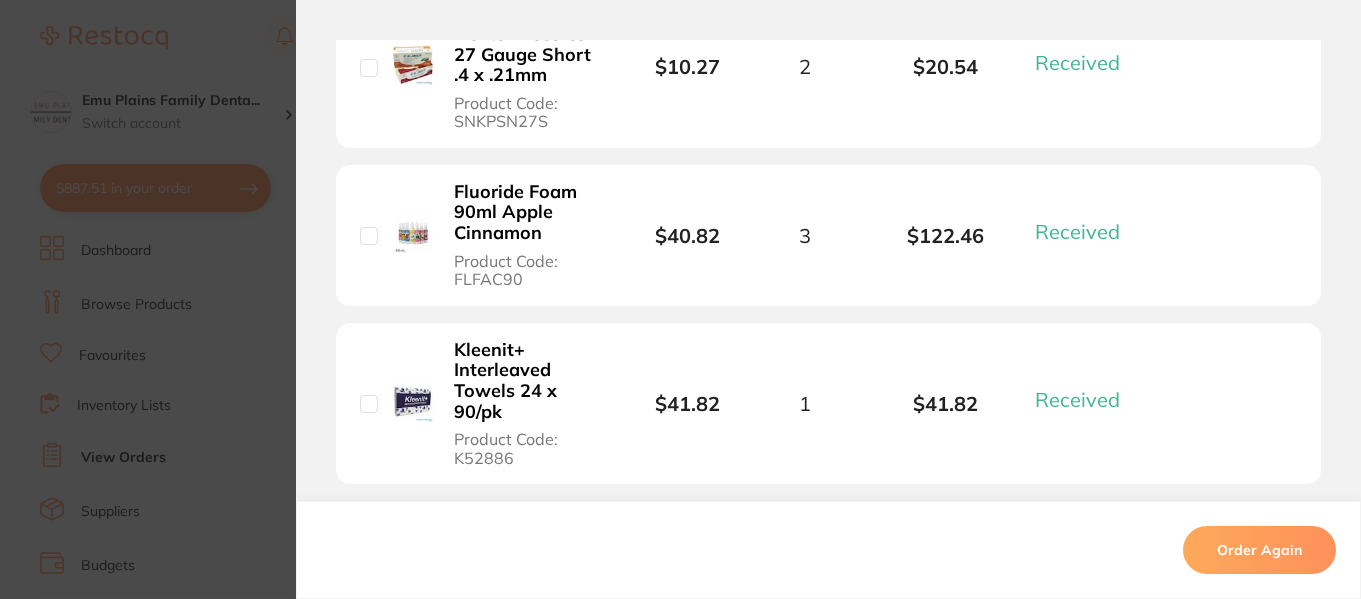 click on "Kleenit+ Interleaved Towels 24 x 90/pk" at bounding box center [529, 381] 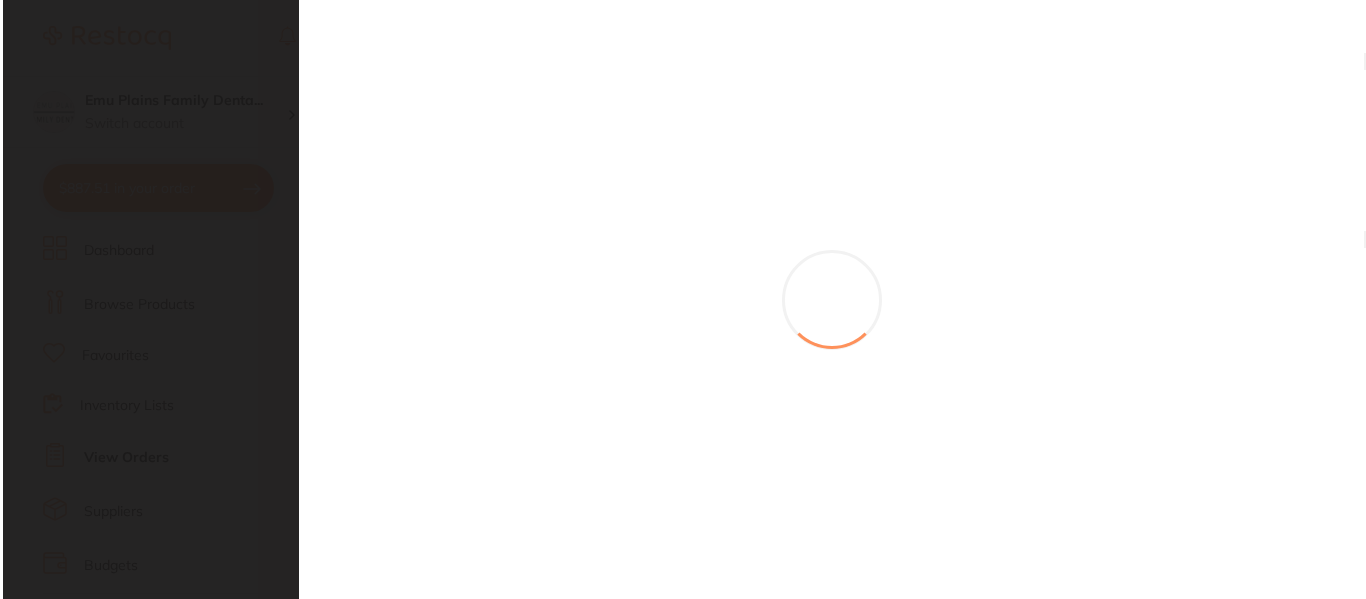 scroll, scrollTop: 0, scrollLeft: 0, axis: both 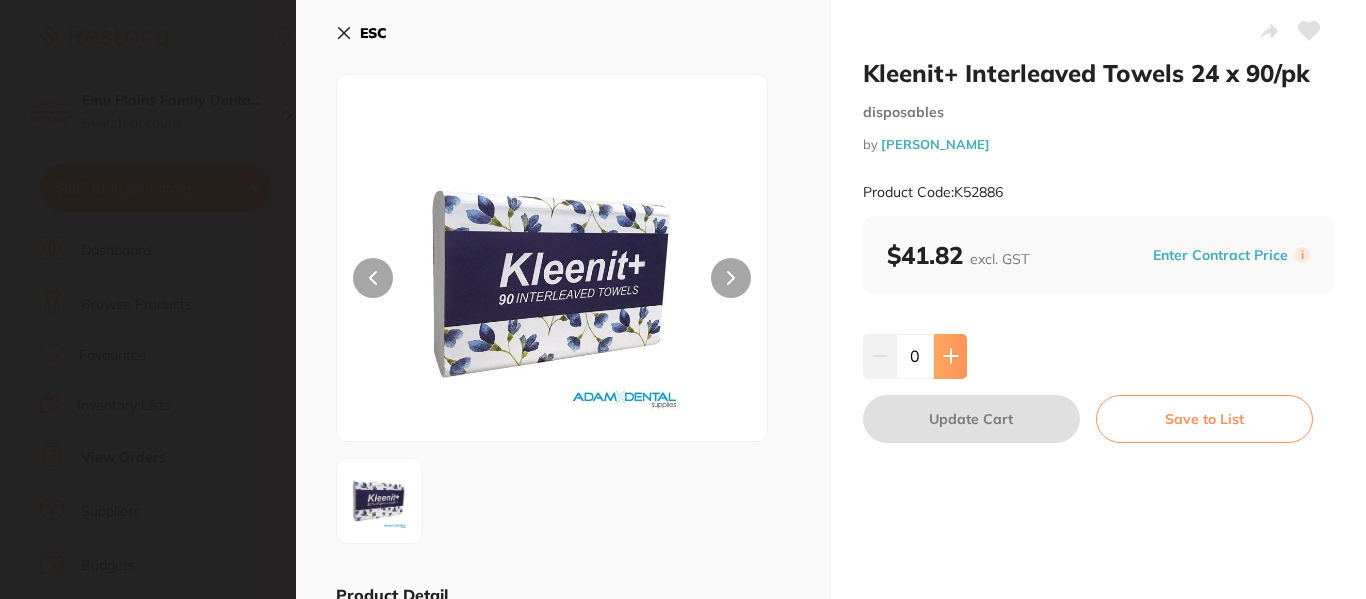 click 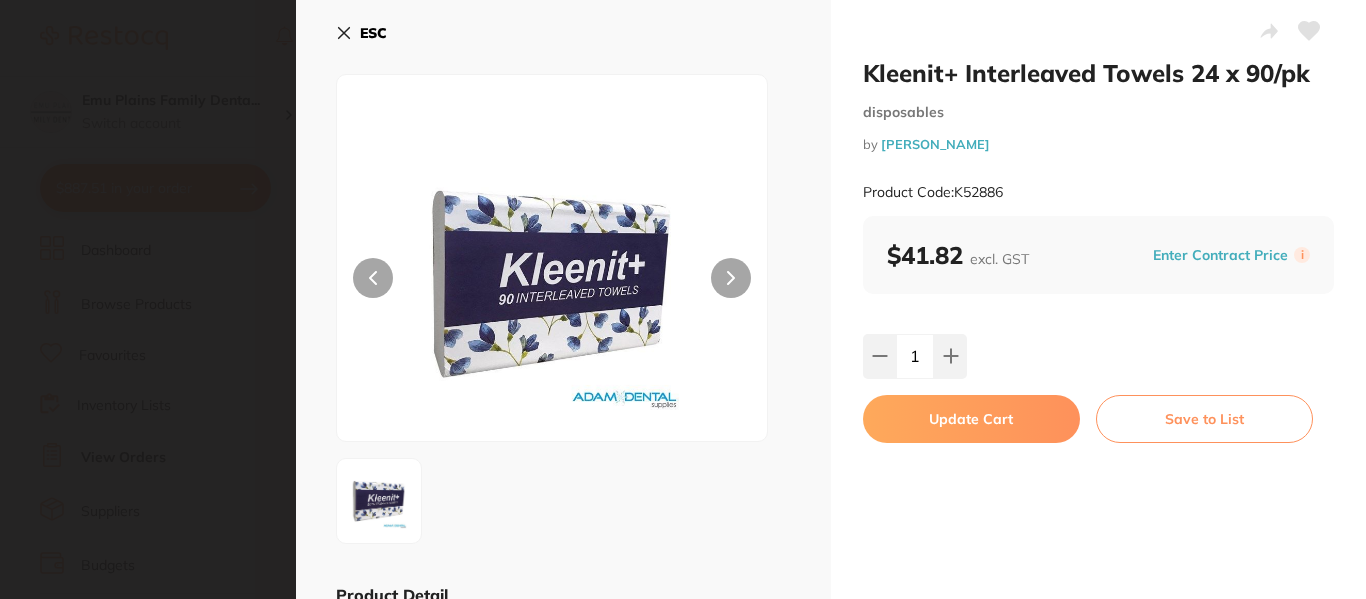 click on "Update Cart" at bounding box center [971, 419] 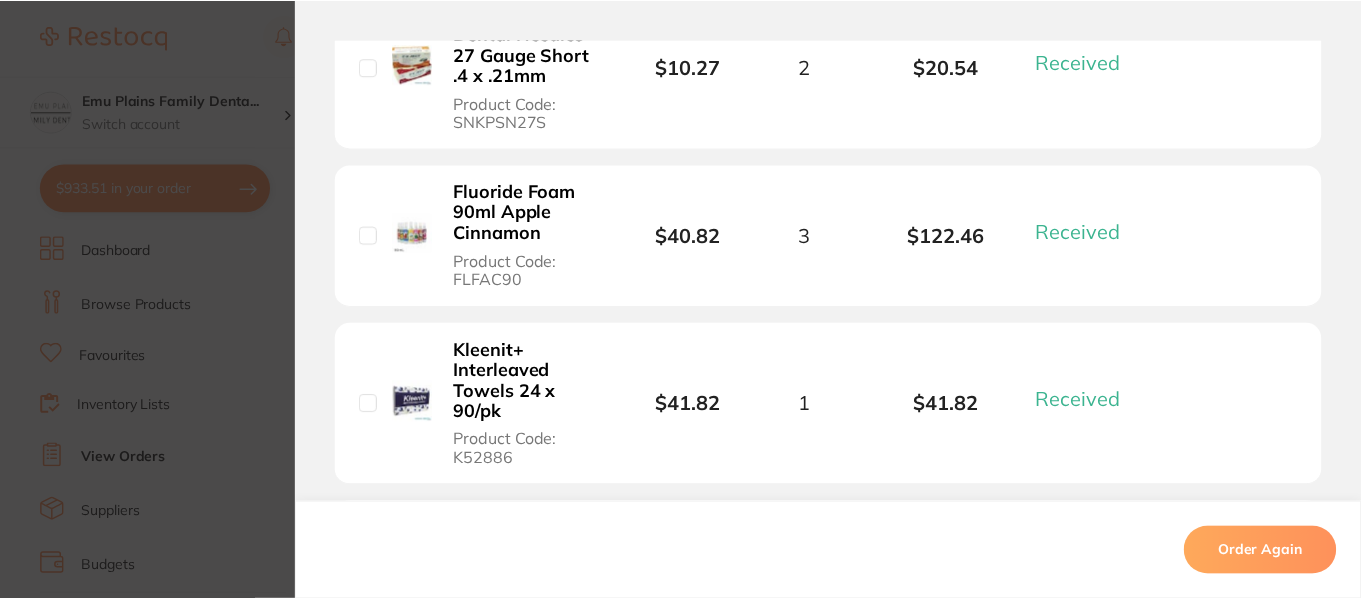 scroll, scrollTop: 537, scrollLeft: 0, axis: vertical 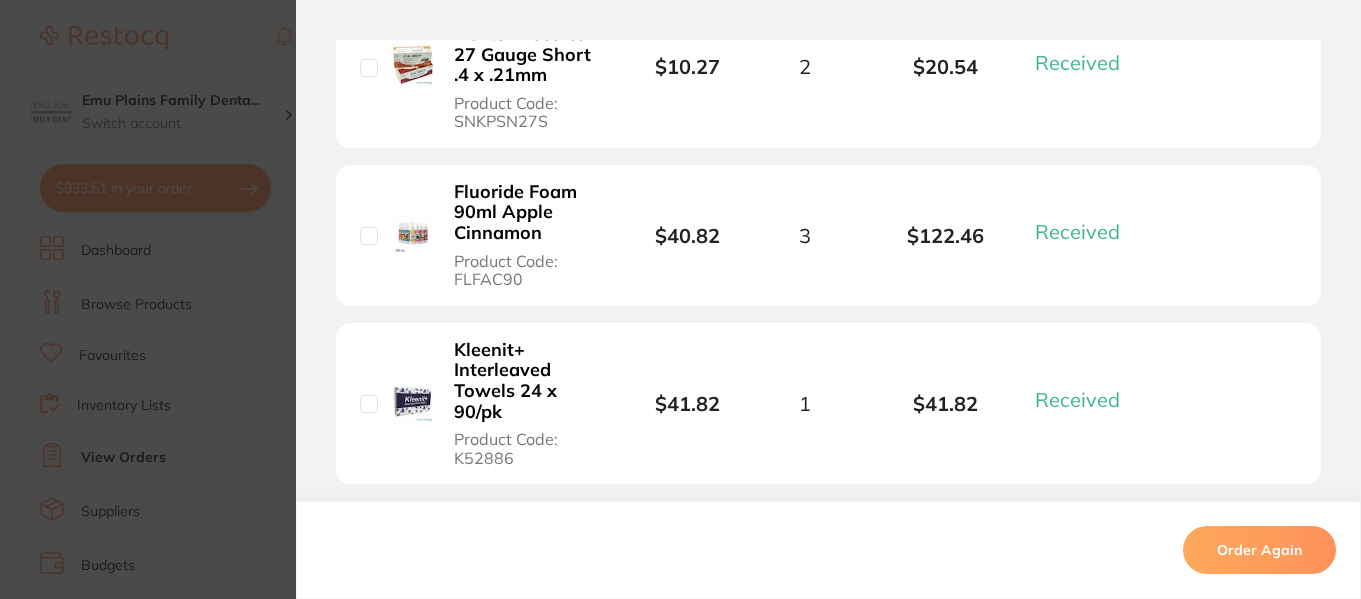 click on "Order ID: Restocq- 81888   Order Information   4  Received Completed  Order Order Date Jun 3 2025, 12:08 Supplier Adam Dental   Customer Account Number AD14711 Delivery Address Shop 6 Cnr Great Western Highway, 1 Pyramid St, , Emu Plains NSW 2750 Total Value $242.55 Order Notes Upload attachments There are currently no notes to display. Your Orders   Select all ( 0 ) Price Quantity Total Item Status   You can use this feature to track items that you have received and those that are on backorder Qty Received Save To List CK-JECT Sterile Dental Needles 27 Gauge Short .4 x .21mm   Product    Code:  SNKPSN27S     $10.27 2 $20.54 Received Received Back Order Fluoride Foam 90ml Apple Cinnamon   Product    Code:  FLFAC90     $40.82 3 $122.46 Received Received Back Order Kleenit+ Interleaved Towels 24 x 90/pk   Product    Code:  K52886     $41.82 1 $41.82 Received Received Back Order Ribbon Saw Strips - Micro Cut 6mm x 150mm (3034)   Product    Code:  ISS612     $35.68 1 $35.68 Received Received Back Order Product" at bounding box center [680, 299] 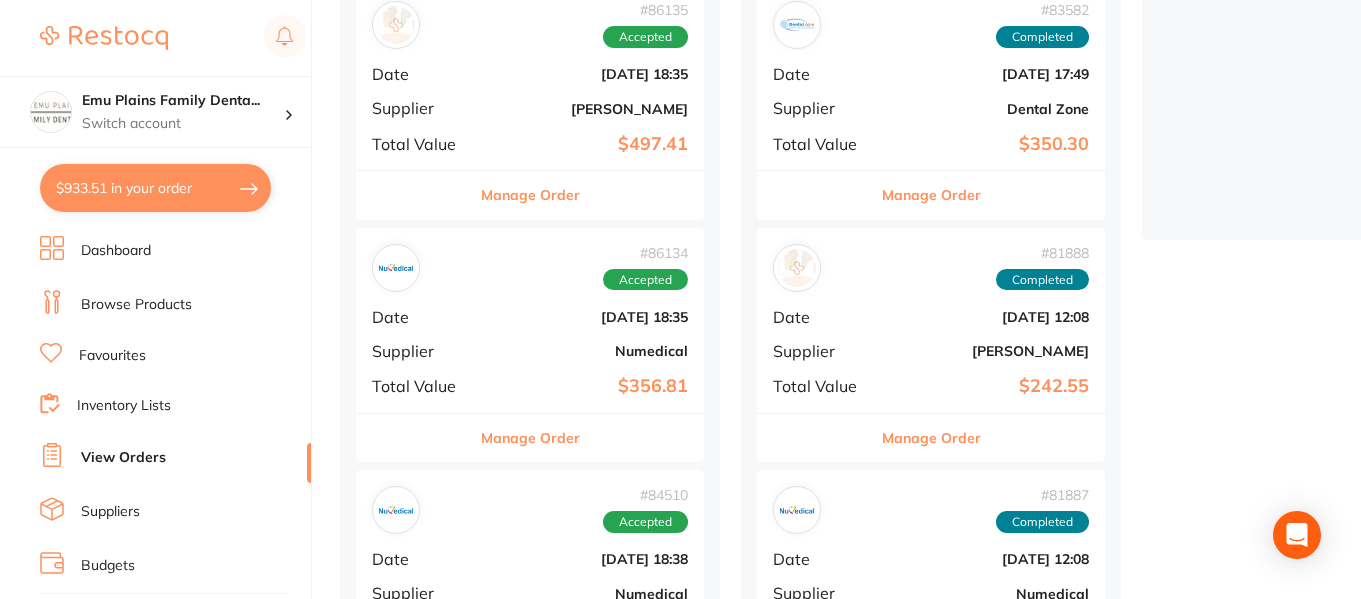 click on "Manage Order" at bounding box center [931, 438] 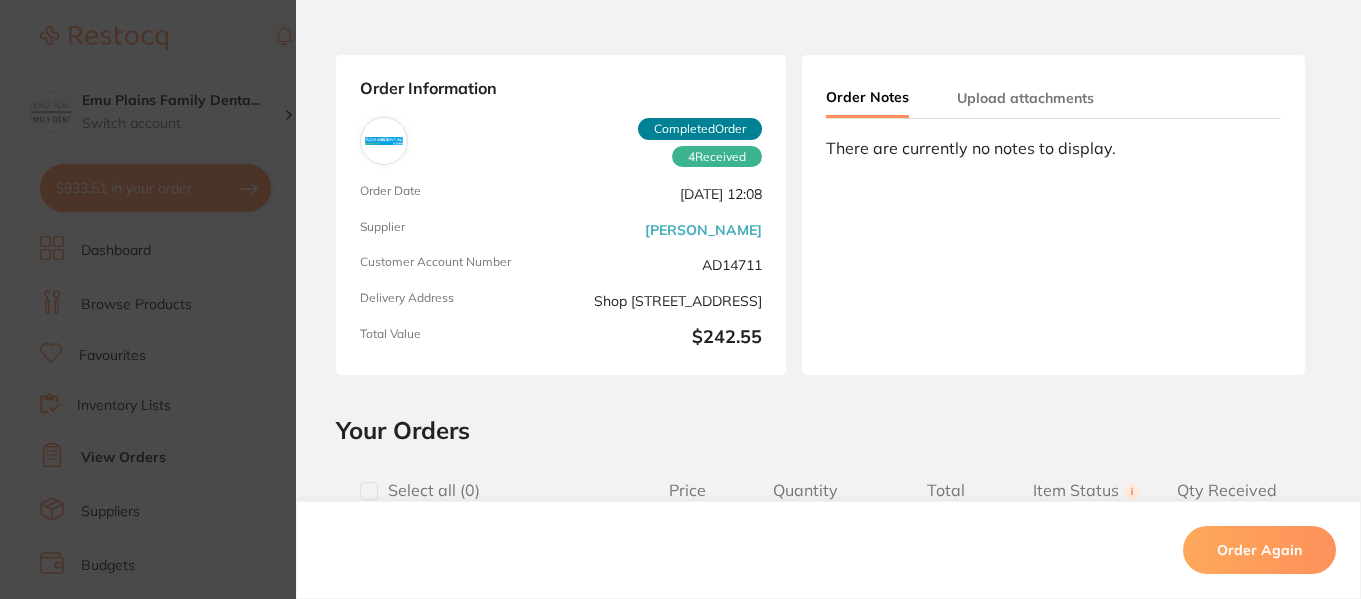 scroll, scrollTop: 0, scrollLeft: 0, axis: both 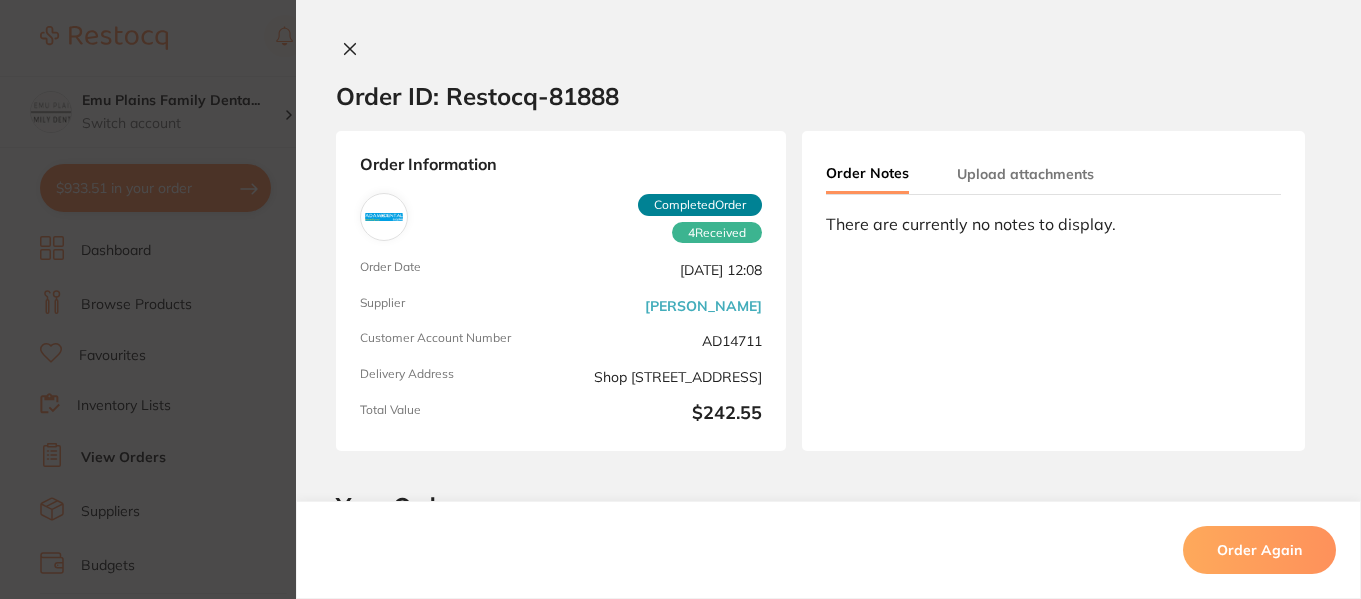 click 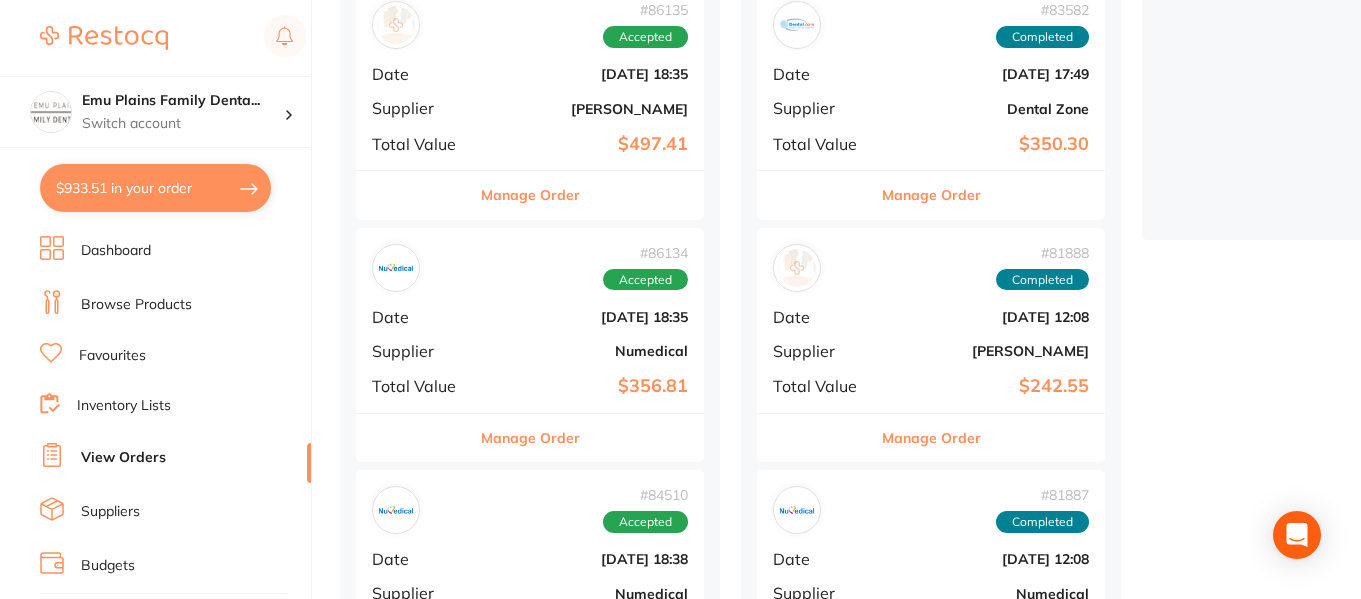 click on "Inventory Lists" at bounding box center (124, 406) 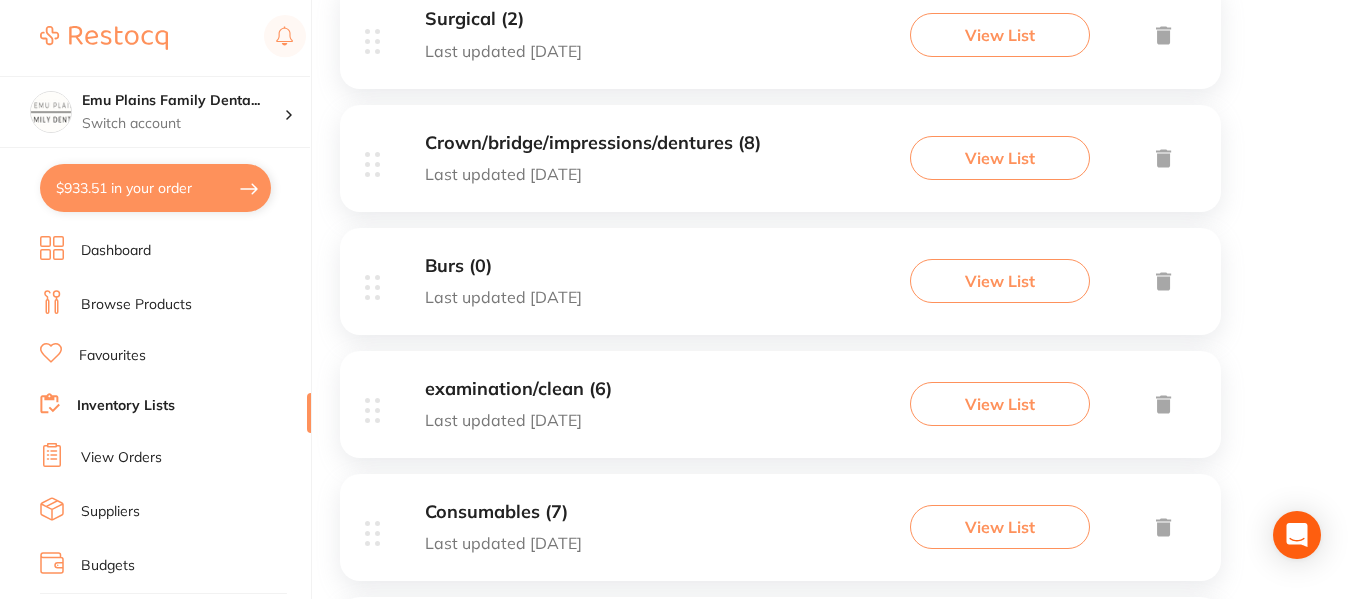 scroll, scrollTop: 805, scrollLeft: 0, axis: vertical 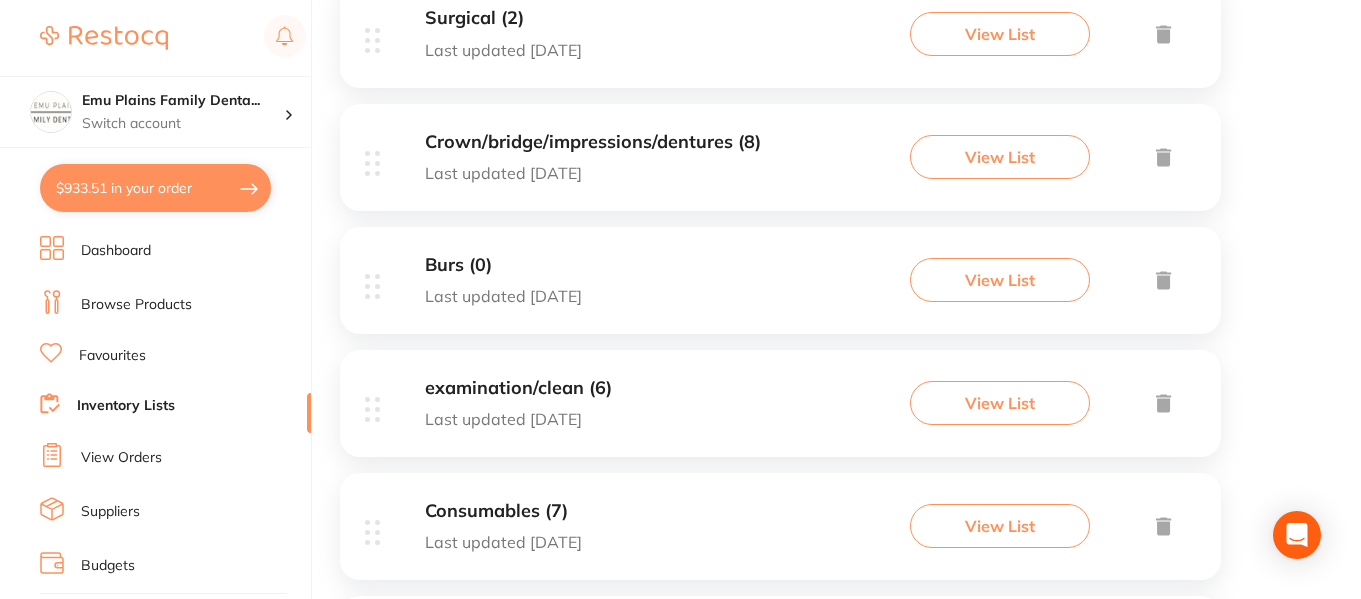 click on "Consumables  (7)" at bounding box center (503, 511) 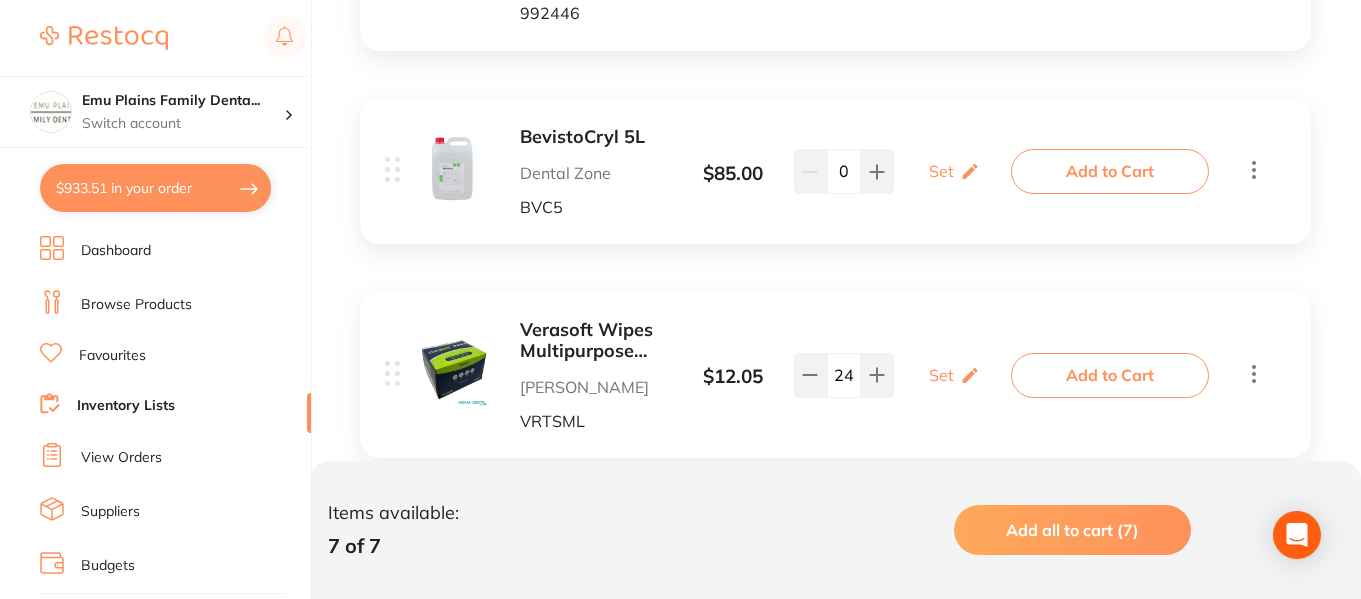 scroll, scrollTop: 1416, scrollLeft: 0, axis: vertical 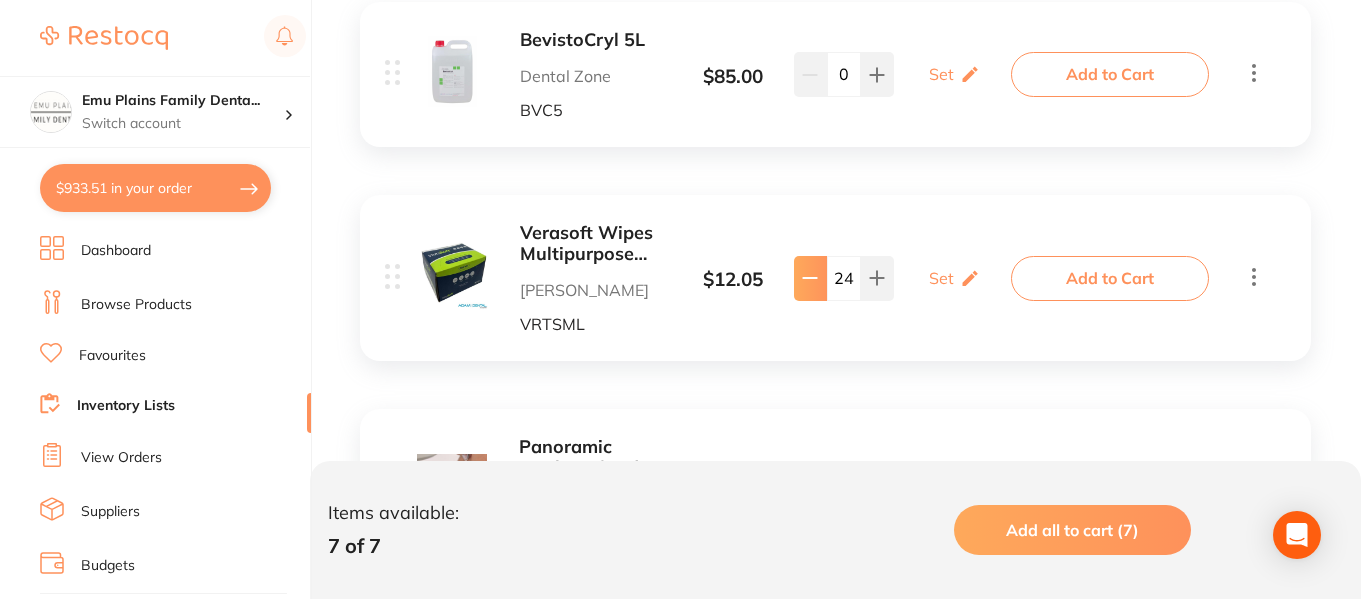 click 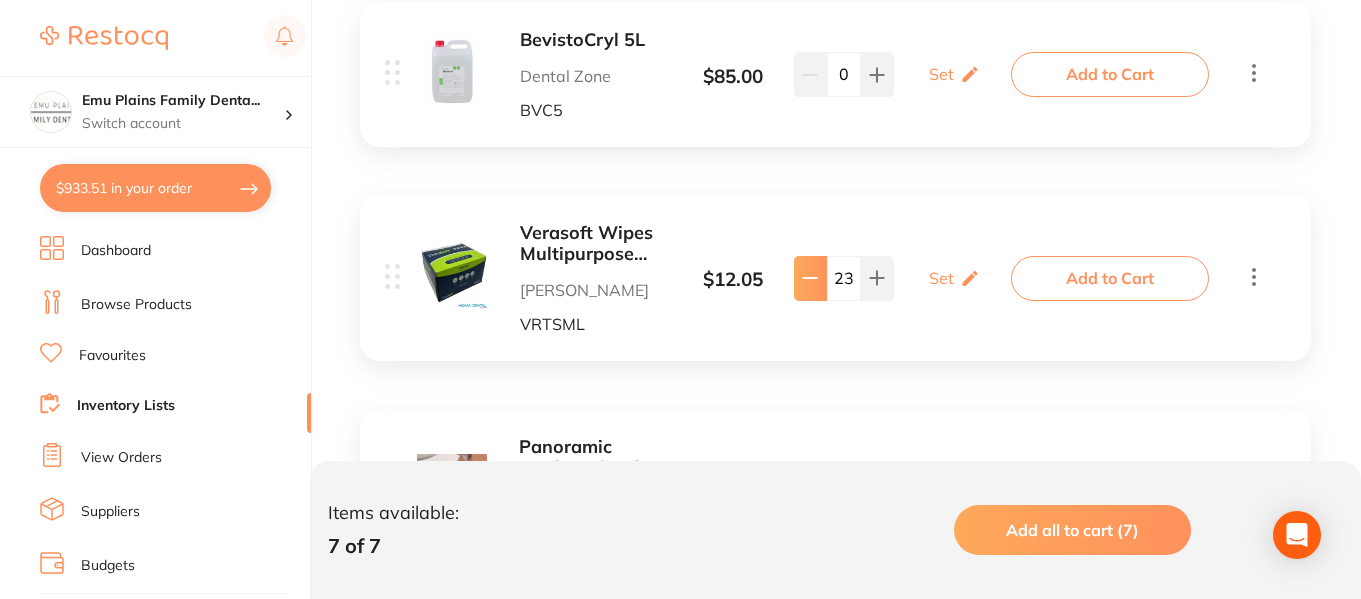 click 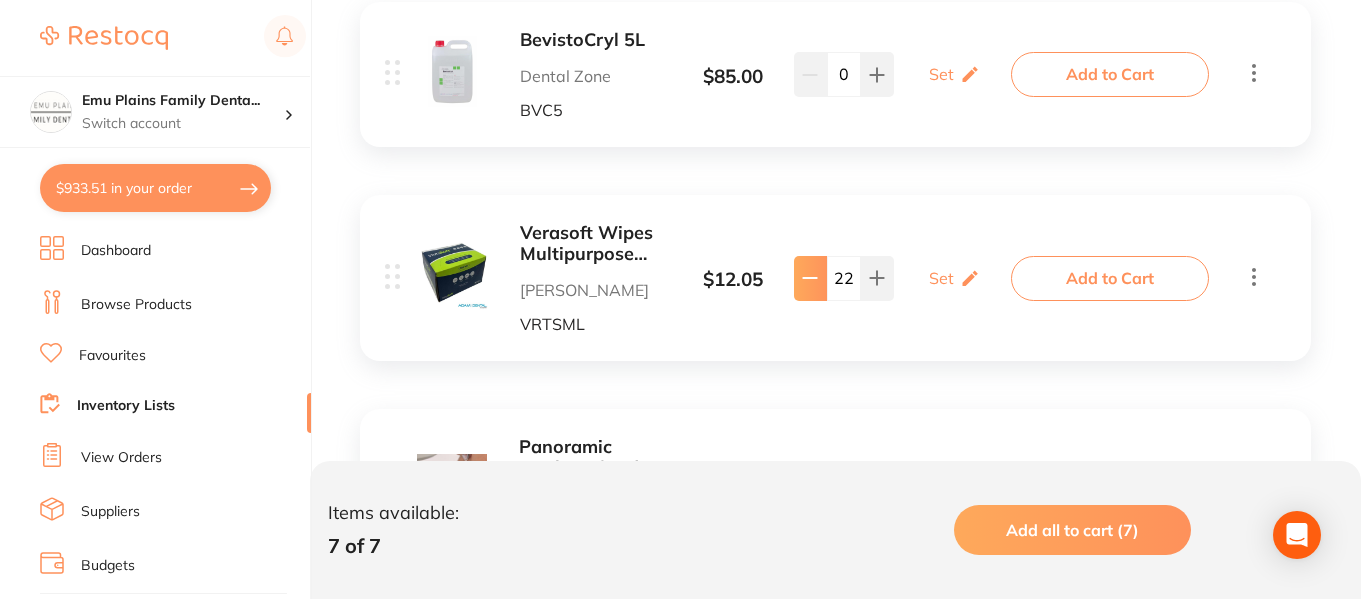 click 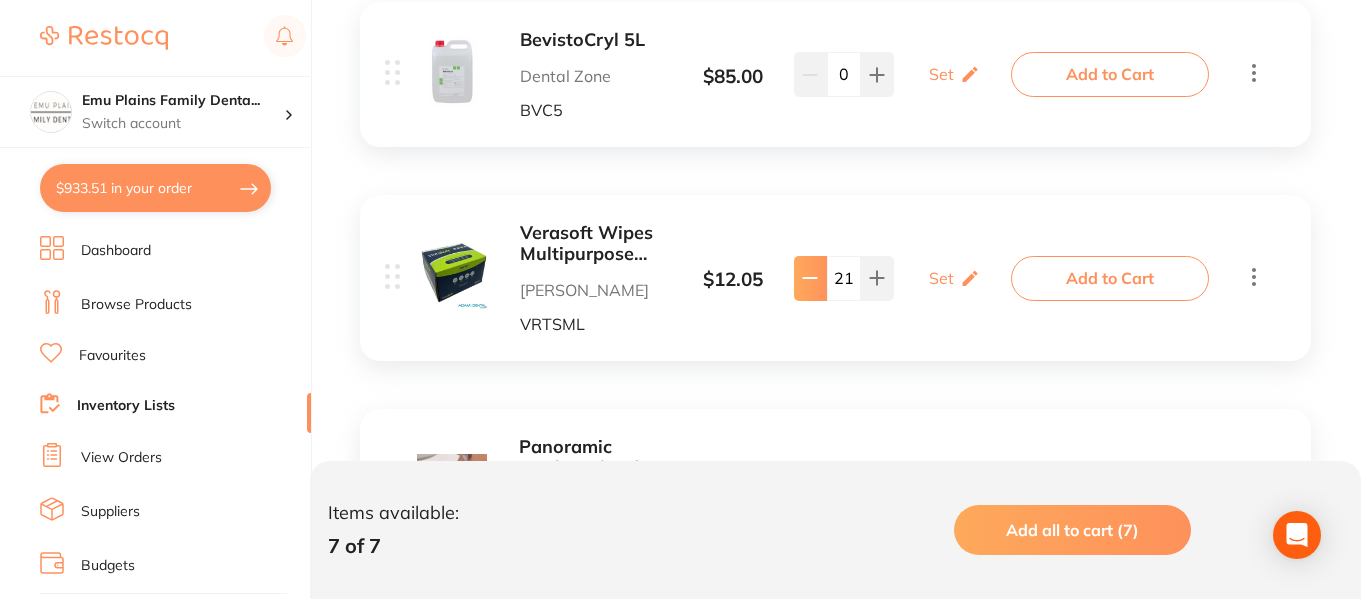click 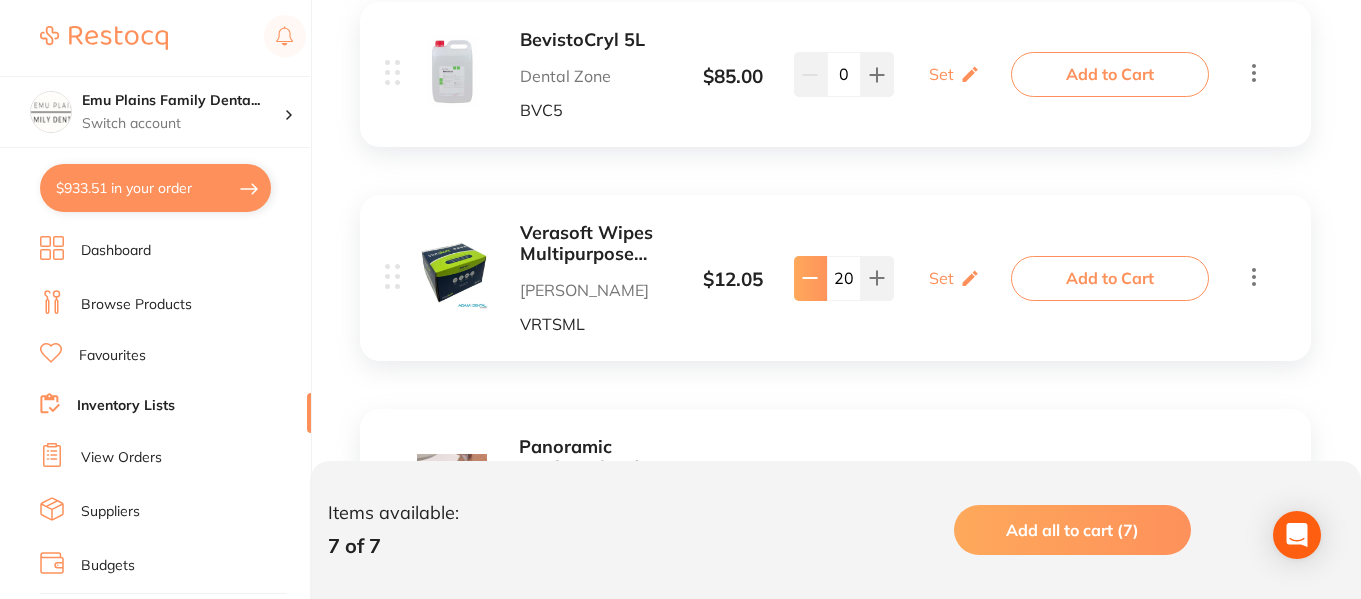 click 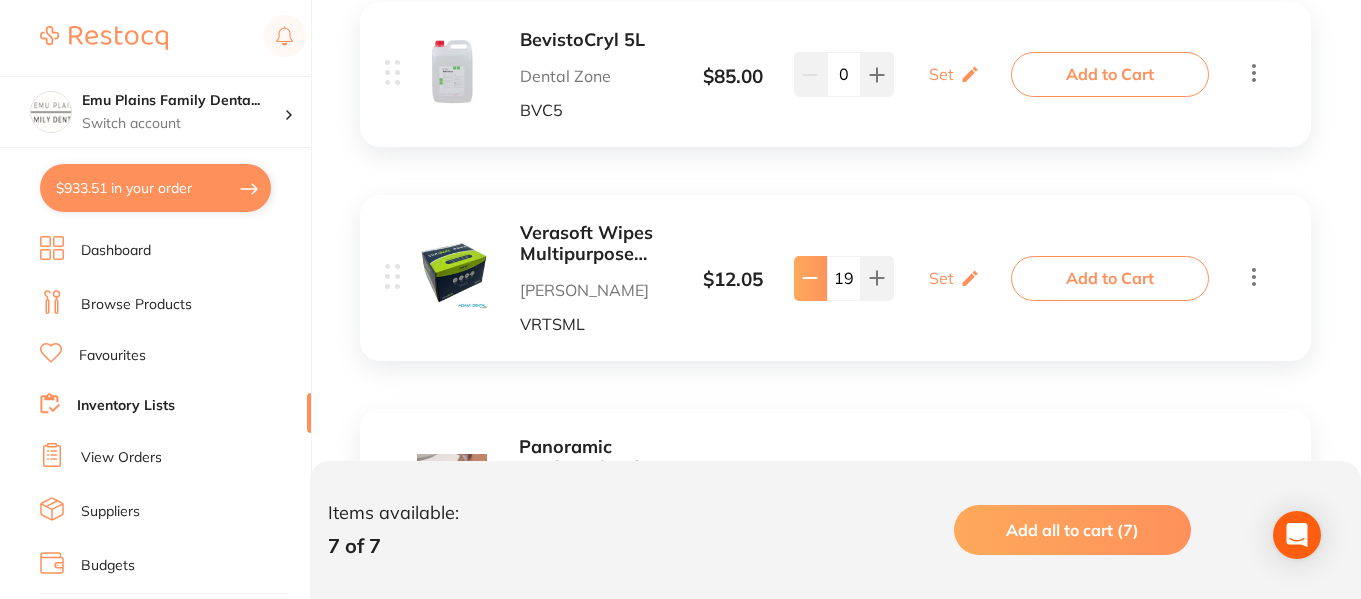 click 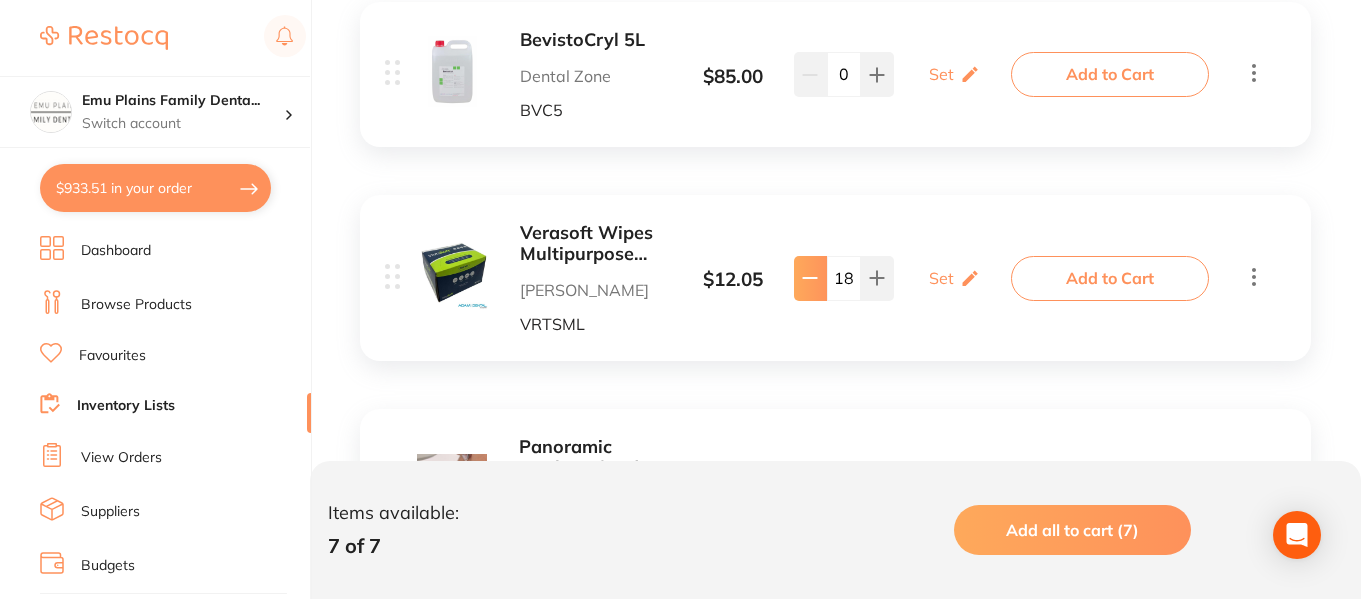 click 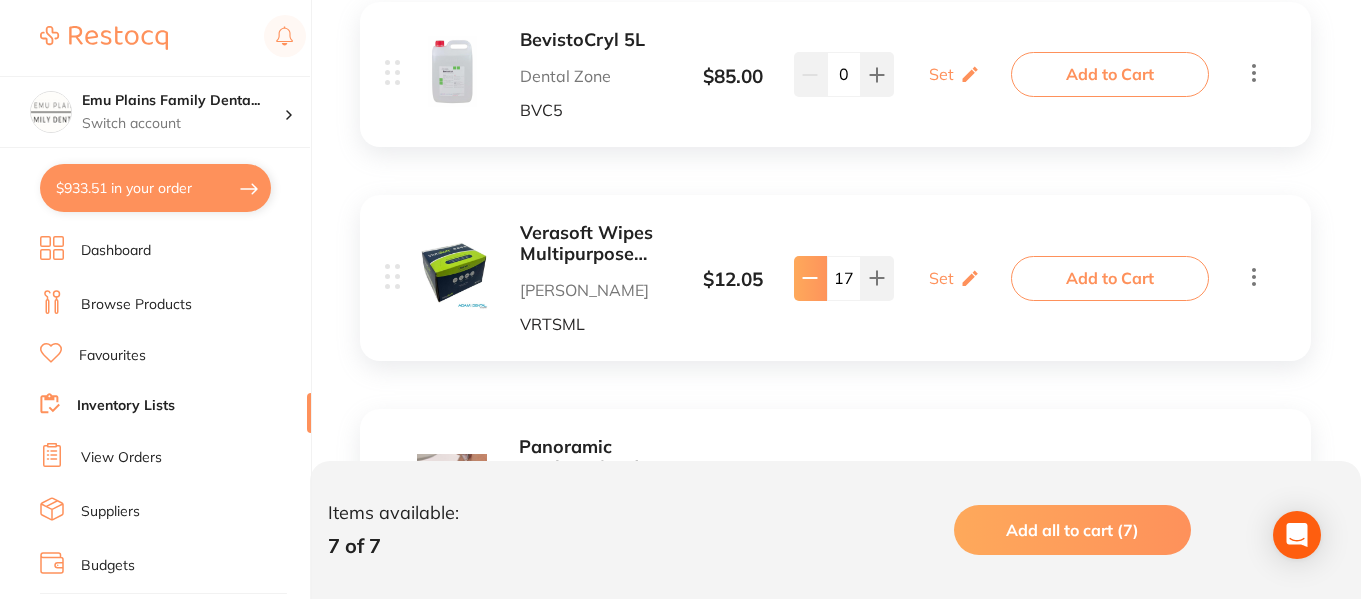 click 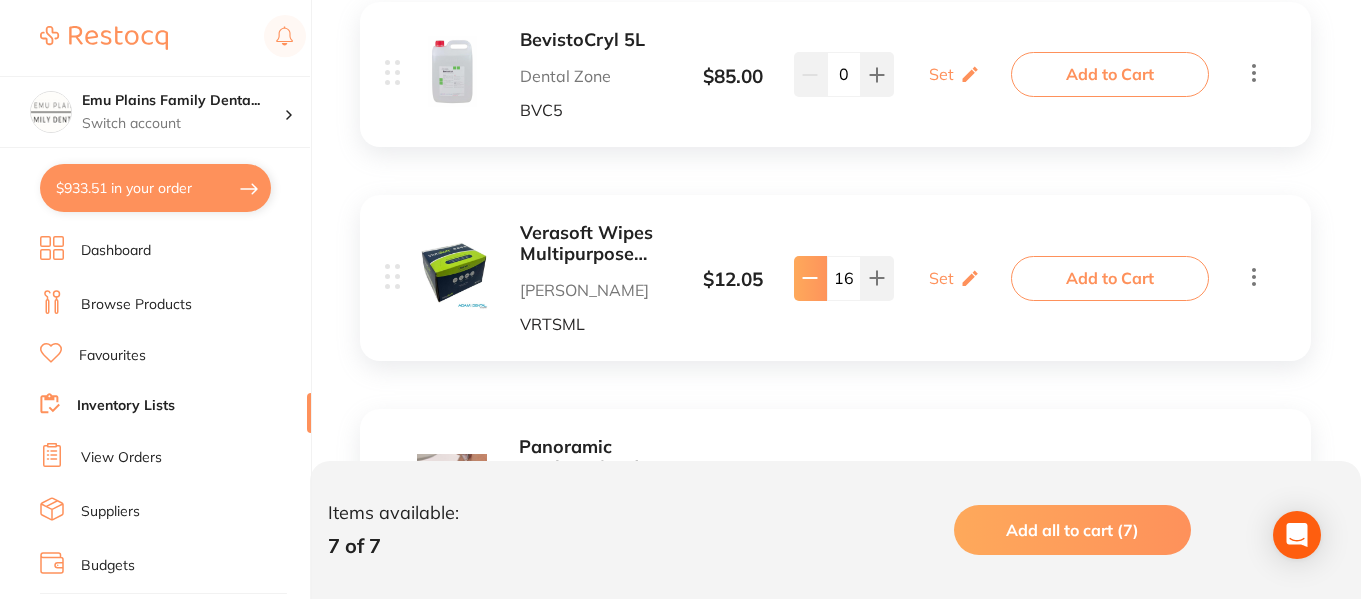 click 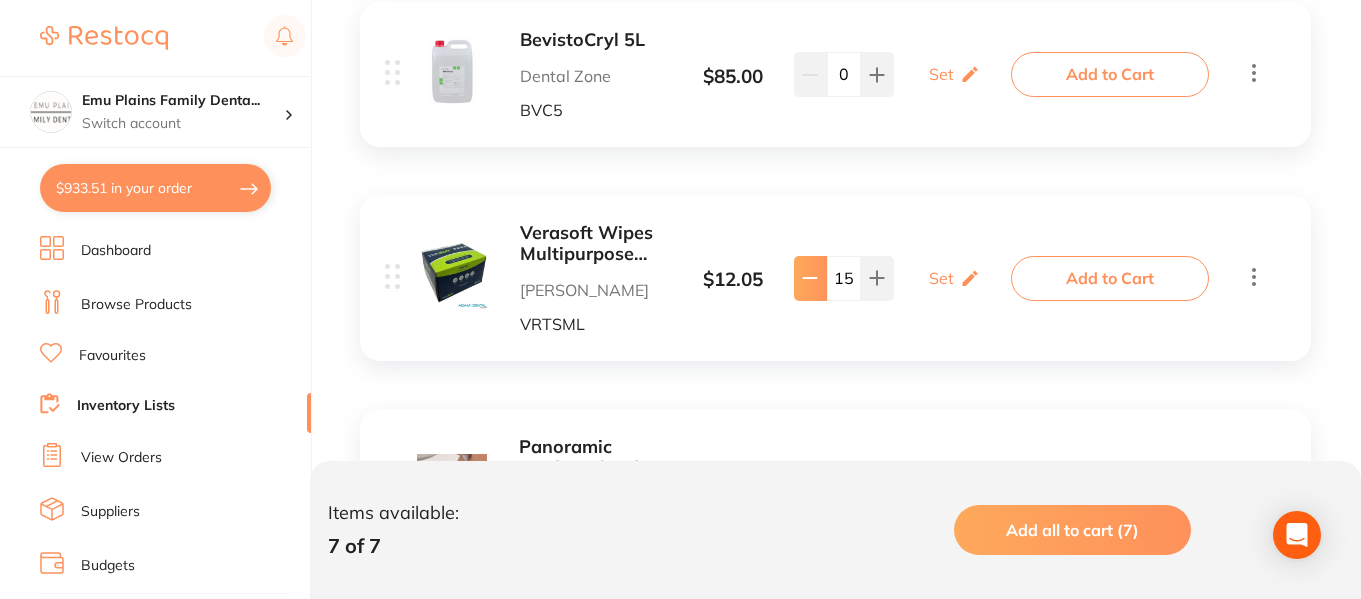 click 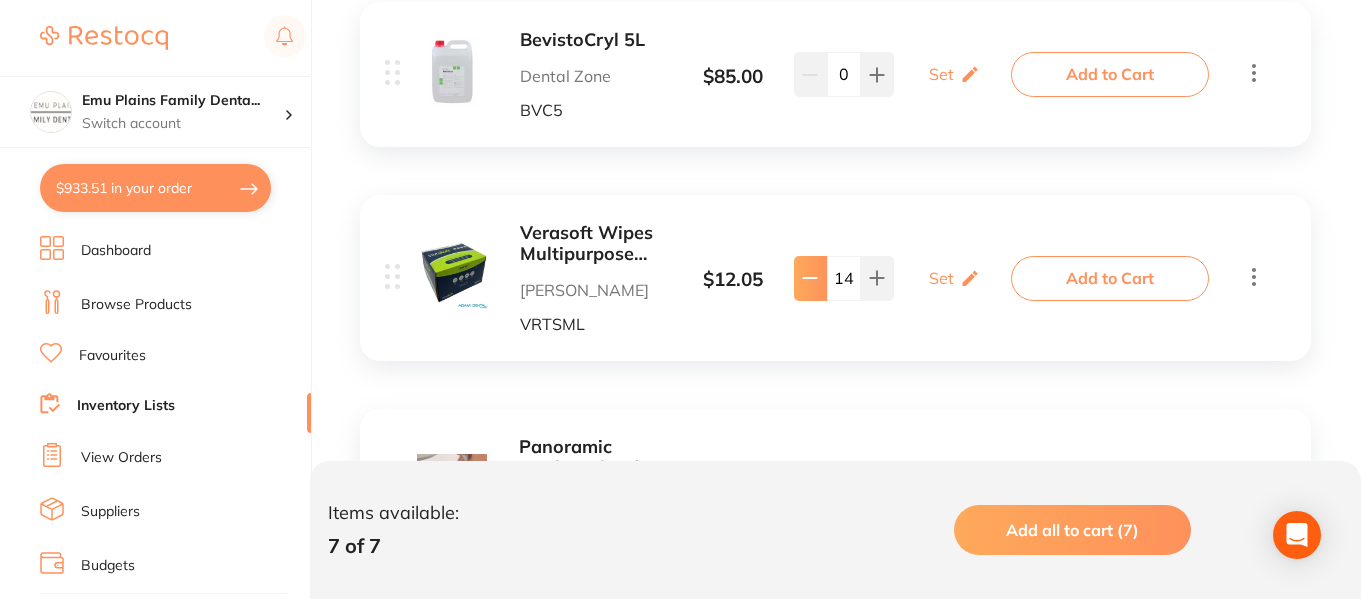 click 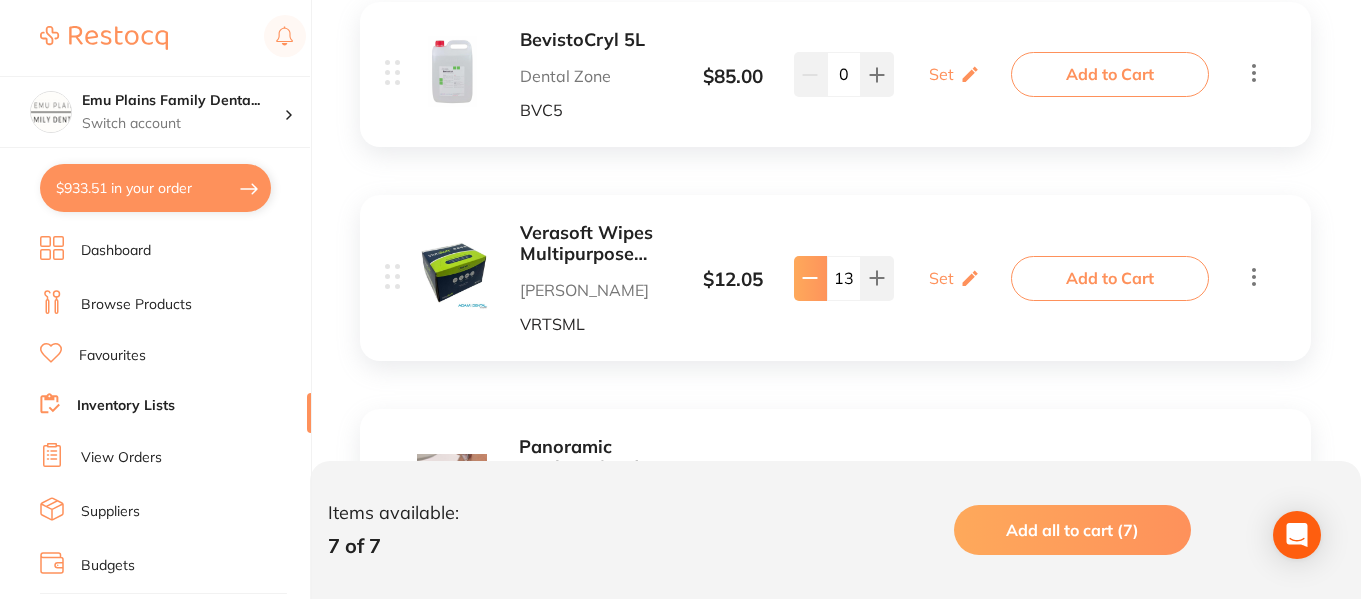 click 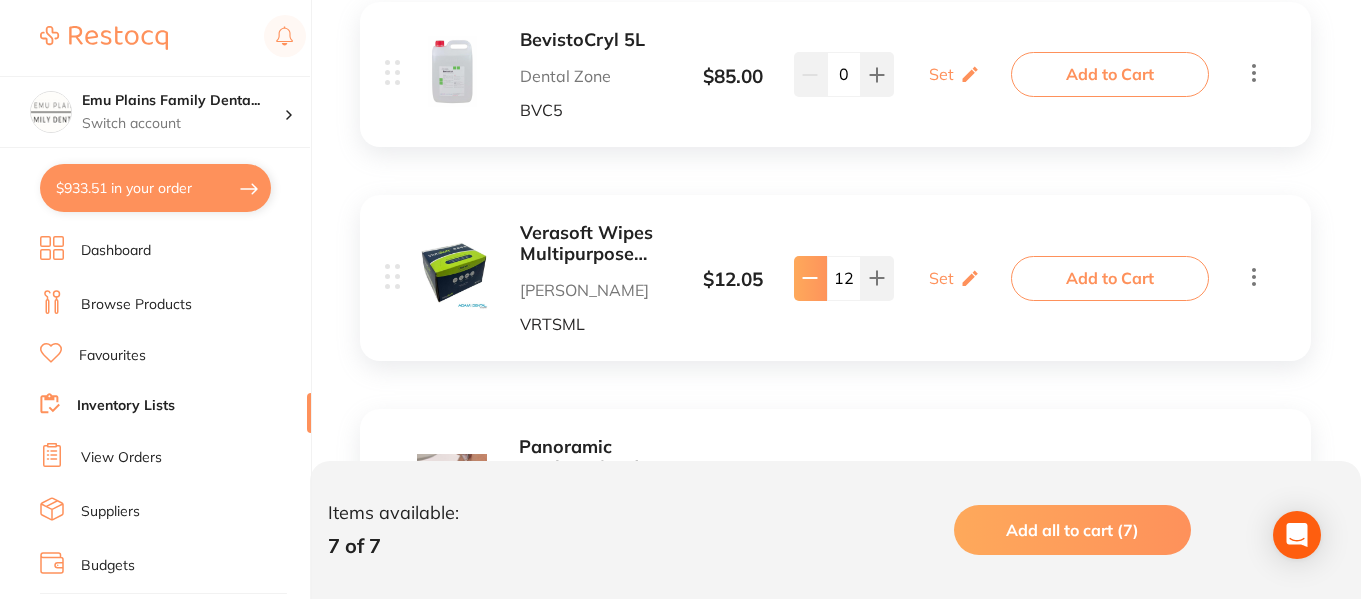 click 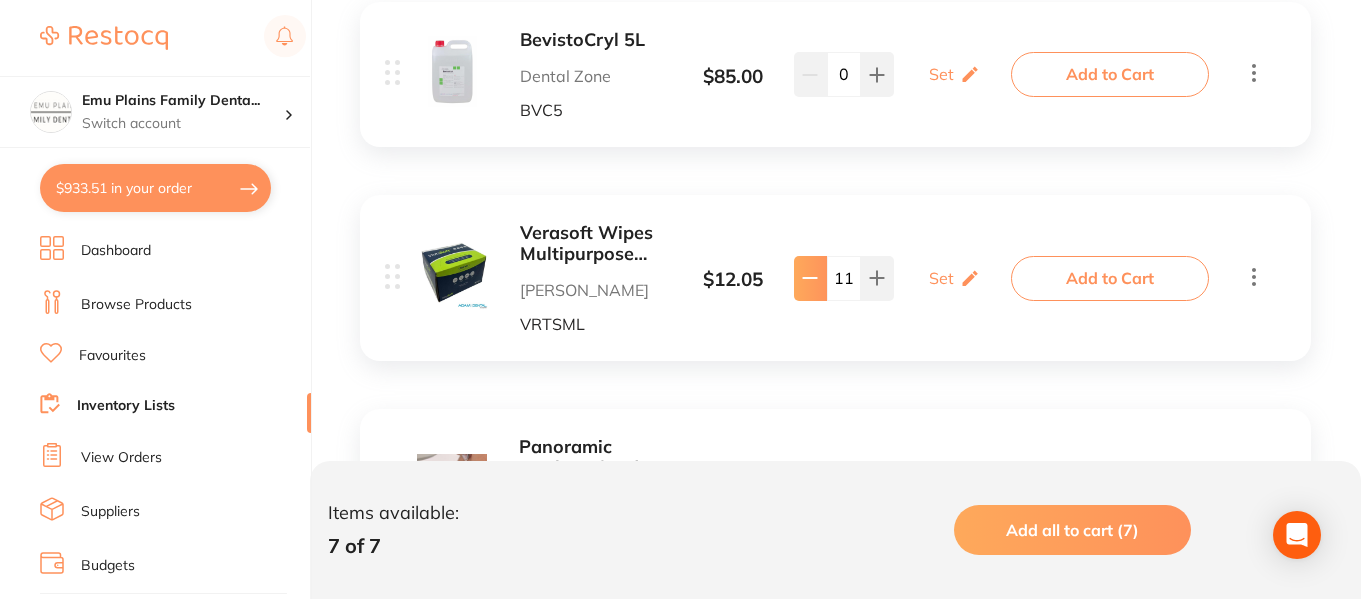 click 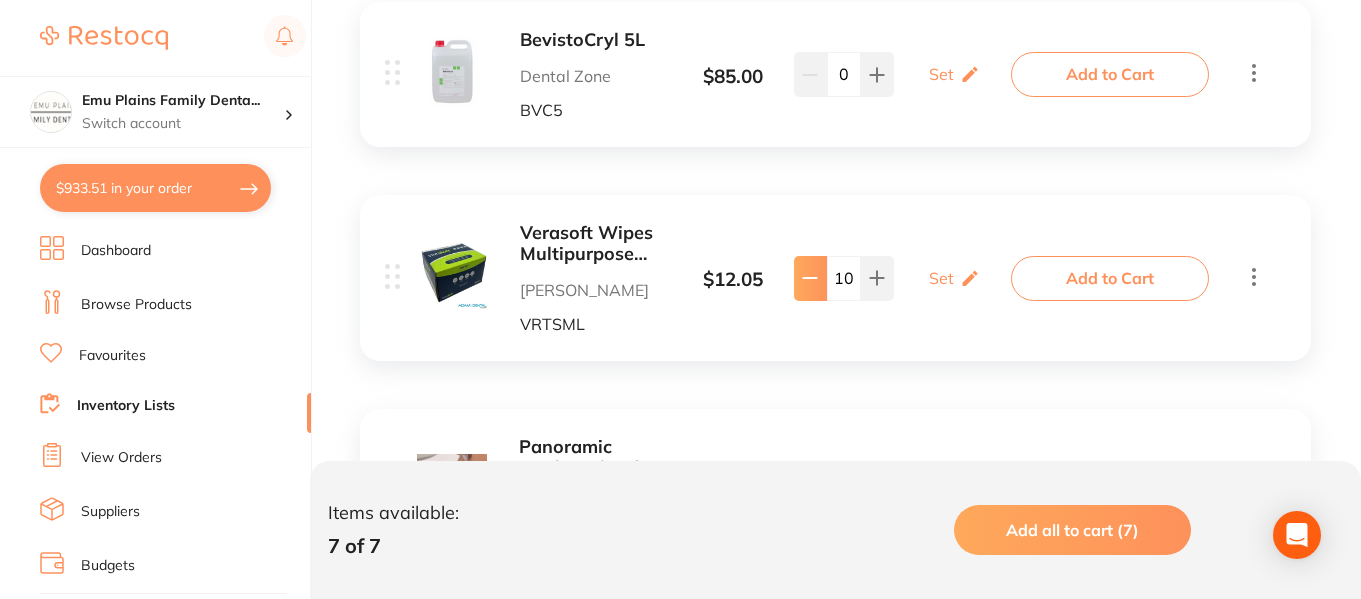 click 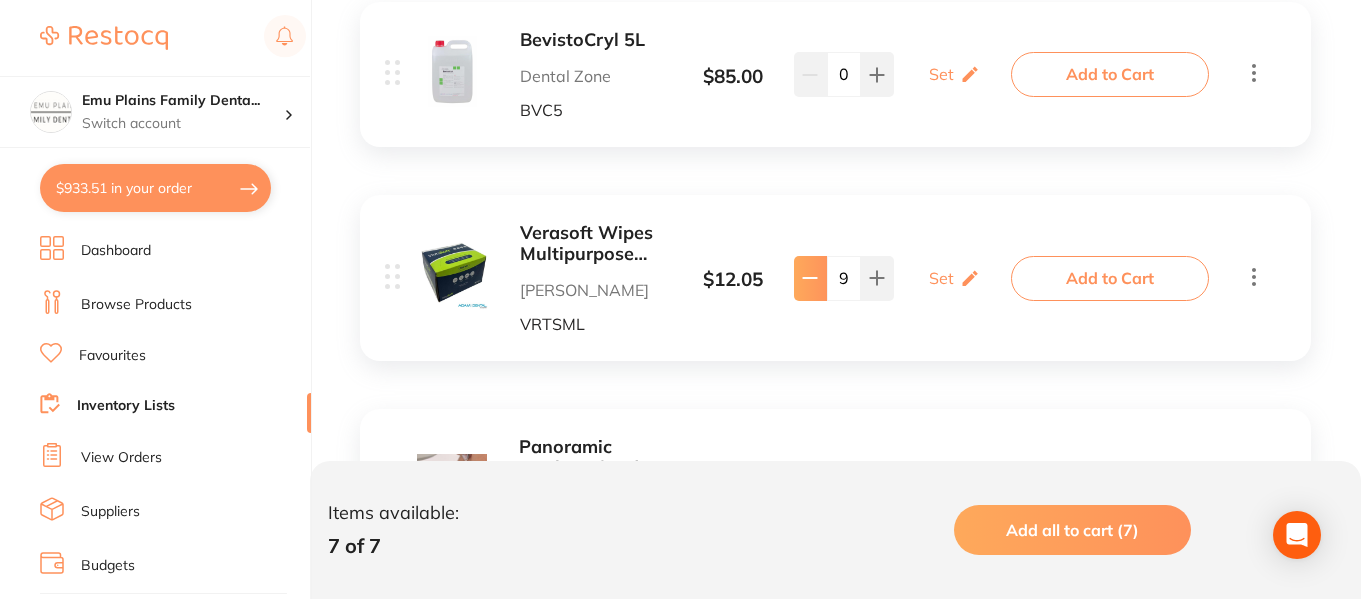 click 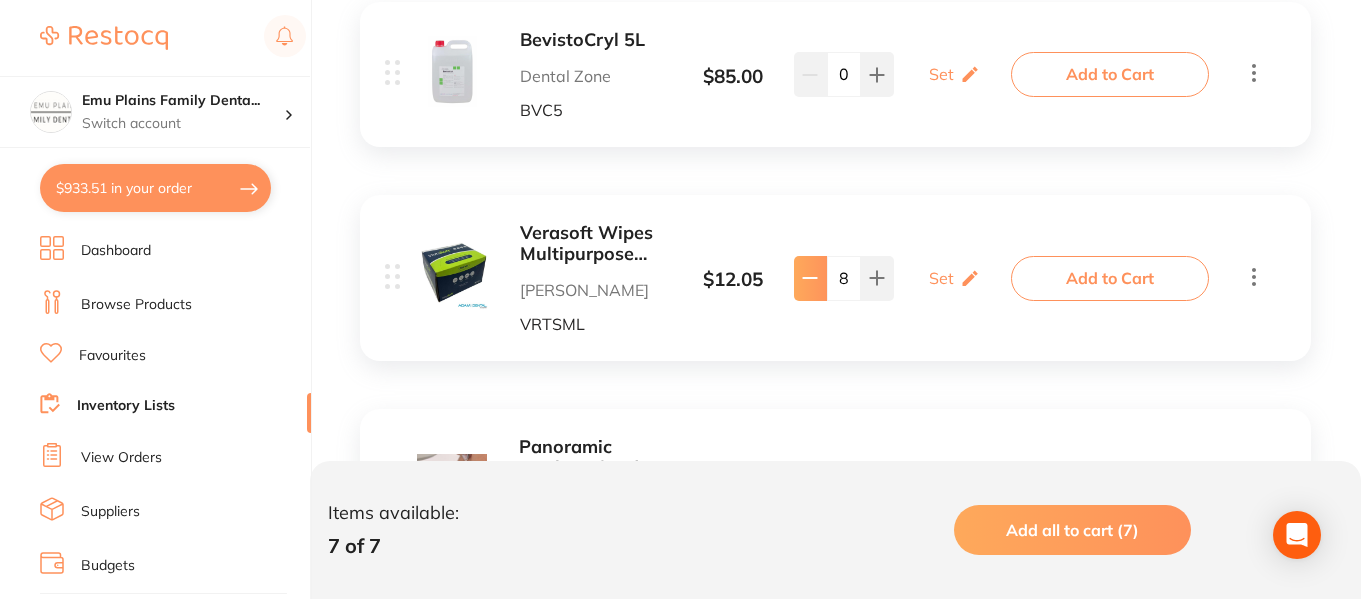 click 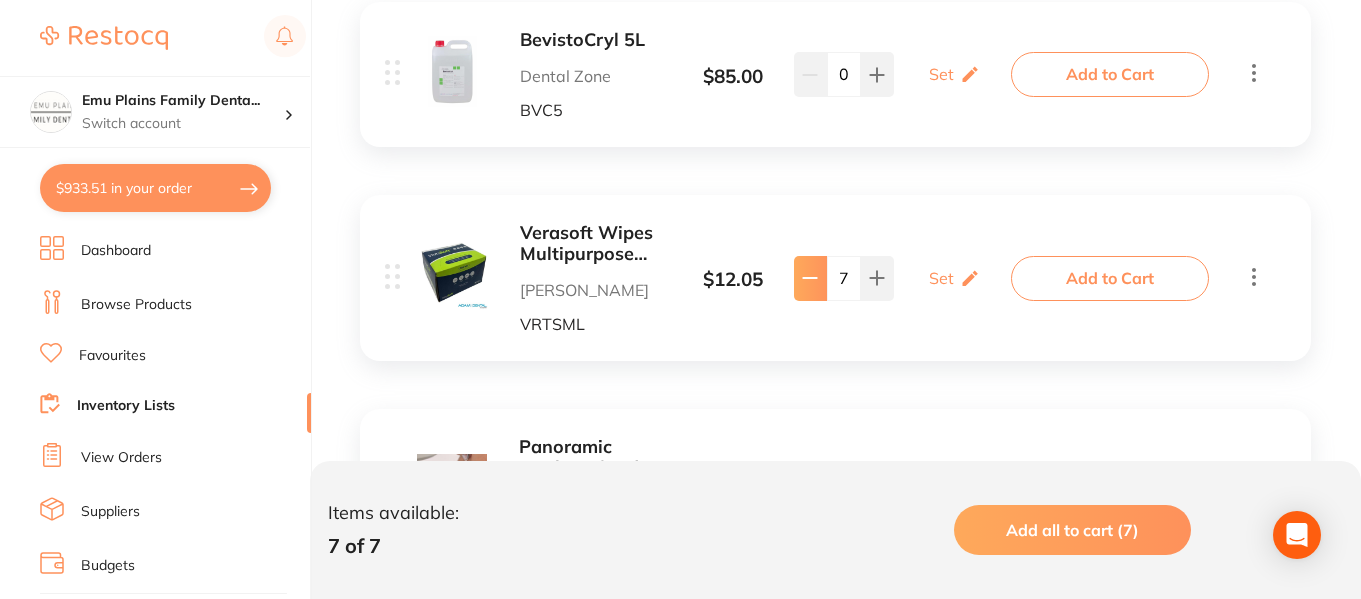 click 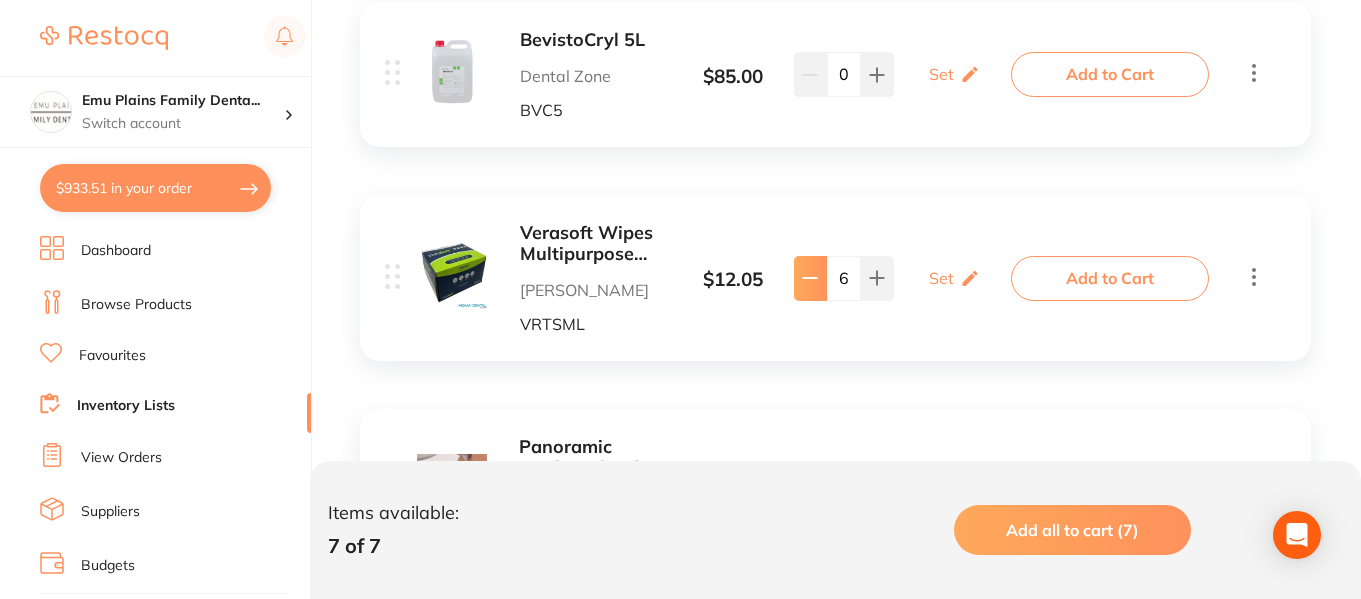 click 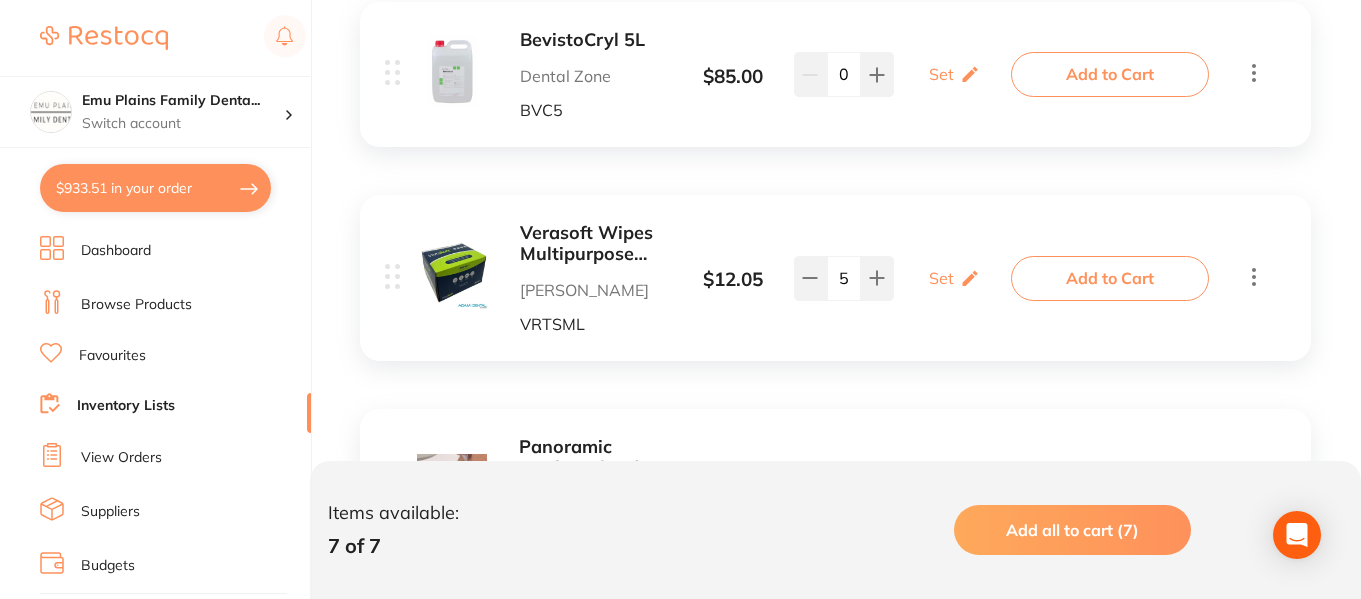 click on "Add to Cart" at bounding box center (1110, 278) 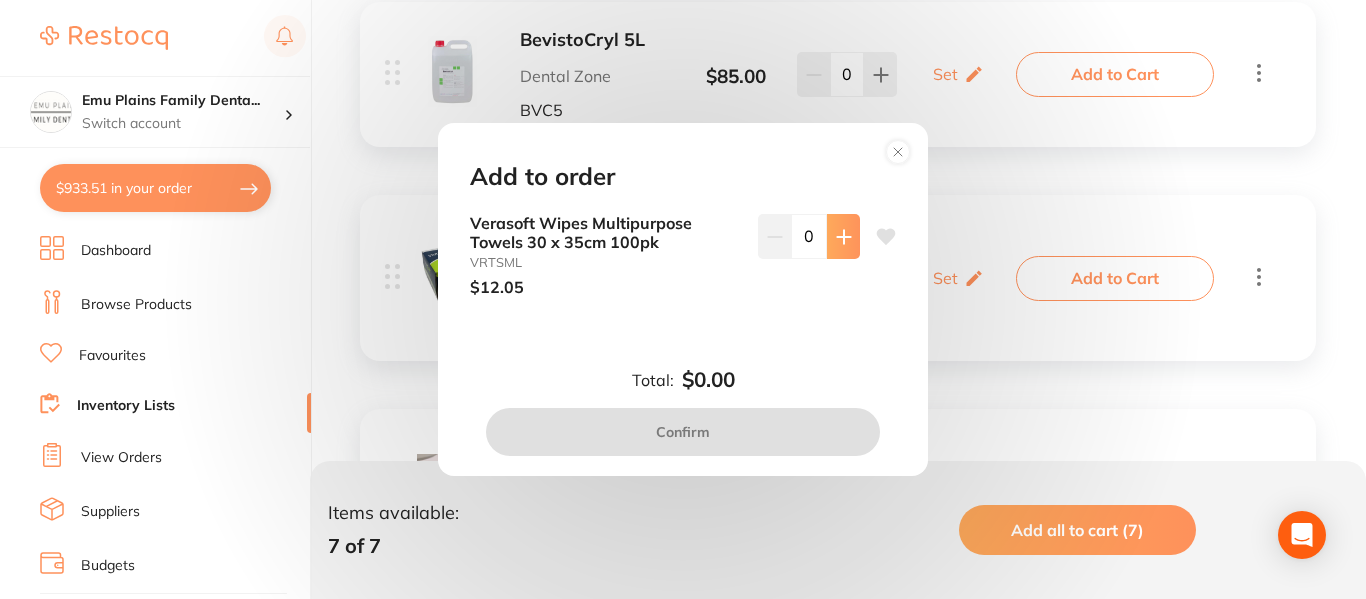 click 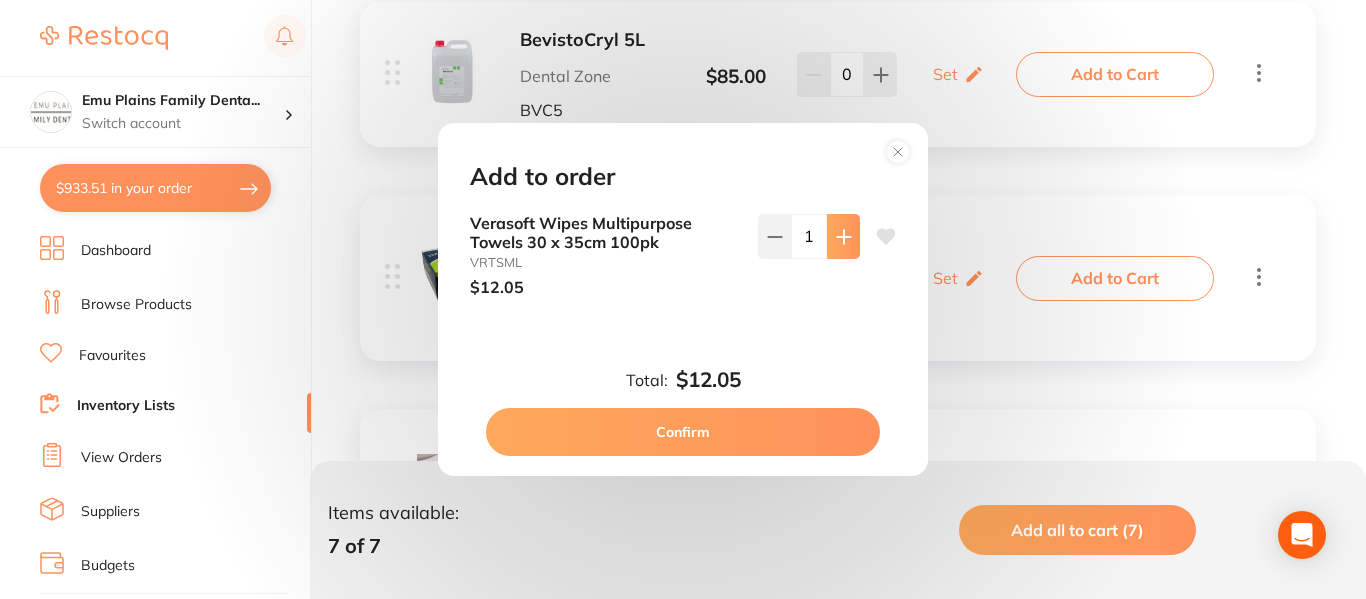 click 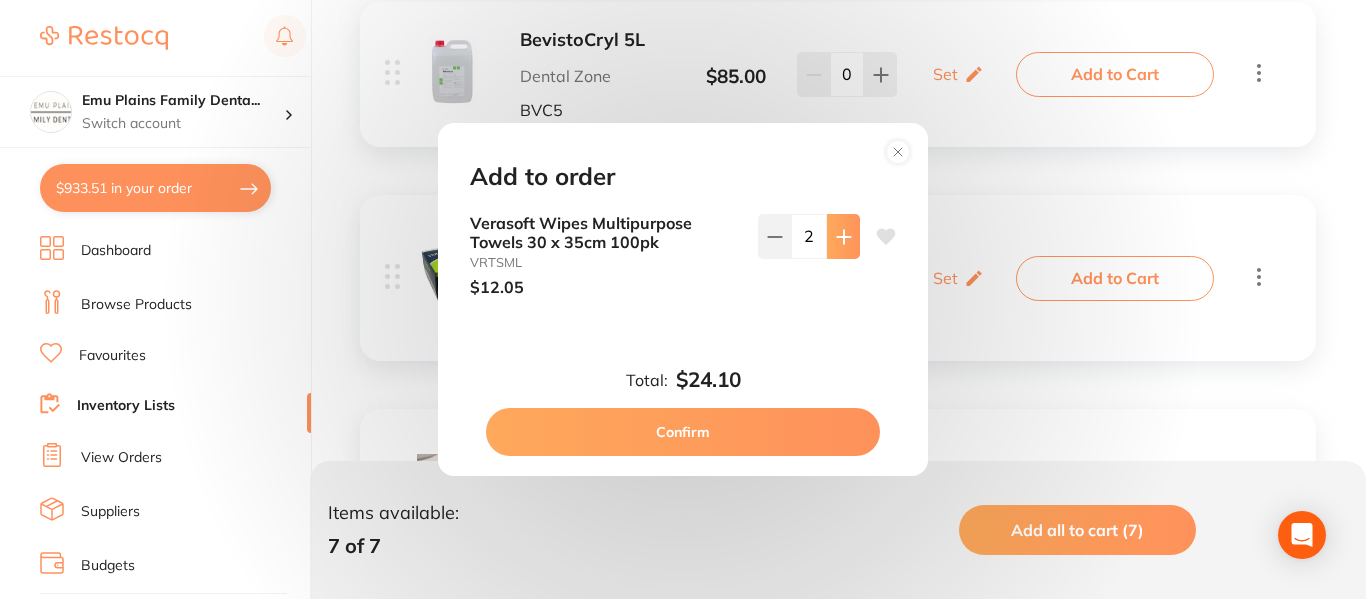 click 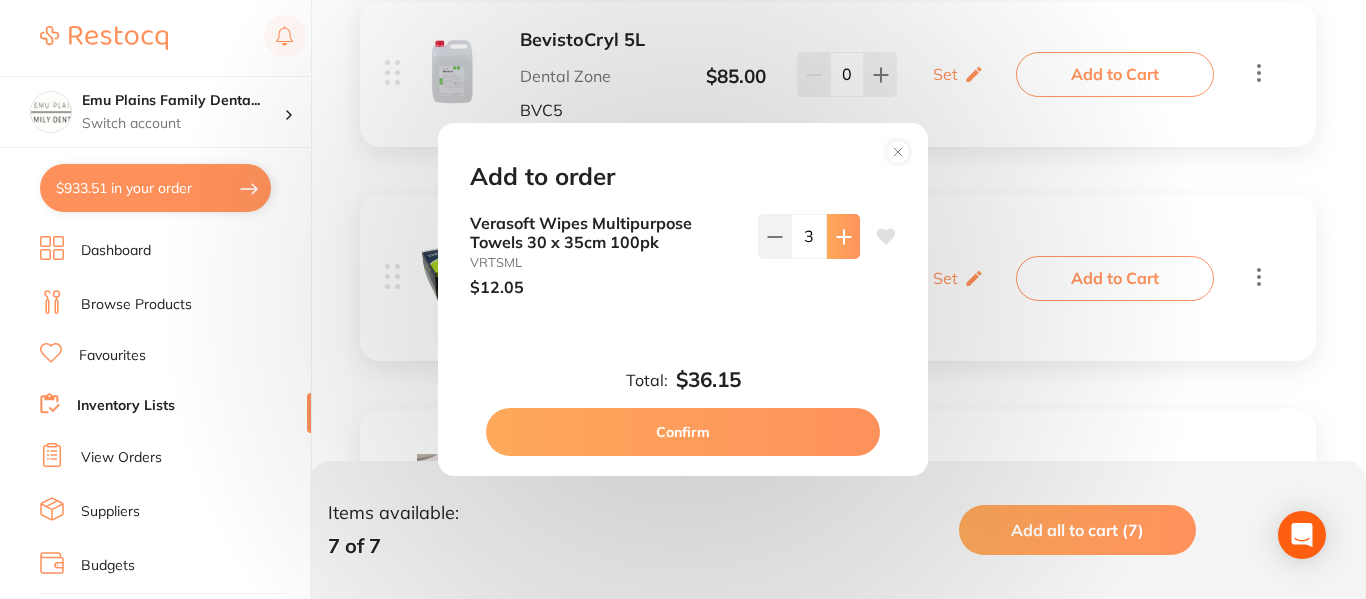 click 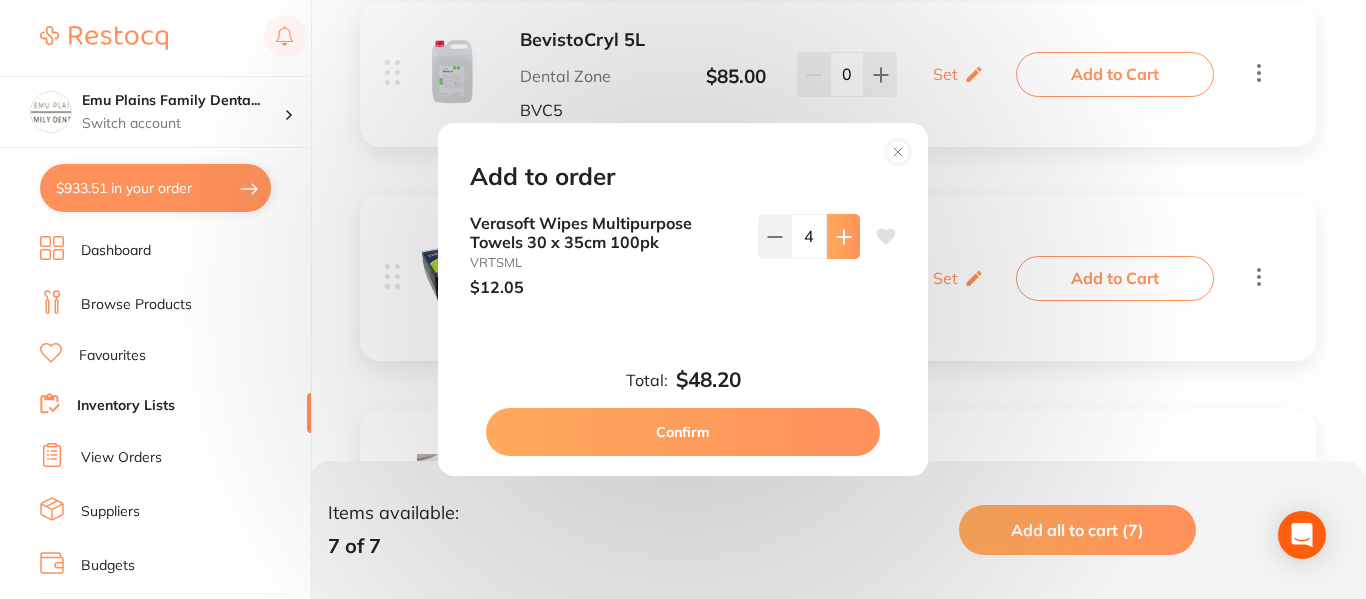 click 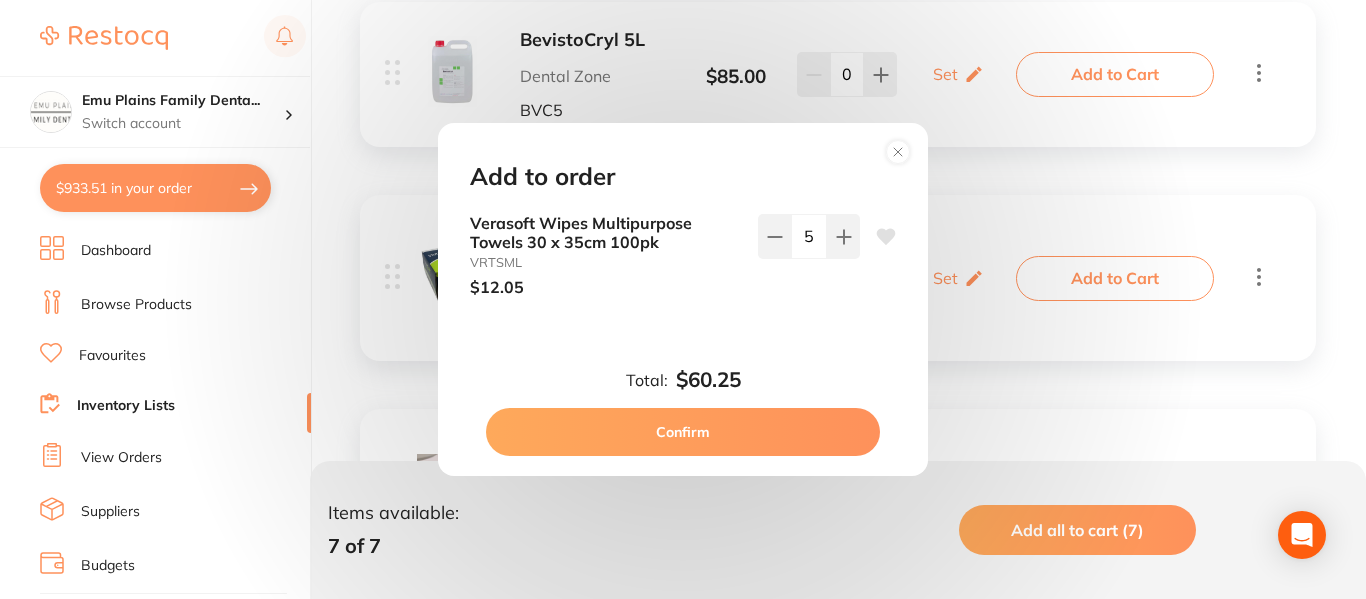 click on "Confirm" at bounding box center (683, 432) 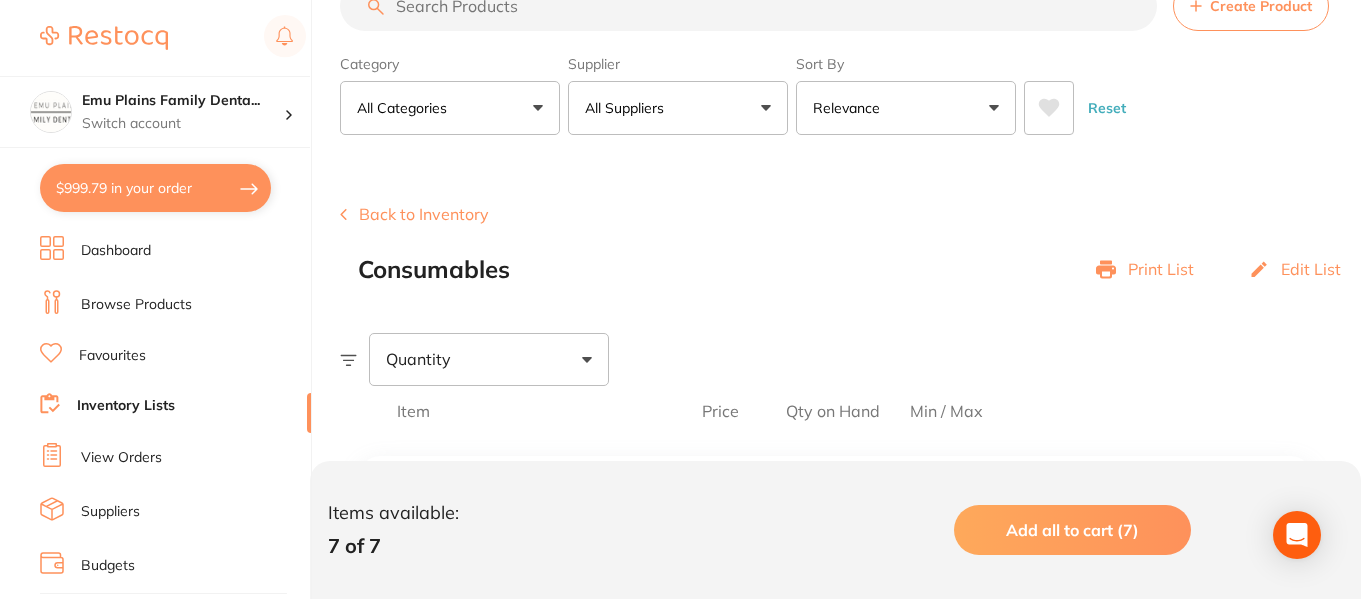 scroll, scrollTop: 0, scrollLeft: 0, axis: both 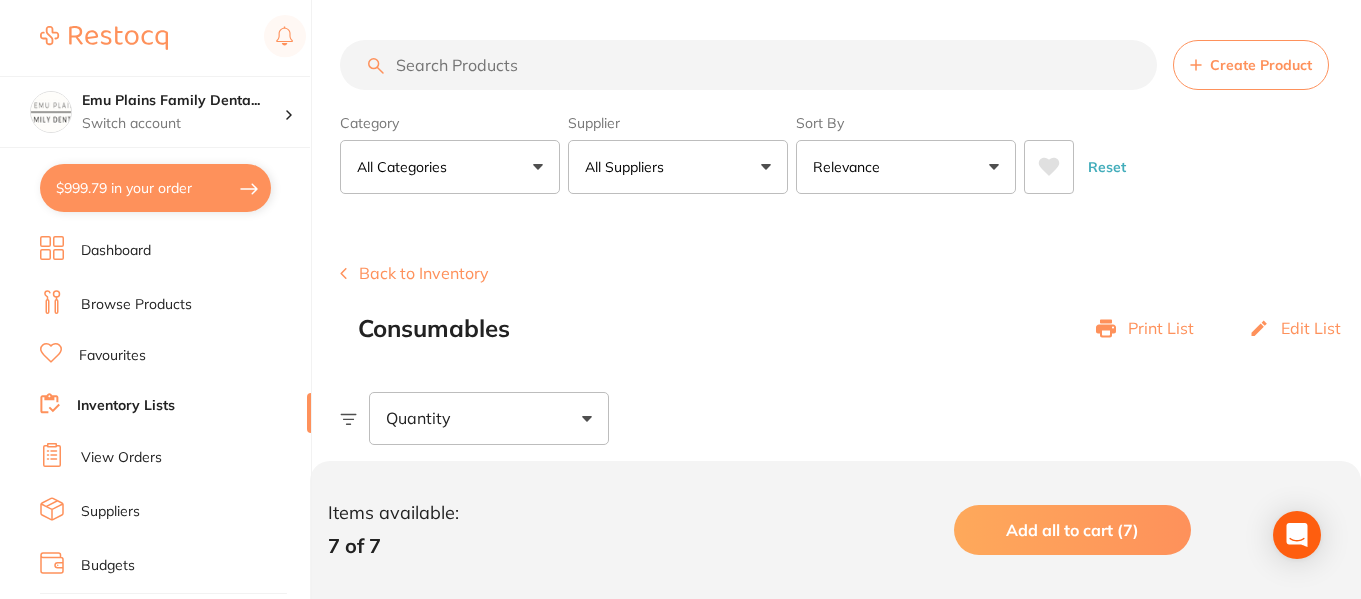 click on "Back to Inventory" at bounding box center [414, 273] 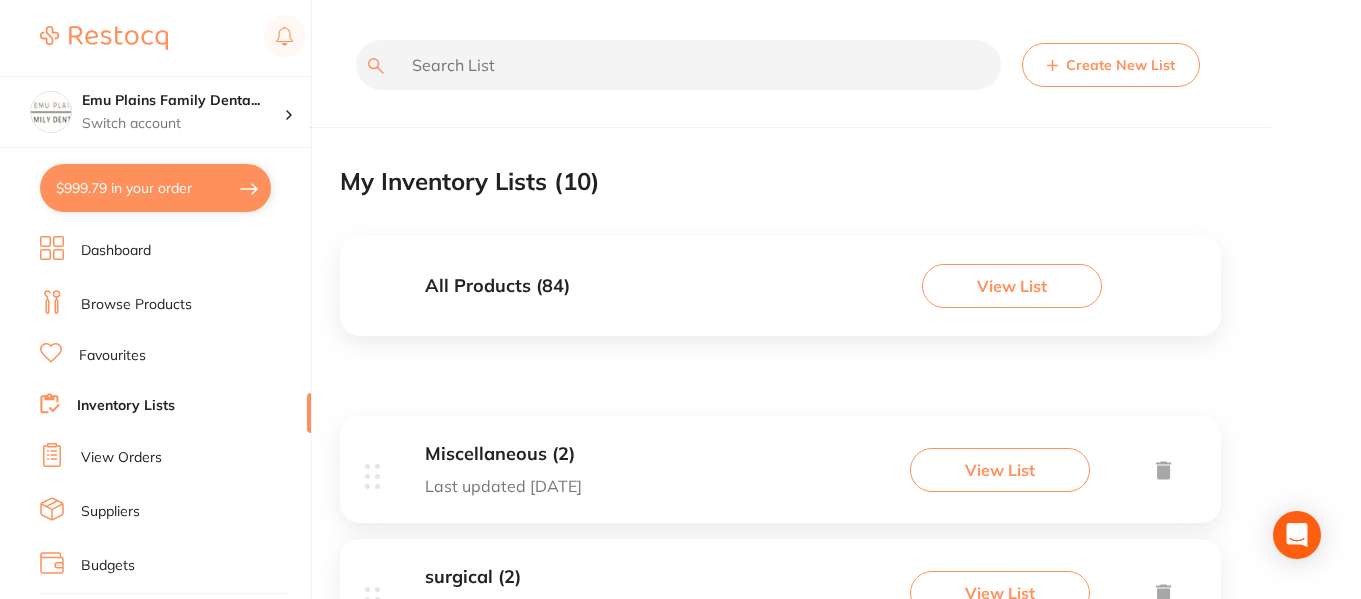 click on "Miscellaneous  (2)" at bounding box center (503, 454) 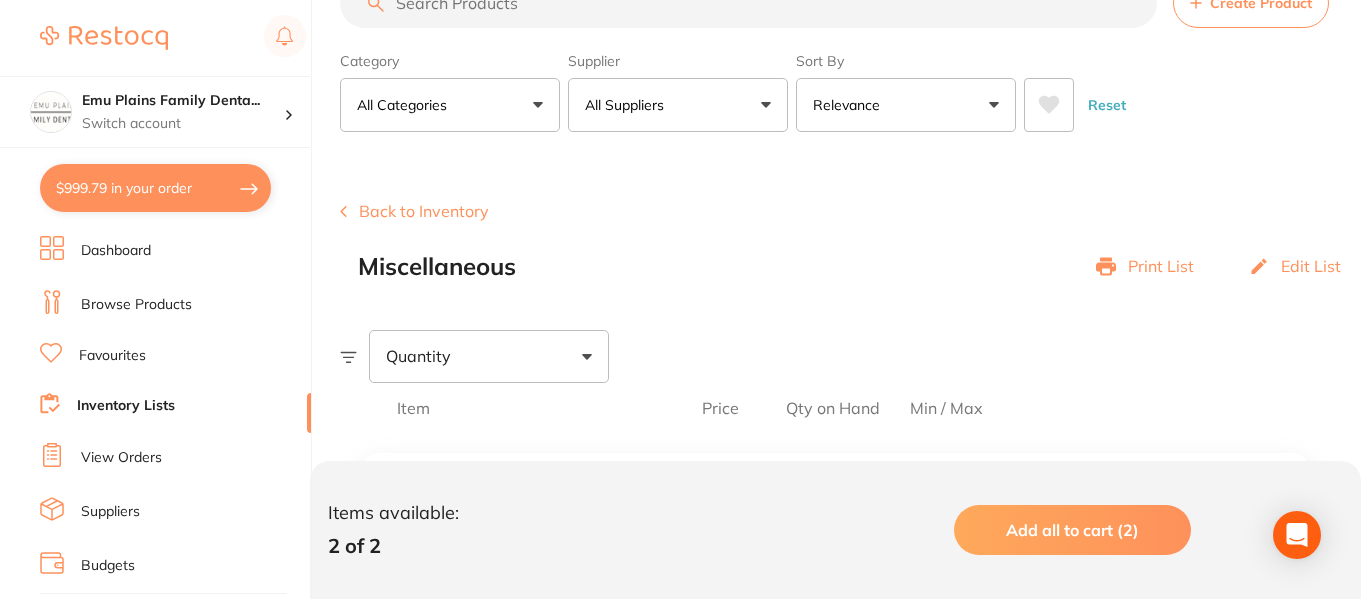 scroll, scrollTop: 0, scrollLeft: 0, axis: both 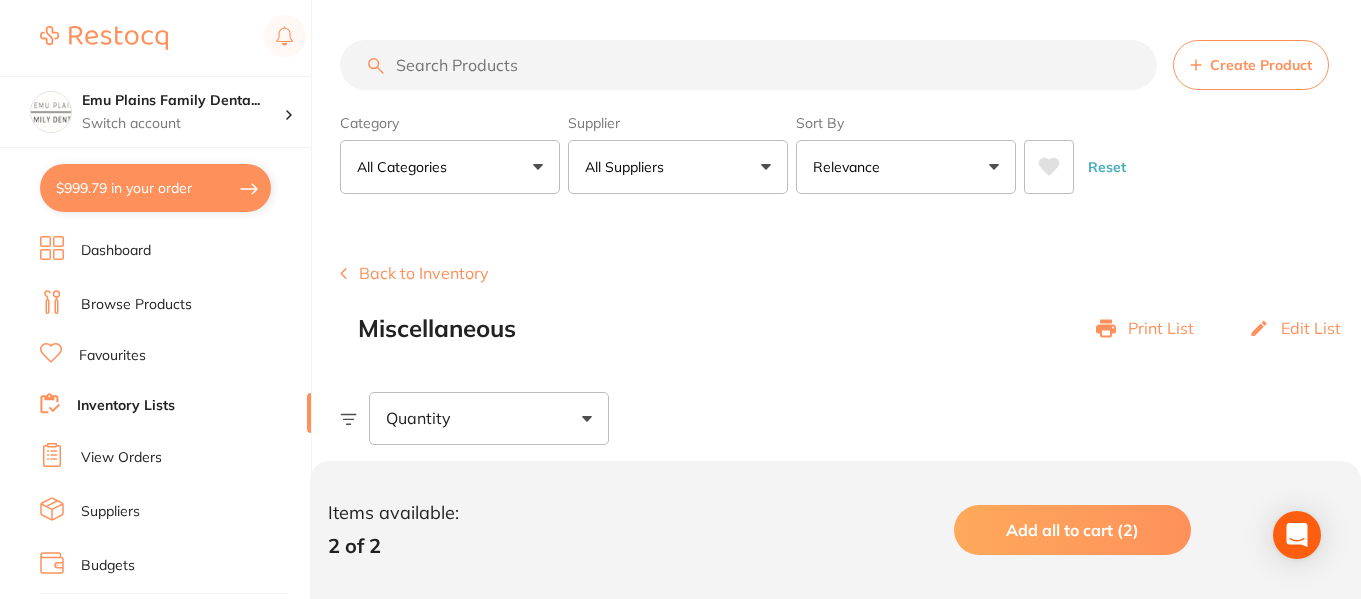 click on "Back to Inventory" at bounding box center (414, 273) 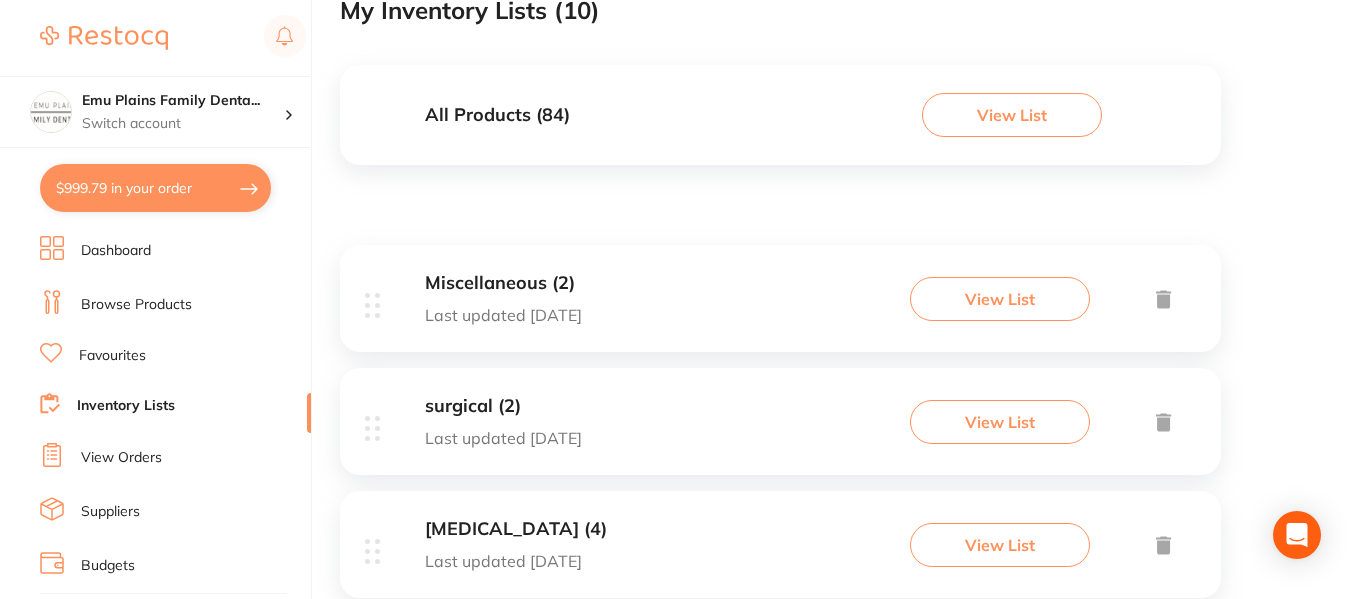 scroll, scrollTop: 0, scrollLeft: 0, axis: both 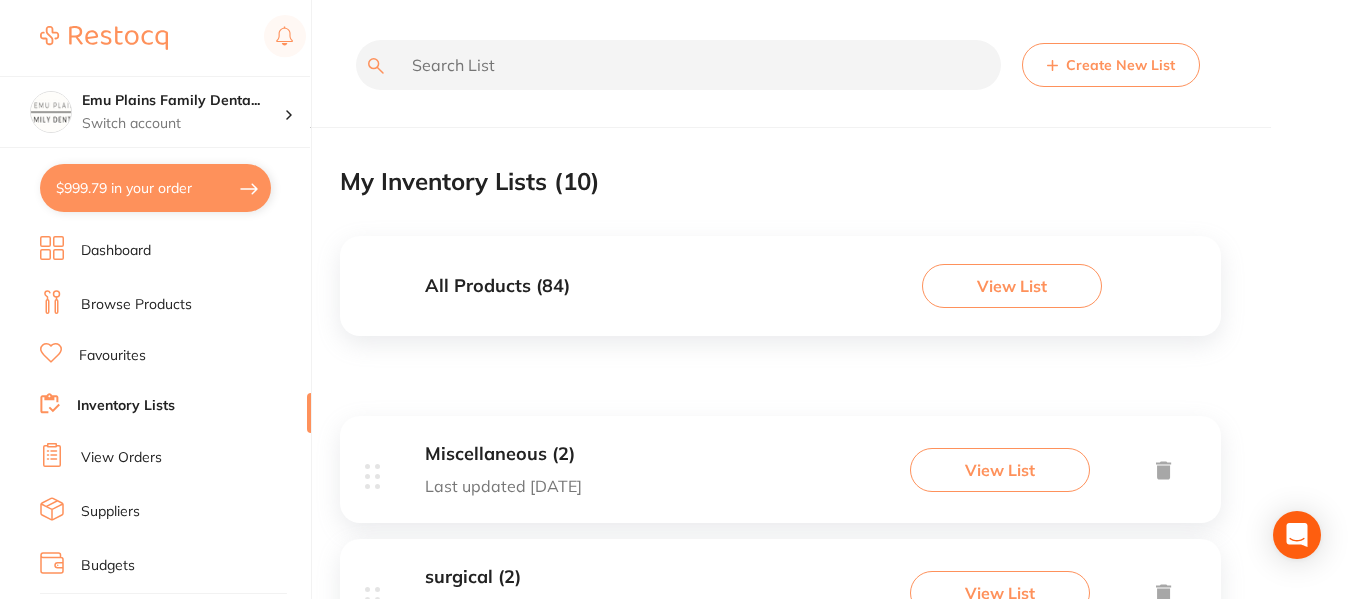 click on "Browse Products" at bounding box center [136, 305] 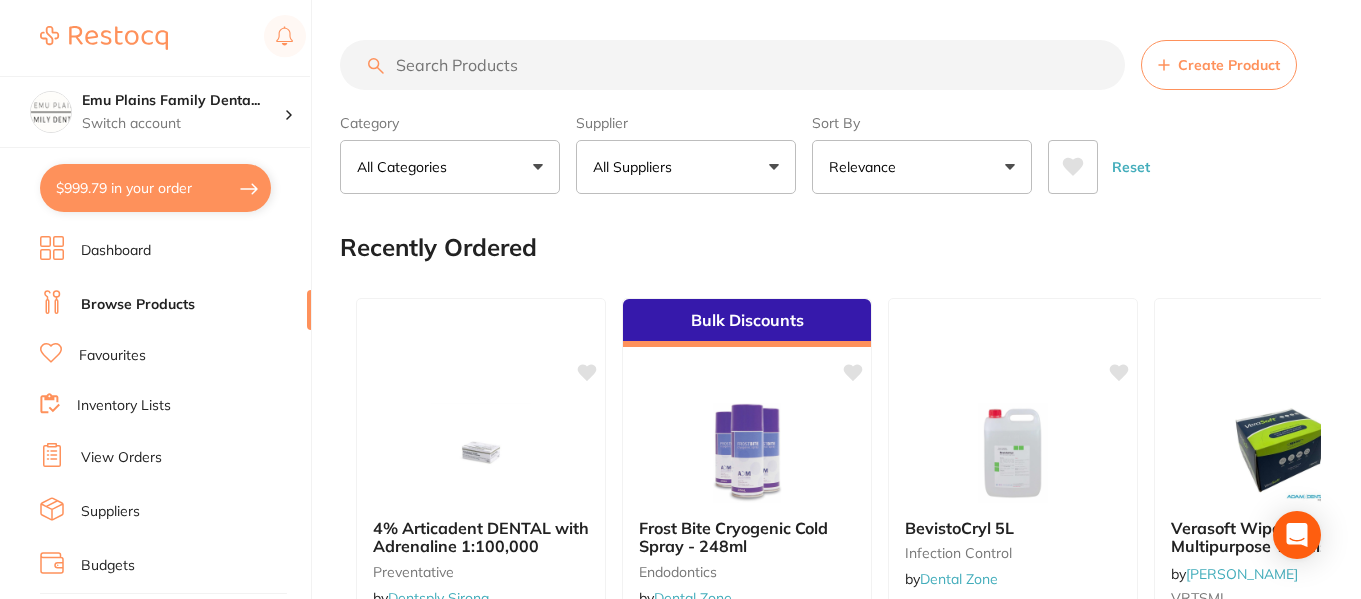 click at bounding box center (732, 65) 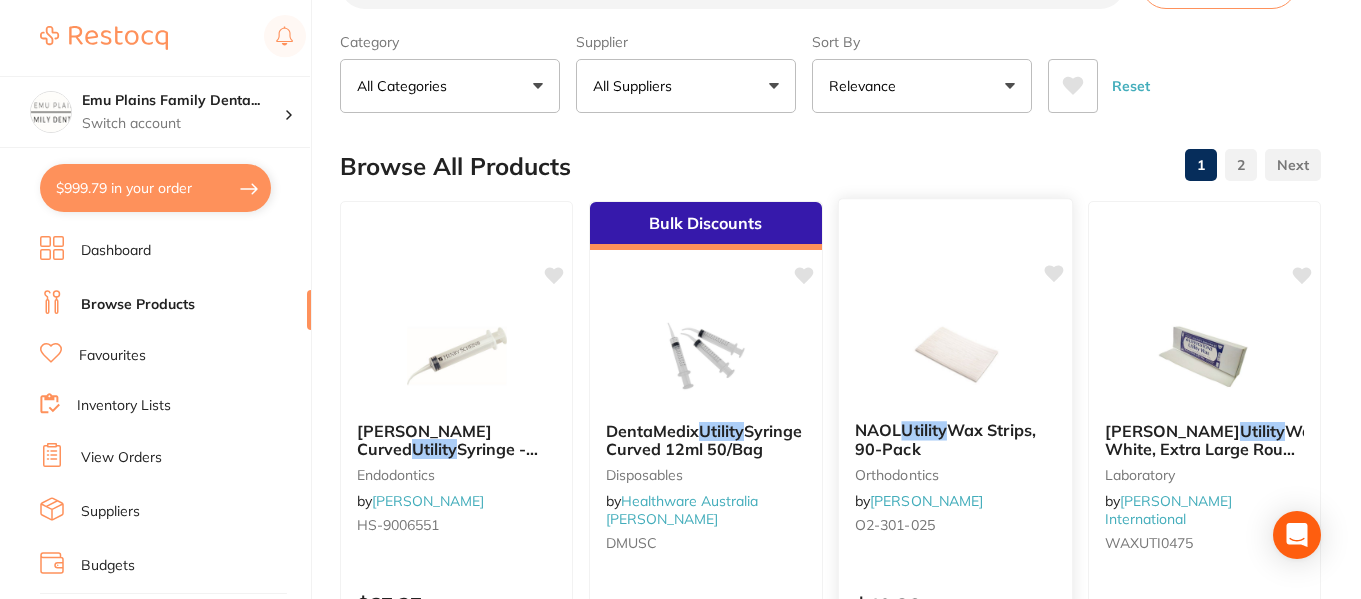 scroll, scrollTop: 0, scrollLeft: 0, axis: both 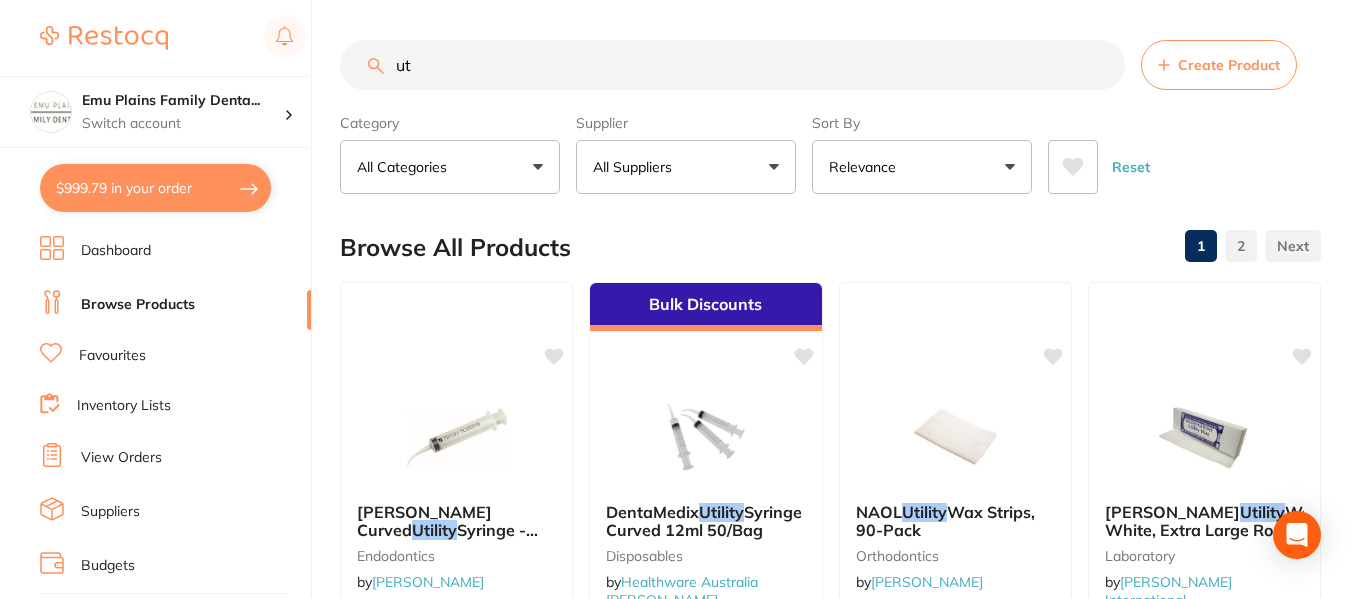 type on "u" 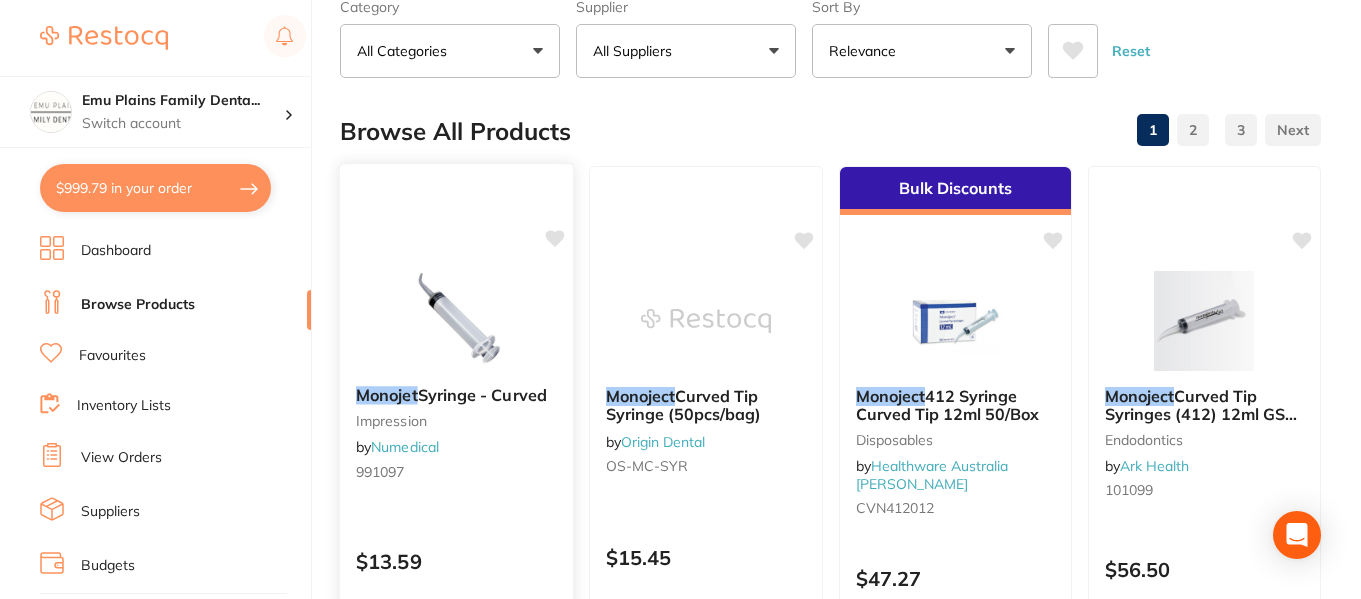 scroll, scrollTop: 112, scrollLeft: 0, axis: vertical 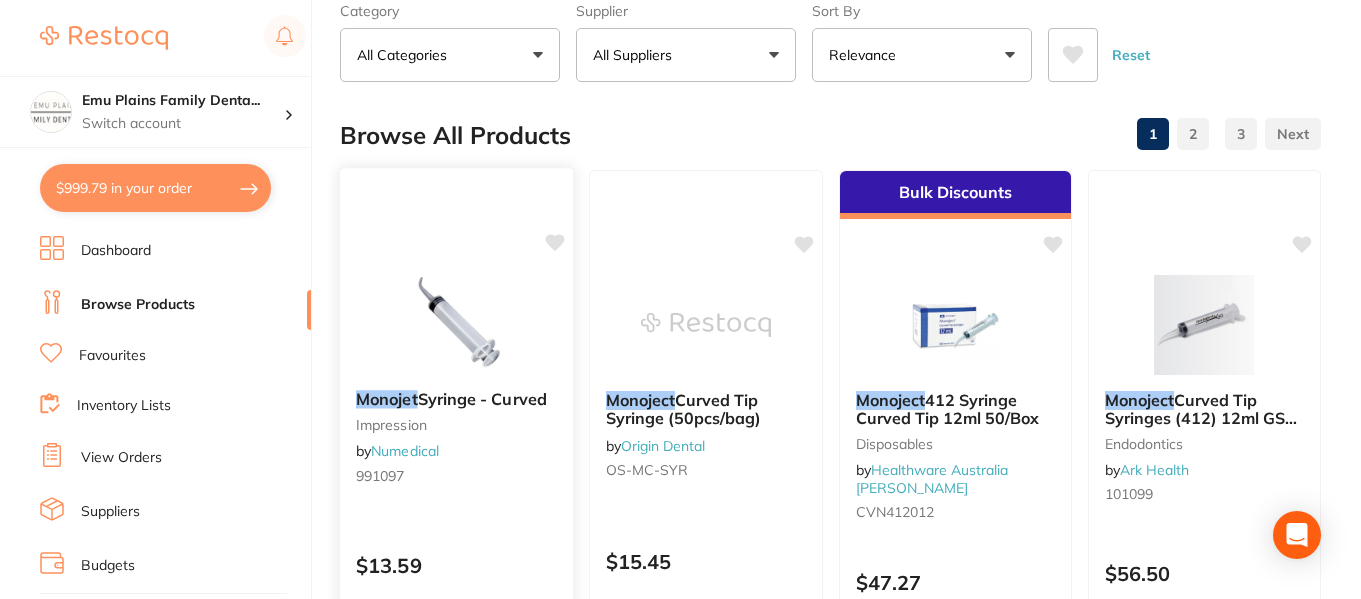 type on "monojet" 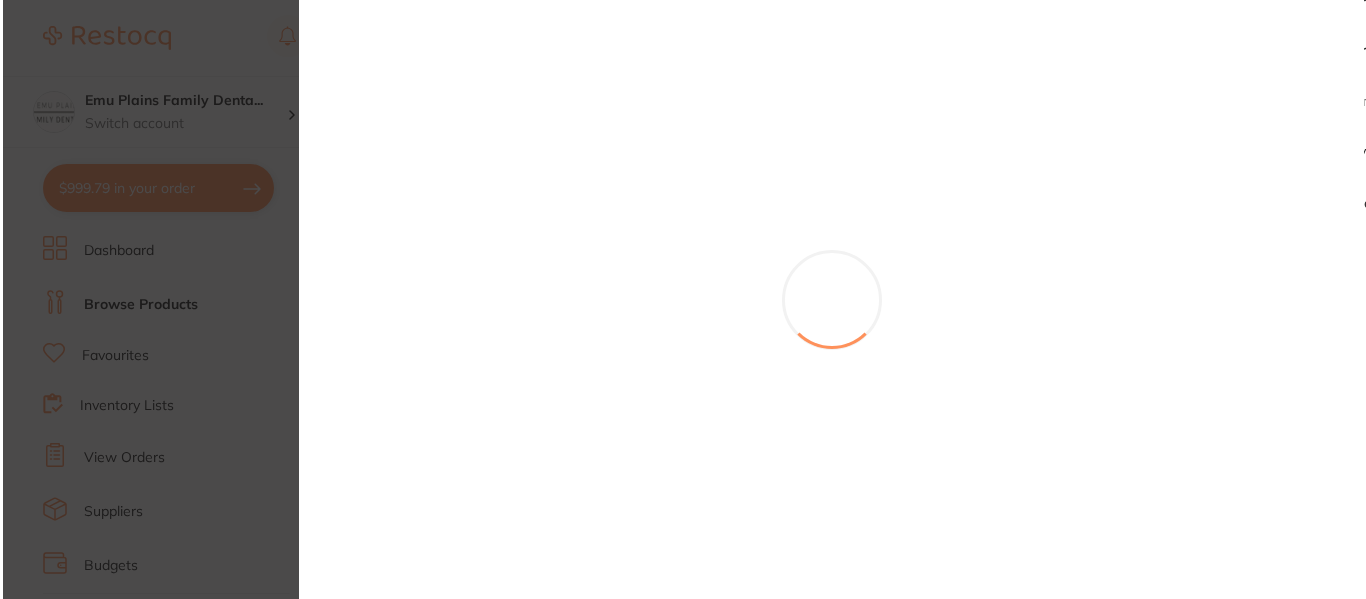 scroll, scrollTop: 0, scrollLeft: 0, axis: both 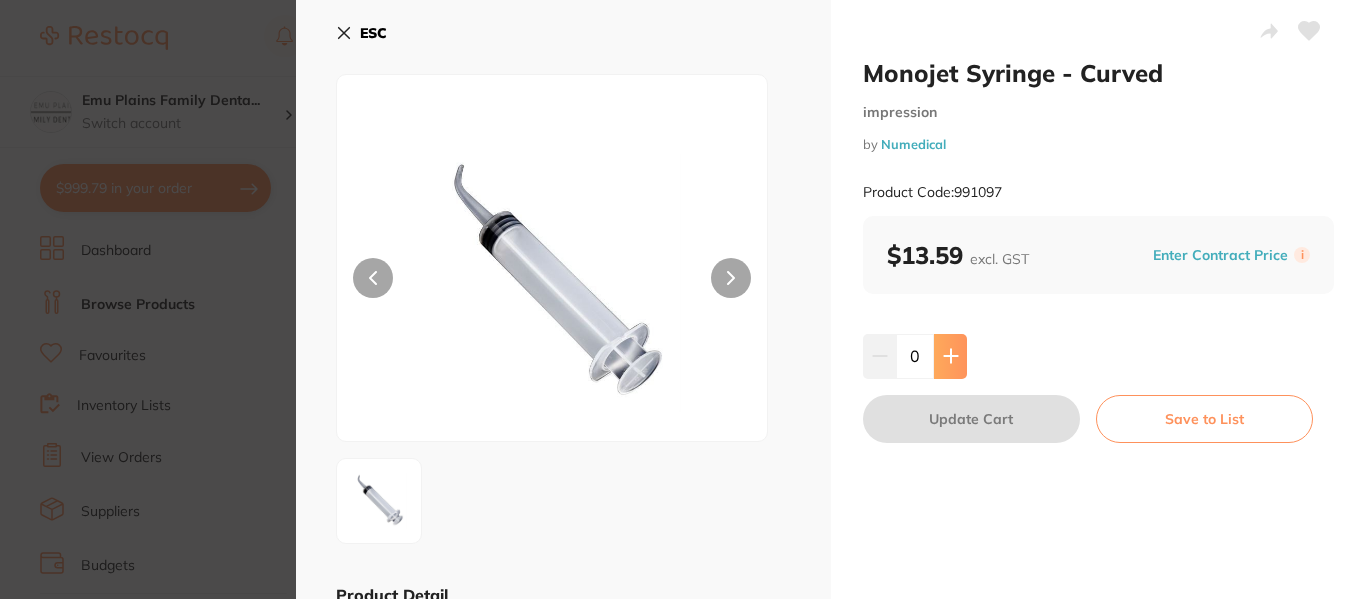 click at bounding box center [950, 356] 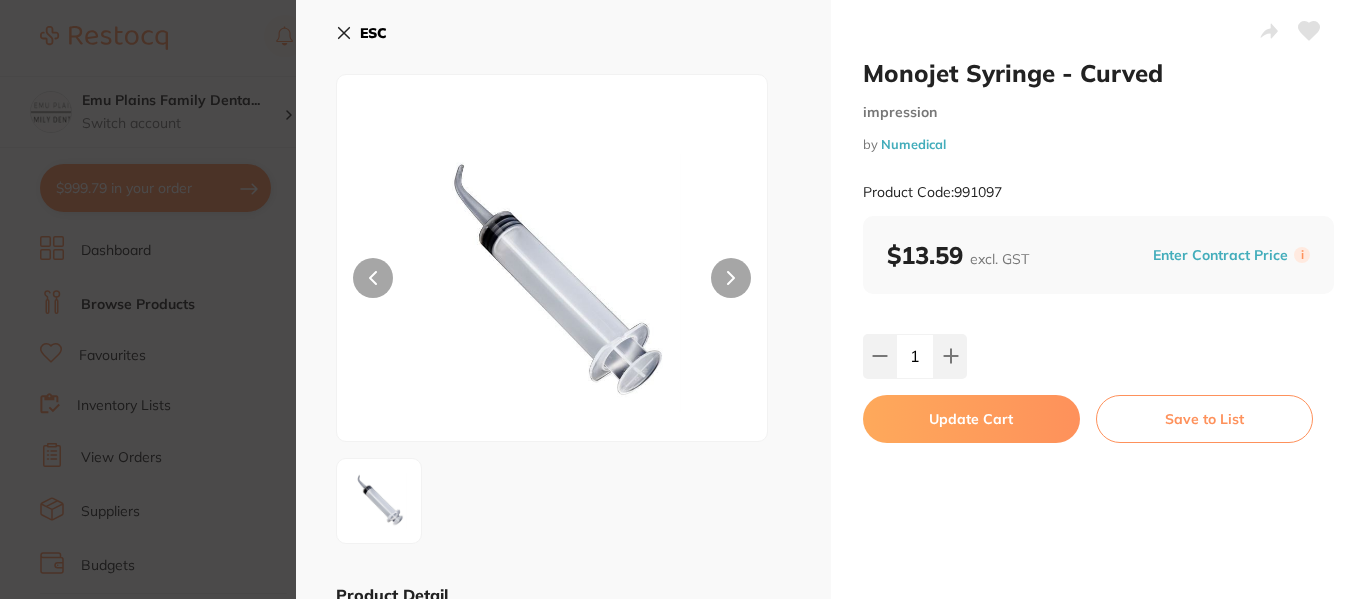 click on "Update Cart" at bounding box center (971, 419) 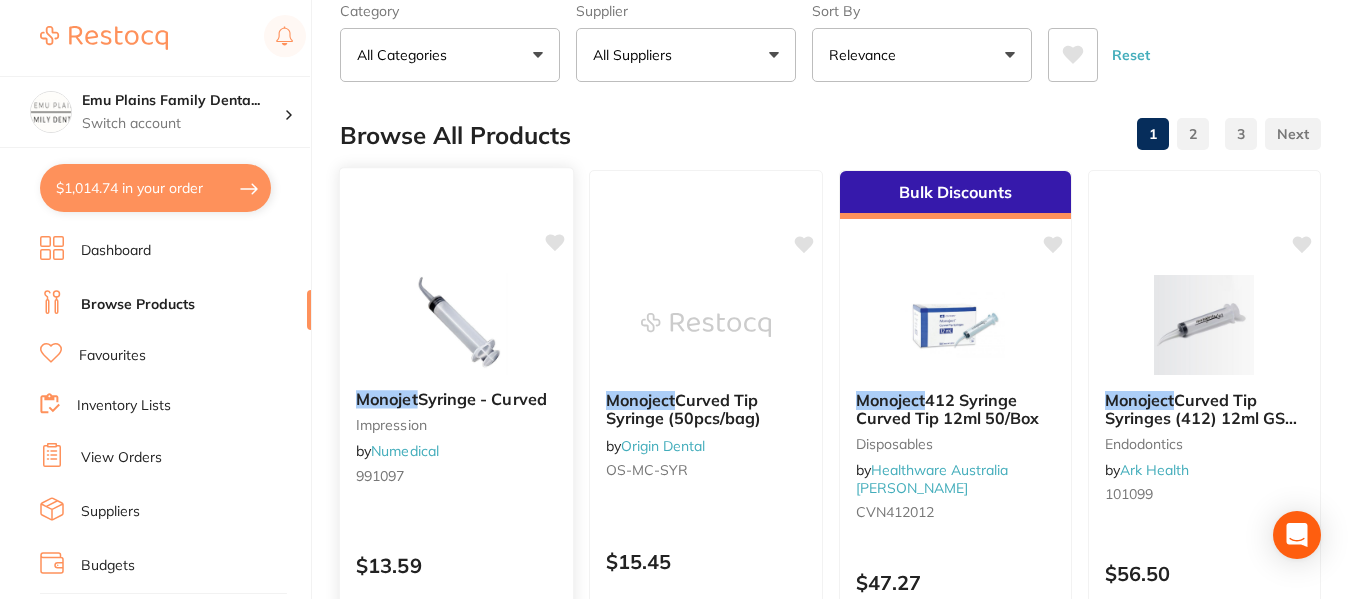 scroll, scrollTop: 0, scrollLeft: 0, axis: both 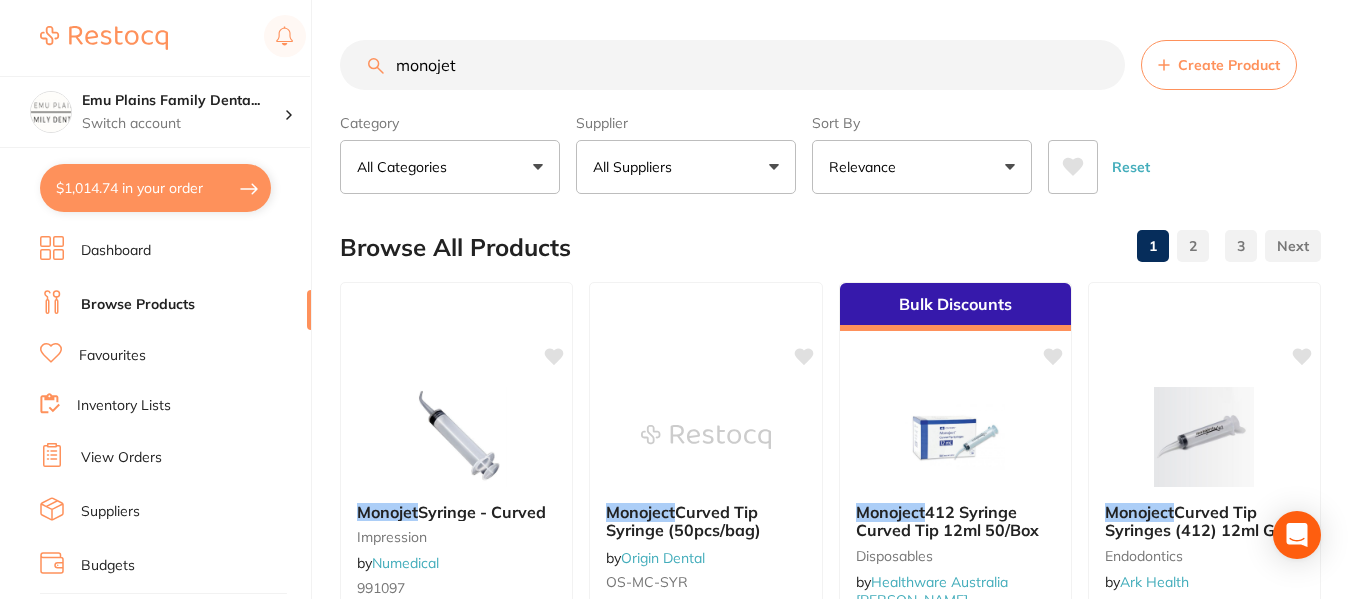 click on "monojet" at bounding box center [732, 65] 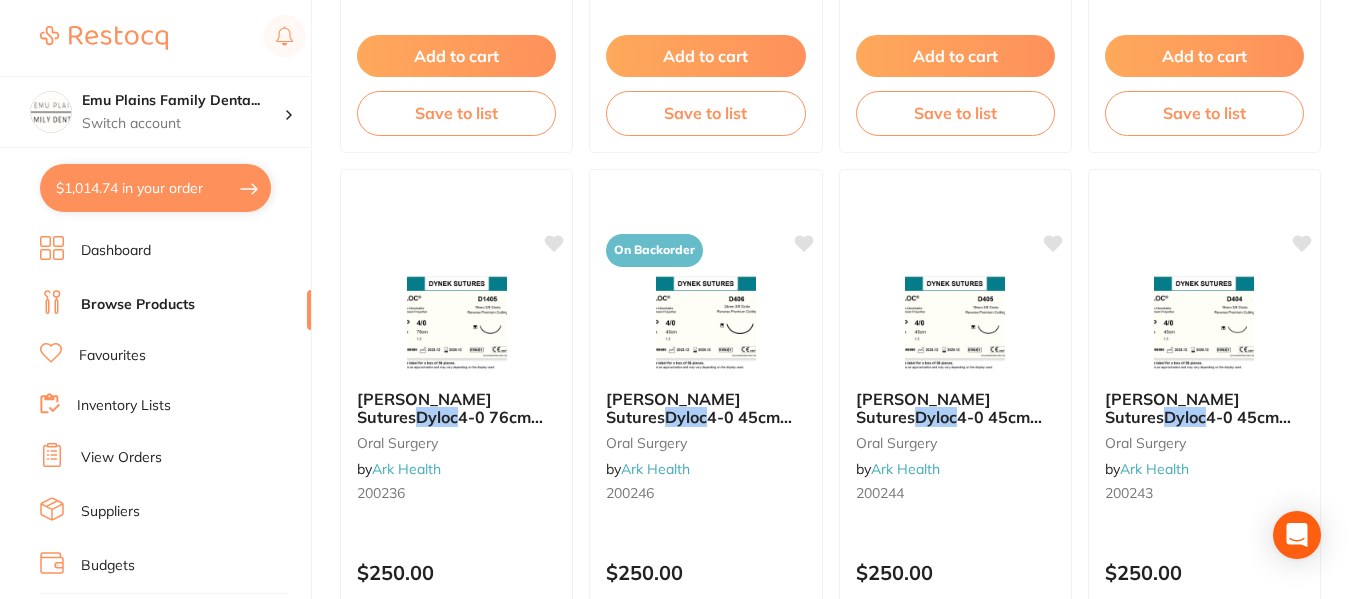 scroll, scrollTop: 2479, scrollLeft: 0, axis: vertical 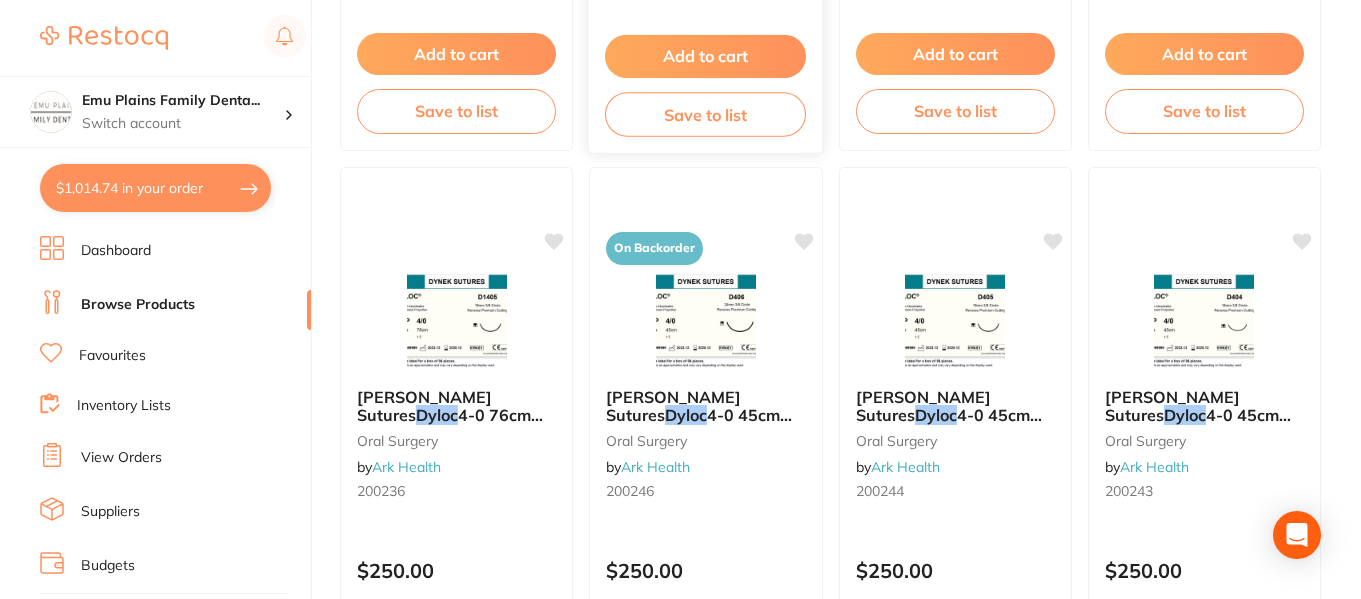type on "dyloc" 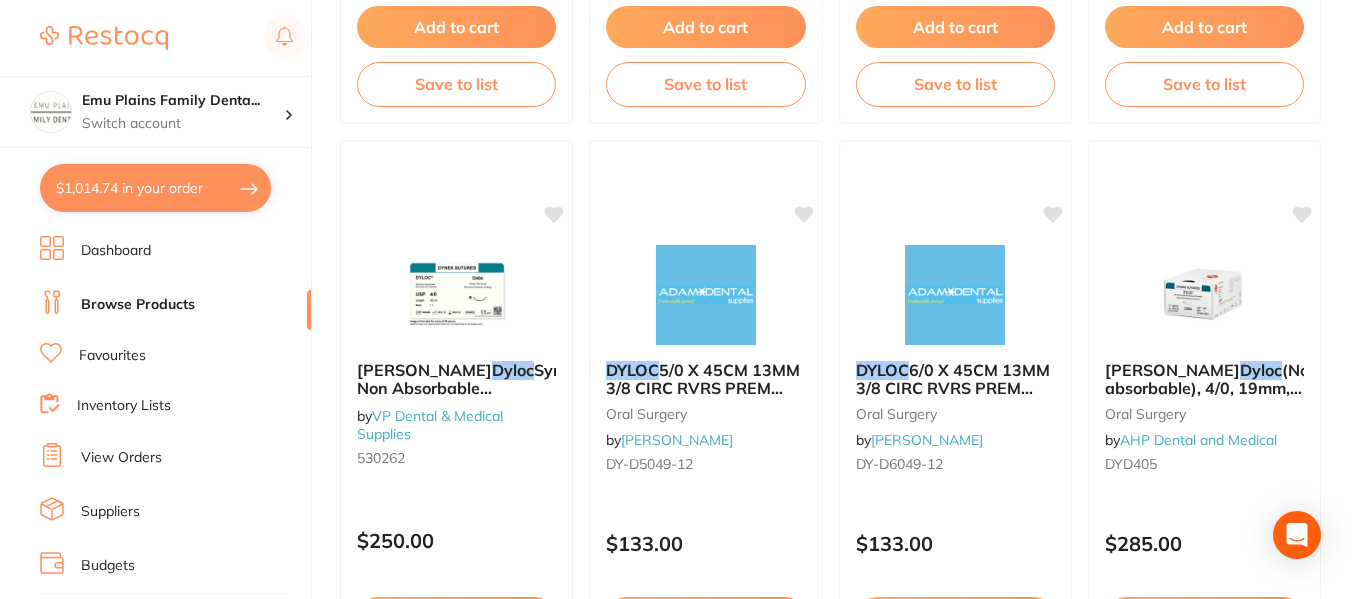 scroll, scrollTop: 734, scrollLeft: 0, axis: vertical 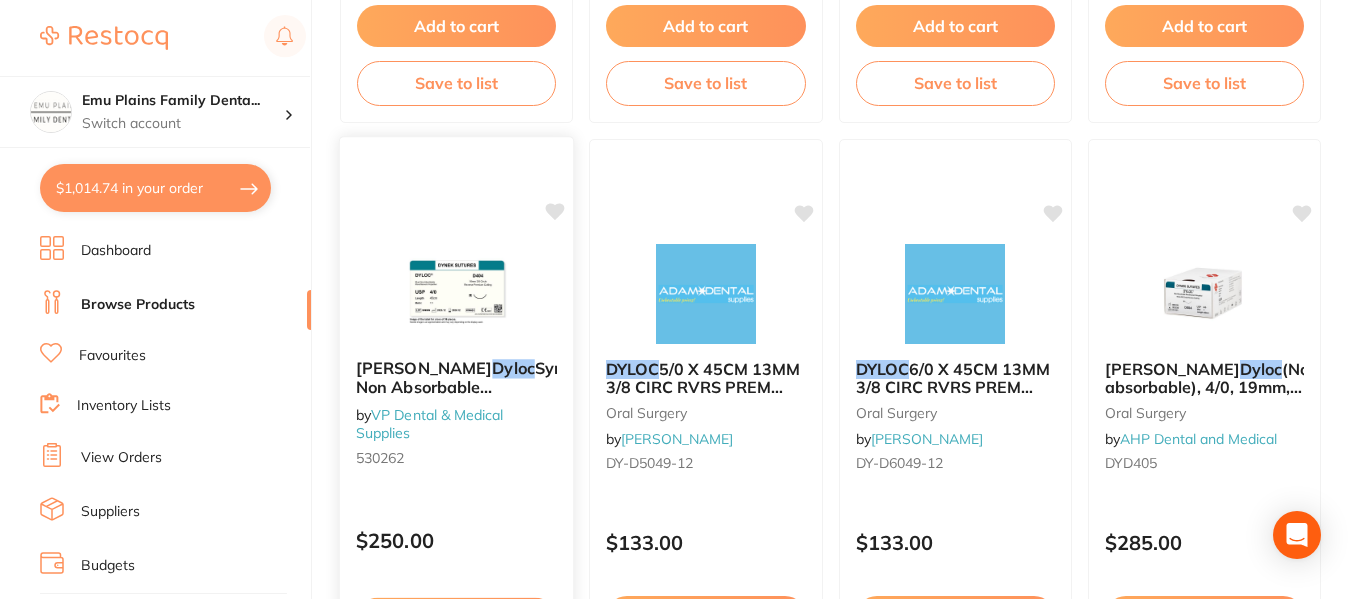 click at bounding box center (456, 292) 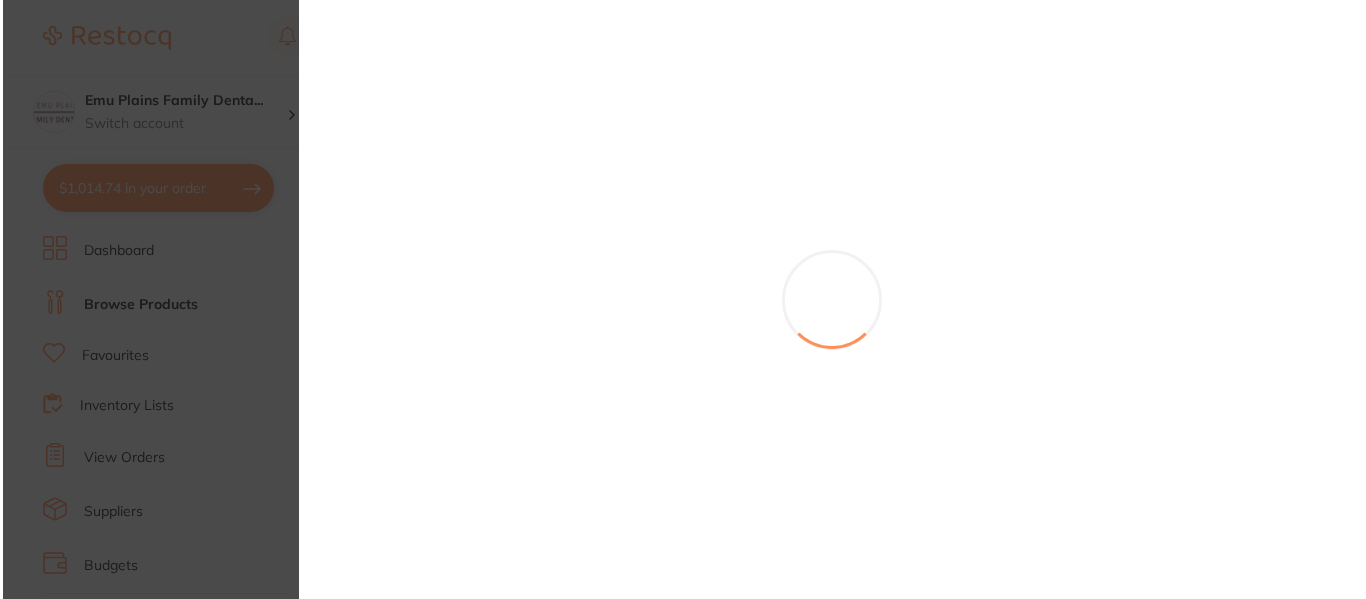 scroll, scrollTop: 0, scrollLeft: 0, axis: both 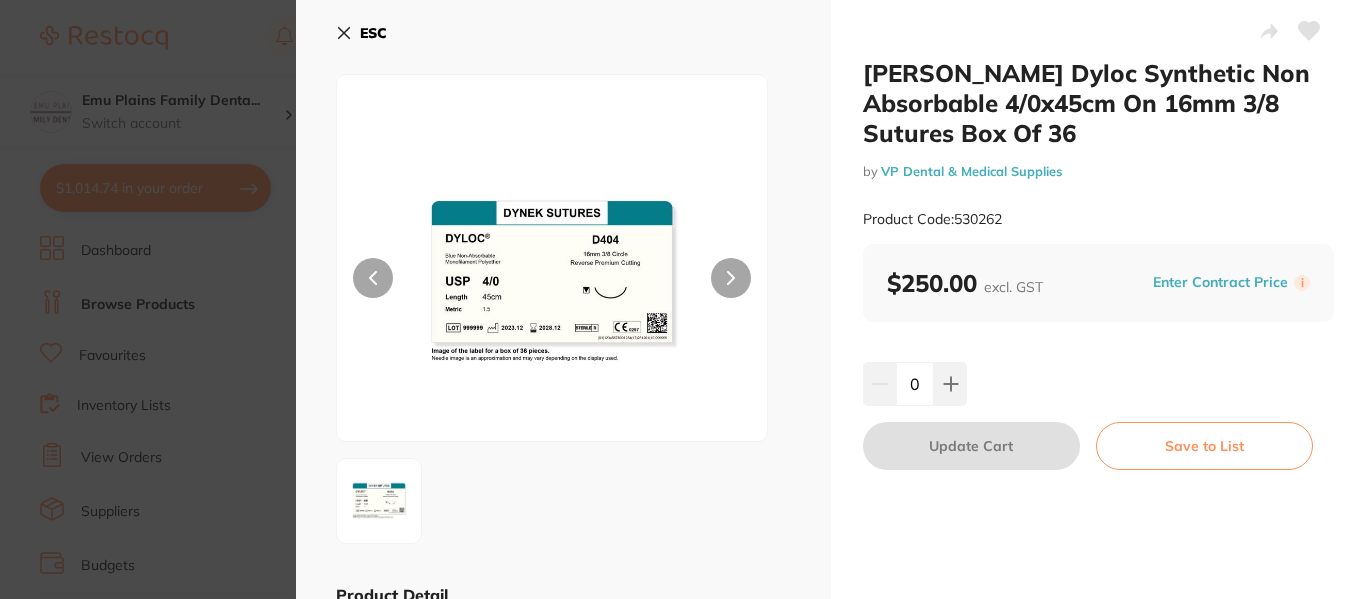 click on "ESC" at bounding box center (361, 33) 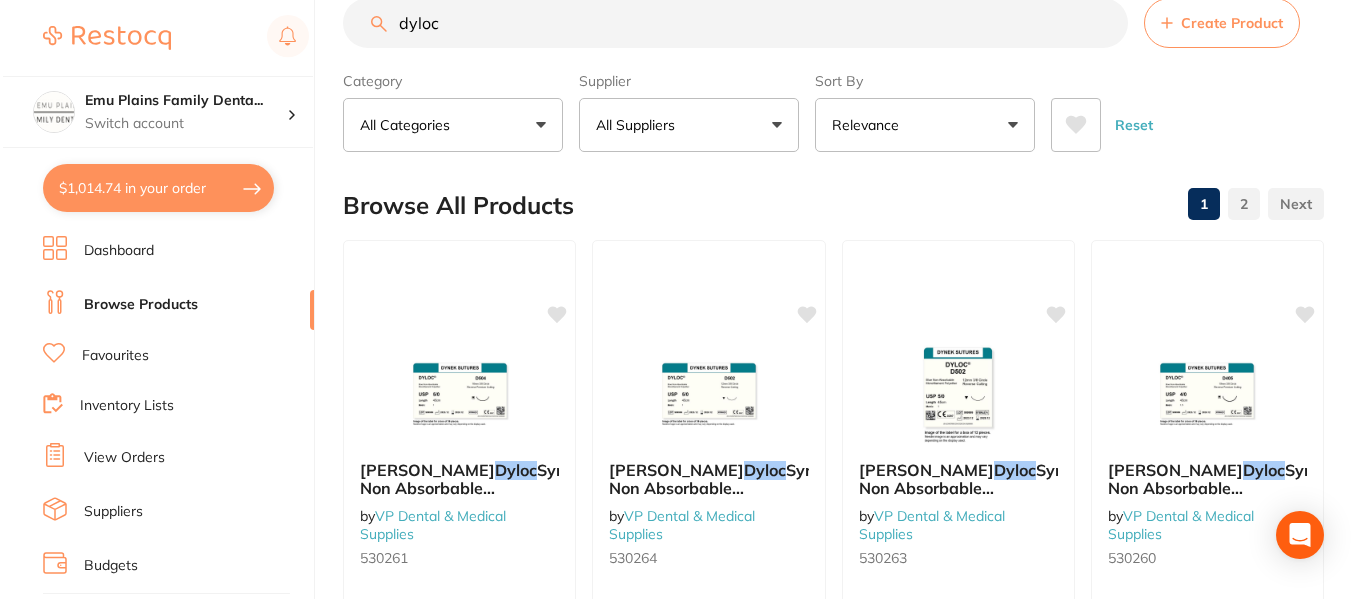 scroll, scrollTop: 0, scrollLeft: 0, axis: both 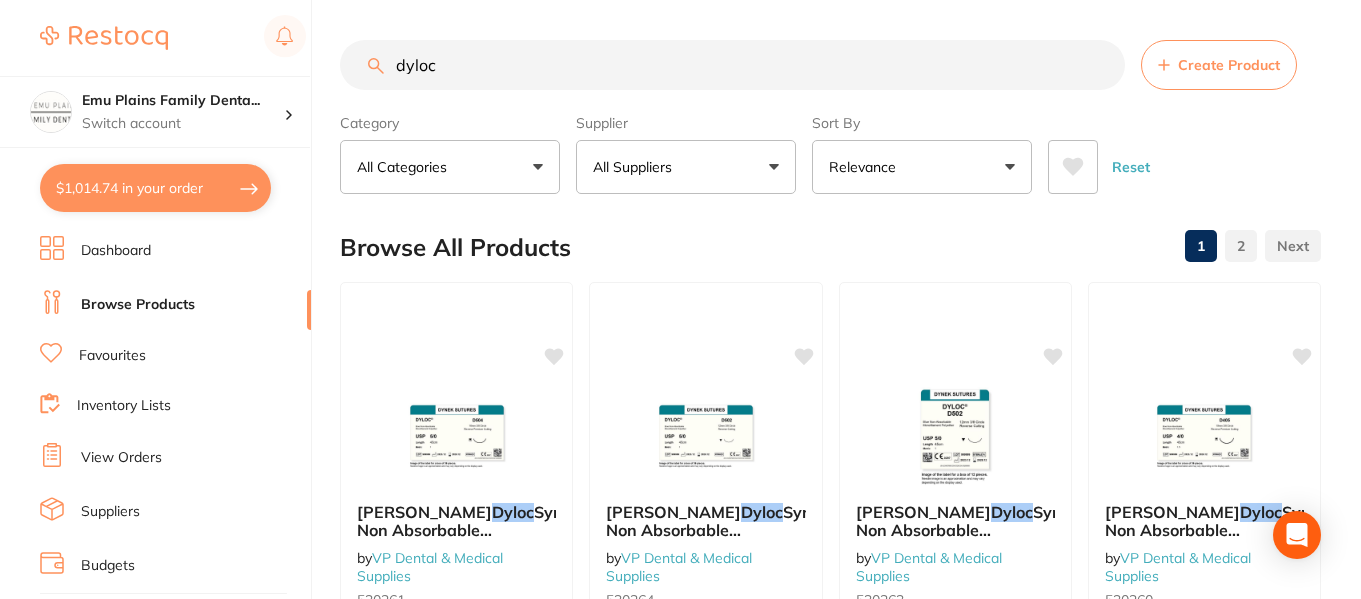click on "dyloc" at bounding box center [732, 65] 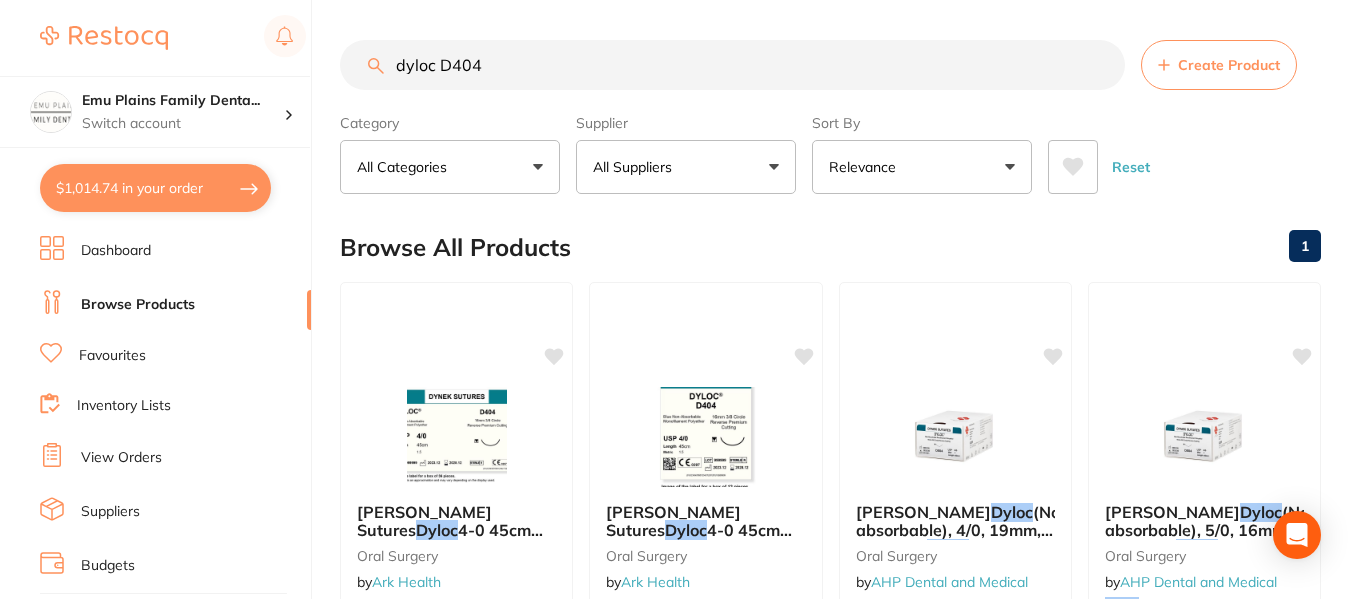 click on "dyloc D404" at bounding box center [732, 65] 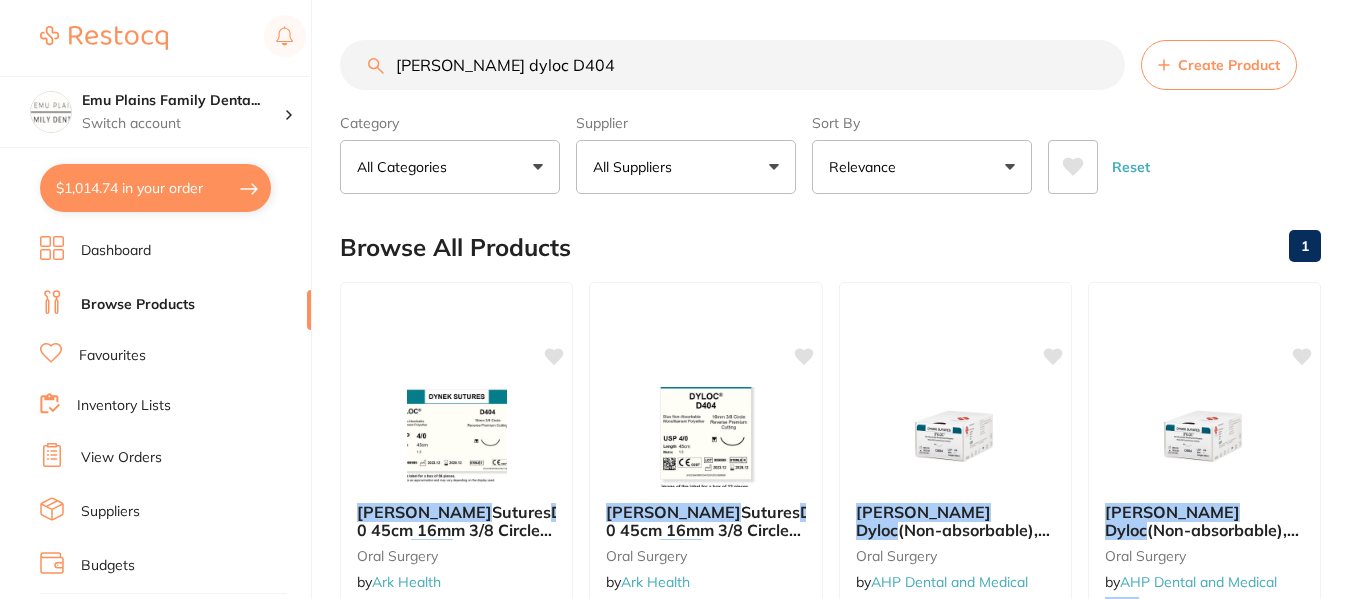 click on "[PERSON_NAME] dyloc D404" at bounding box center (732, 65) 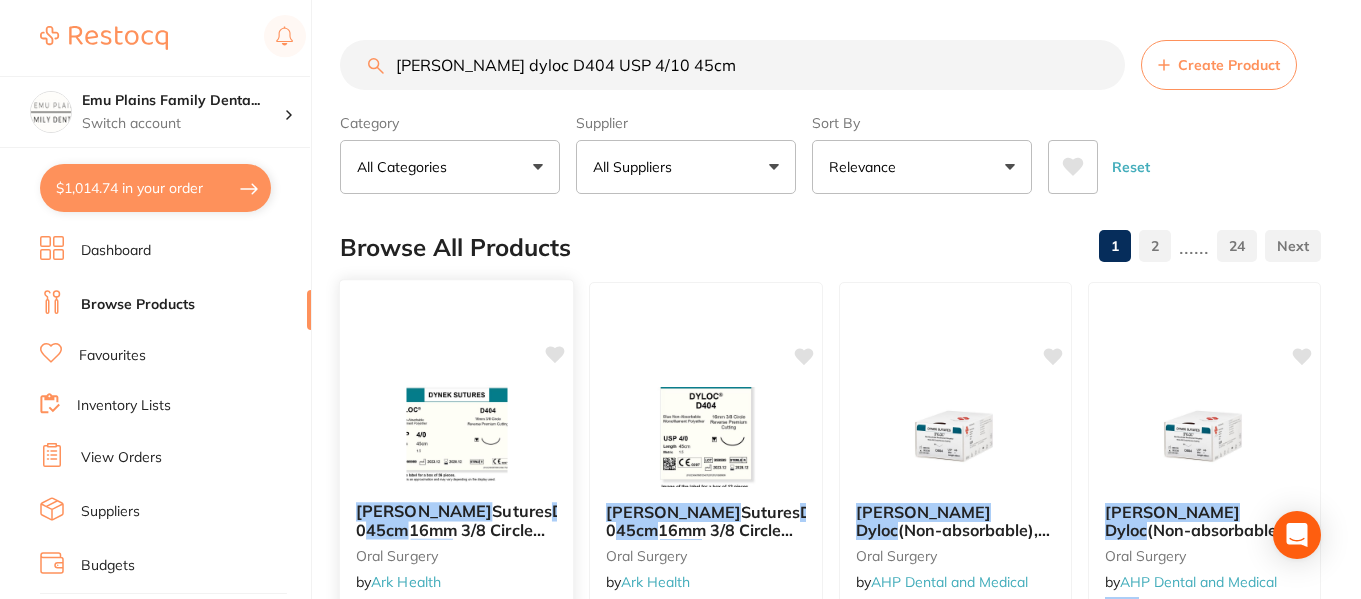 type on "[PERSON_NAME] dyloc D404 USP 4/10 45cm" 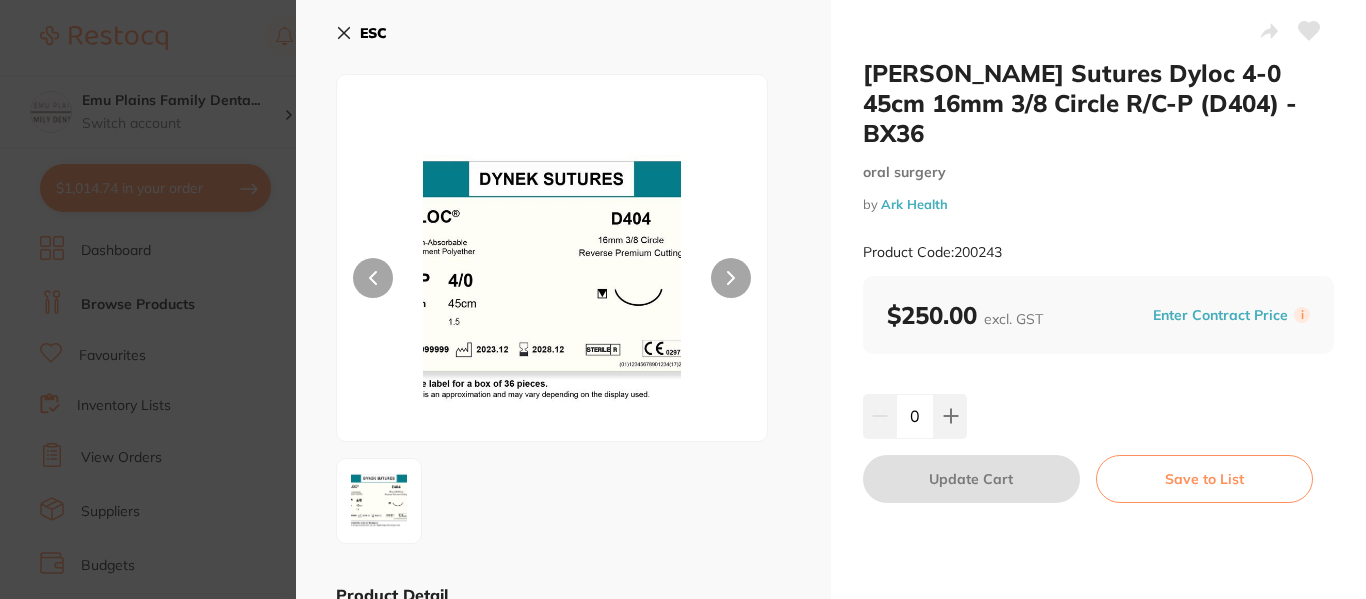 click 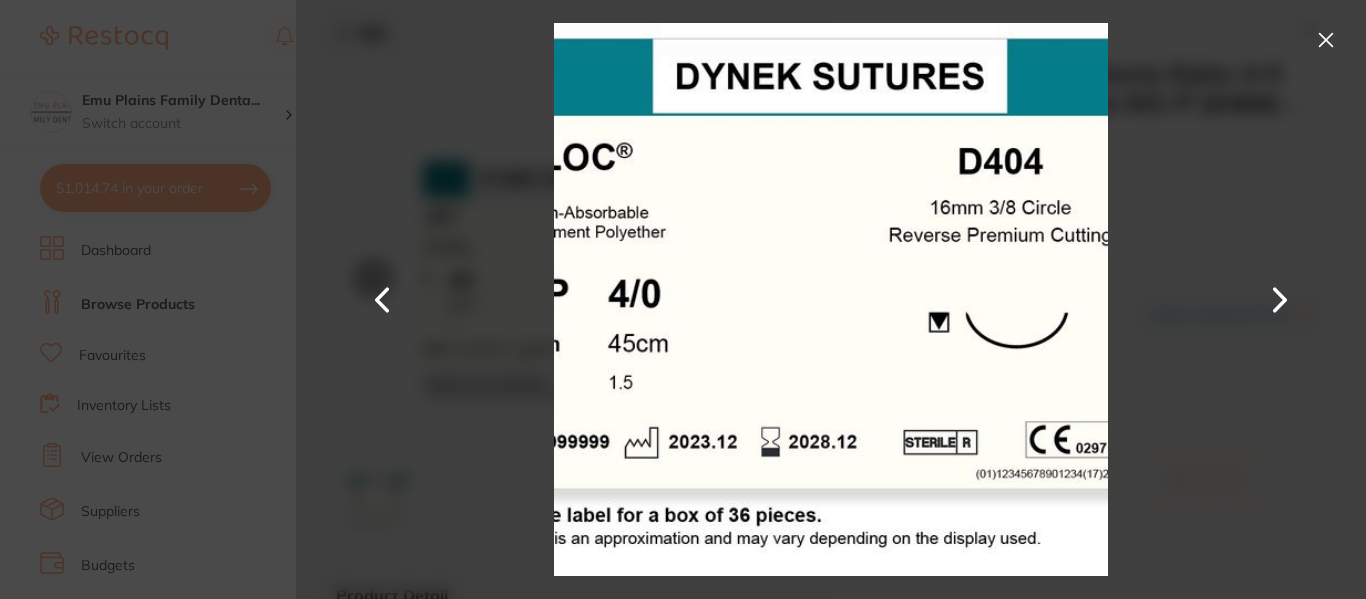 click at bounding box center [1326, 40] 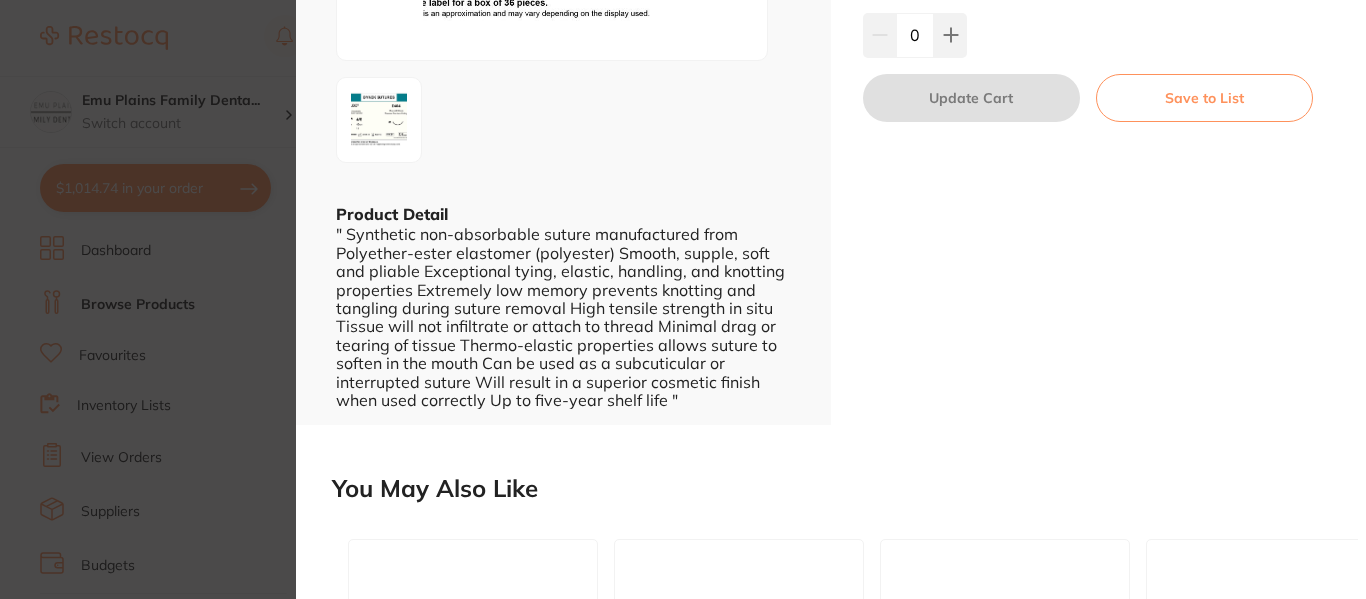 scroll, scrollTop: 383, scrollLeft: 0, axis: vertical 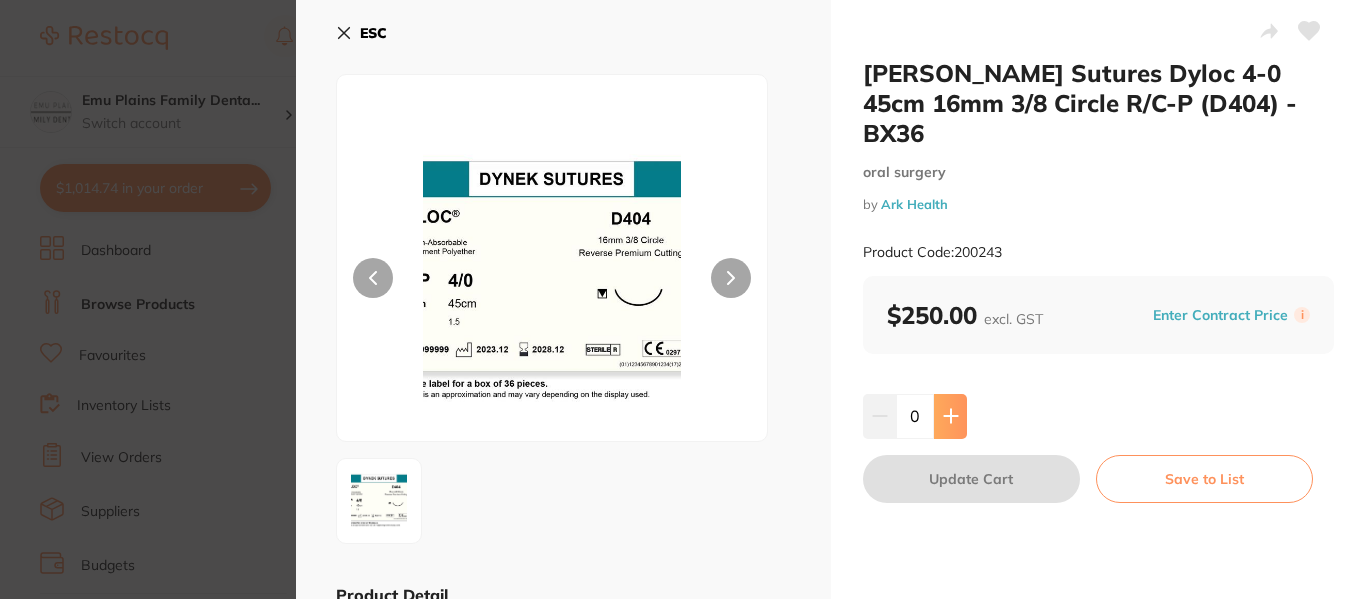 click 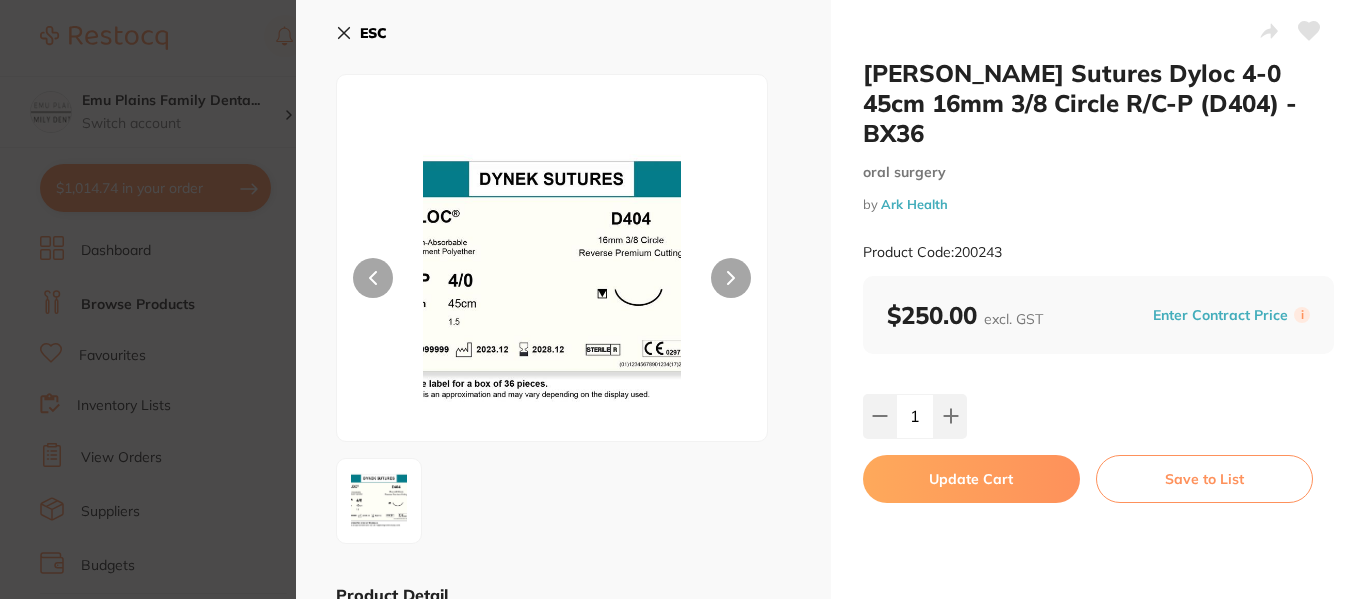 click on "Update Cart" at bounding box center [971, 479] 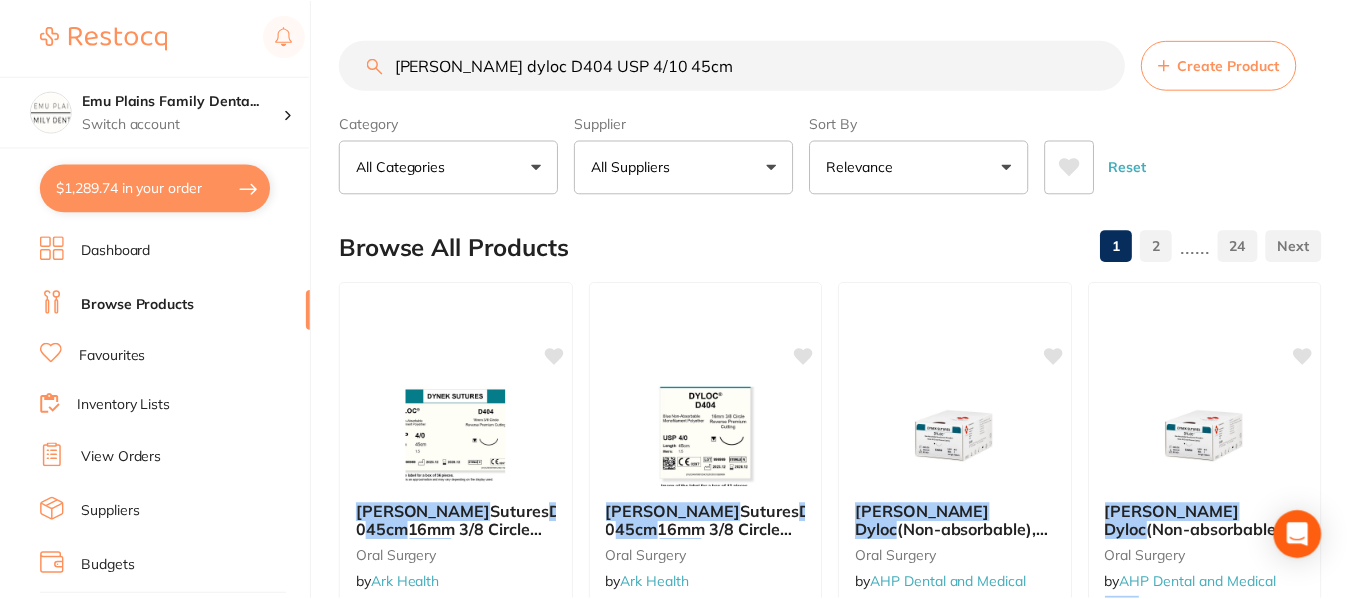 scroll, scrollTop: 13, scrollLeft: 0, axis: vertical 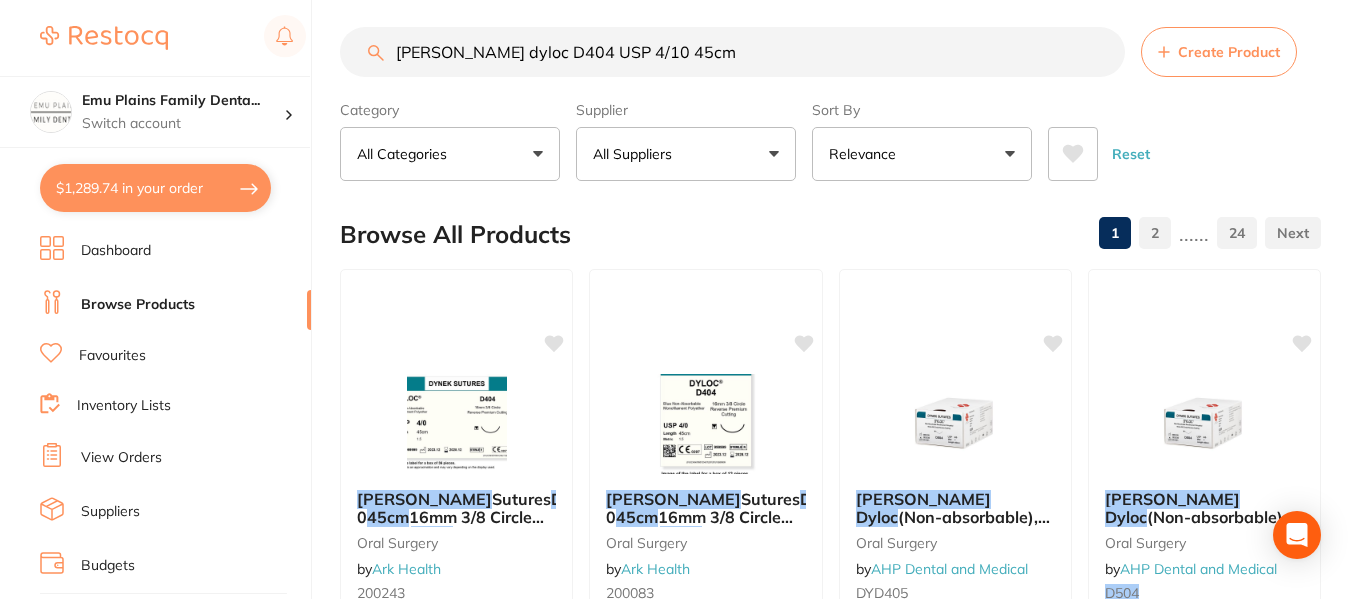 click on "$1,289.74   in your order" at bounding box center (155, 188) 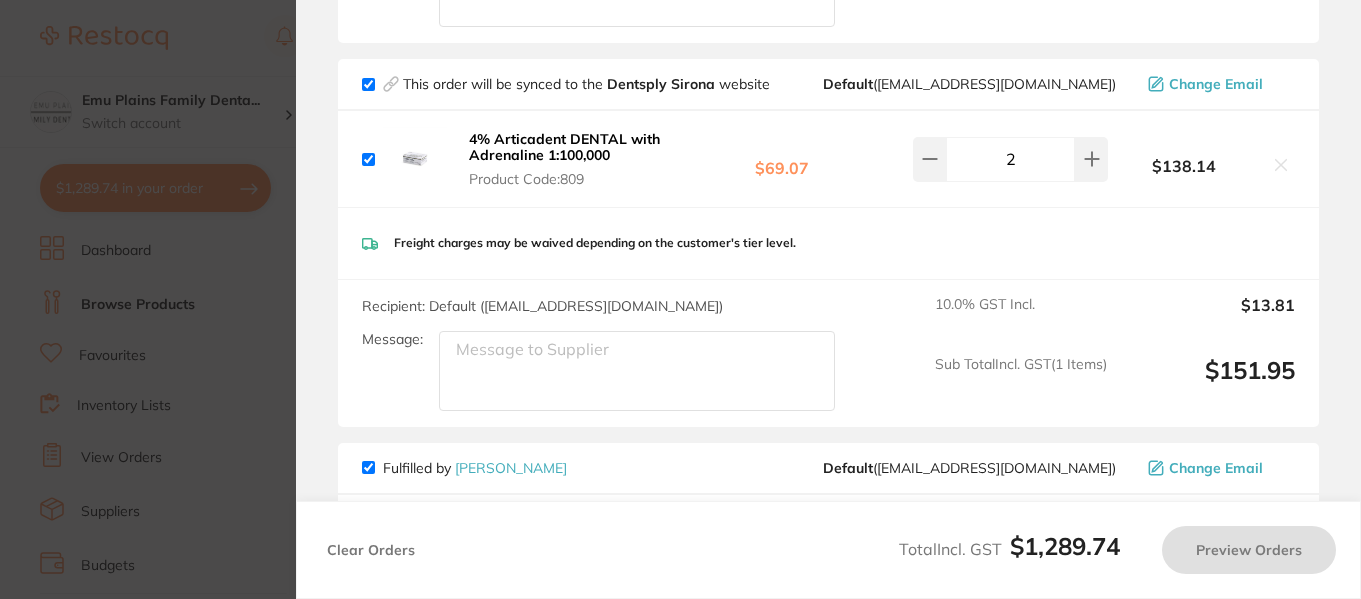 checkbox on "true" 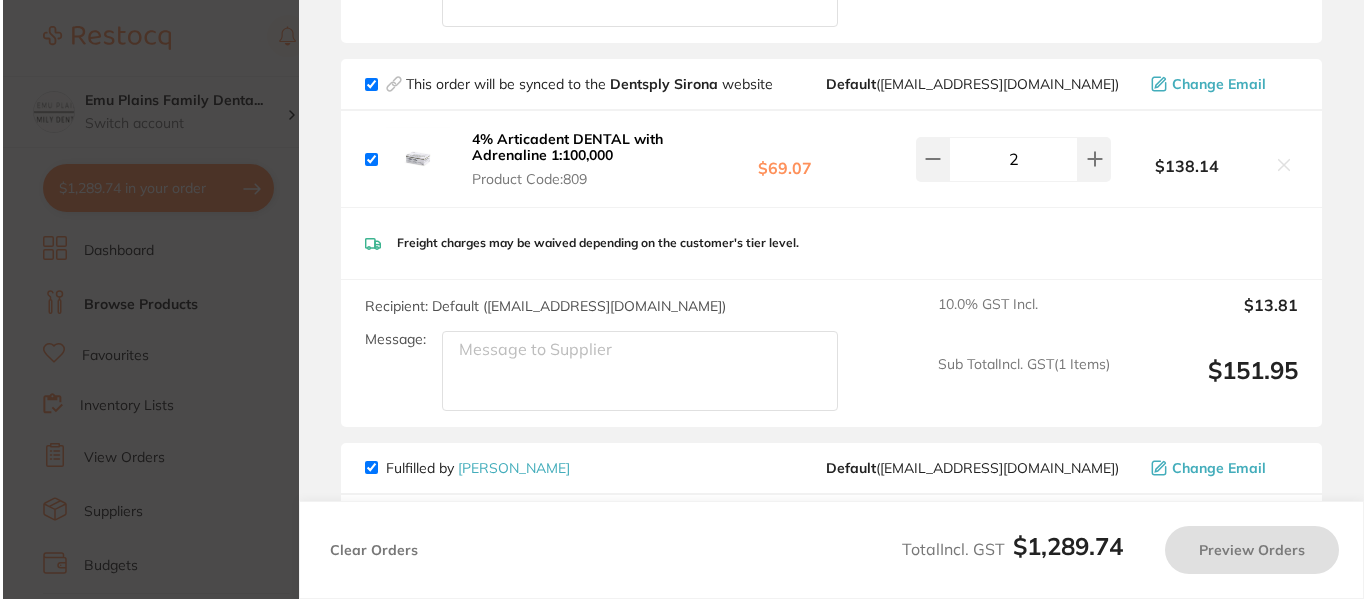 scroll, scrollTop: 0, scrollLeft: 0, axis: both 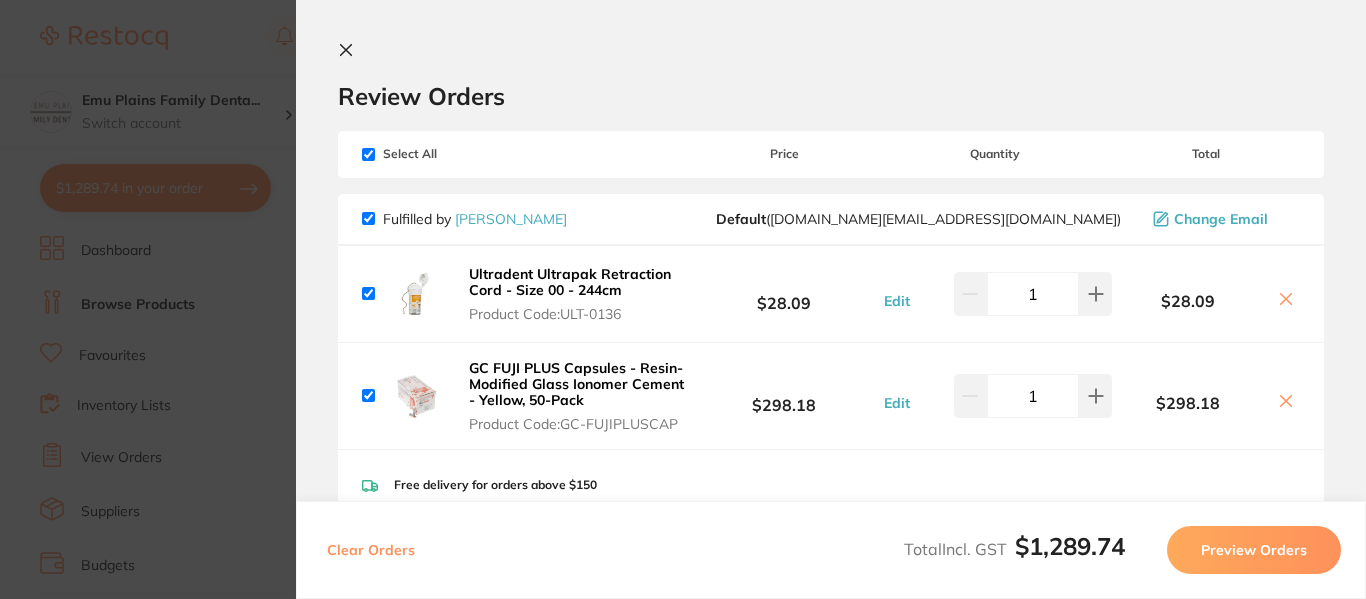 click 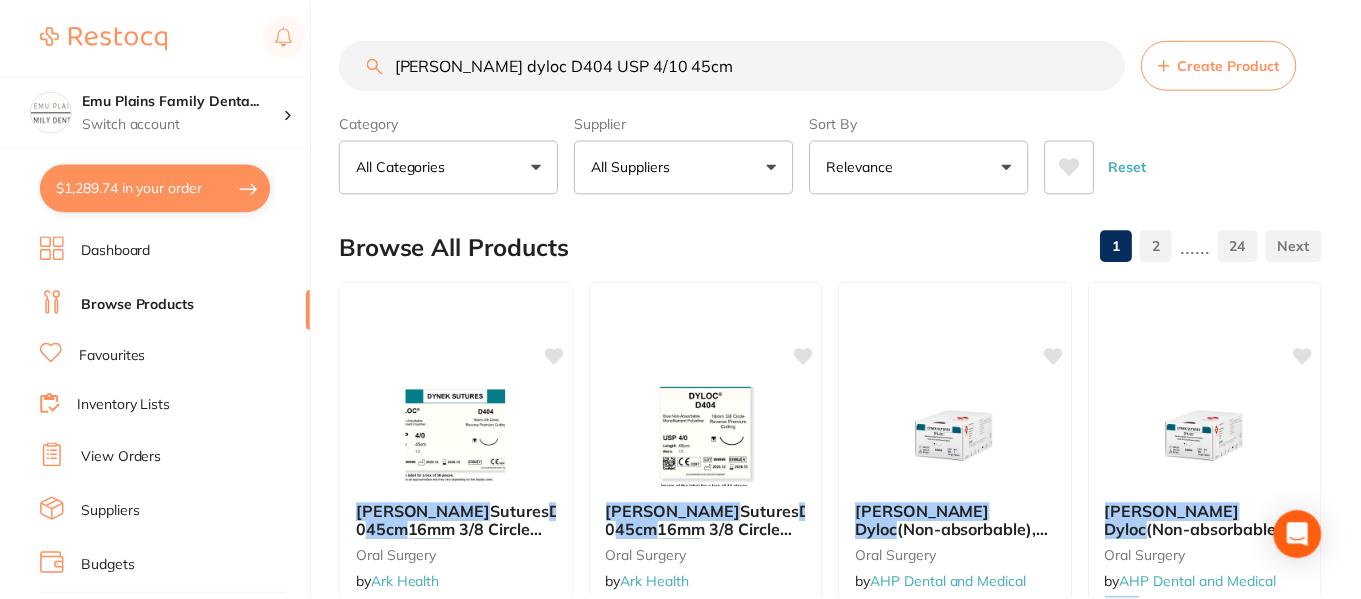 scroll, scrollTop: 13, scrollLeft: 0, axis: vertical 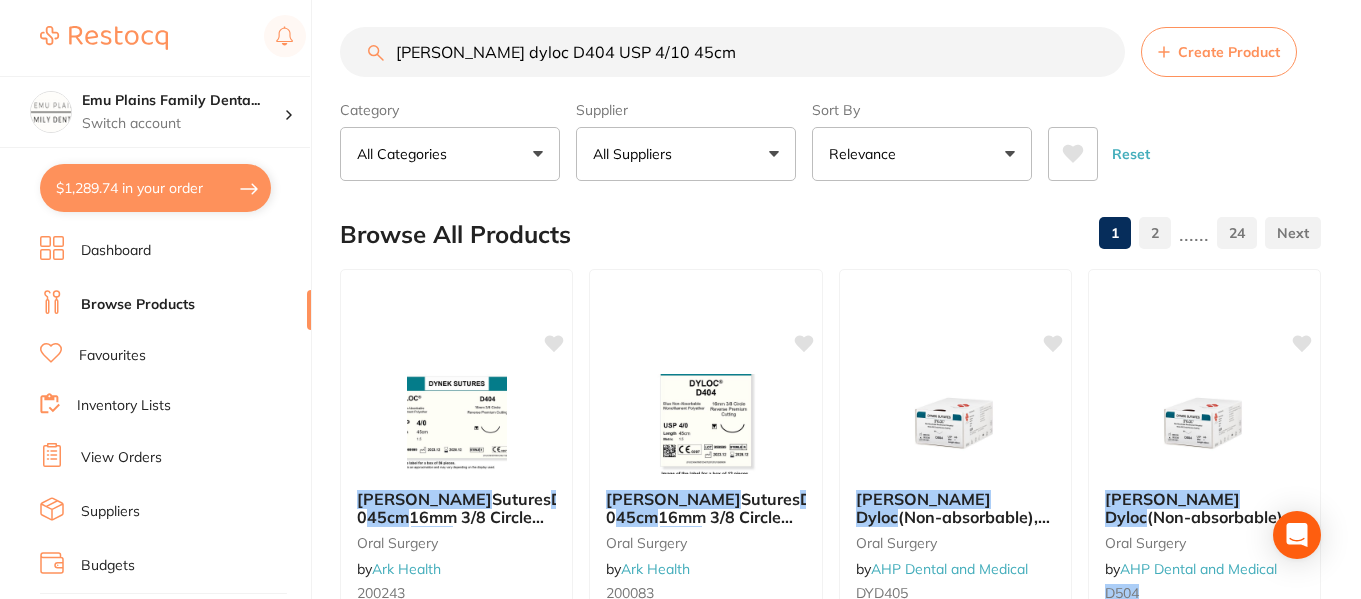 click on "Dynek dyloc D404 USP 4/10 45cm" at bounding box center [732, 52] 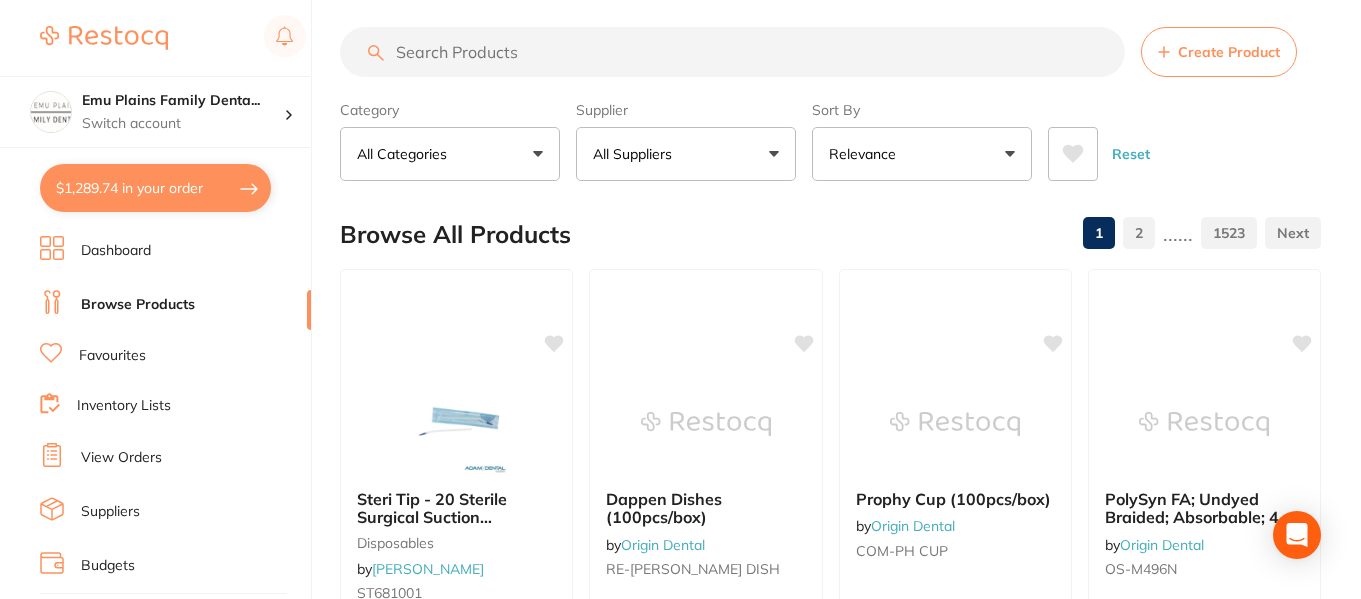 type on "n" 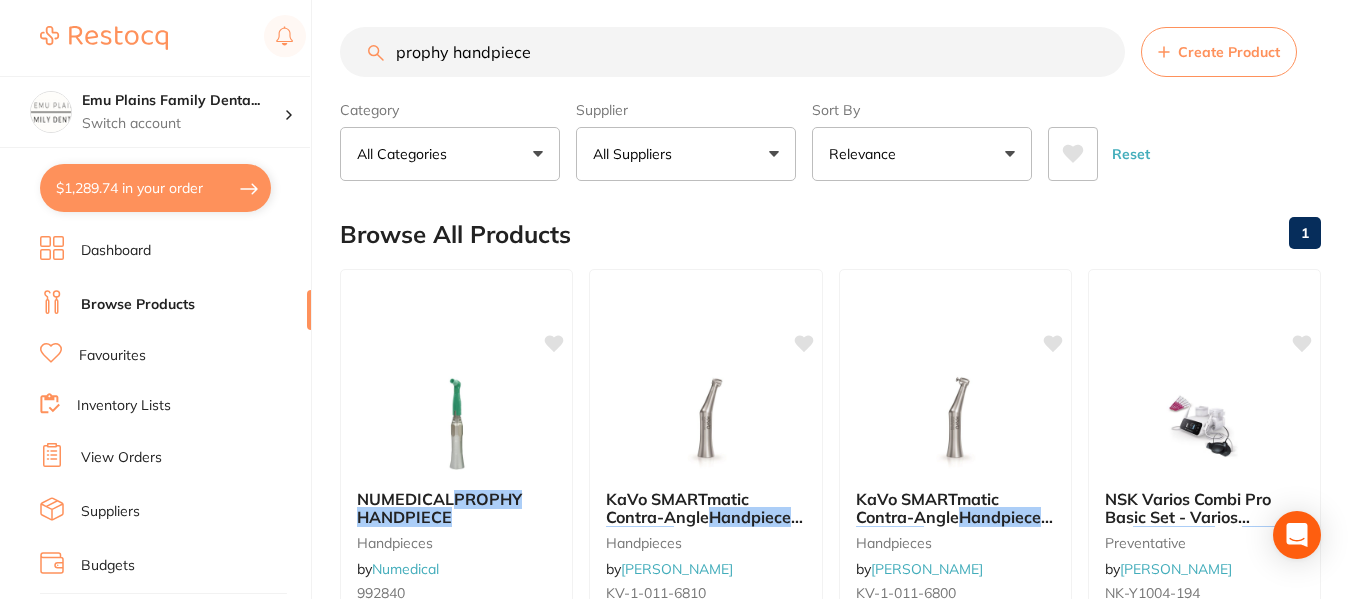 type on "prophy handpiece" 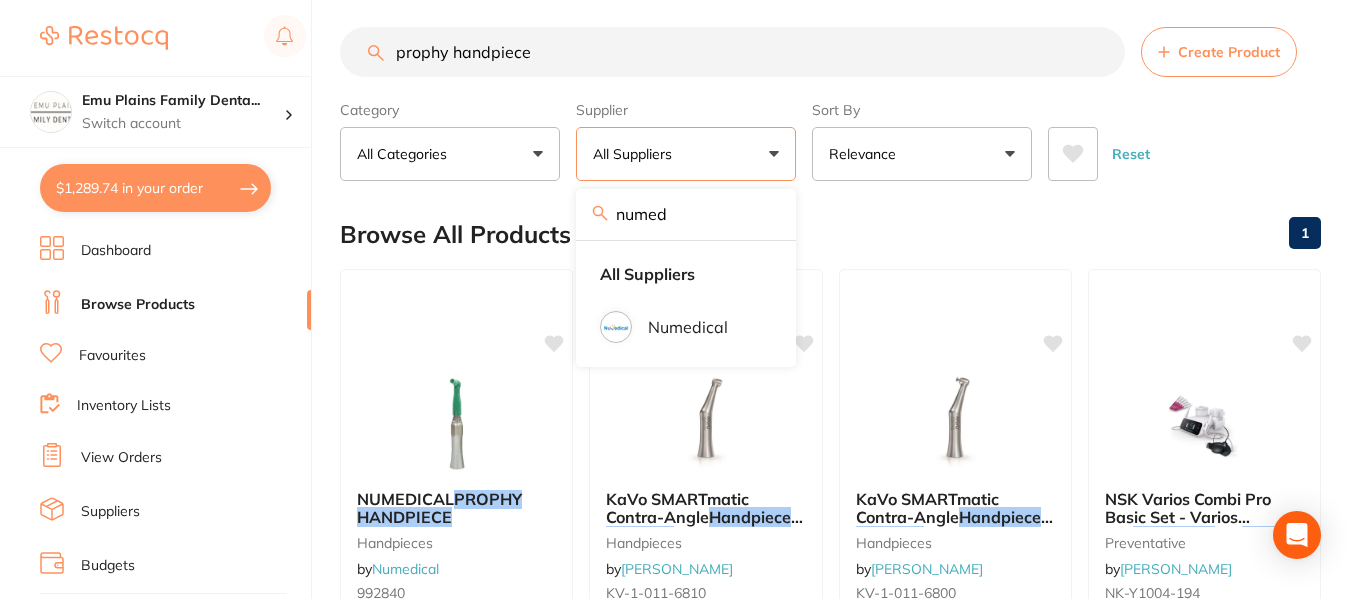 type on "numedical" 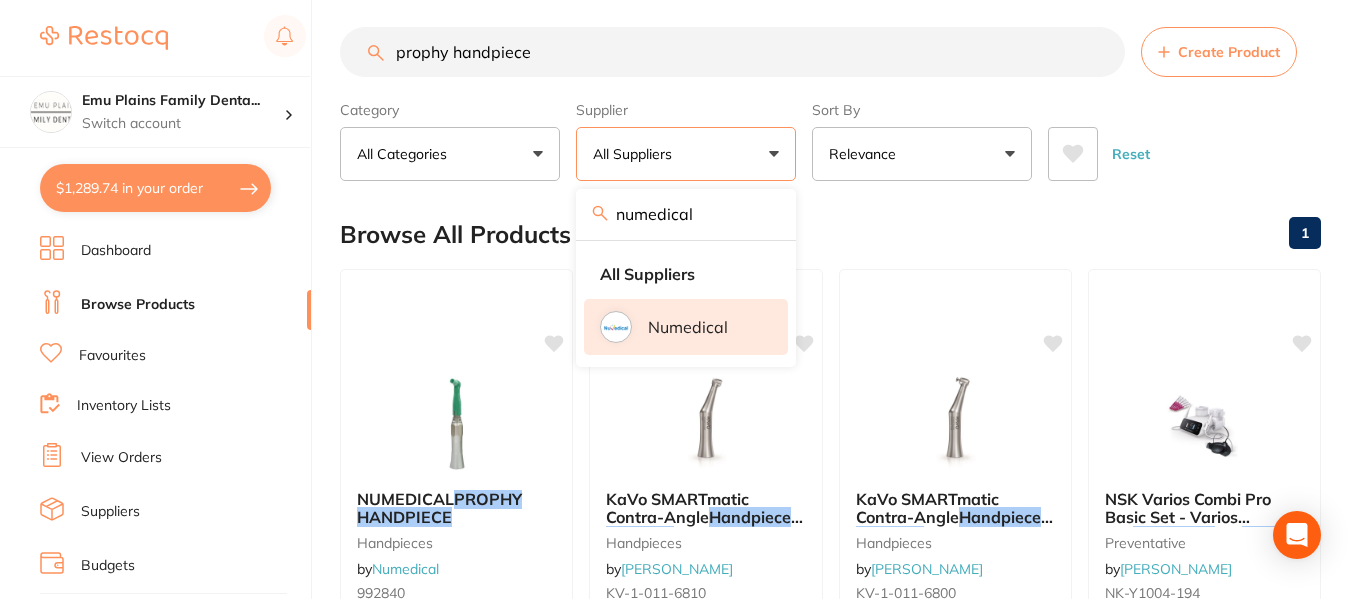click on "Numedical" at bounding box center [688, 327] 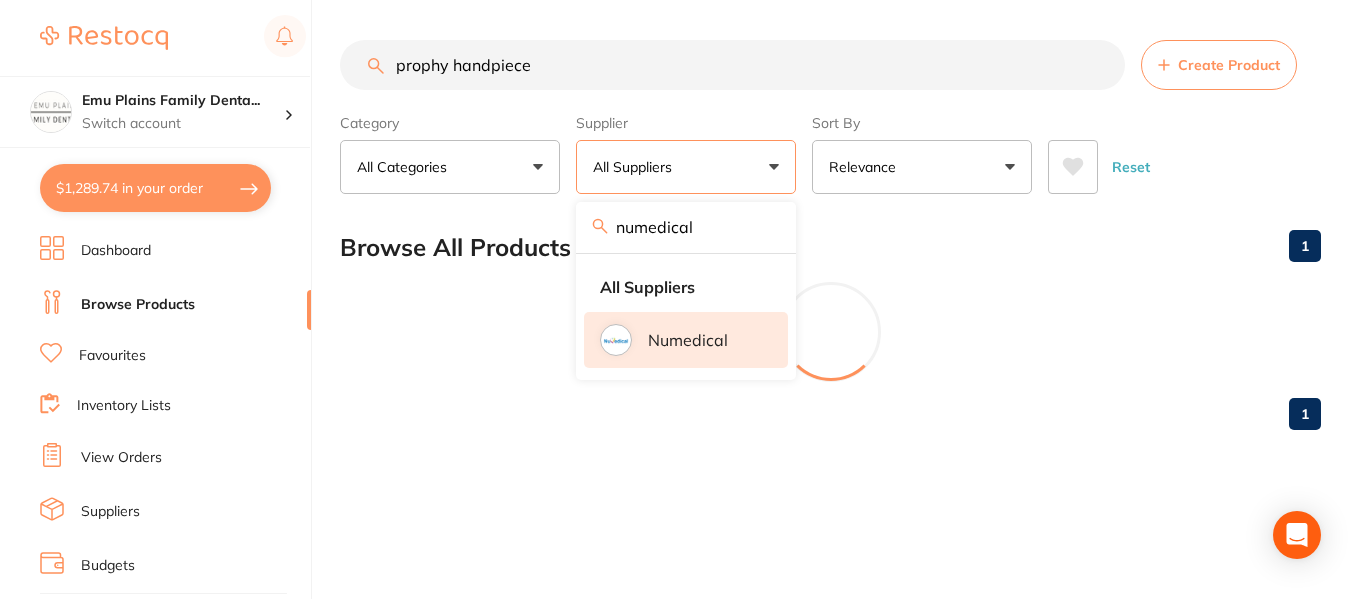scroll, scrollTop: 0, scrollLeft: 0, axis: both 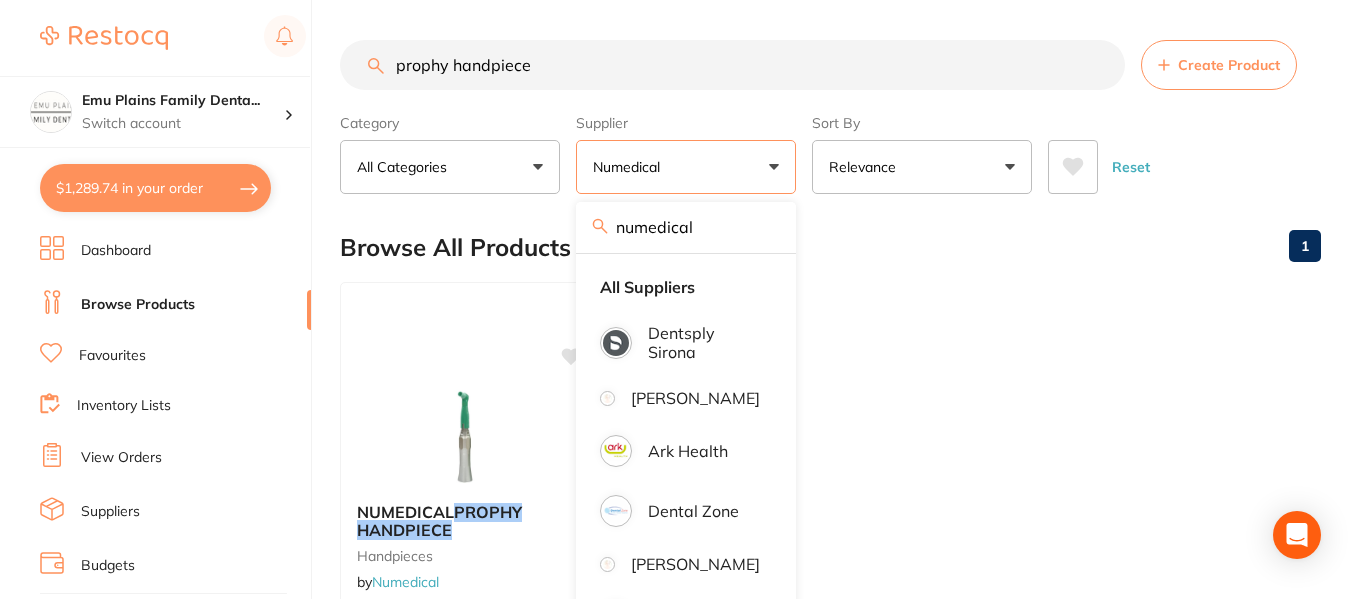 click on "NUMEDICAL  PROPHY   HANDPIECE   handpieces by  Numedical 992840 $170.00 Add to cart Save to list" at bounding box center (830, 569) 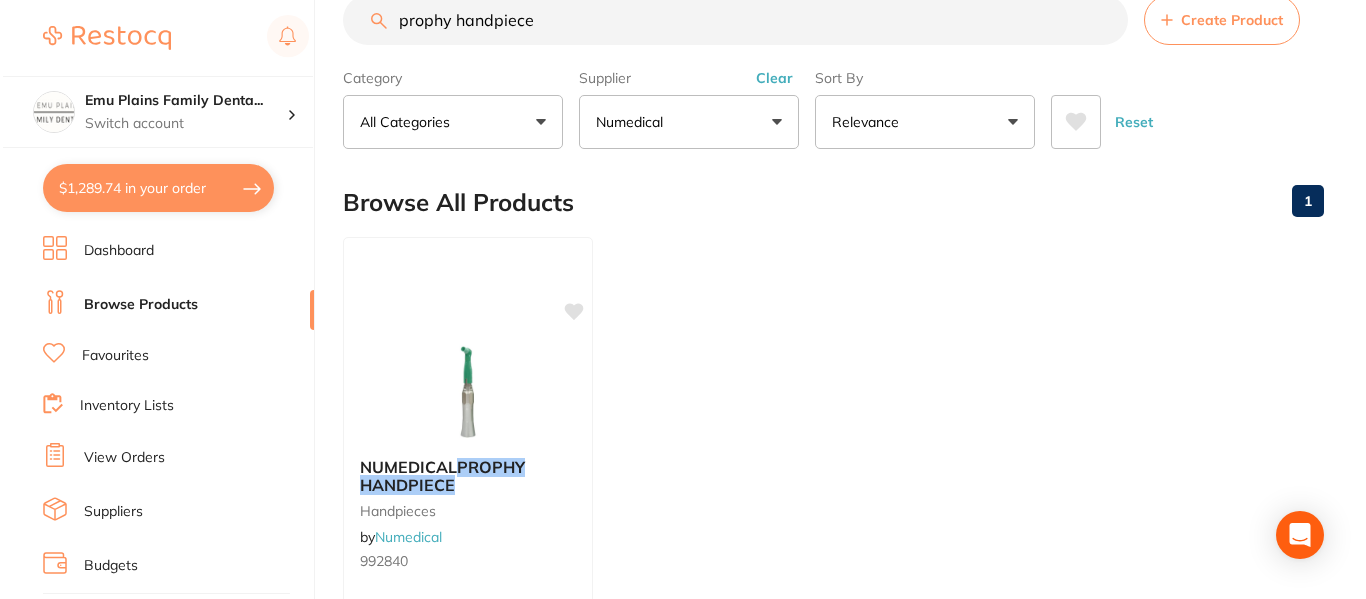 scroll, scrollTop: 0, scrollLeft: 0, axis: both 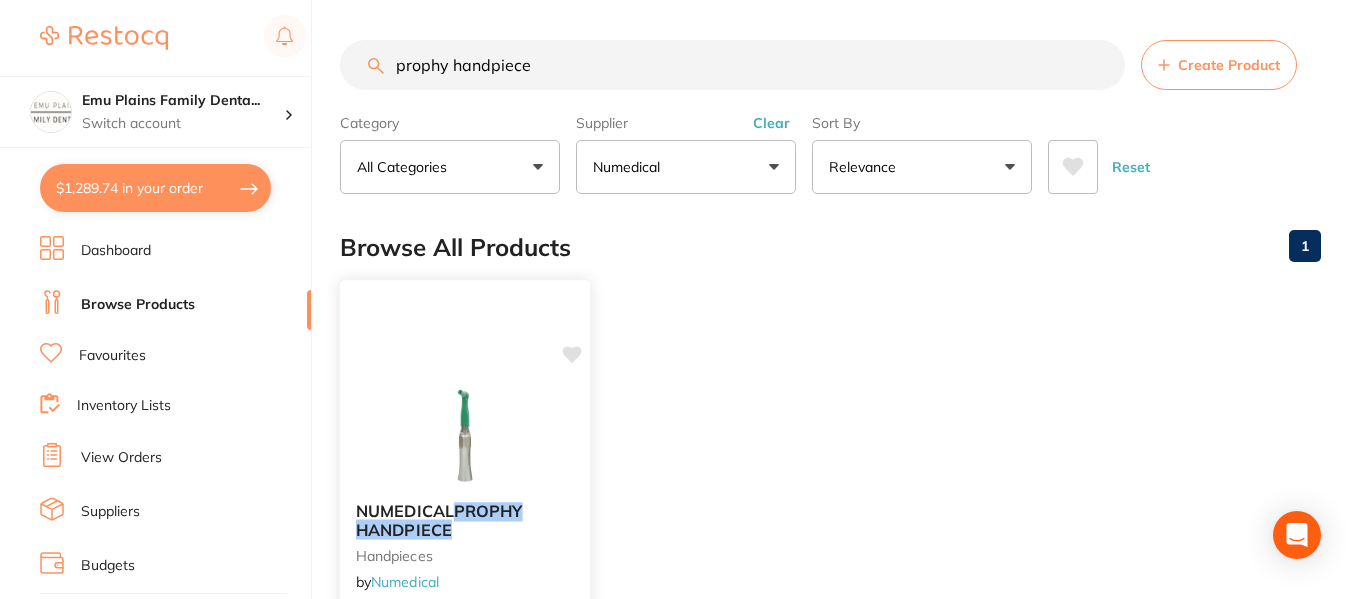 click at bounding box center [464, 435] 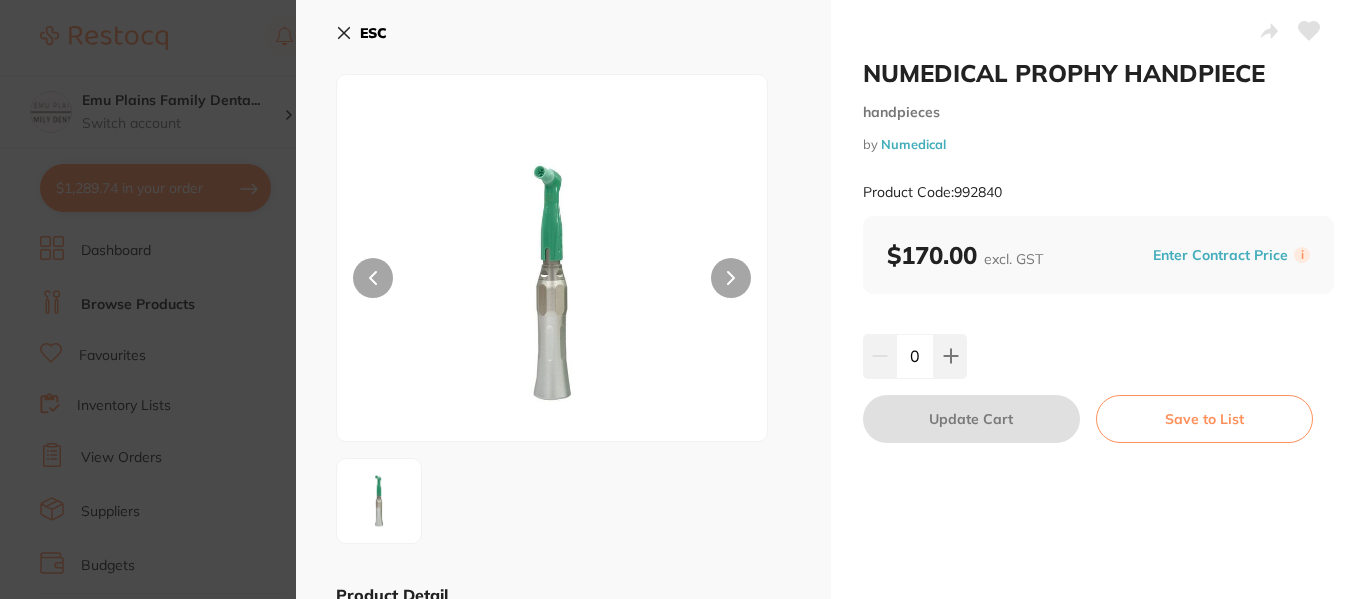 click 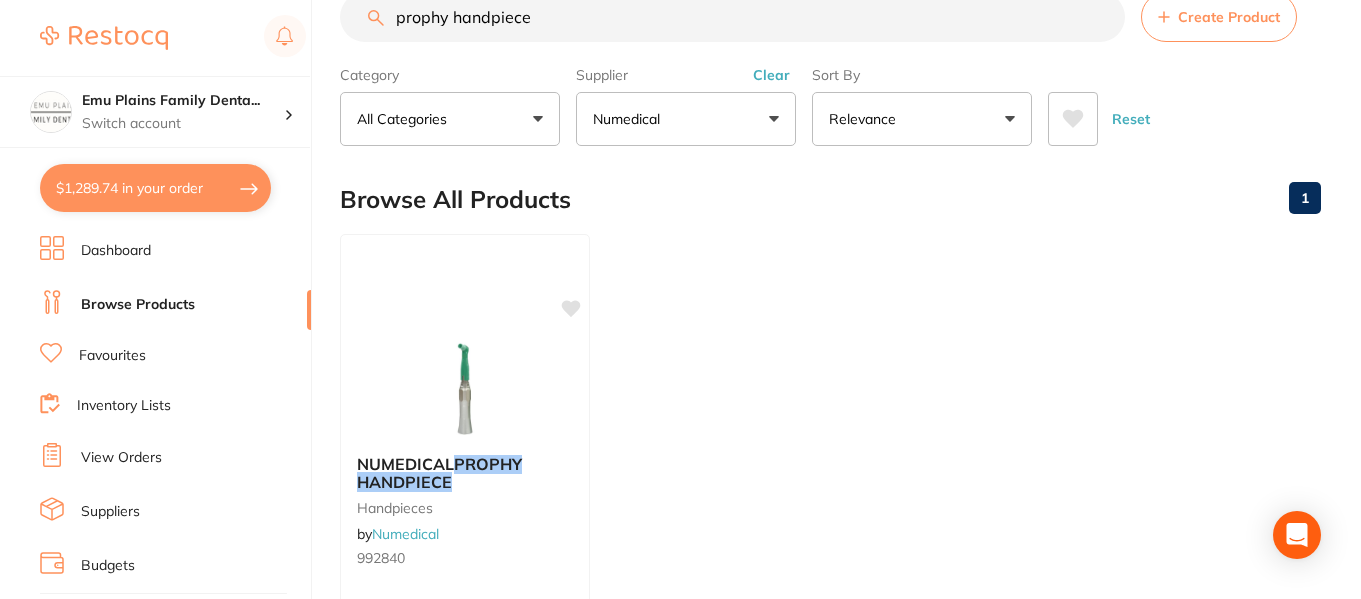 scroll, scrollTop: 47, scrollLeft: 0, axis: vertical 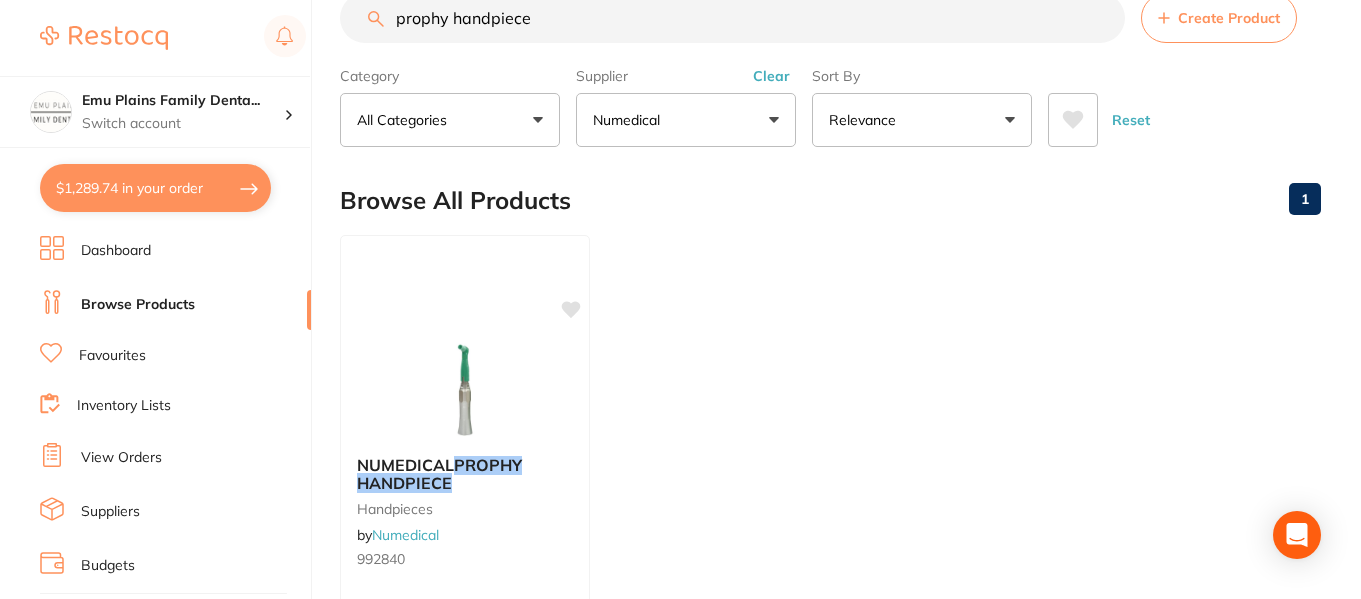 click on "prophy handpiece" at bounding box center (732, 18) 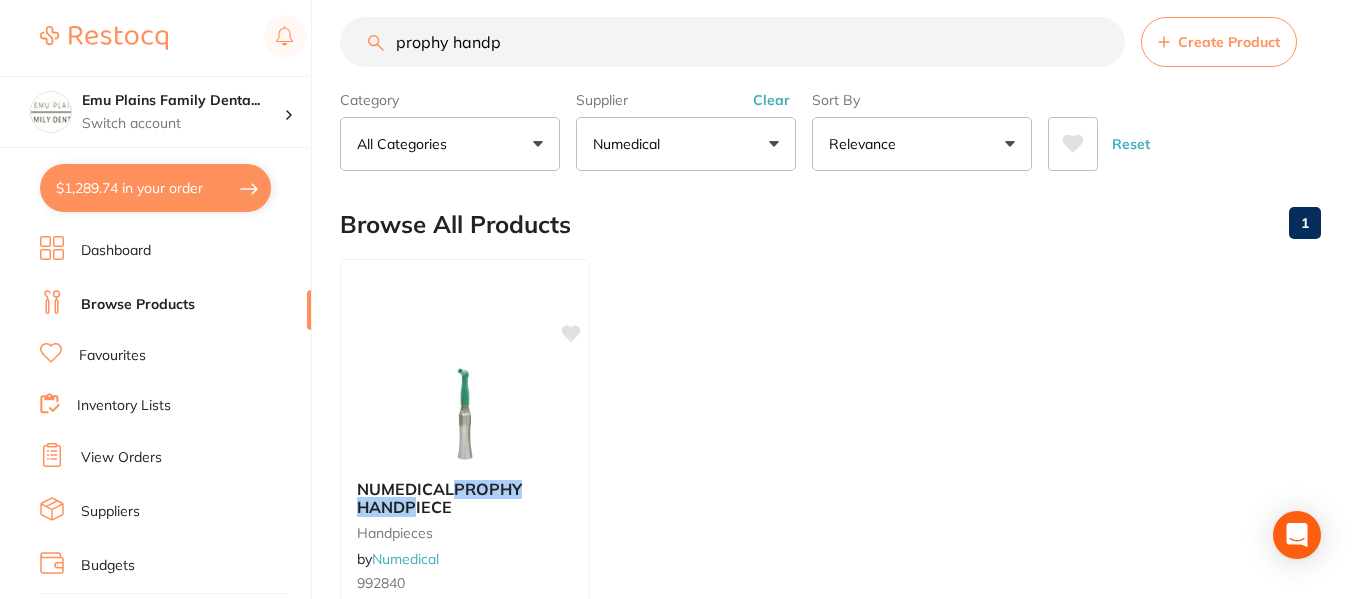 scroll, scrollTop: 47, scrollLeft: 0, axis: vertical 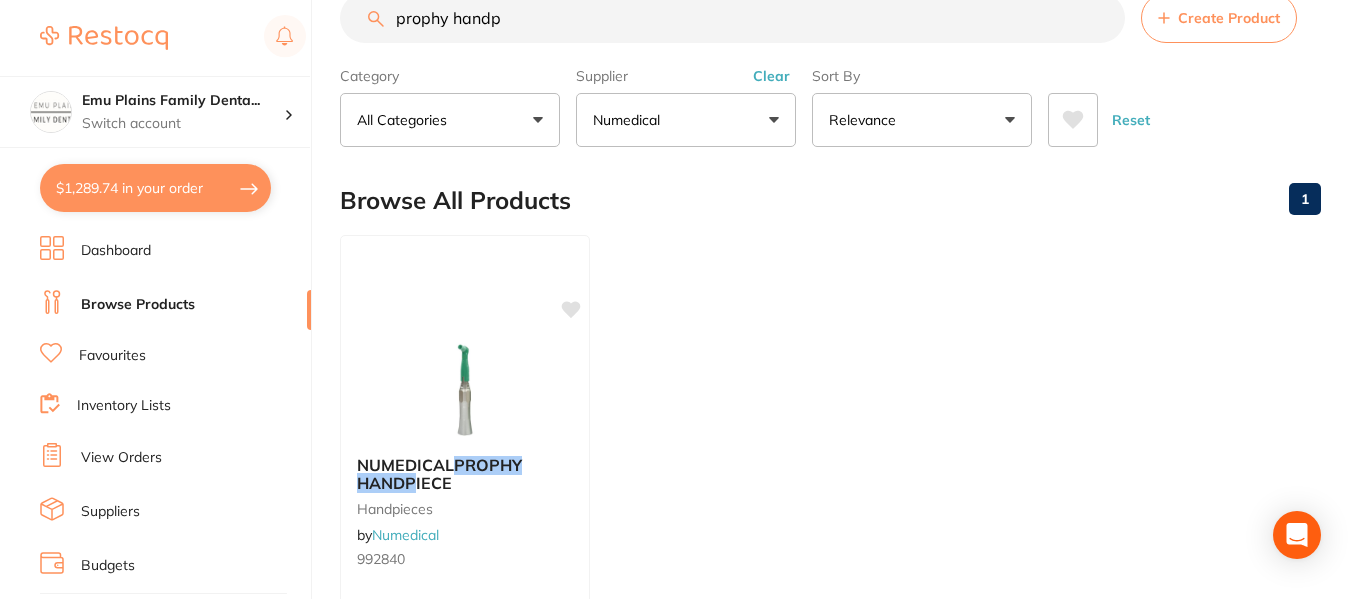 type on "prophy handp" 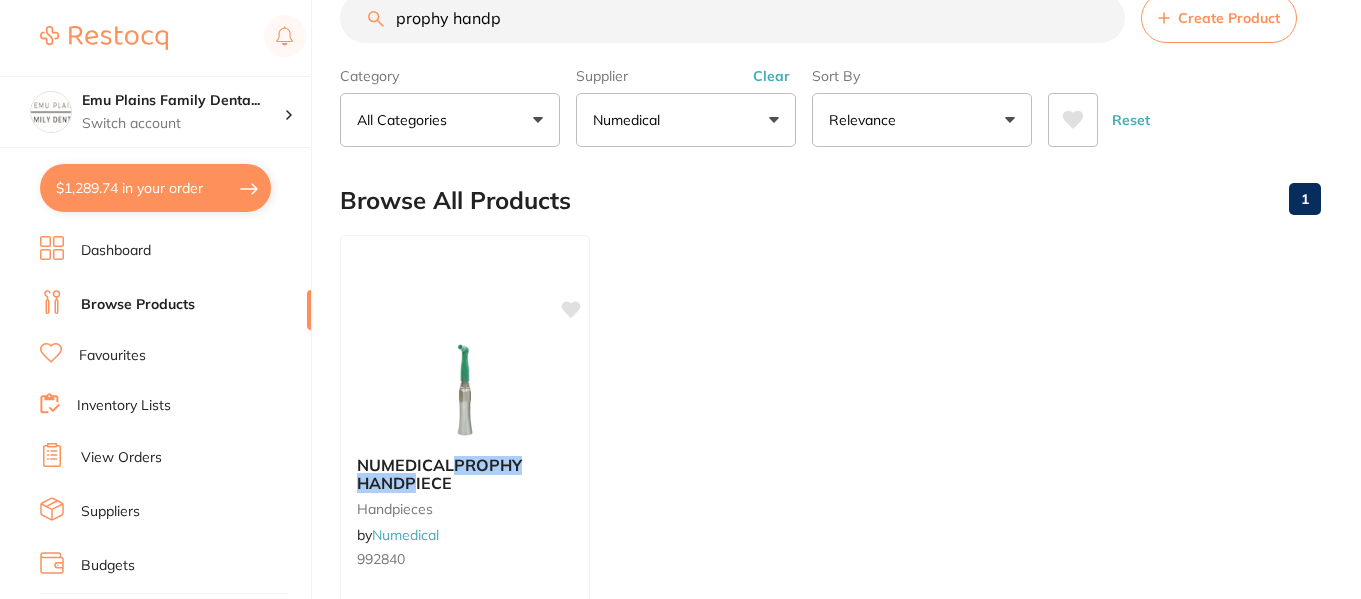 click on "Numedical" at bounding box center (686, 120) 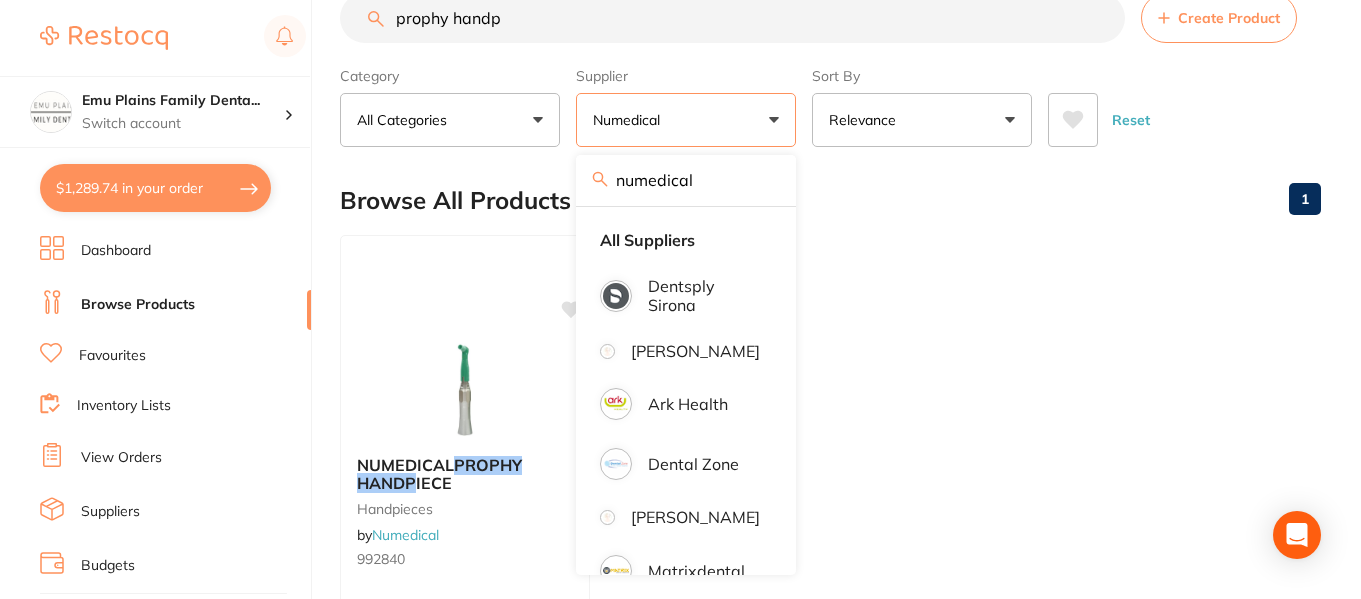 click on "prophy handp" at bounding box center (732, 18) 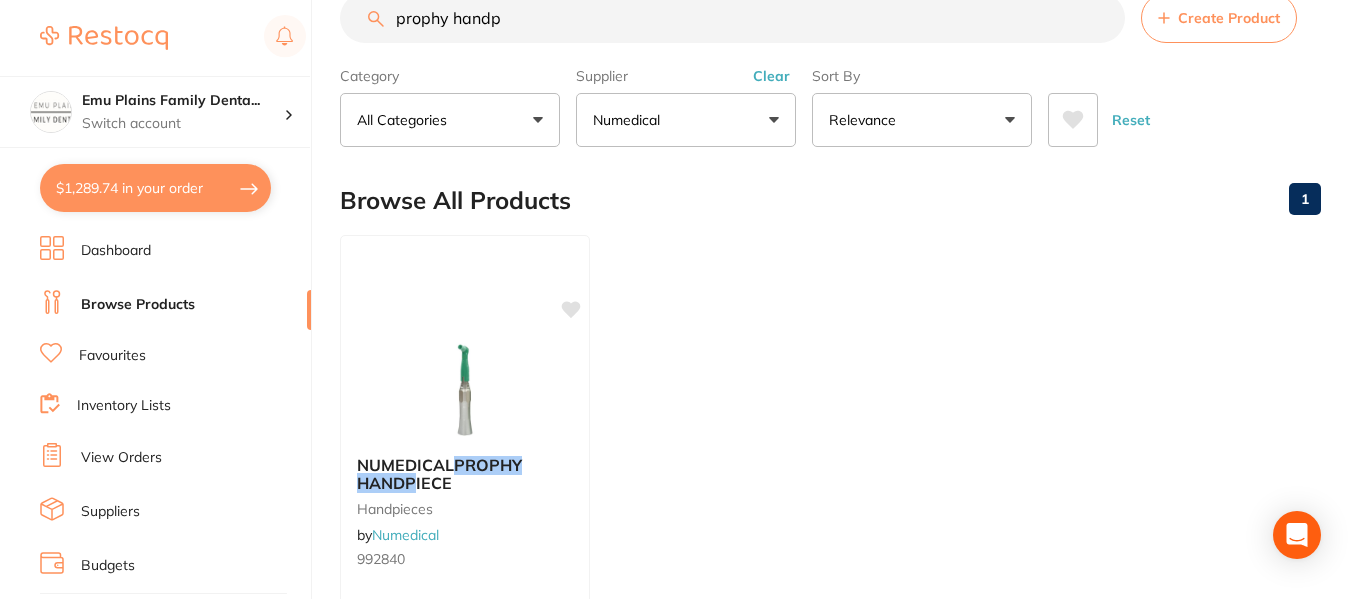 click on "Clear" at bounding box center (771, 76) 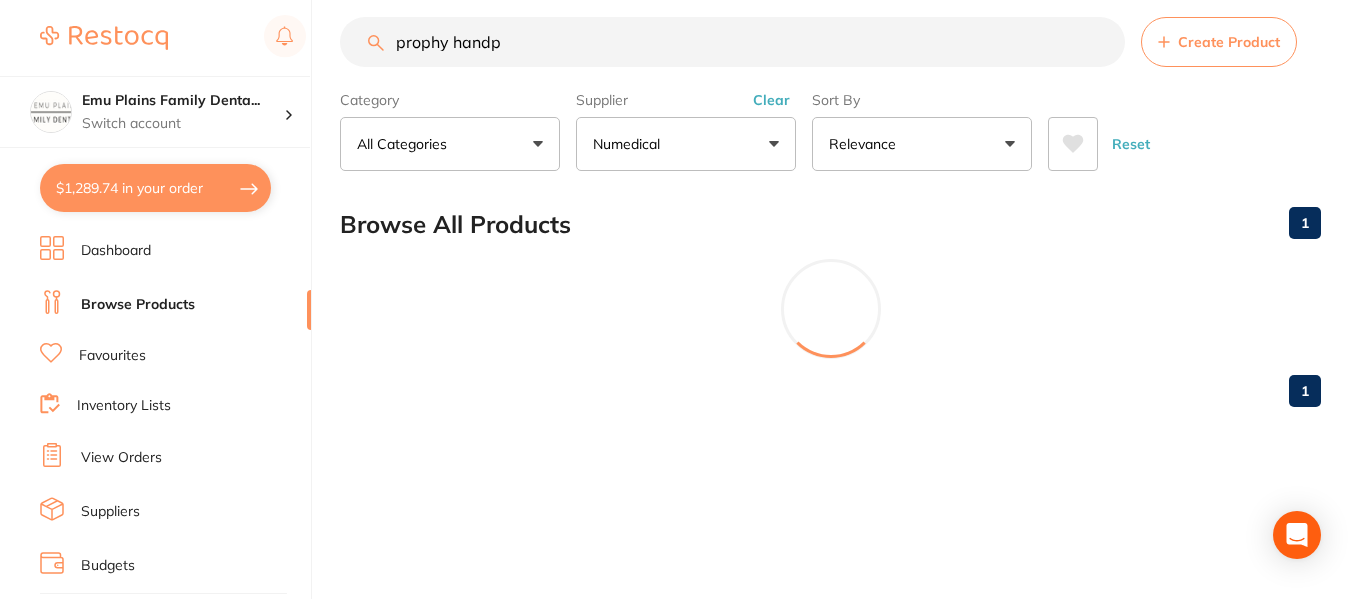 scroll, scrollTop: 47, scrollLeft: 0, axis: vertical 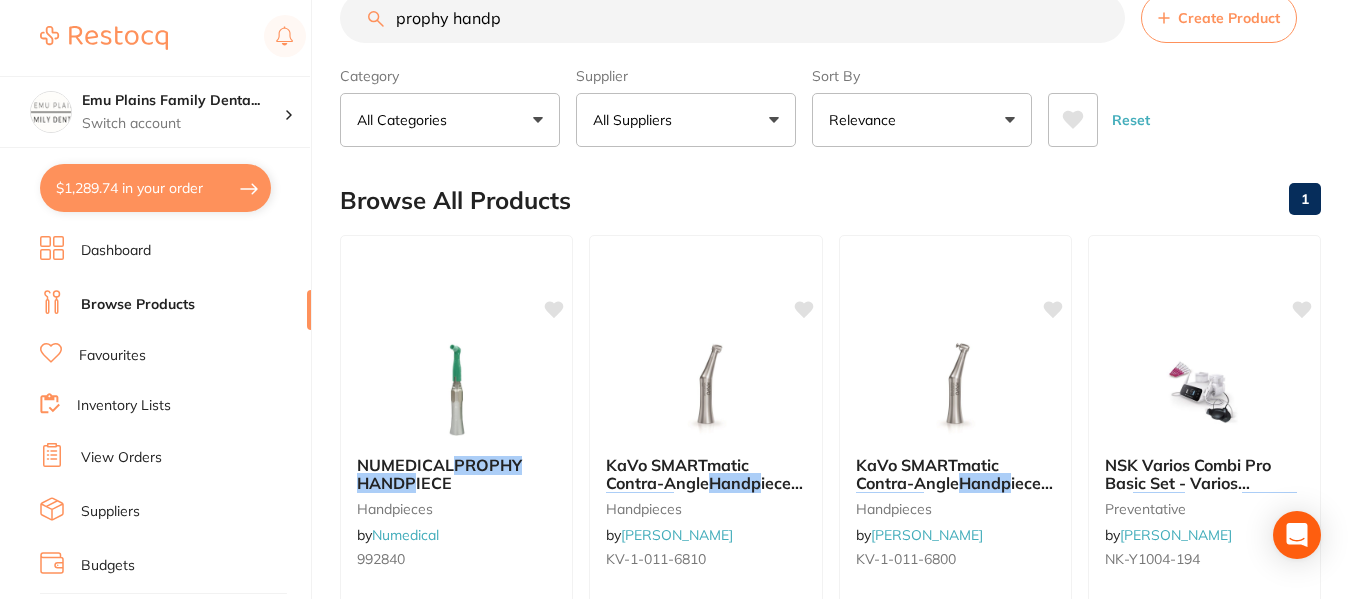 click on "prophy handp" at bounding box center (732, 18) 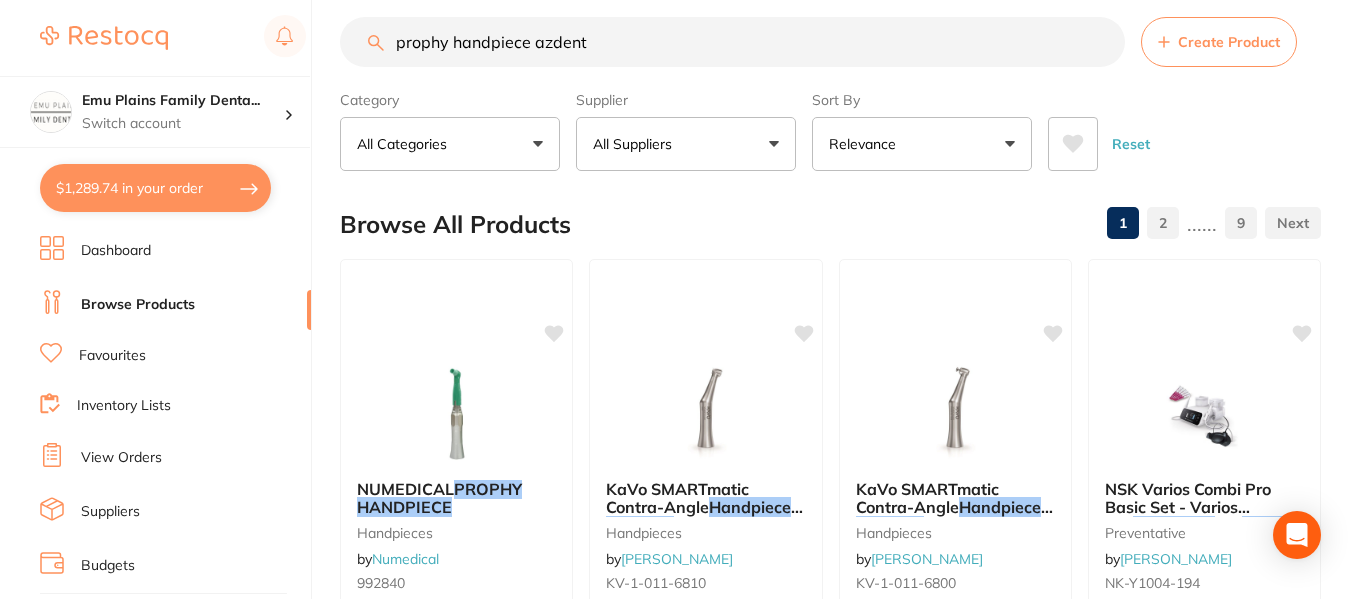 scroll, scrollTop: 47, scrollLeft: 0, axis: vertical 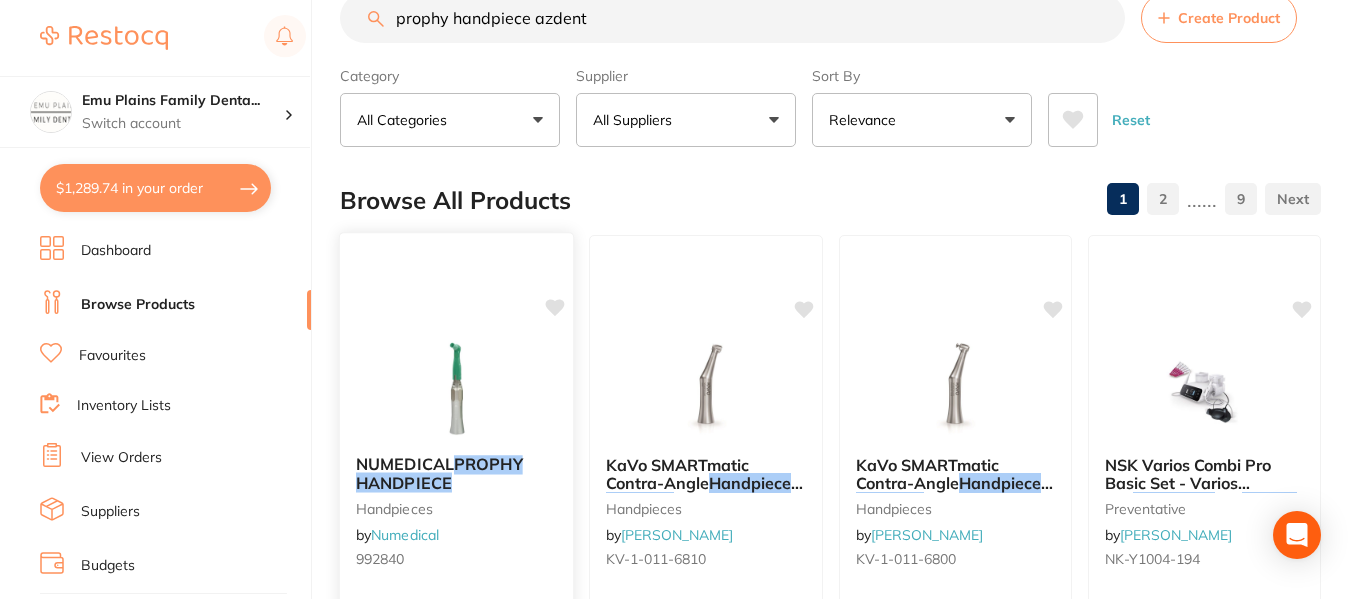 type on "prophy handpiece azdent" 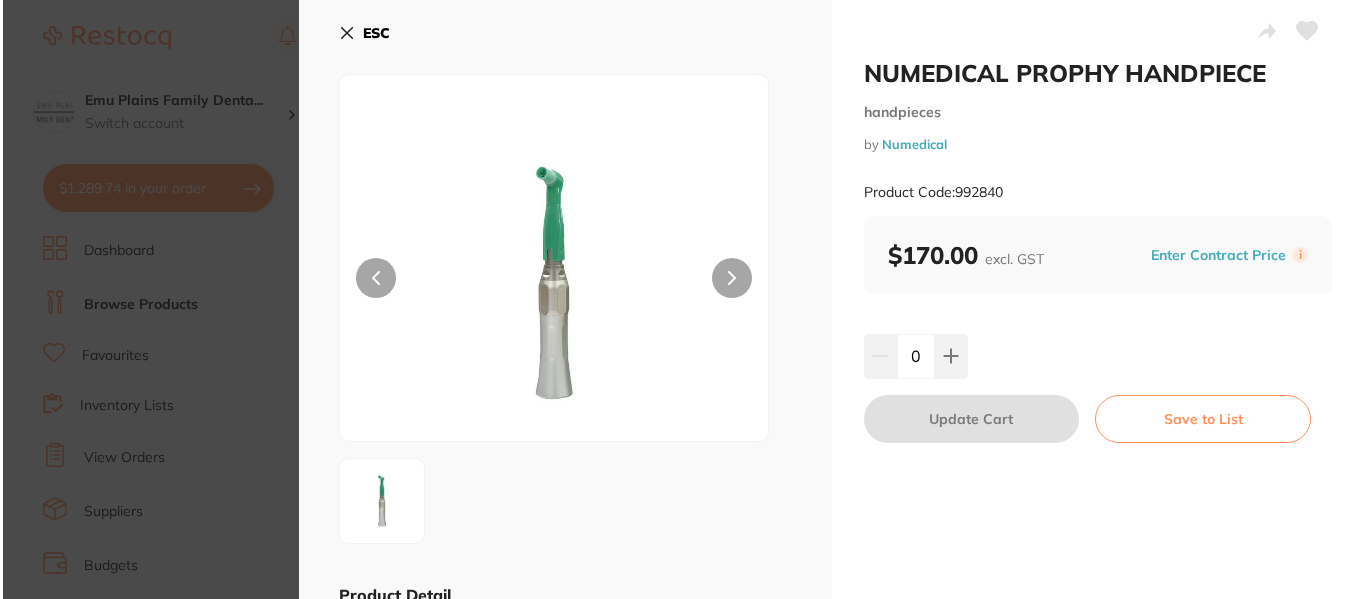 scroll, scrollTop: 0, scrollLeft: 0, axis: both 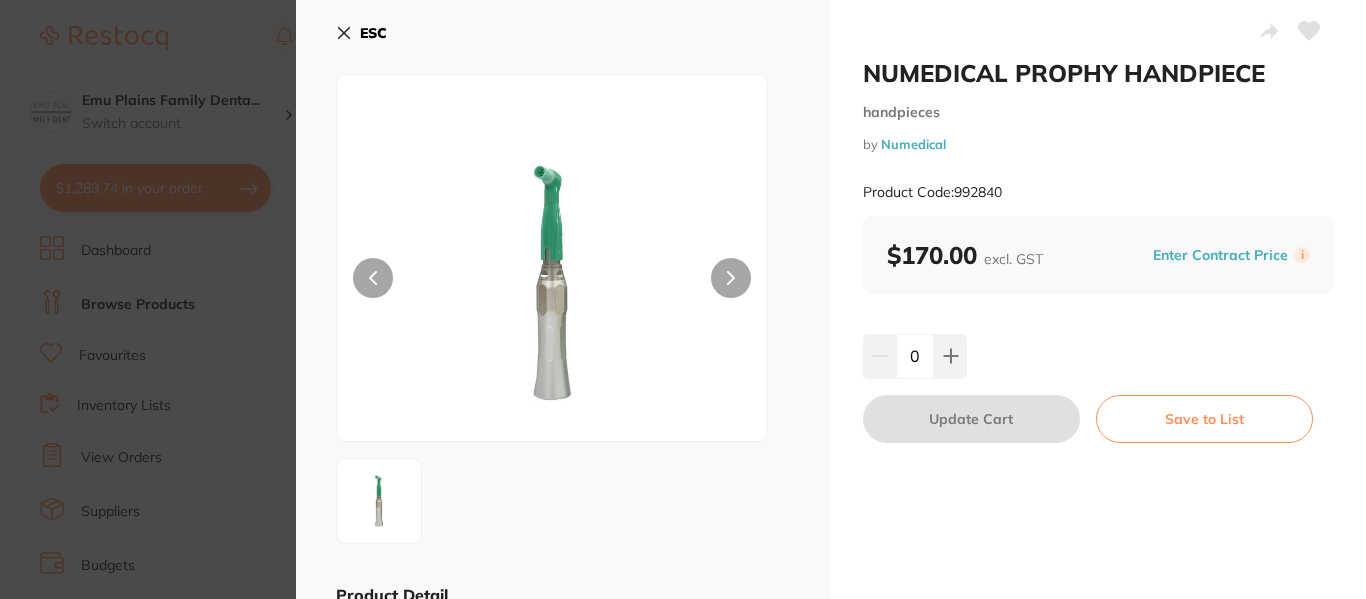 click at bounding box center [731, 278] 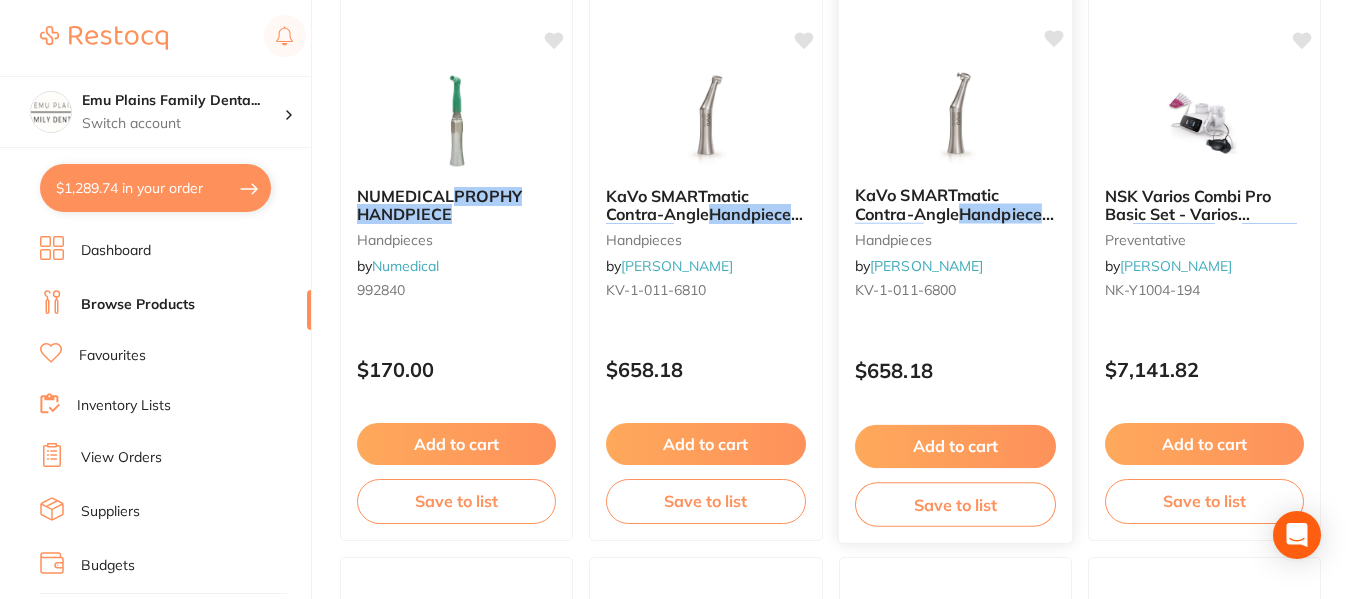 scroll, scrollTop: 0, scrollLeft: 0, axis: both 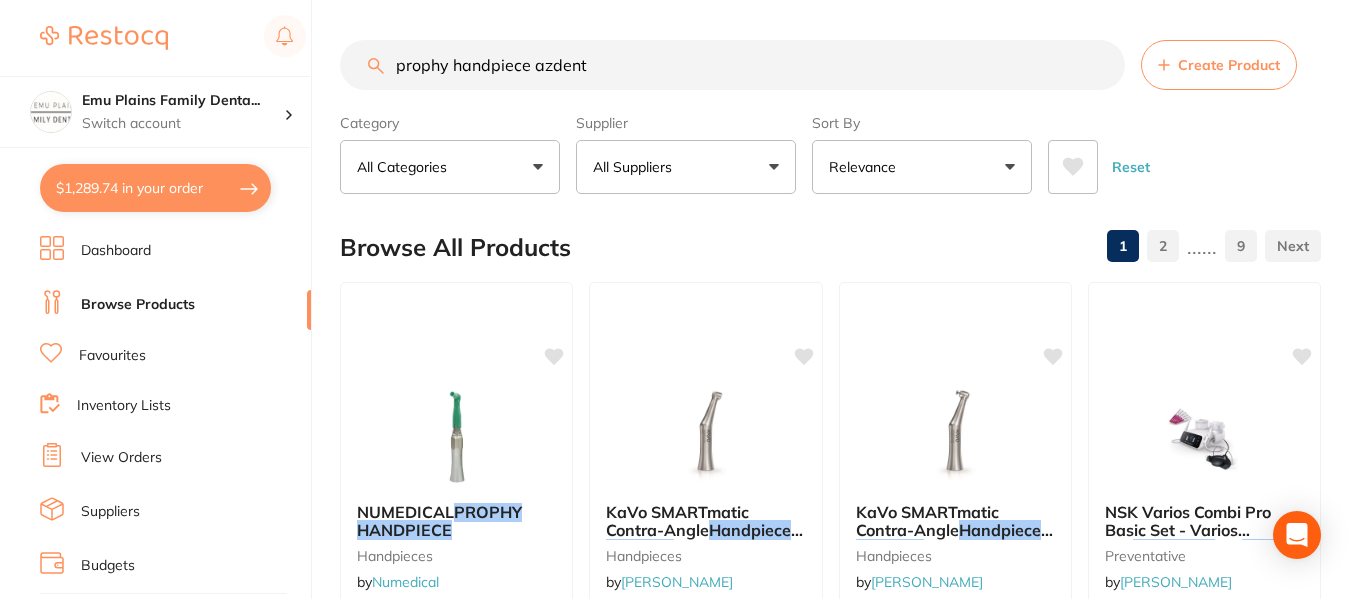 click on "prophy handpiece azdent" at bounding box center [732, 65] 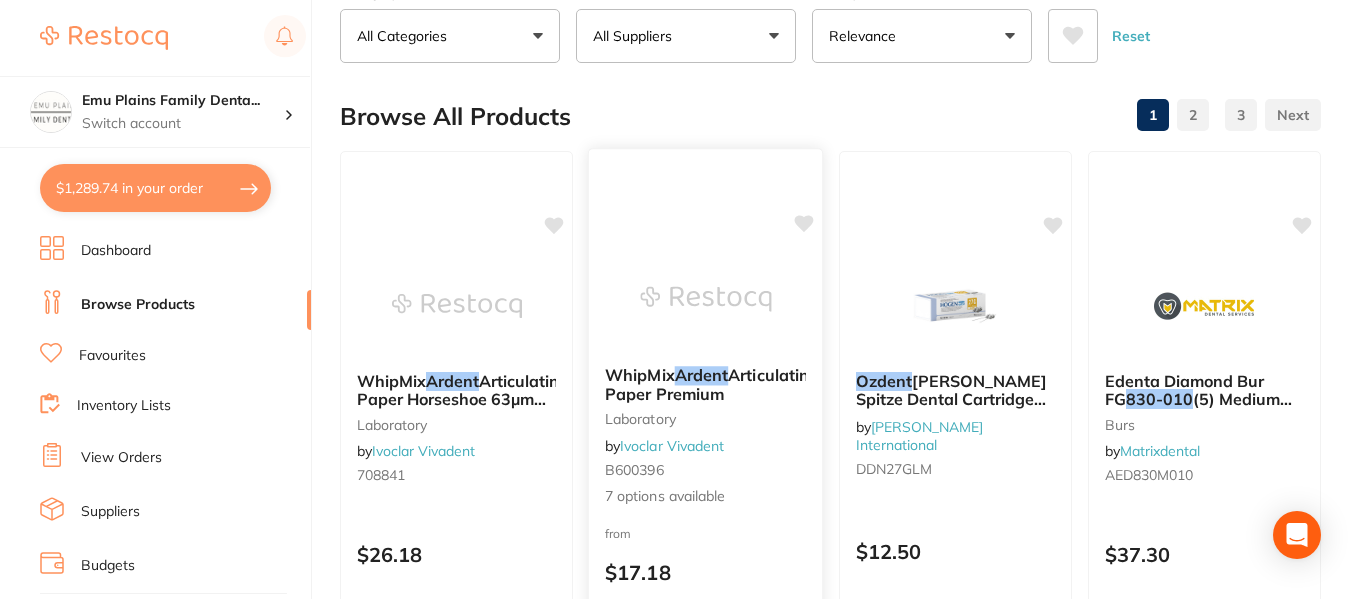 scroll, scrollTop: 0, scrollLeft: 0, axis: both 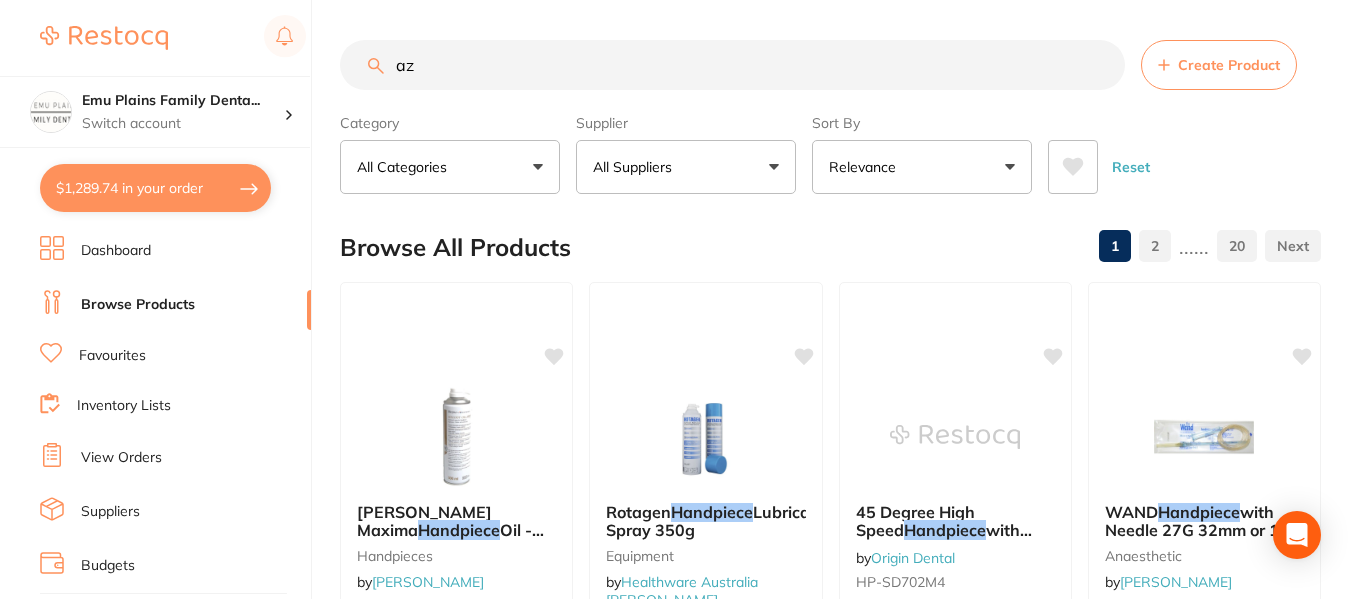 type on "a" 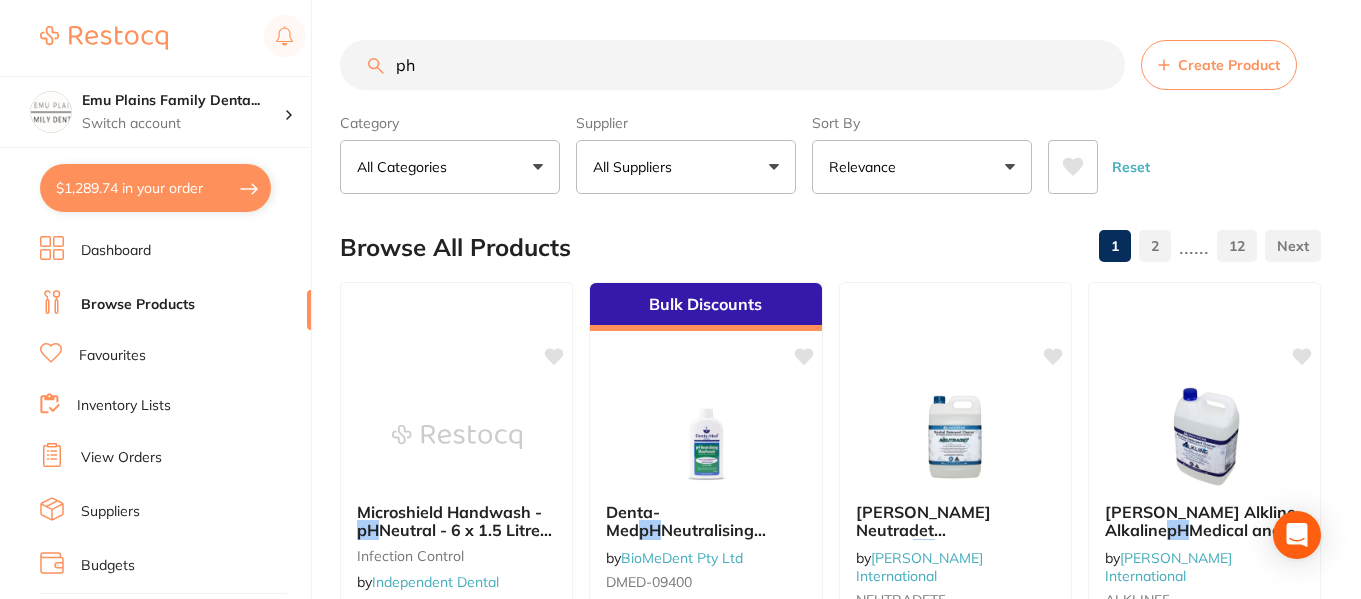 type on "p" 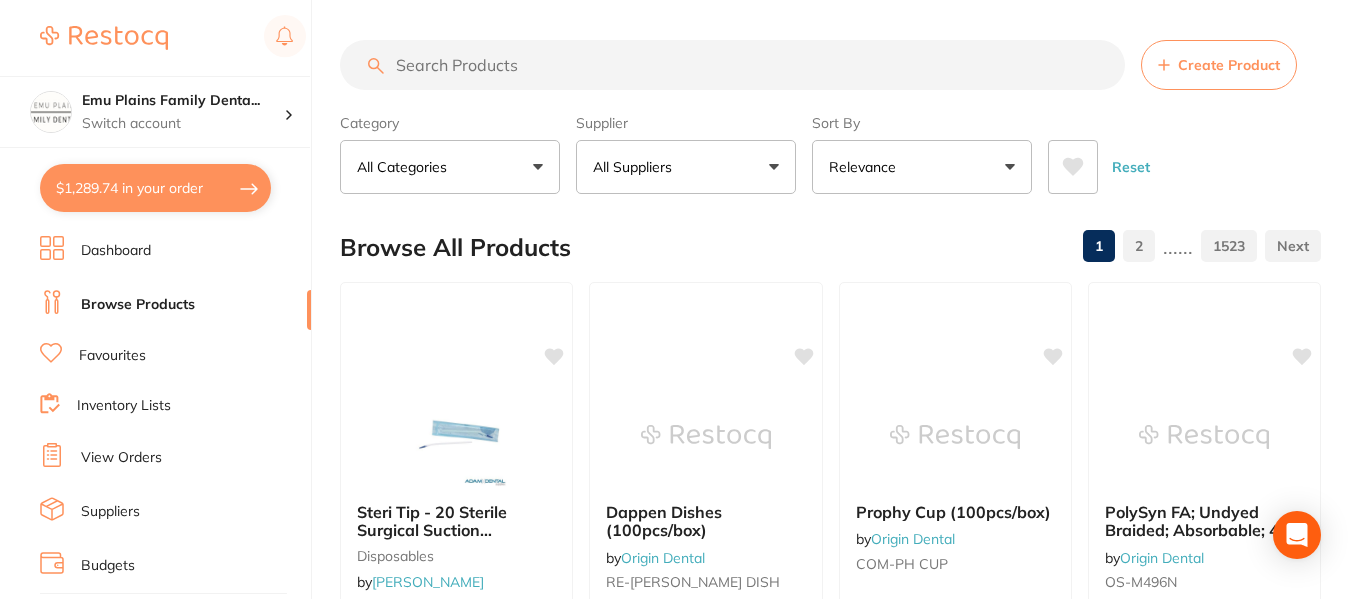 type 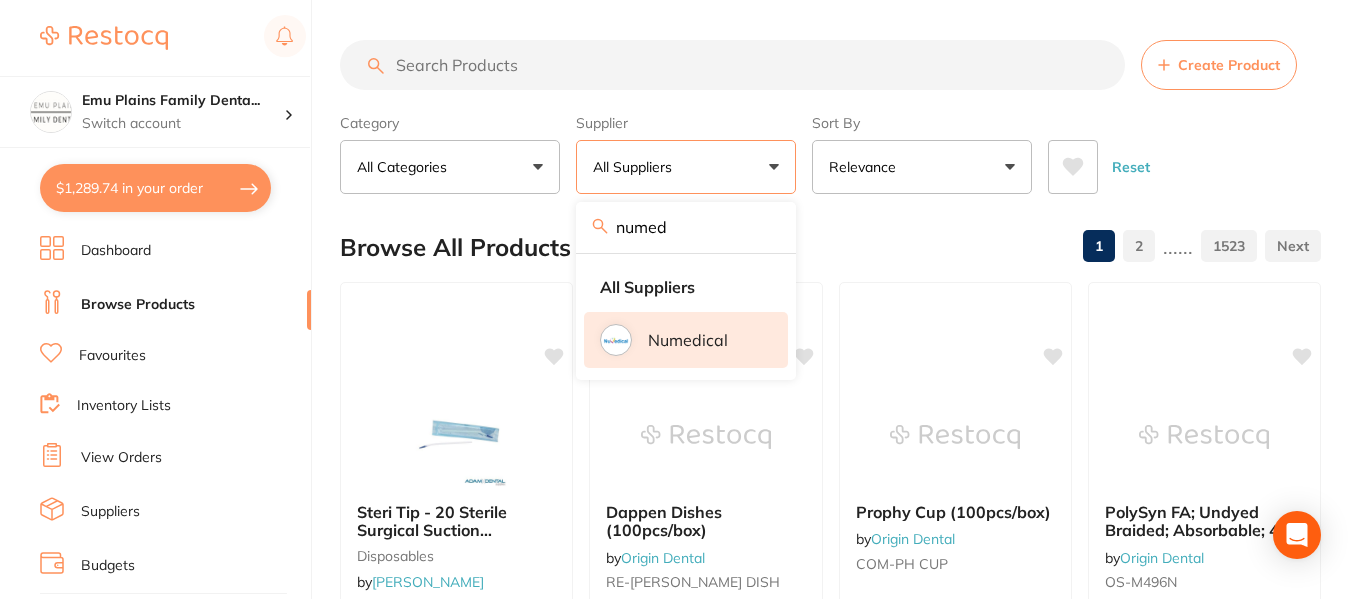 type on "numed" 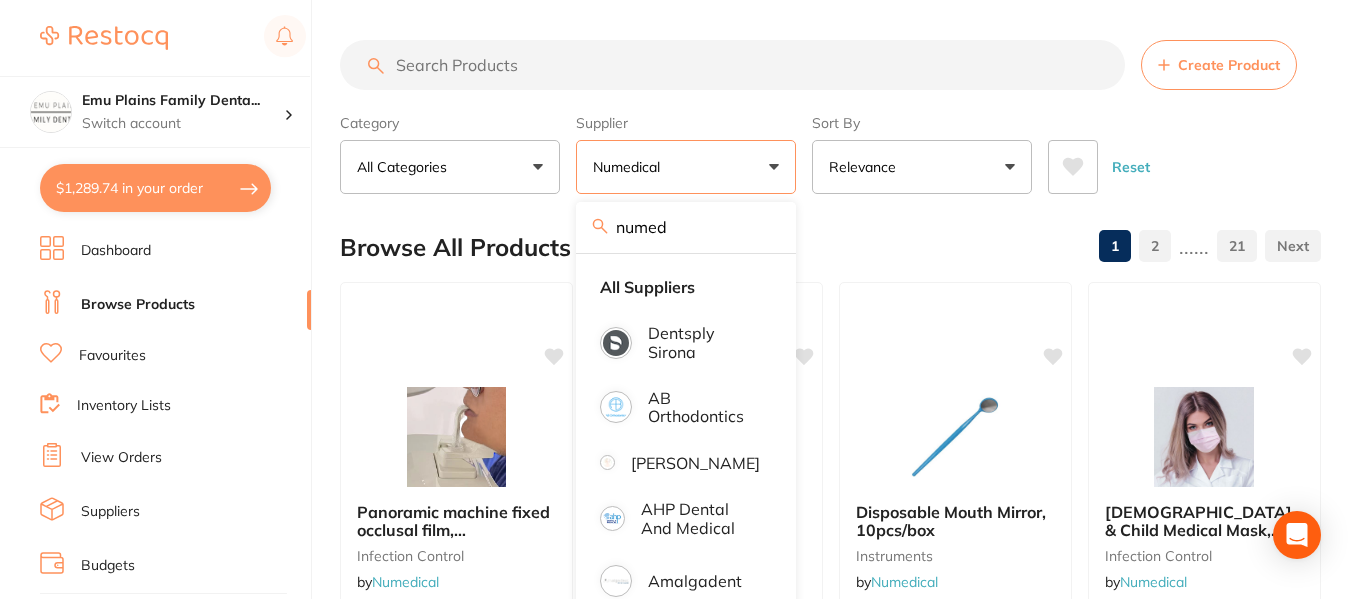 click at bounding box center (732, 65) 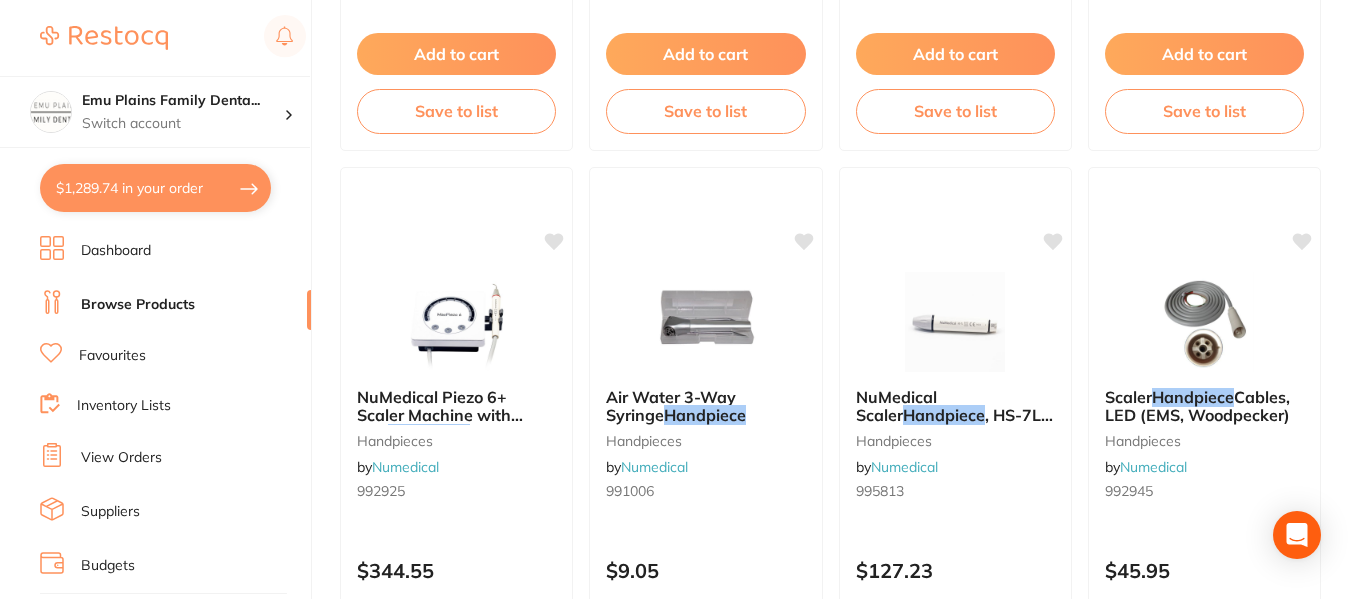 scroll, scrollTop: 1831, scrollLeft: 0, axis: vertical 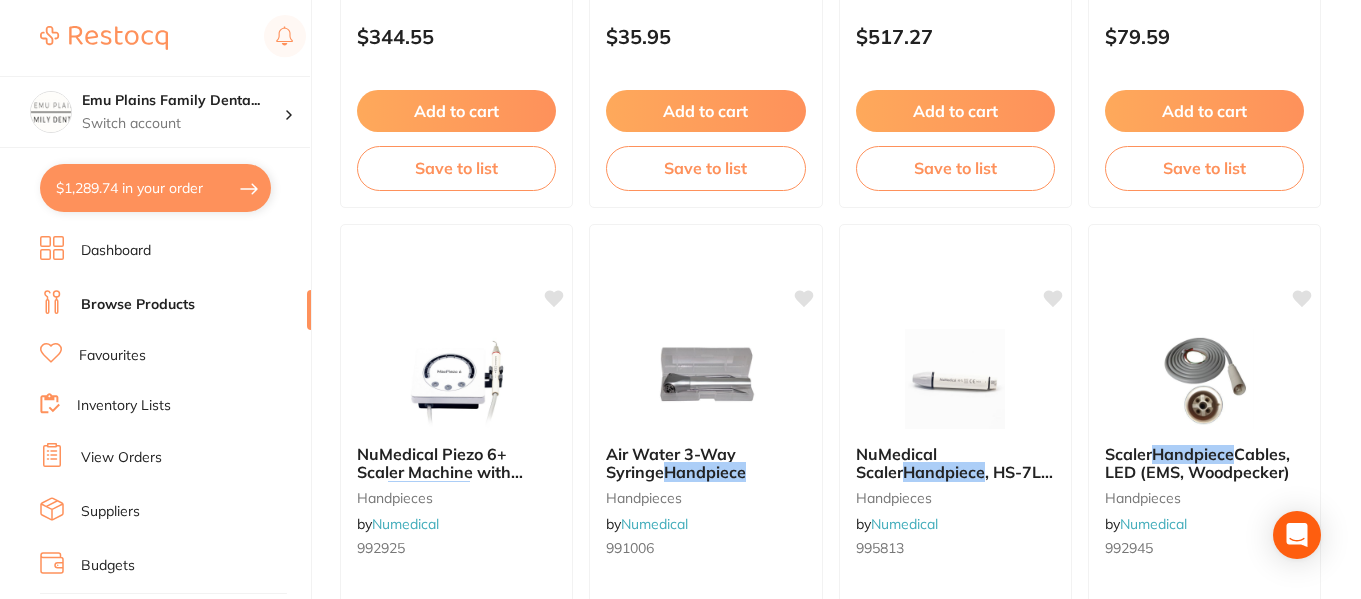 type on "handpeice" 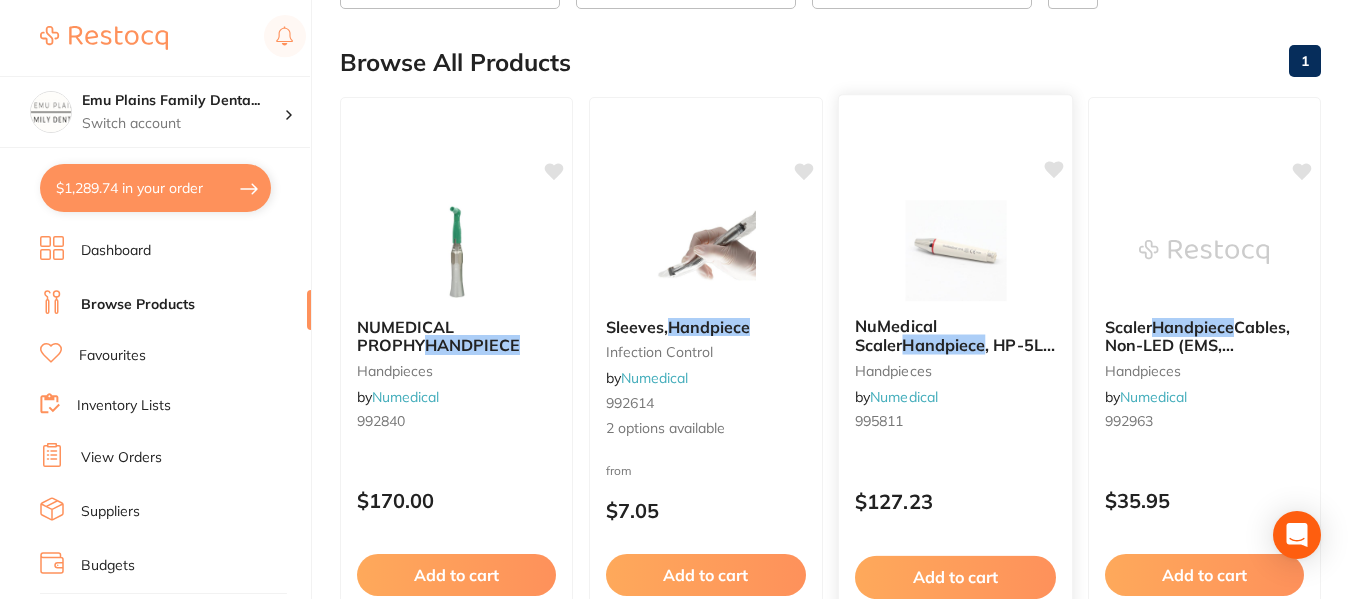 scroll, scrollTop: 182, scrollLeft: 0, axis: vertical 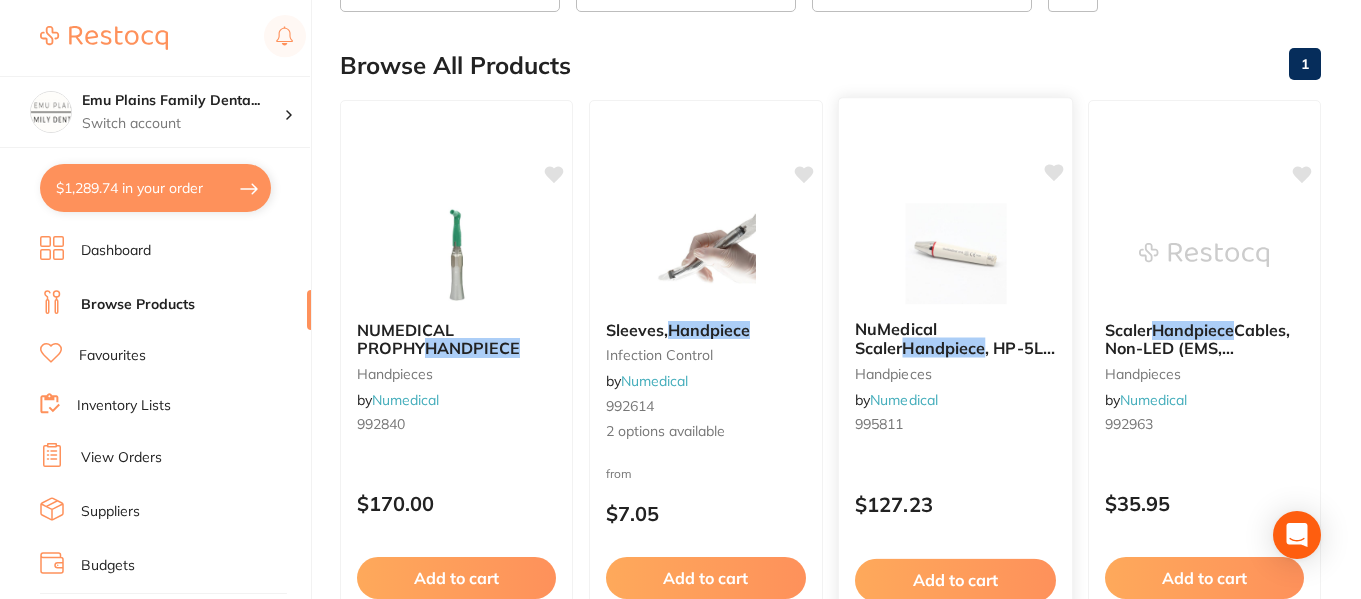 click at bounding box center (954, 253) 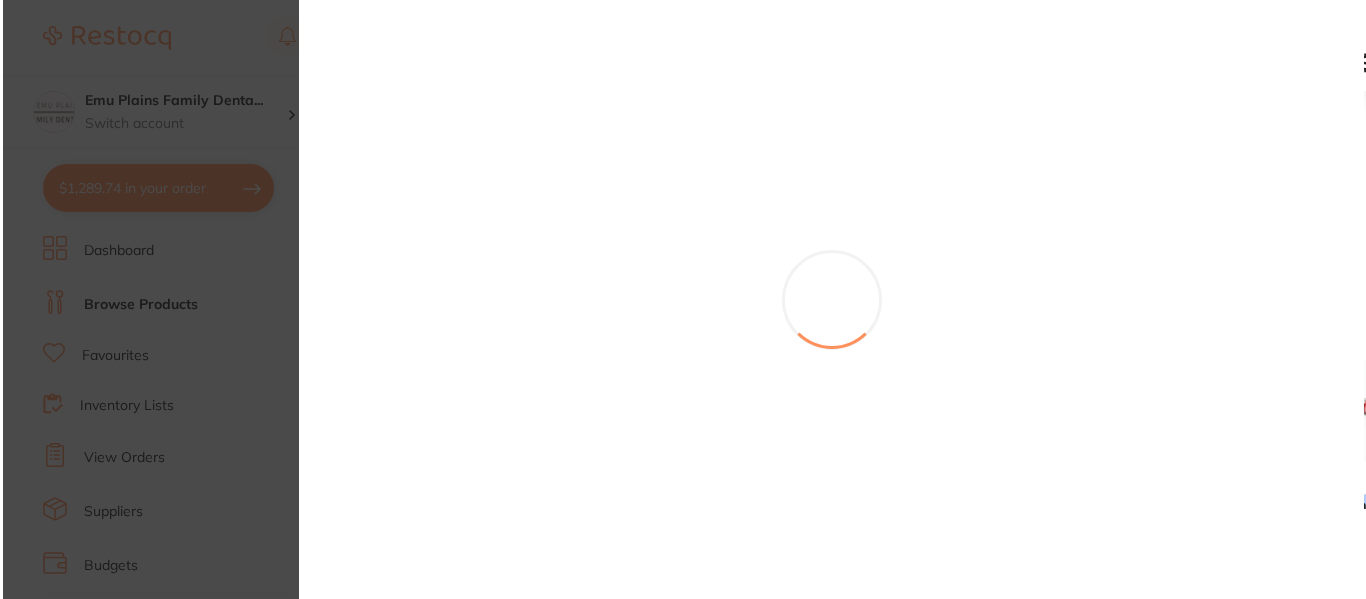 scroll, scrollTop: 0, scrollLeft: 0, axis: both 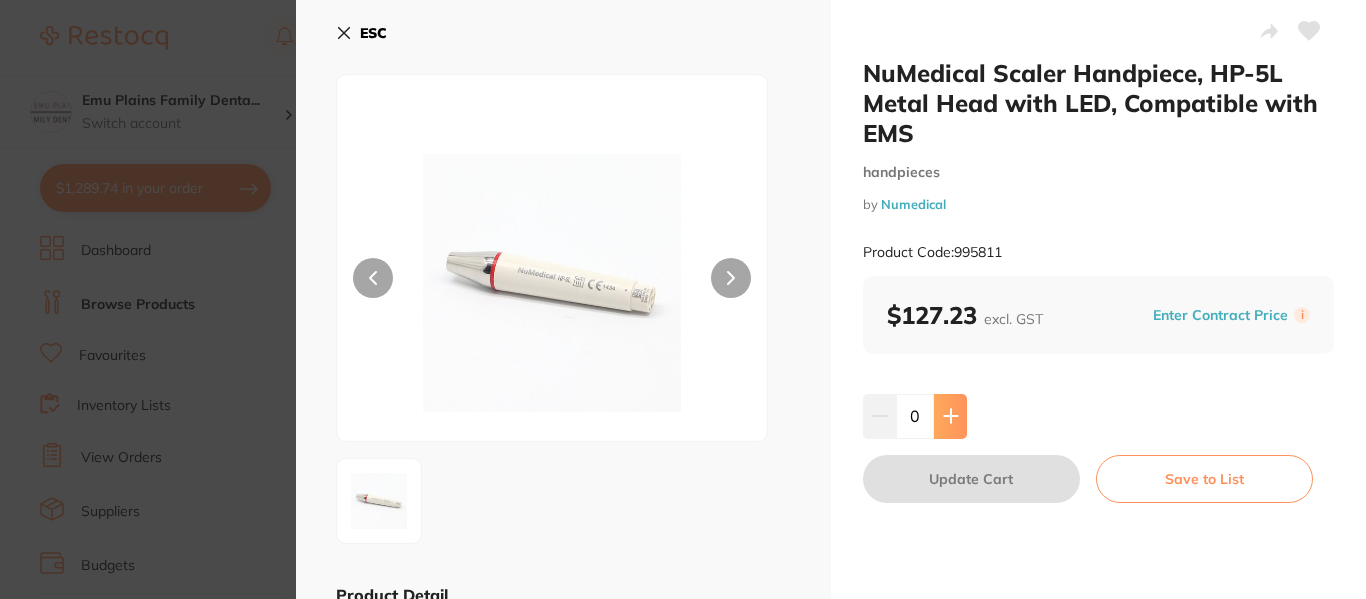 click 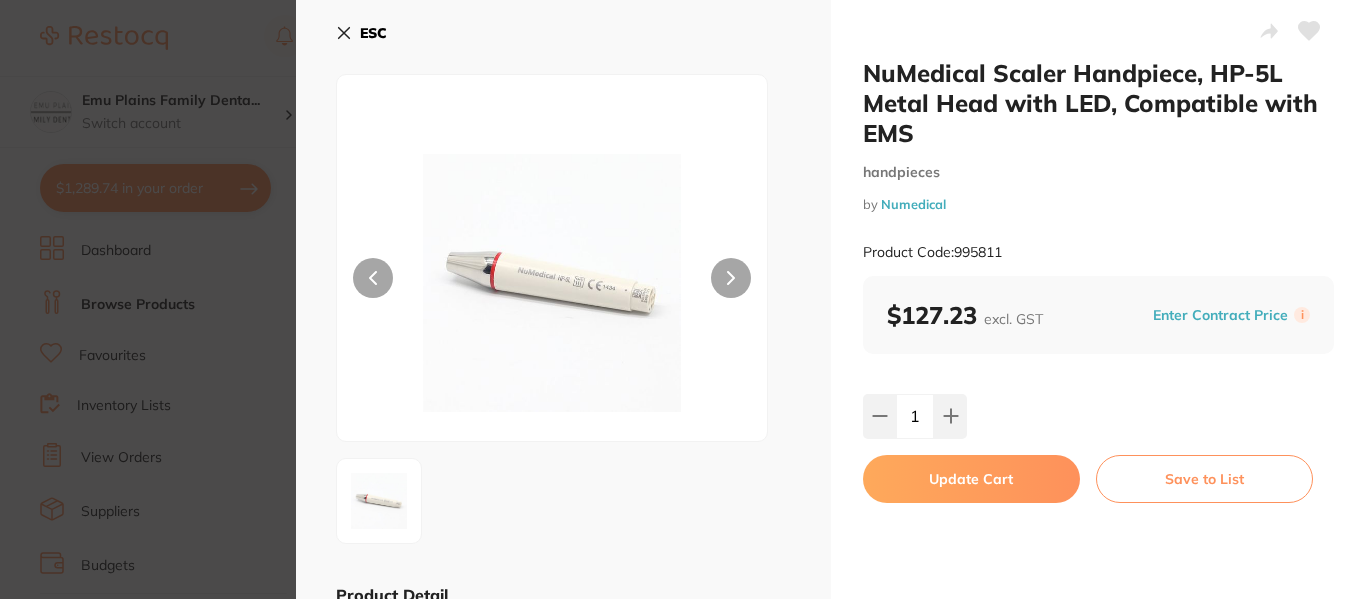 click on "Update Cart" at bounding box center [971, 479] 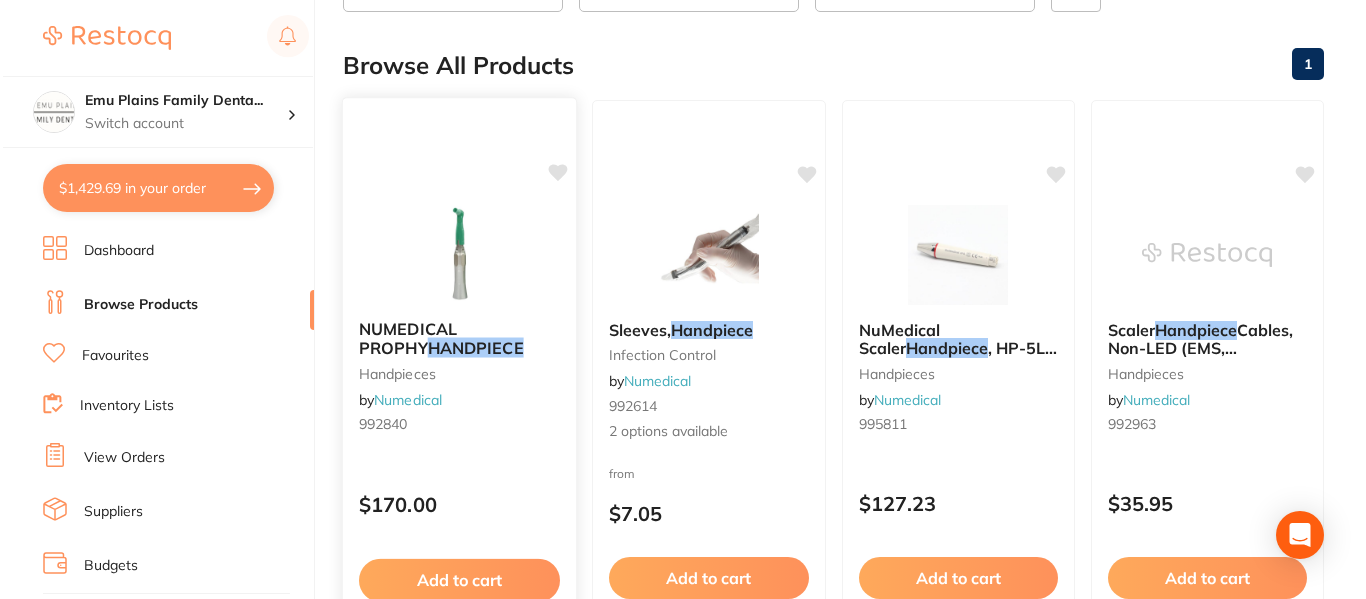 scroll, scrollTop: 0, scrollLeft: 0, axis: both 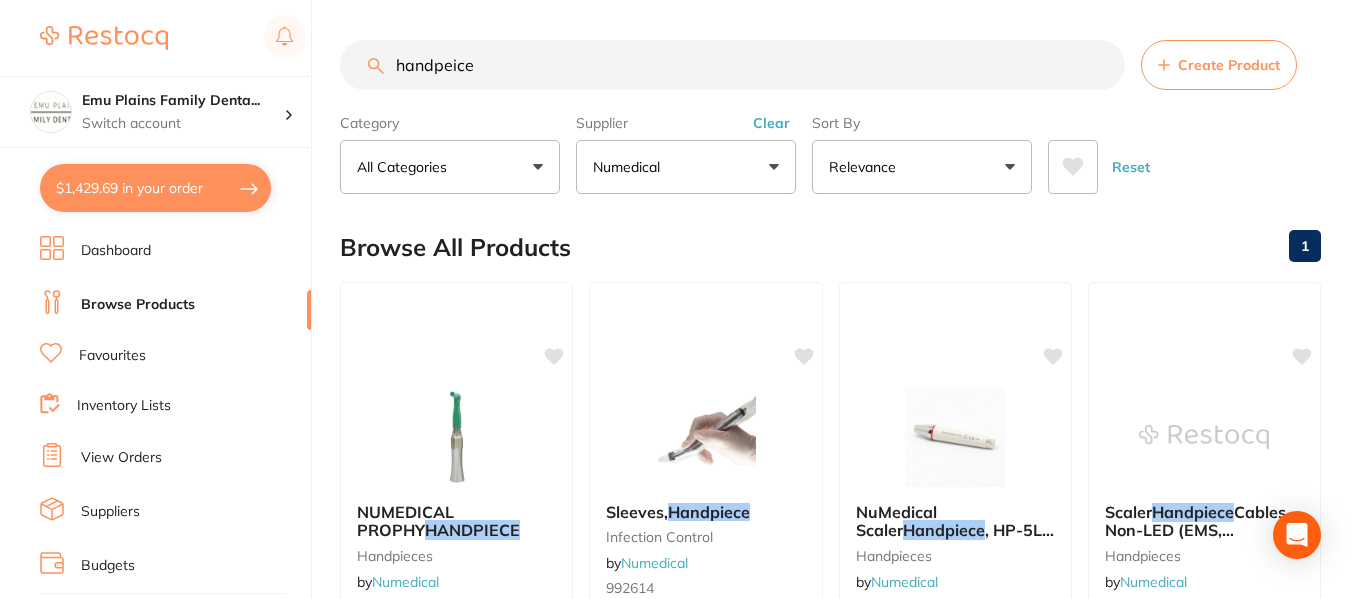click on "handpeice" at bounding box center (732, 65) 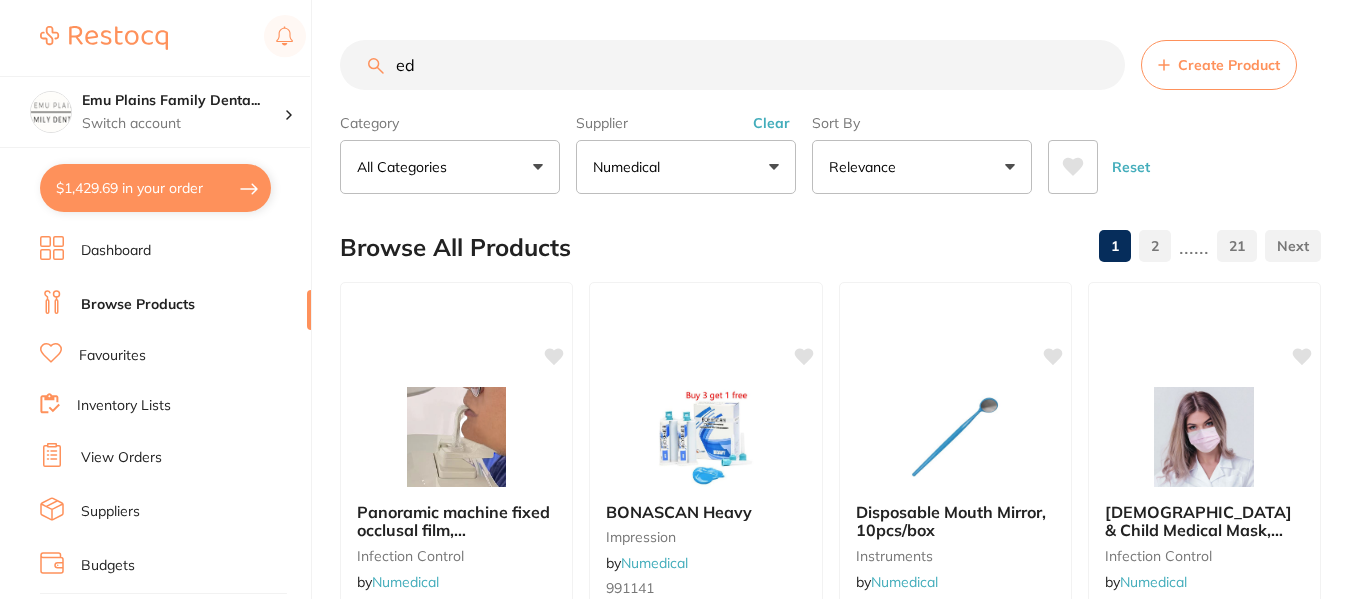 type on "e" 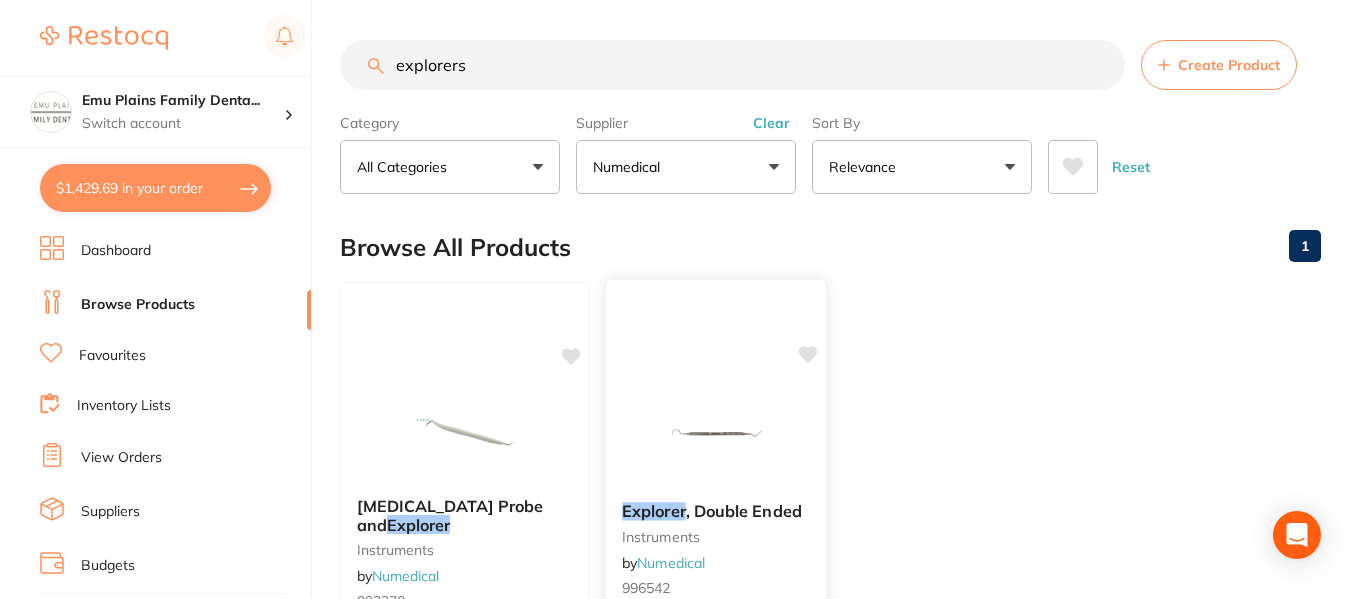 type on "explorers" 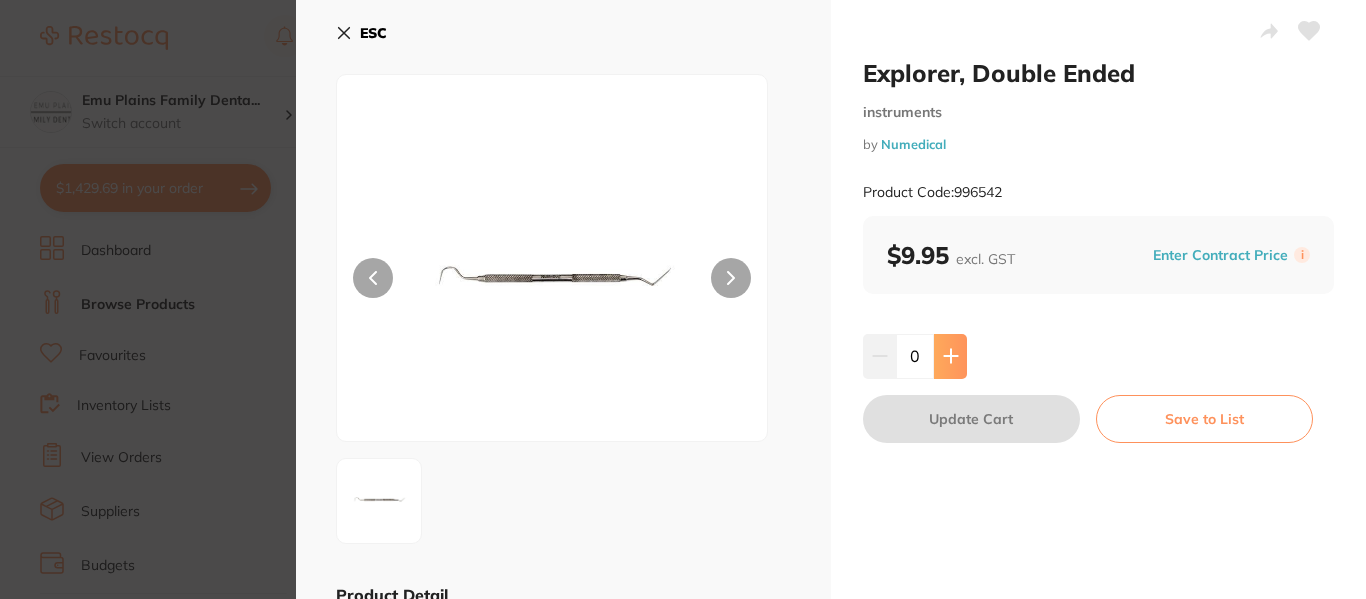 click at bounding box center [950, 356] 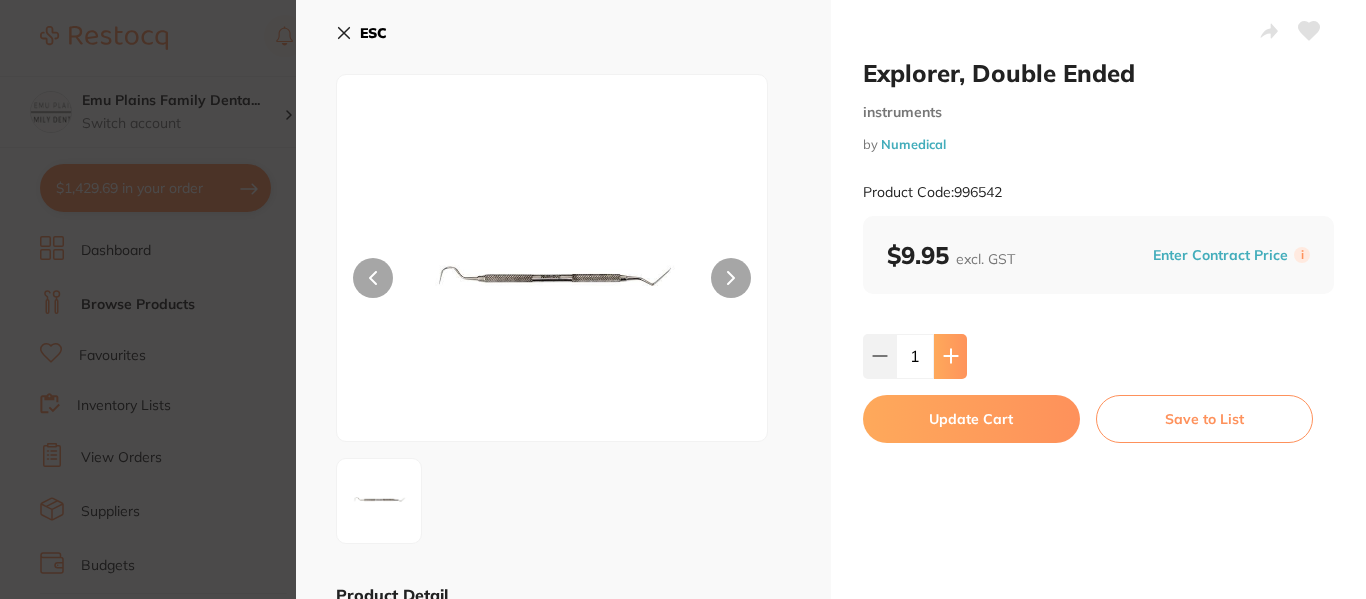 click at bounding box center [950, 356] 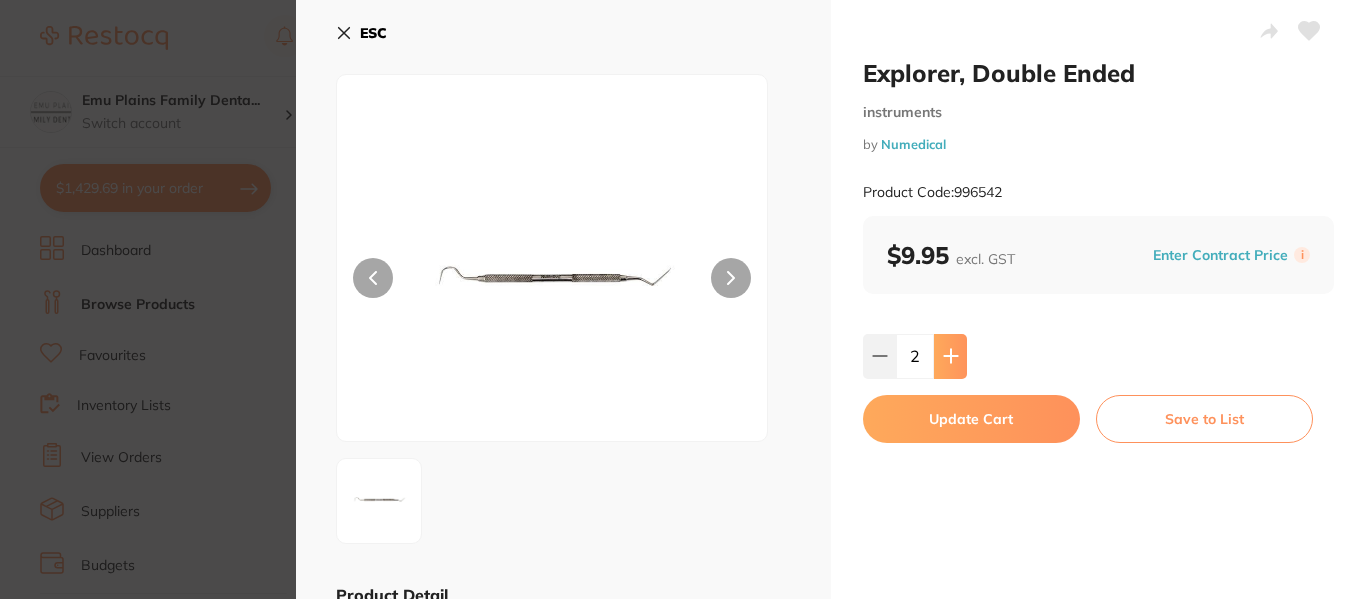 click at bounding box center (950, 356) 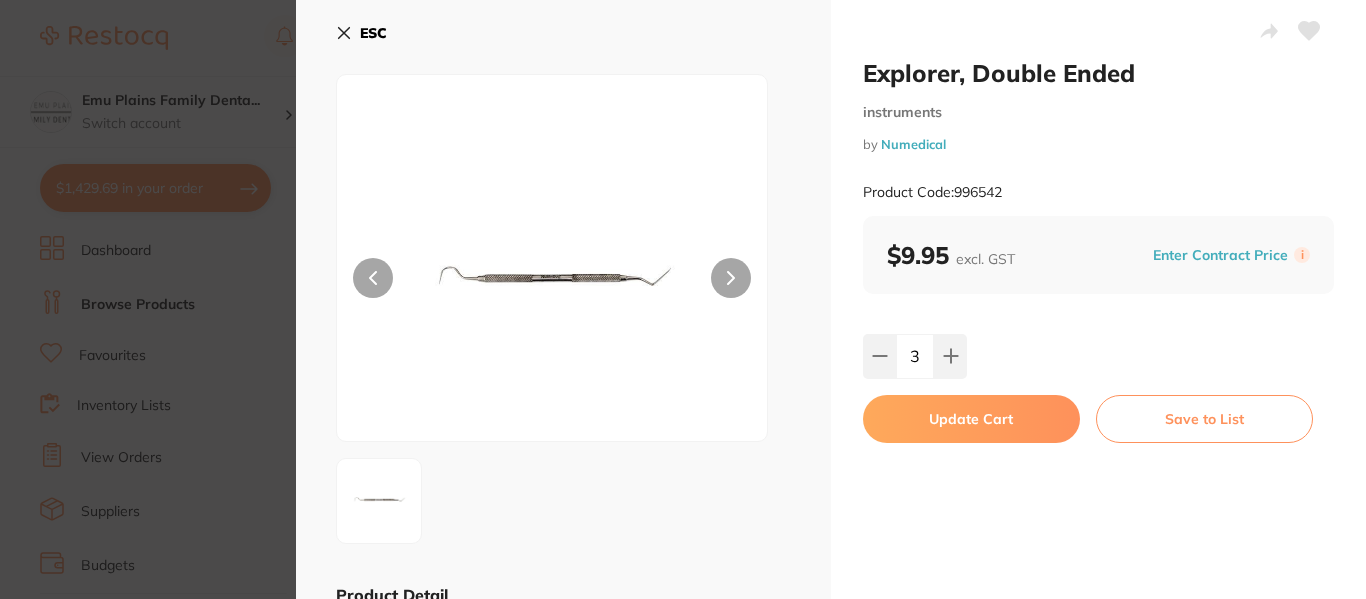 click on "Update Cart" at bounding box center (971, 419) 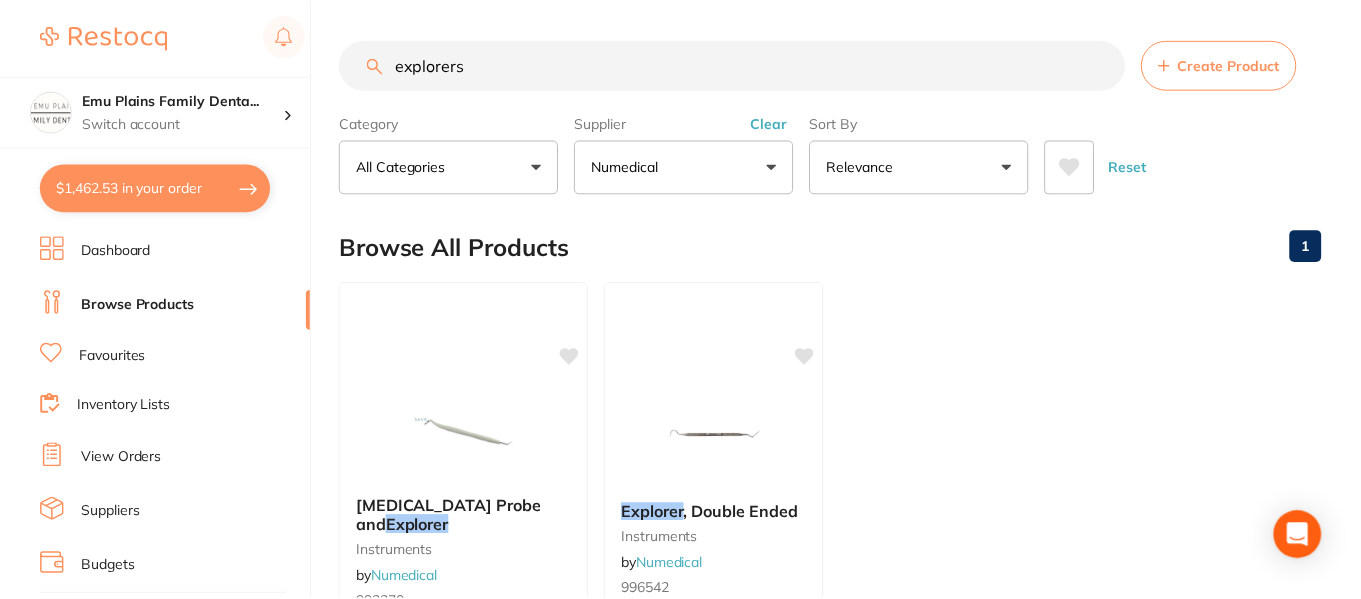 scroll, scrollTop: 49, scrollLeft: 0, axis: vertical 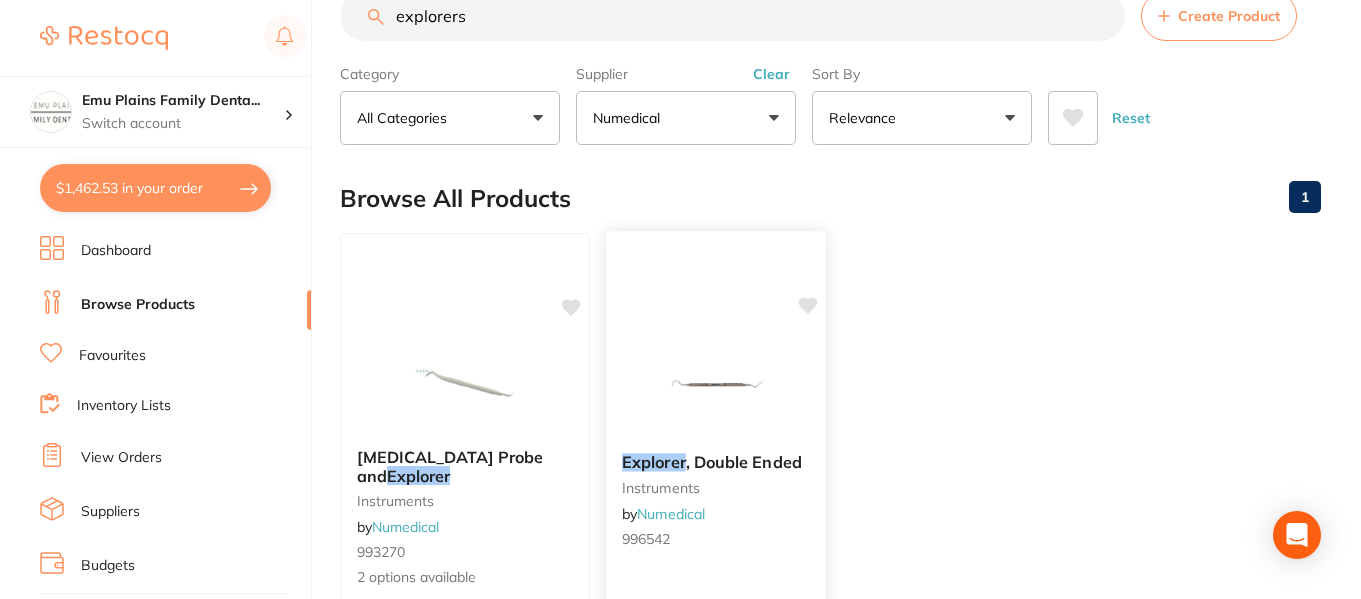 click at bounding box center (715, 386) 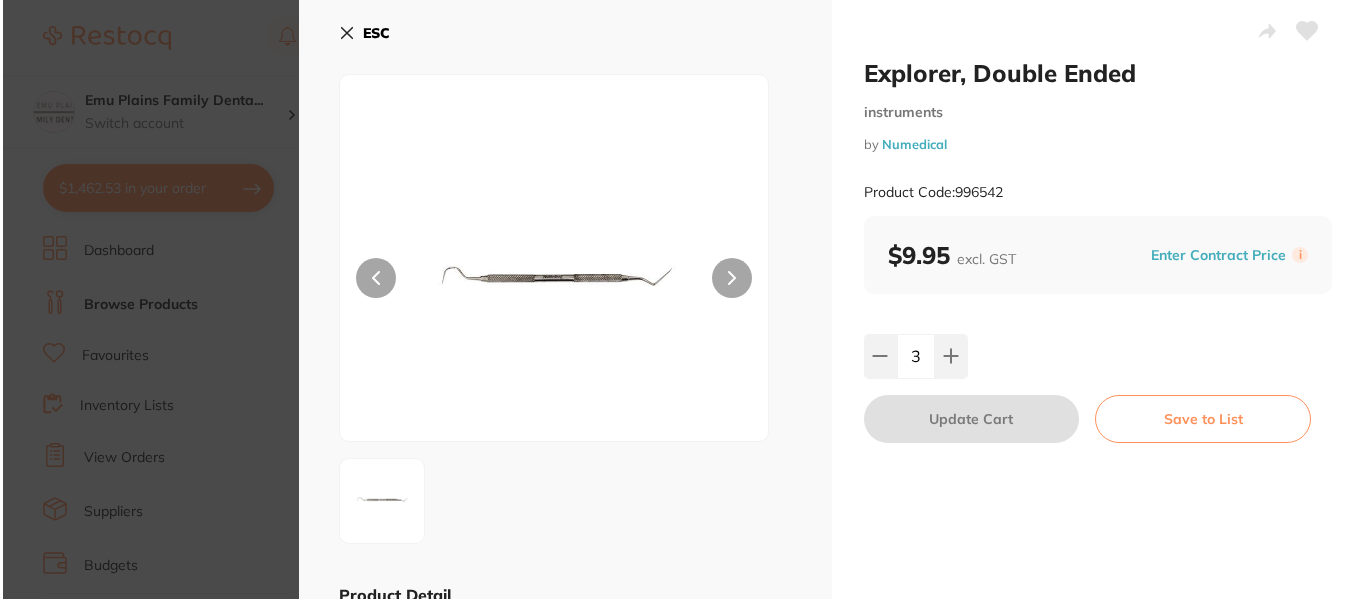 scroll, scrollTop: 0, scrollLeft: 0, axis: both 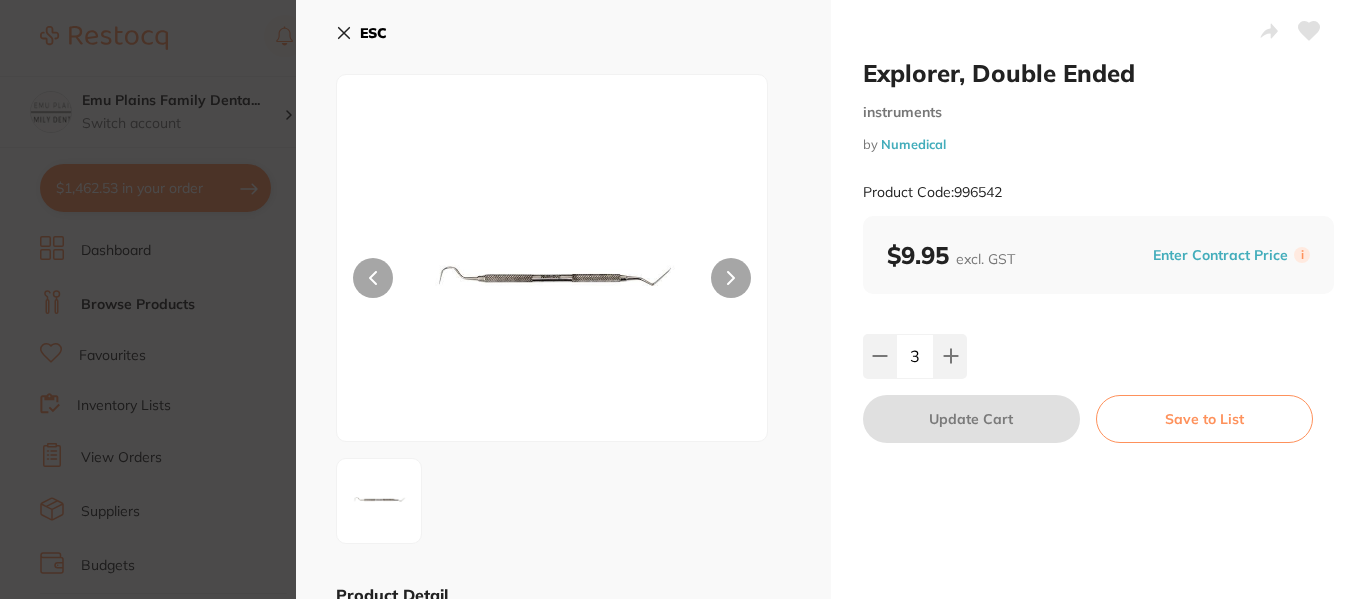 click 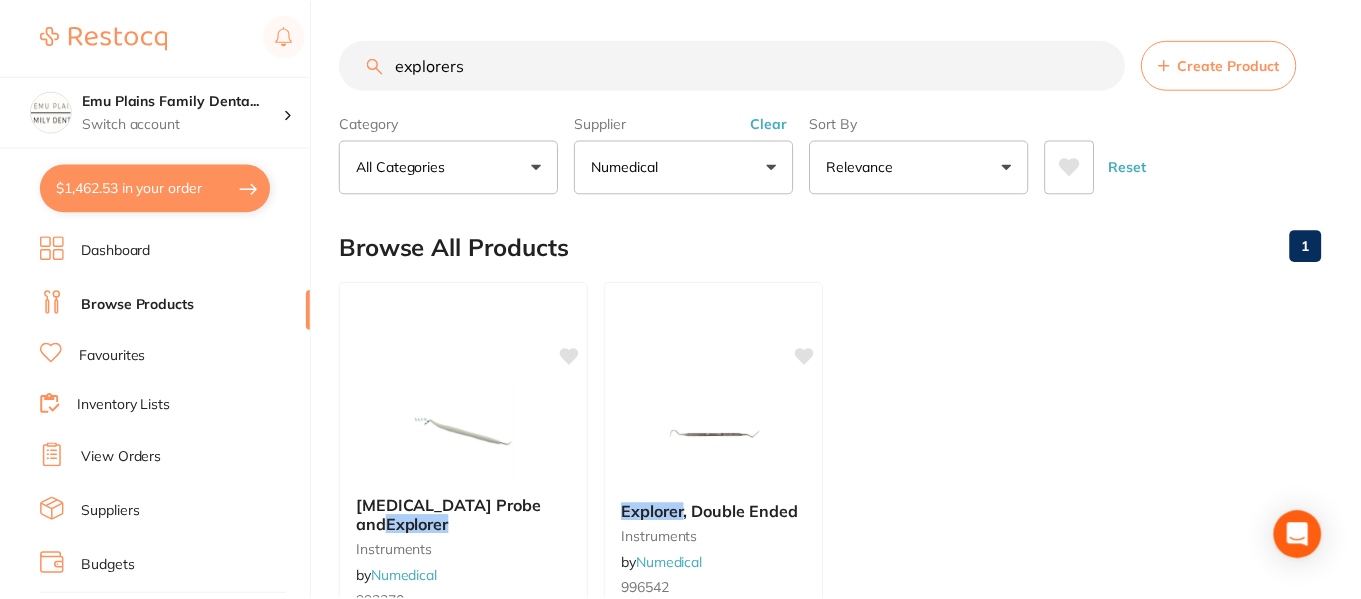 scroll, scrollTop: 49, scrollLeft: 0, axis: vertical 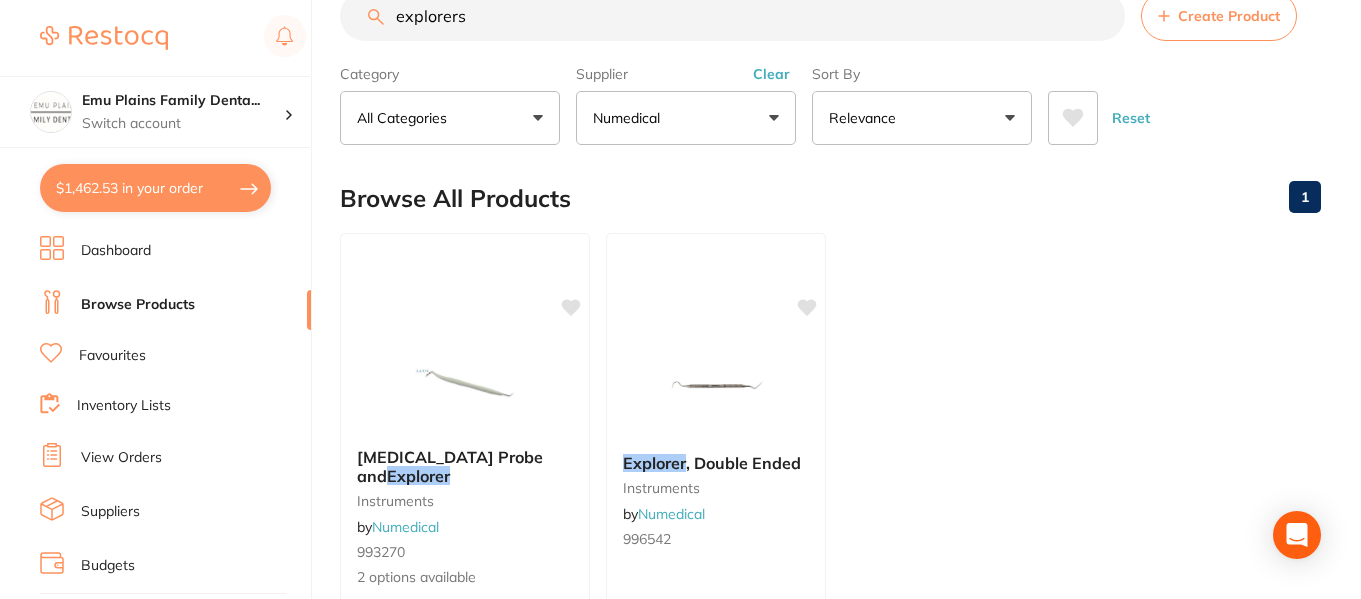 click on "explorers" at bounding box center (732, 16) 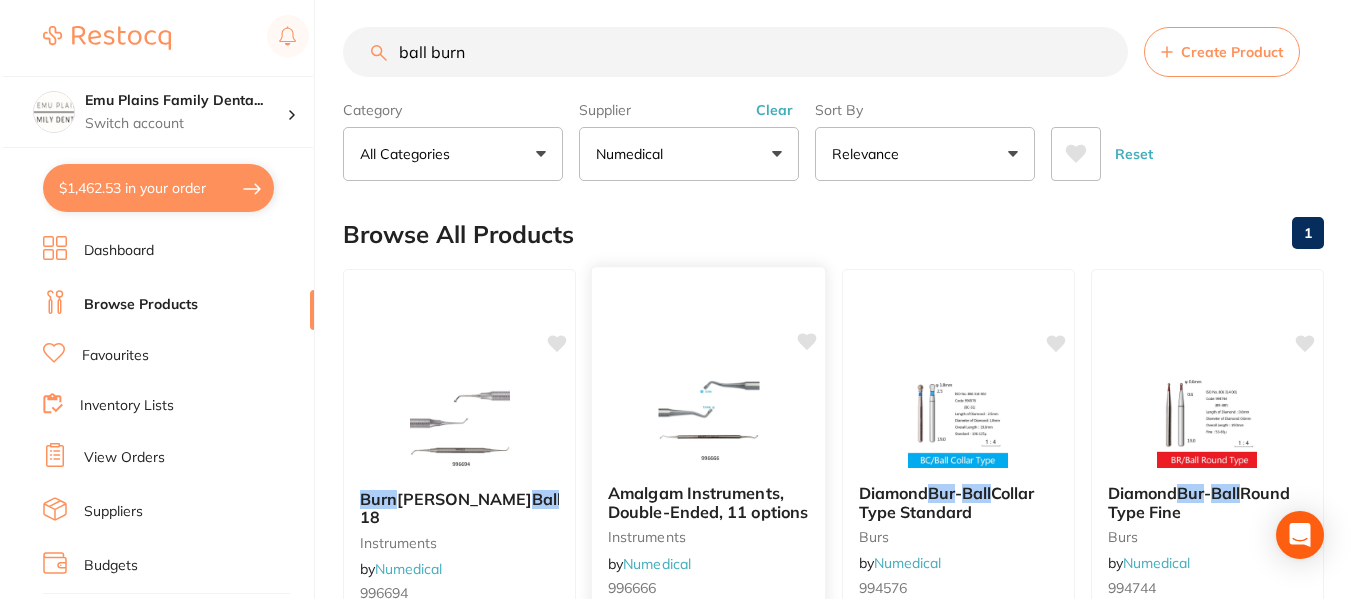 scroll, scrollTop: 0, scrollLeft: 0, axis: both 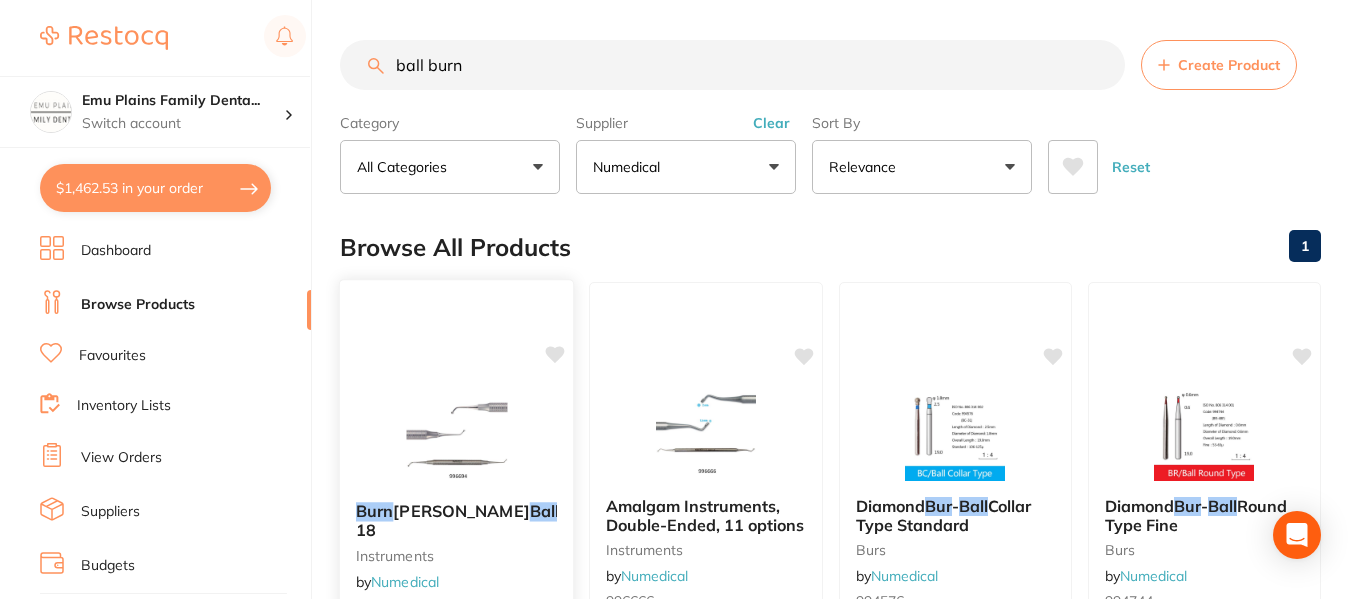 type on "ball burn" 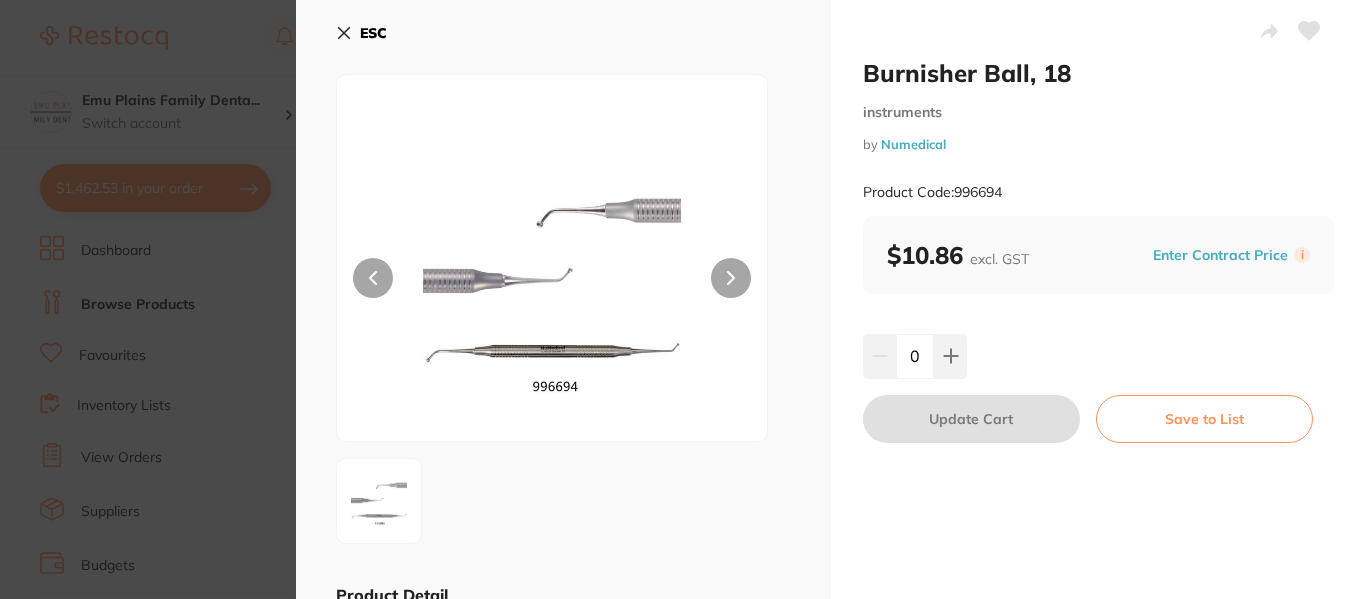 click on "ESC" at bounding box center [361, 33] 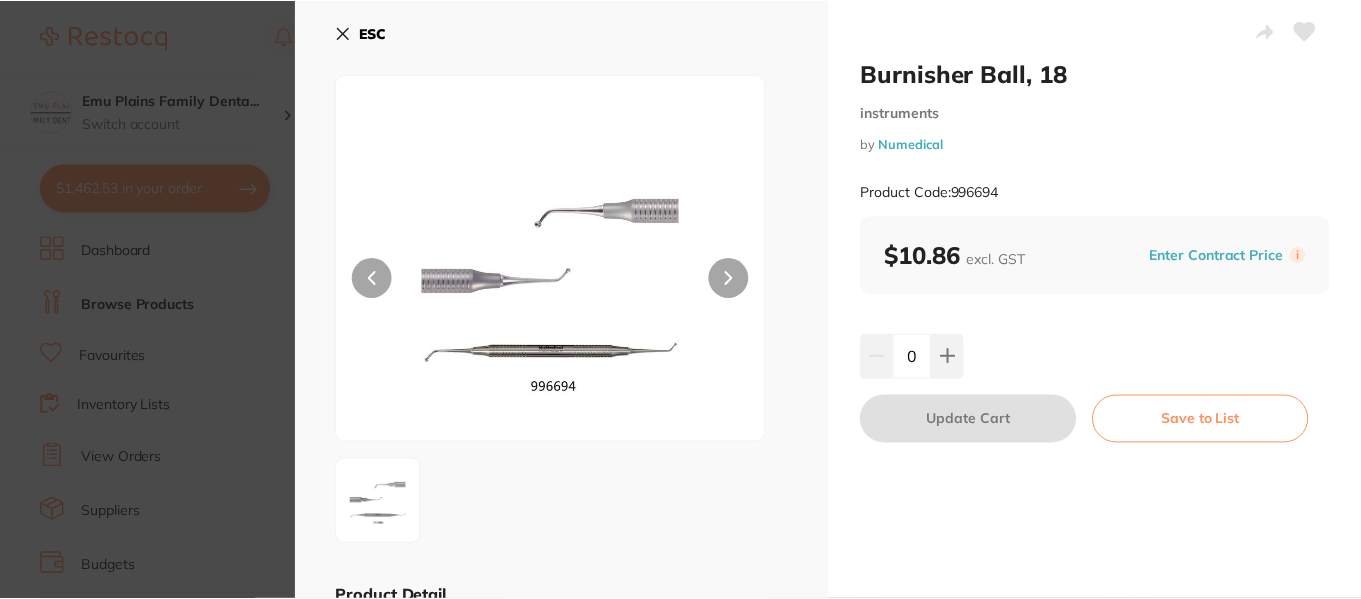 scroll, scrollTop: 13, scrollLeft: 0, axis: vertical 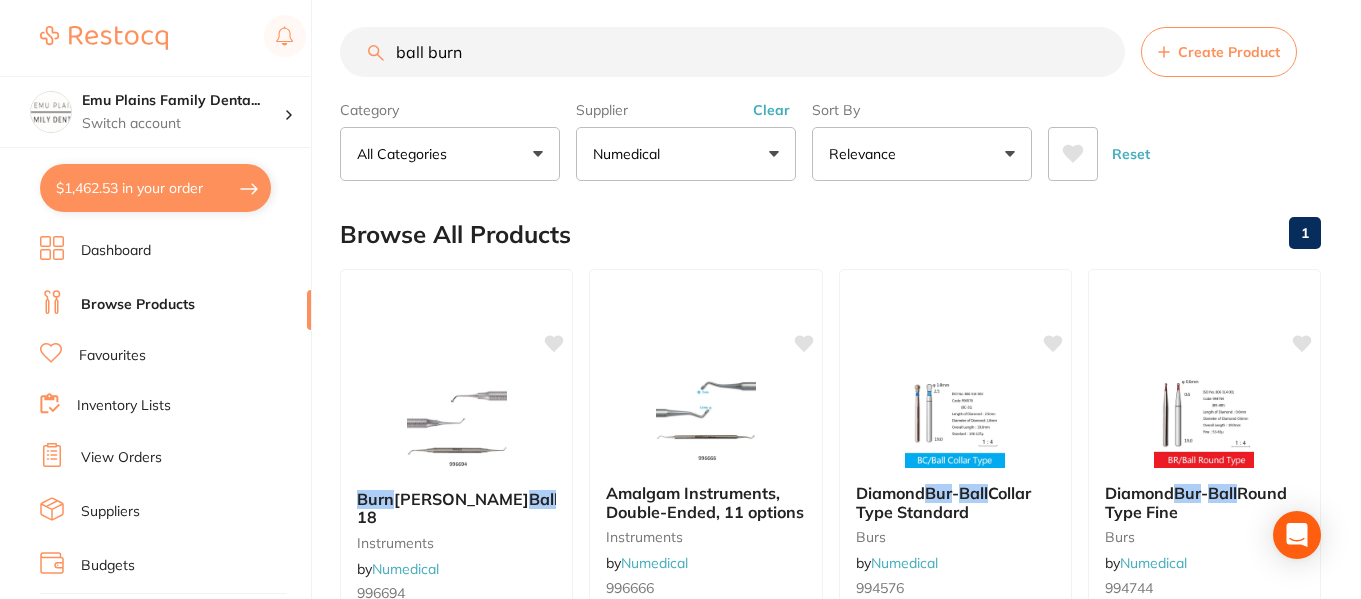 click on "Clear" at bounding box center [771, 110] 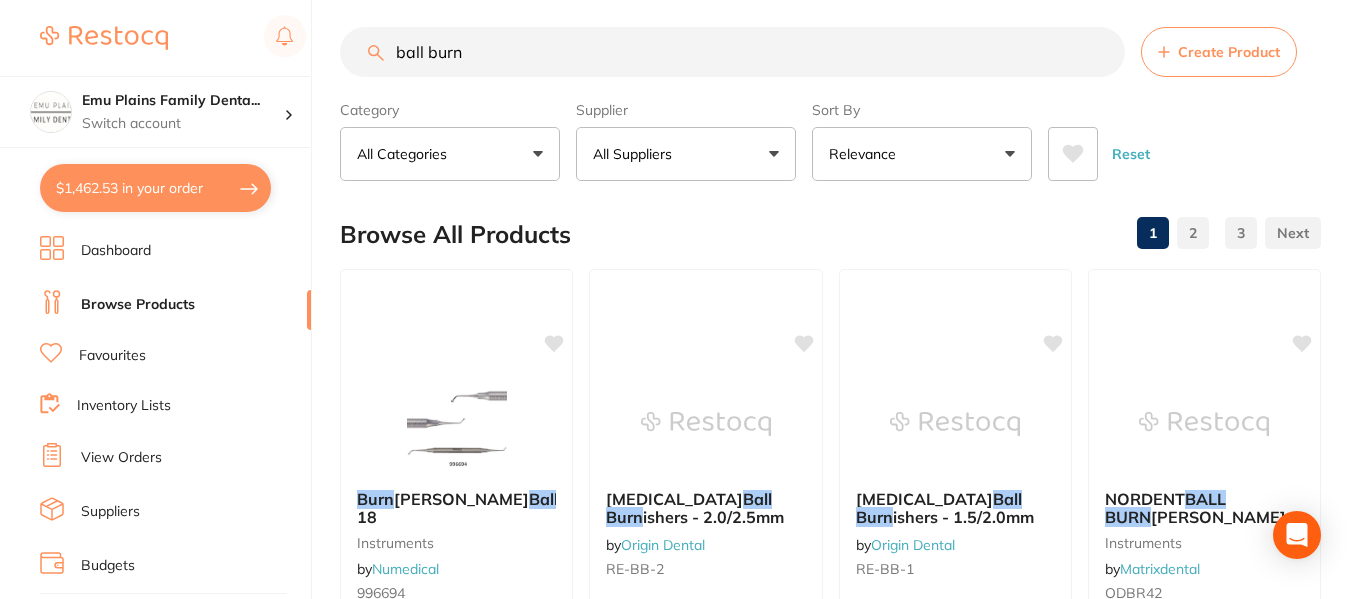 click on "ball burn" at bounding box center (732, 52) 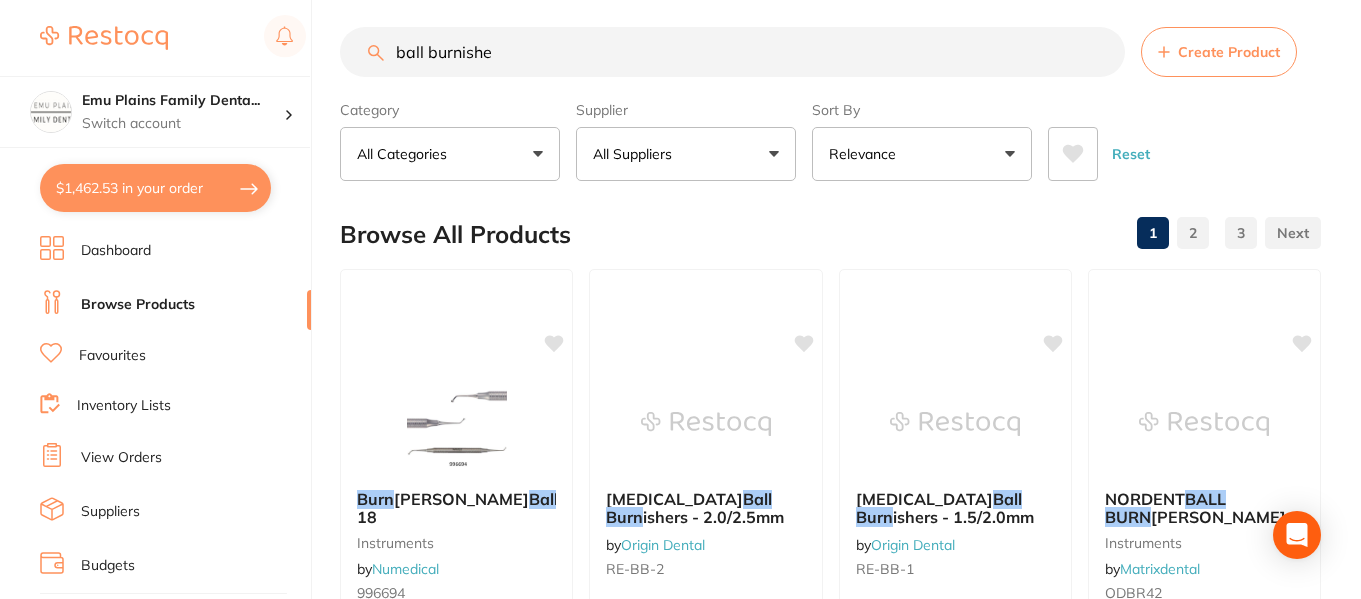type on "ball burnisher" 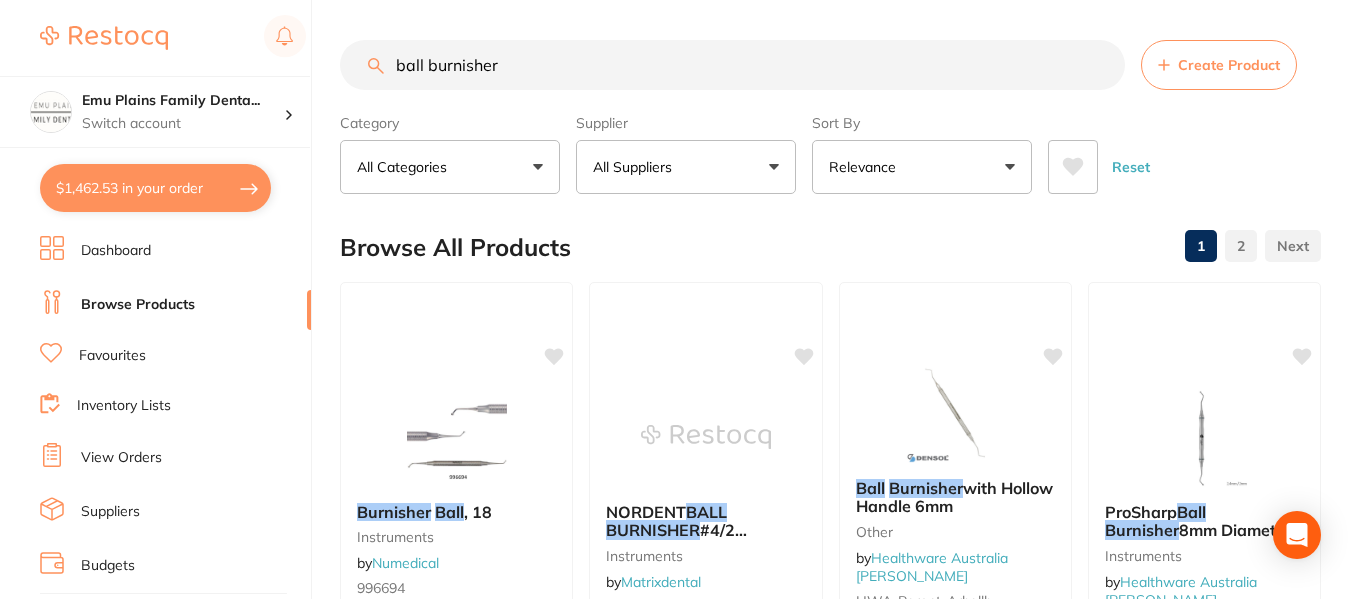 scroll, scrollTop: 13, scrollLeft: 0, axis: vertical 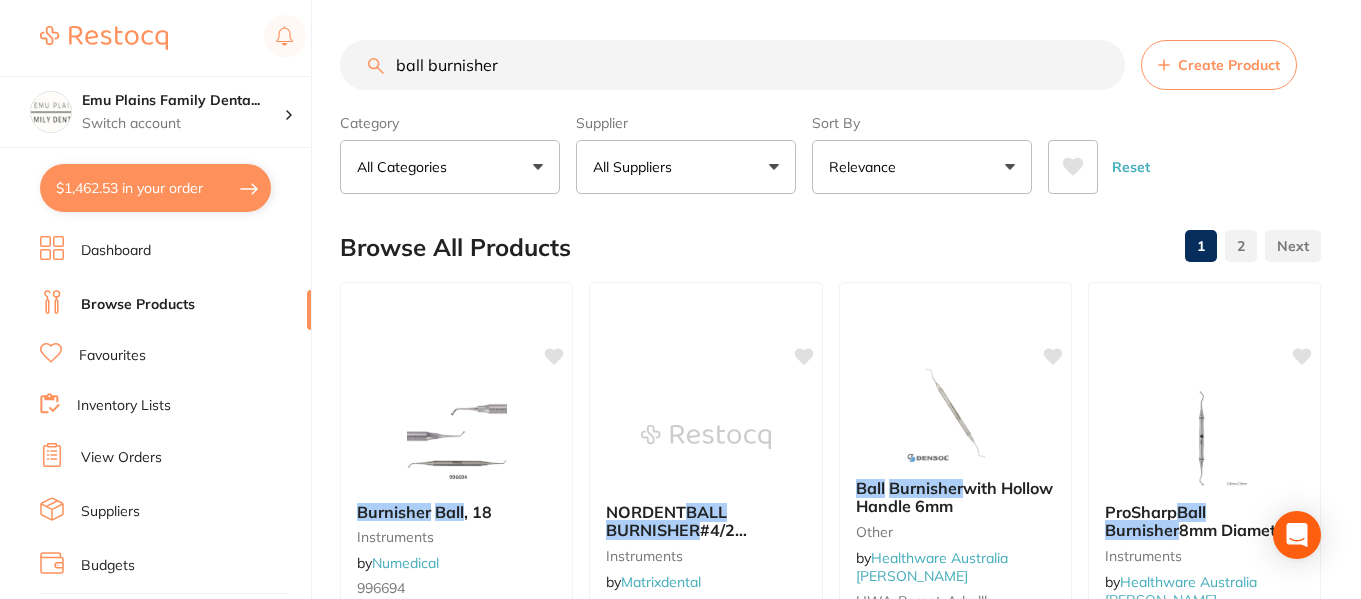 type on "ball burnisher" 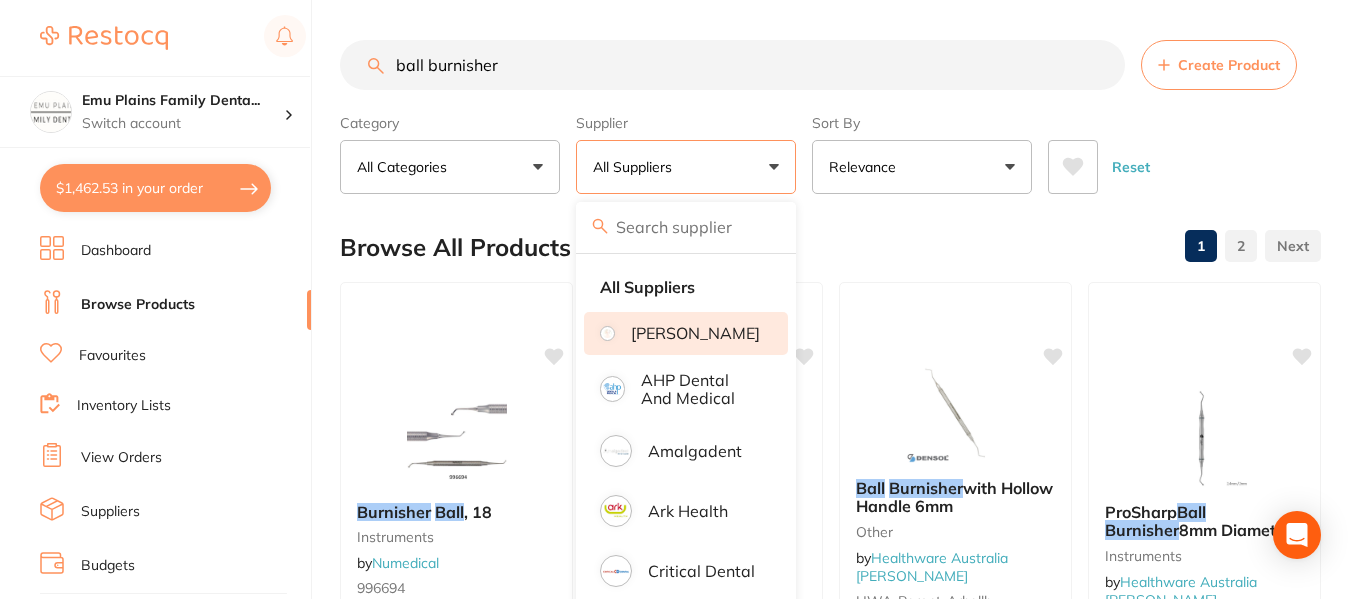 click on "[PERSON_NAME]" at bounding box center (695, 333) 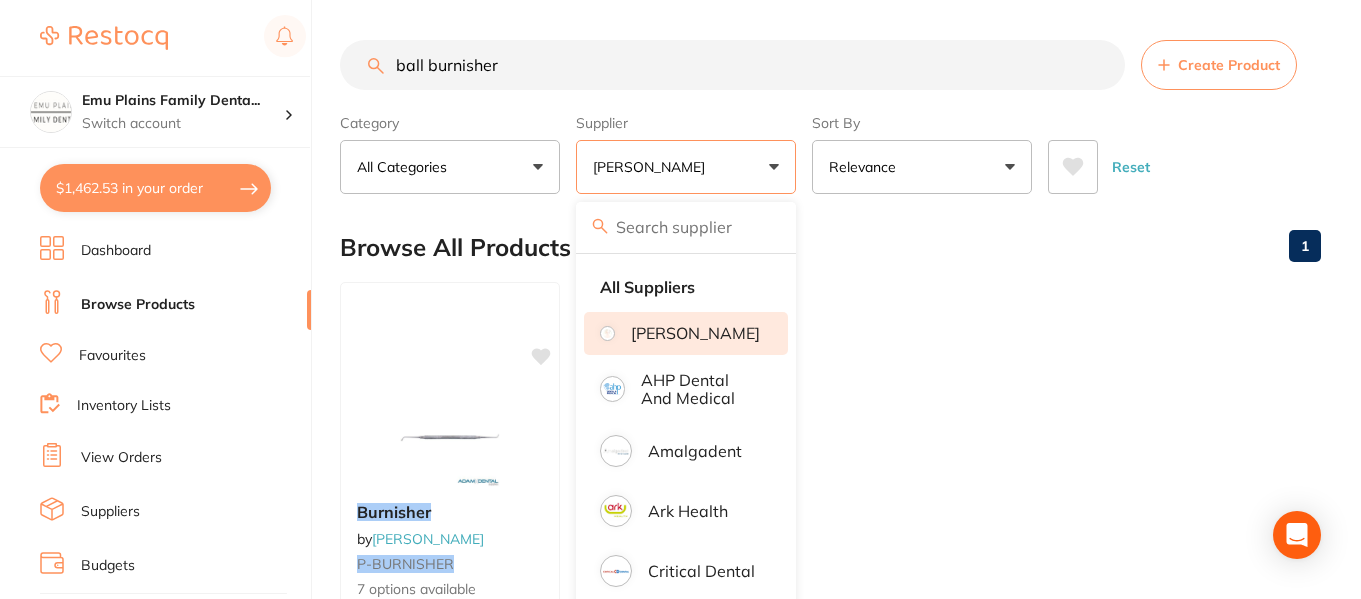 click on "Burnisher   by  Adam Dental P-BURNISHER   7 options available   from $12.09 Add to cart Save to list Nordent  Burnisher s   by  Adam Dental P-NDBURNISH   17 options available   from $60.00 Add to cart Save to list" at bounding box center (830, 569) 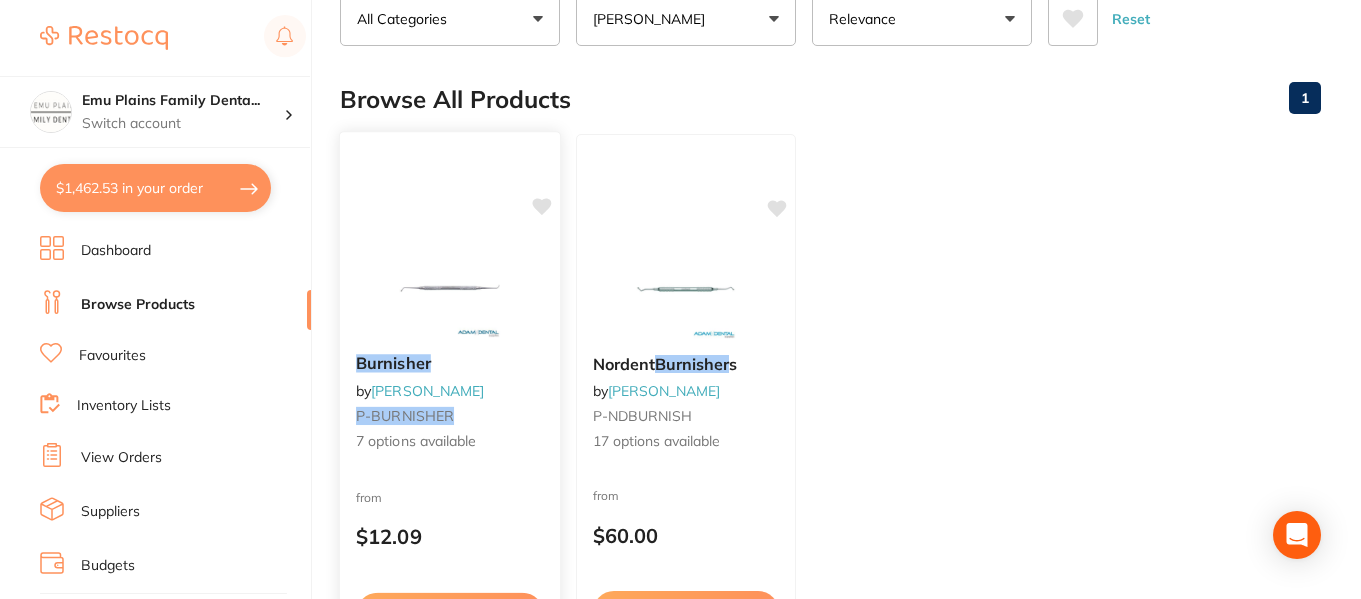 scroll, scrollTop: 117, scrollLeft: 0, axis: vertical 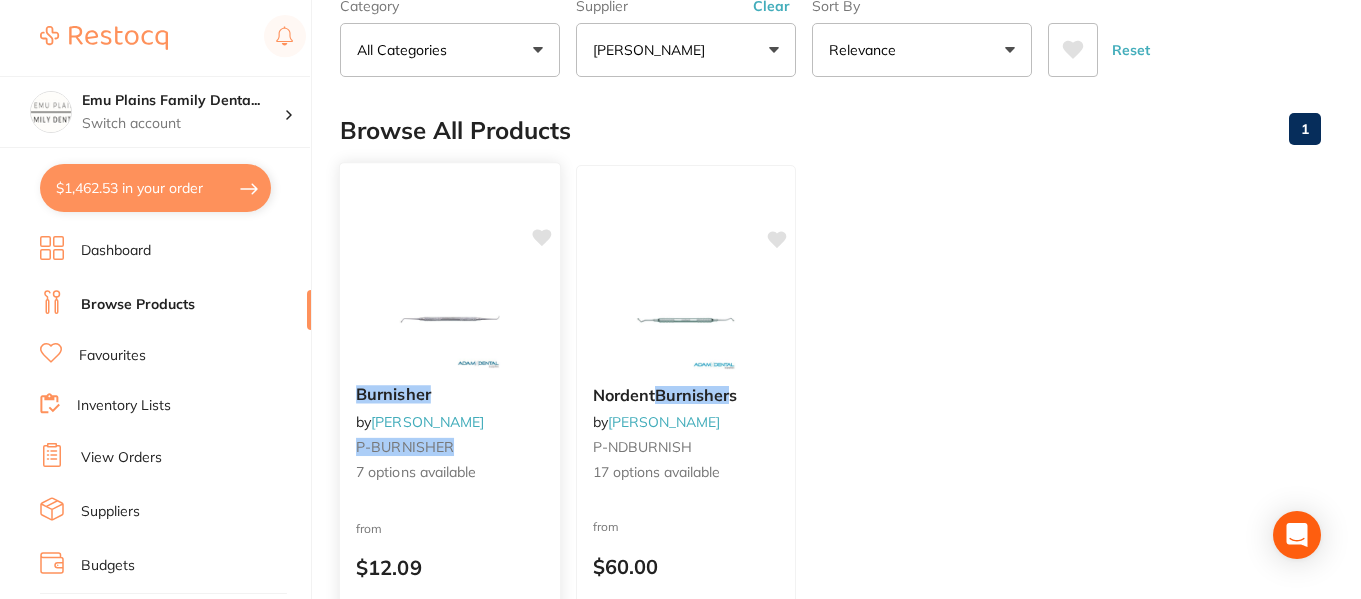 click at bounding box center [449, 318] 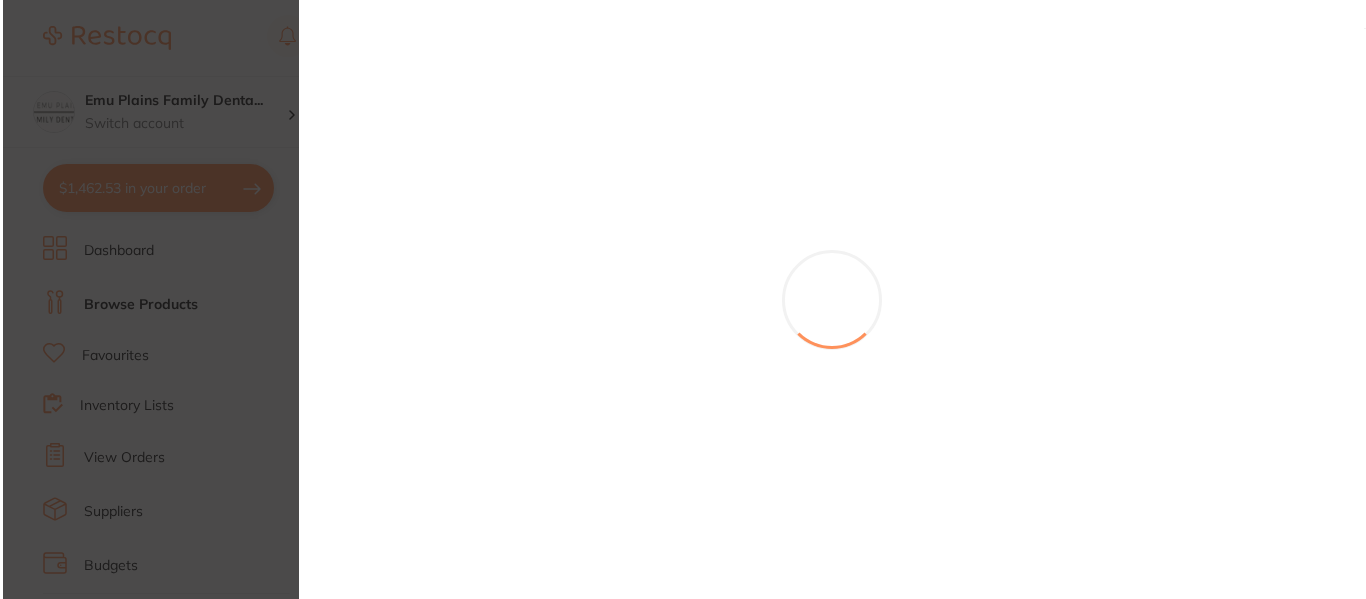 scroll, scrollTop: 0, scrollLeft: 0, axis: both 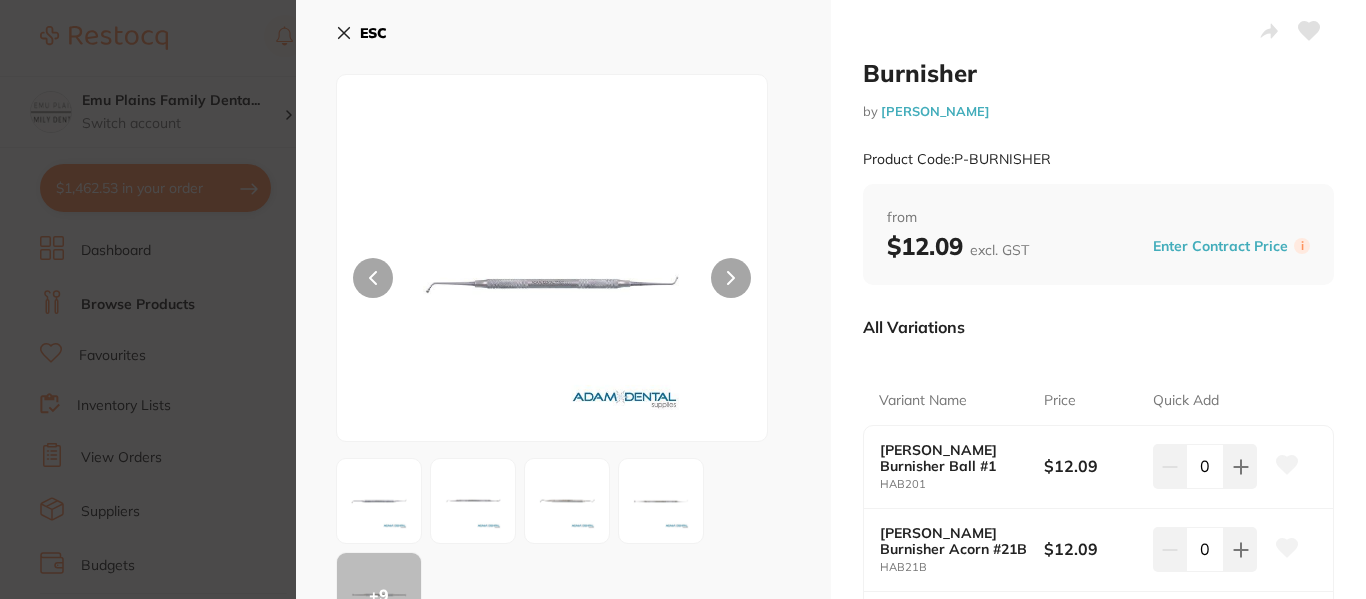 click 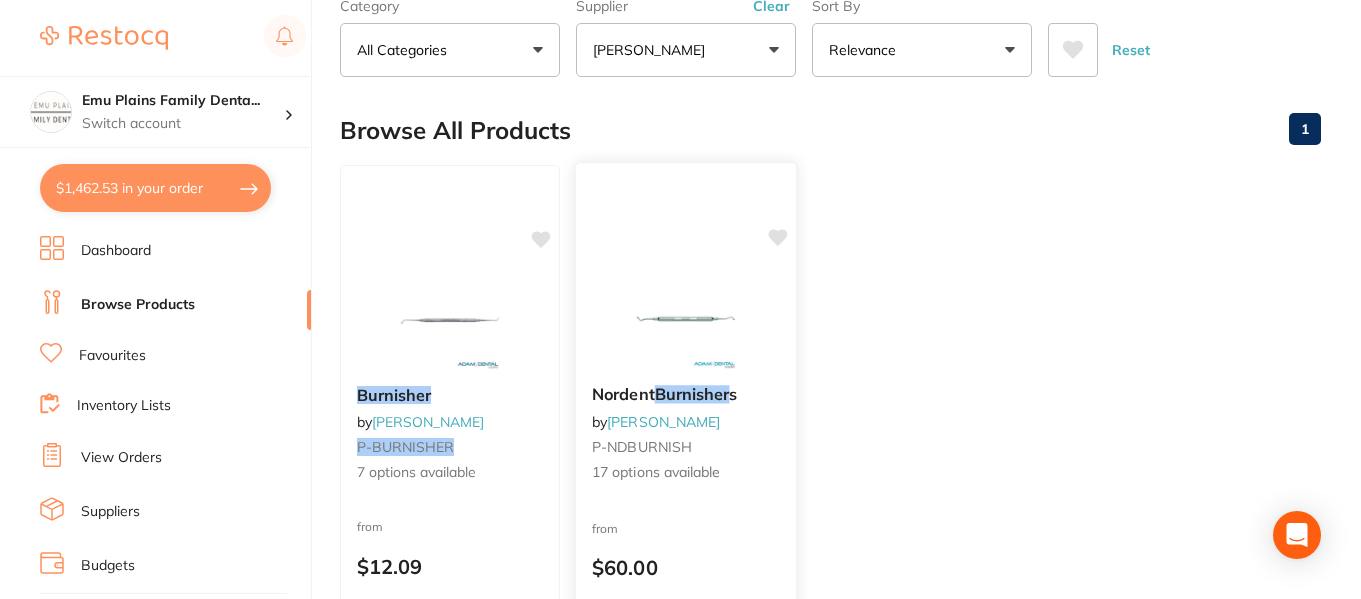 scroll, scrollTop: 0, scrollLeft: 0, axis: both 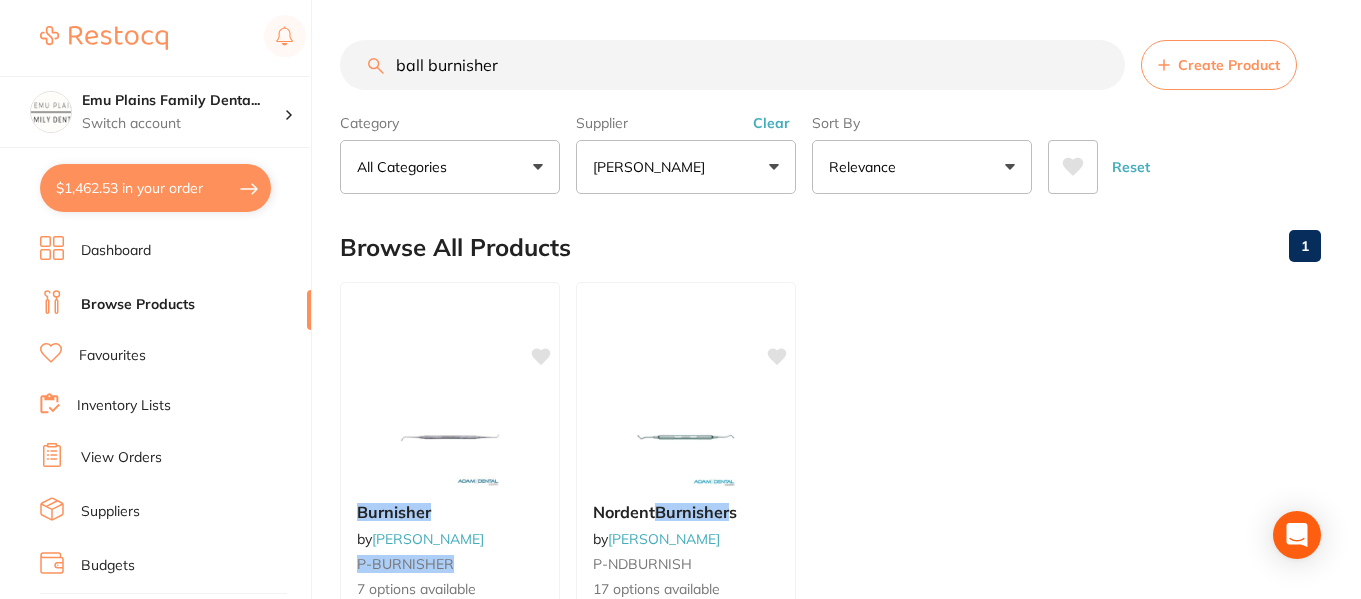 click on "[PERSON_NAME]" at bounding box center (686, 167) 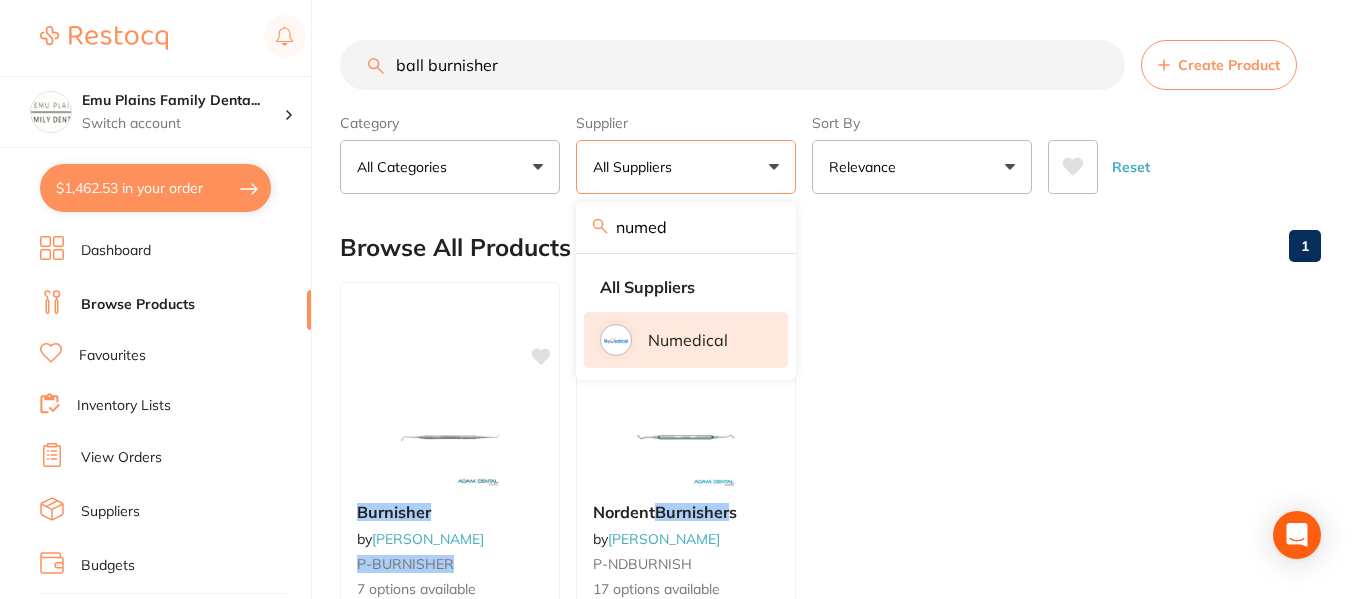 type on "numed" 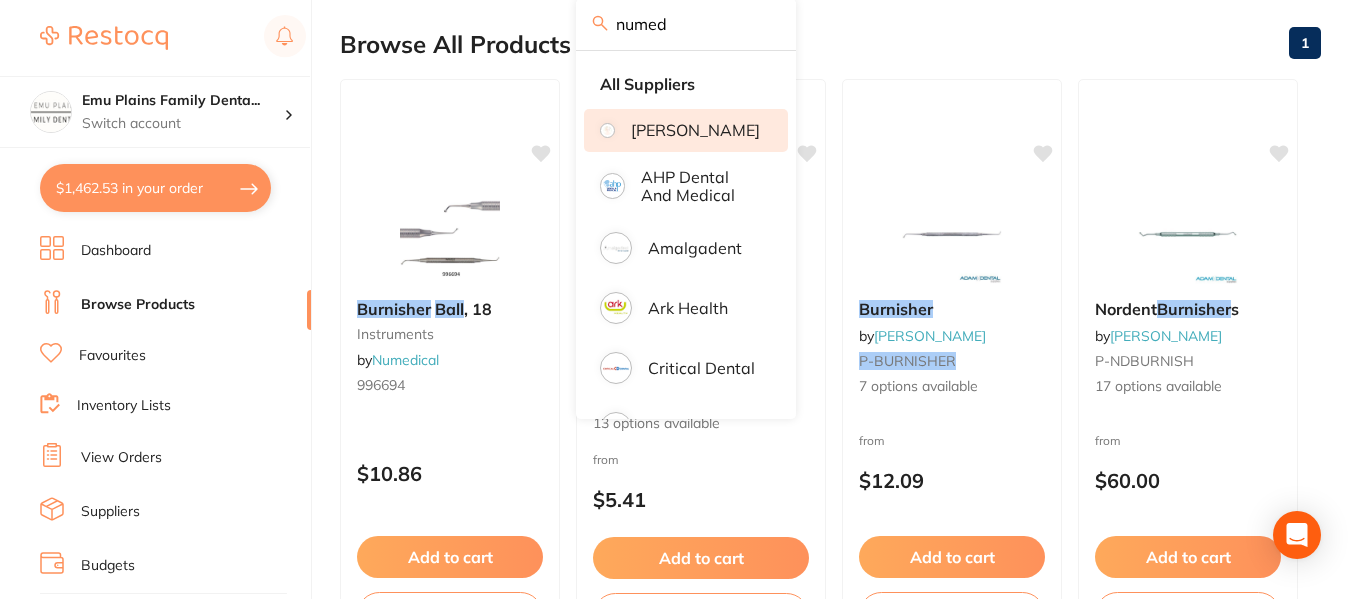 scroll, scrollTop: 204, scrollLeft: 0, axis: vertical 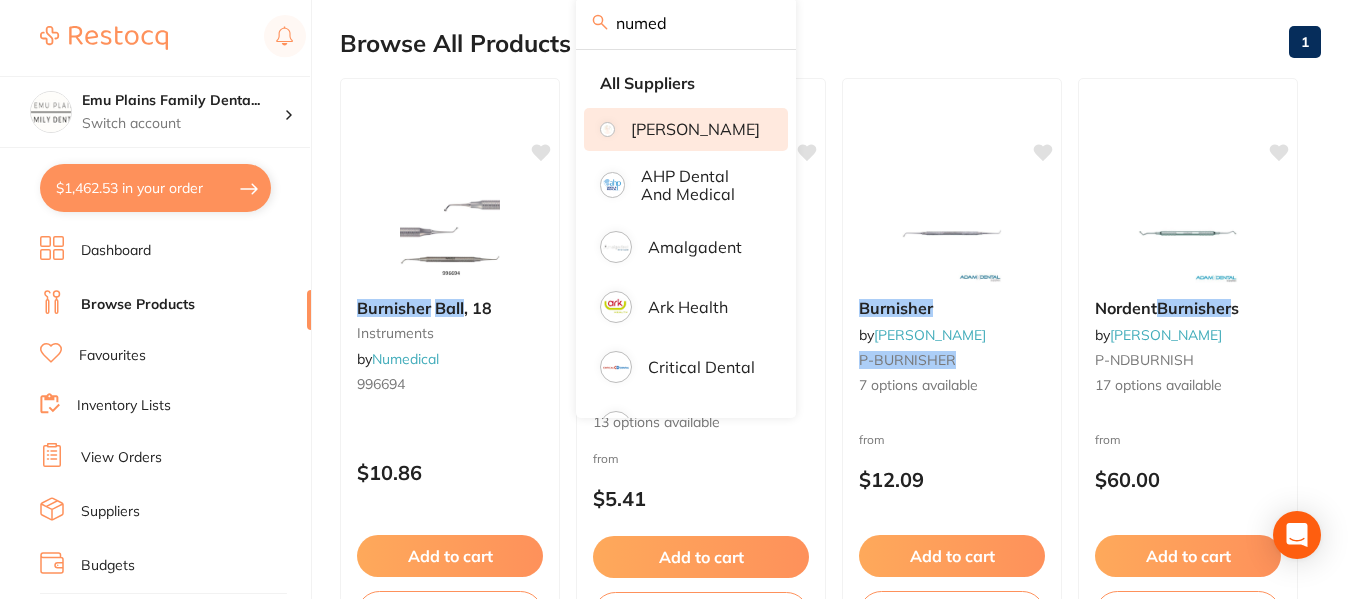 click on "Browse All Products 1" at bounding box center [830, 43] 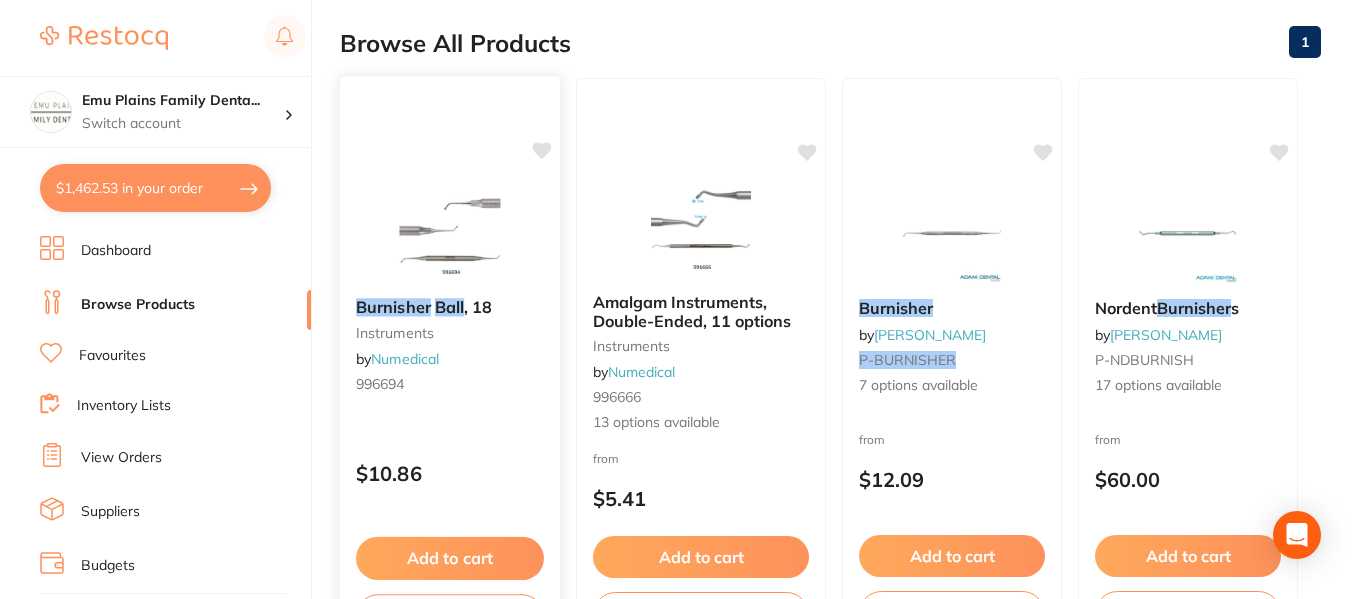 click at bounding box center [449, 231] 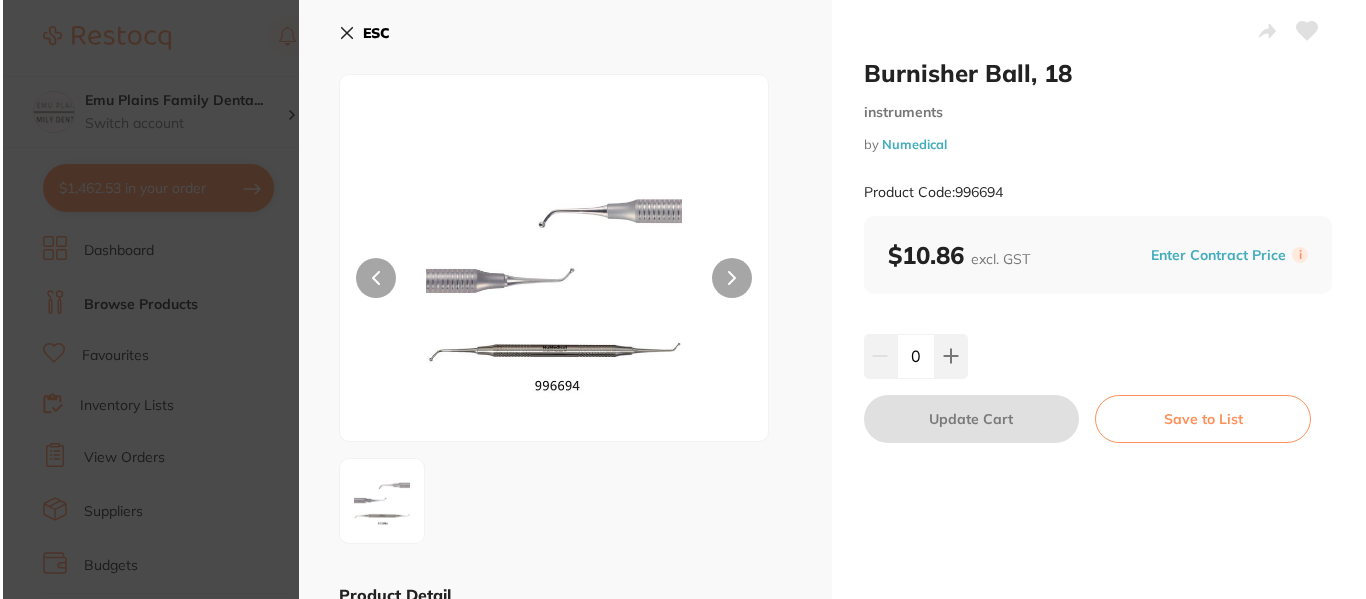 scroll, scrollTop: 0, scrollLeft: 0, axis: both 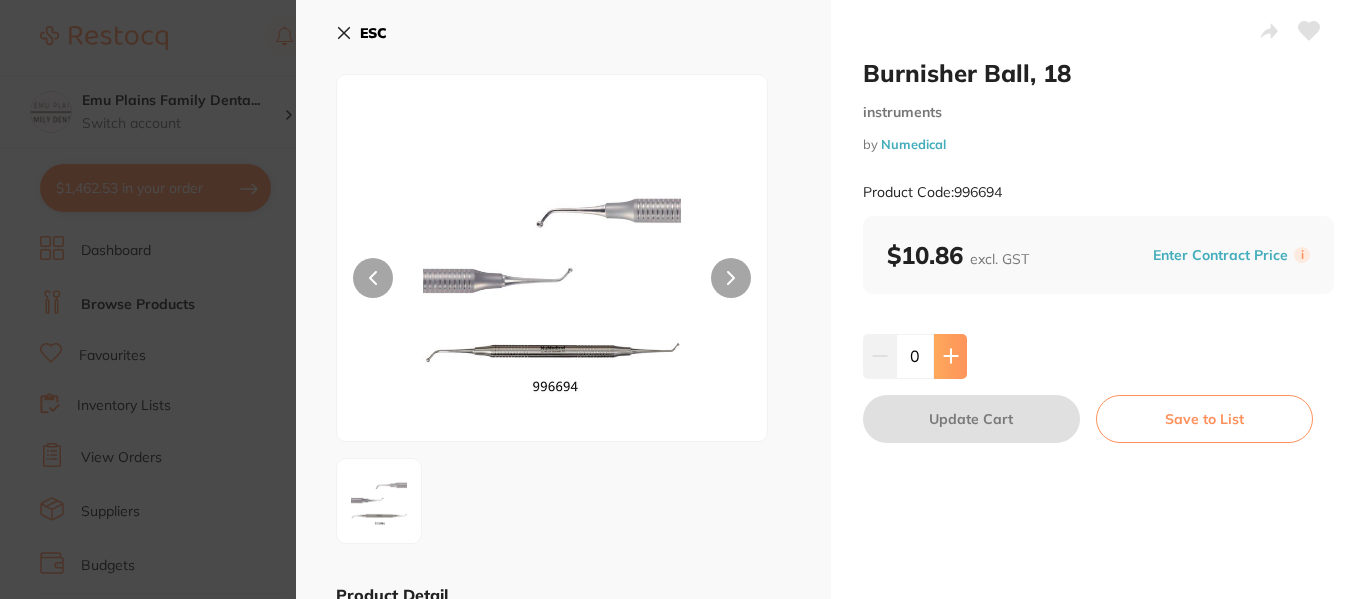 click 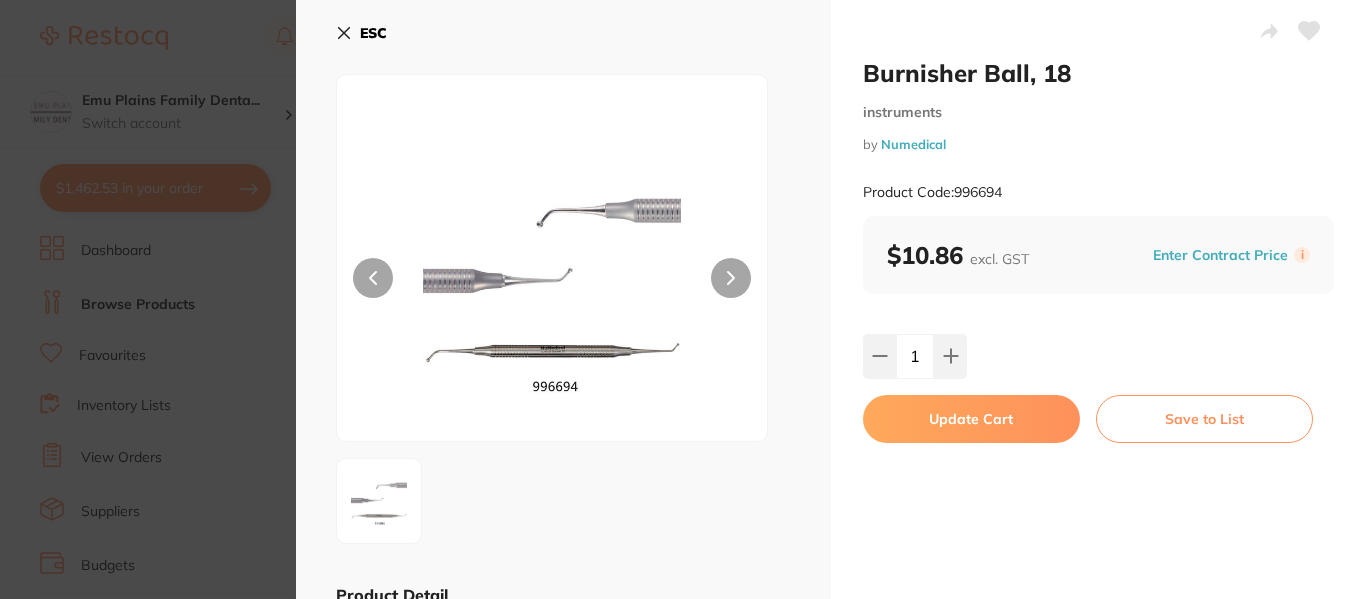 click on "Update Cart" at bounding box center [971, 419] 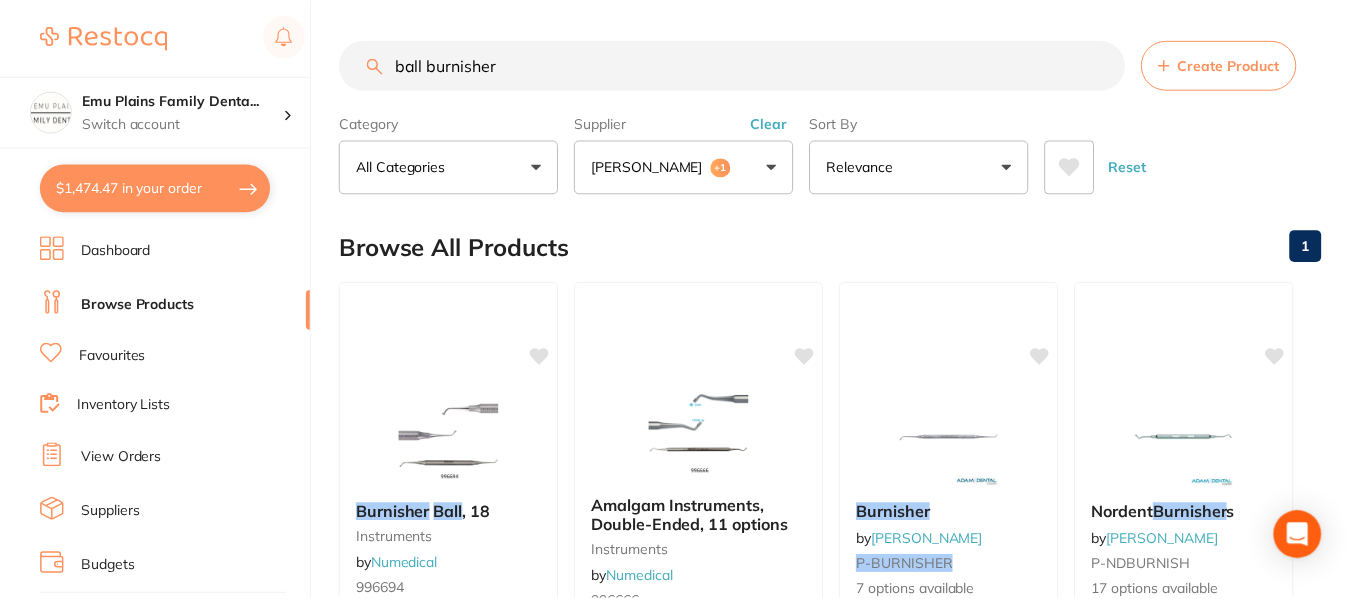 scroll, scrollTop: 204, scrollLeft: 0, axis: vertical 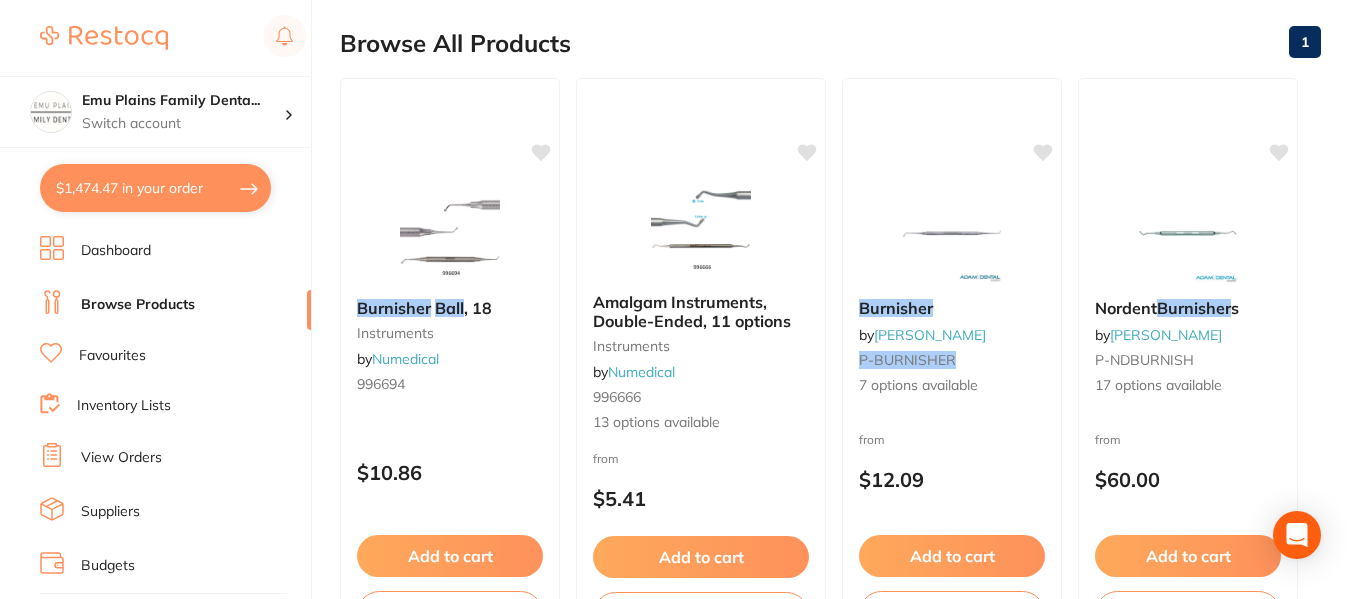 click on "$1,474.47   in your order" at bounding box center [155, 188] 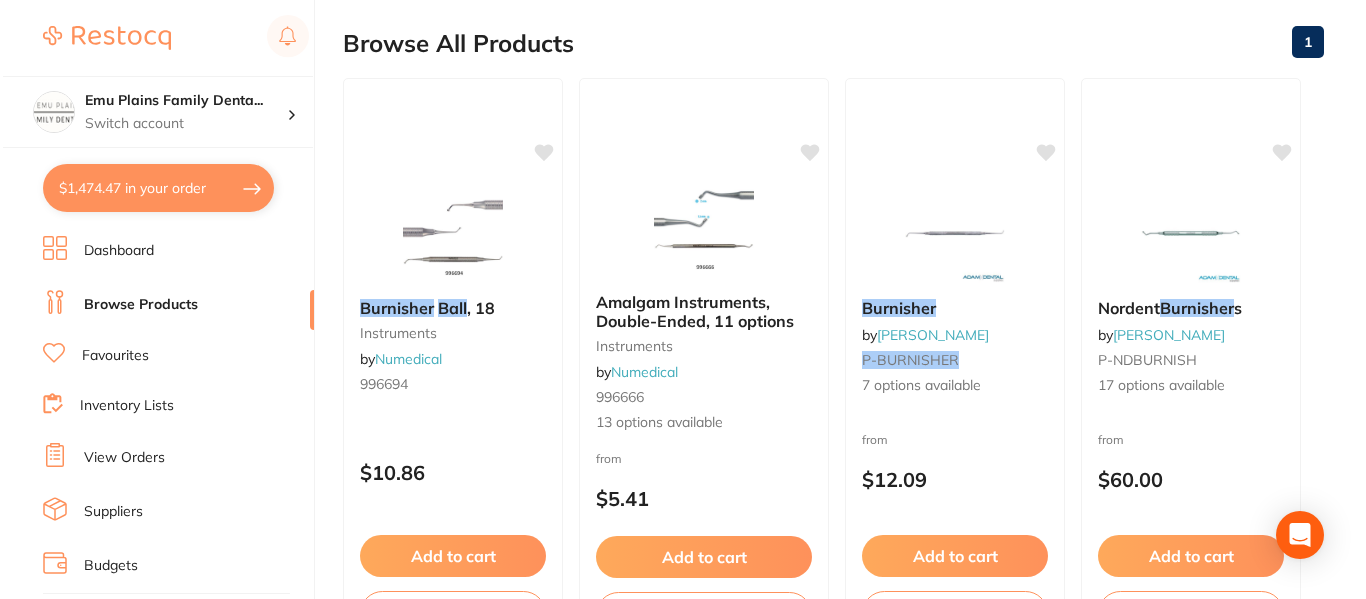 scroll, scrollTop: 0, scrollLeft: 0, axis: both 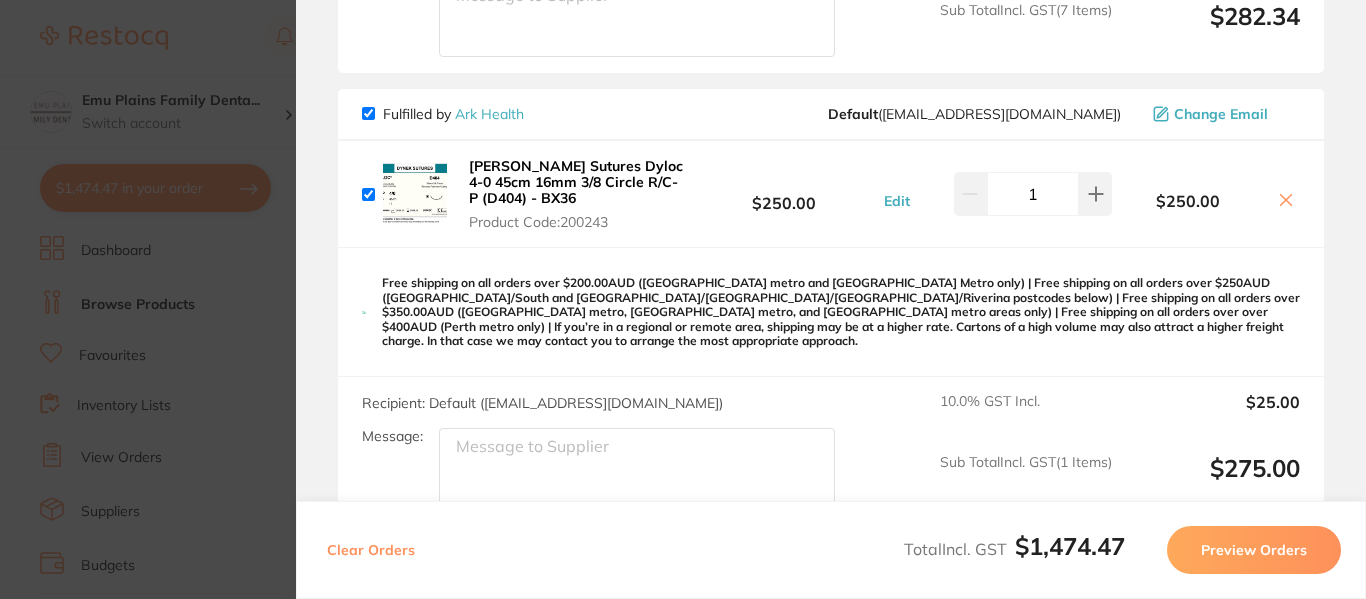 click 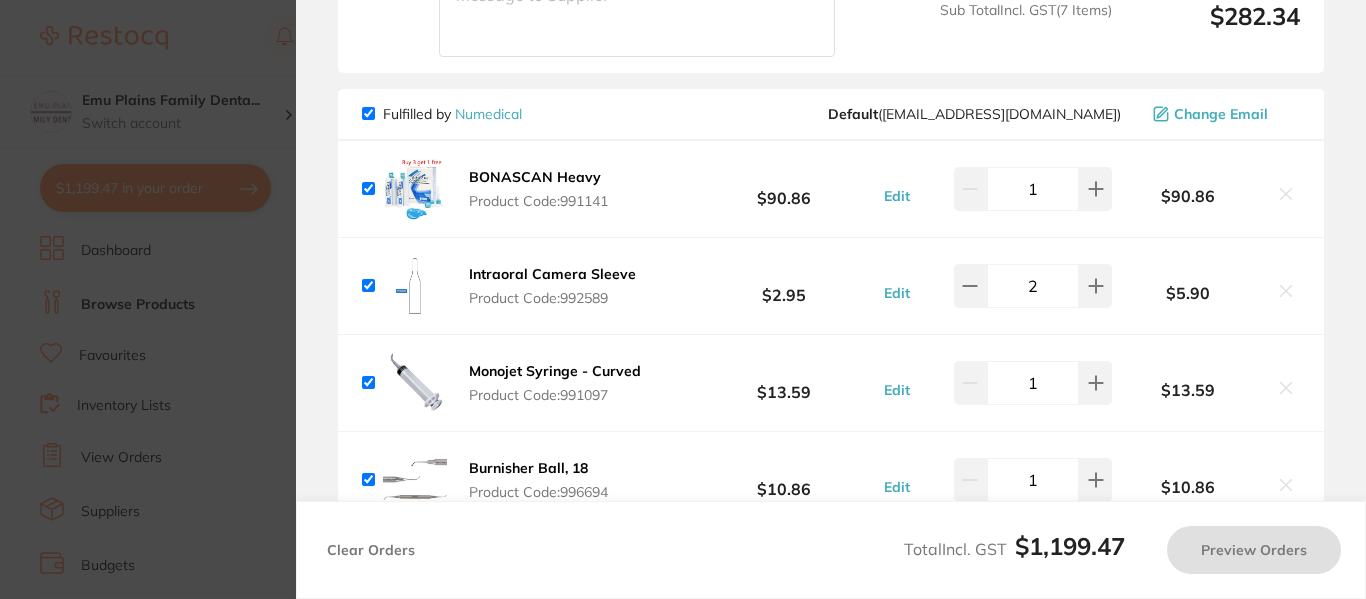 checkbox on "true" 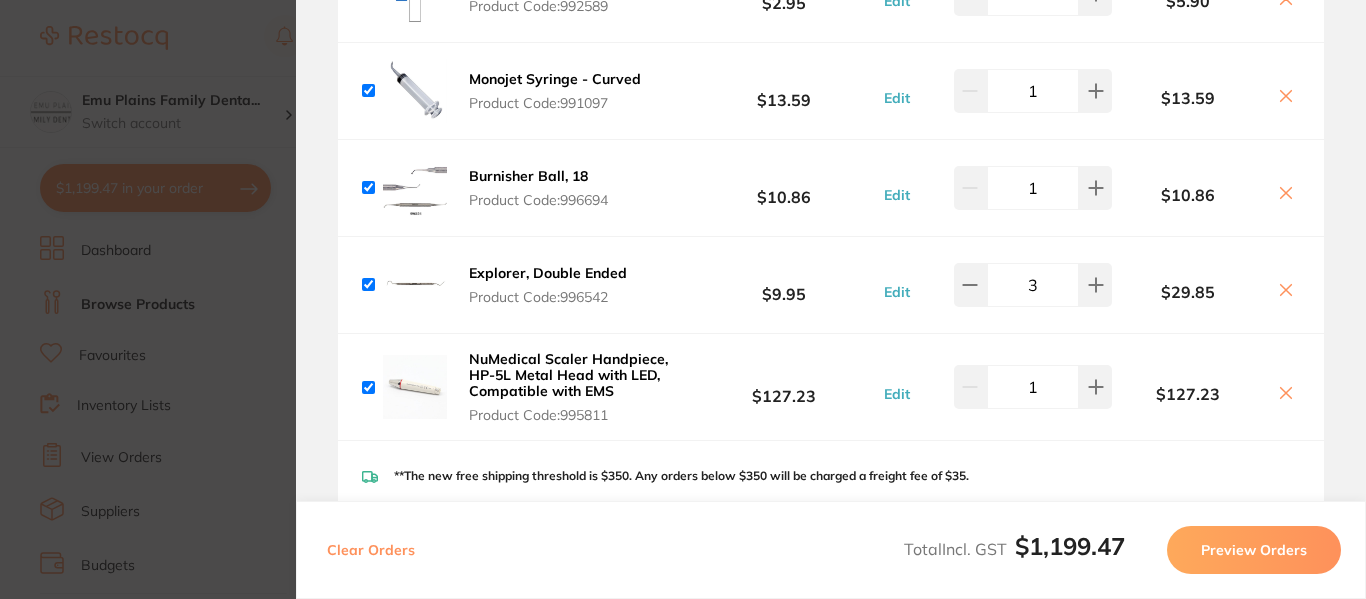 scroll, scrollTop: 2222, scrollLeft: 0, axis: vertical 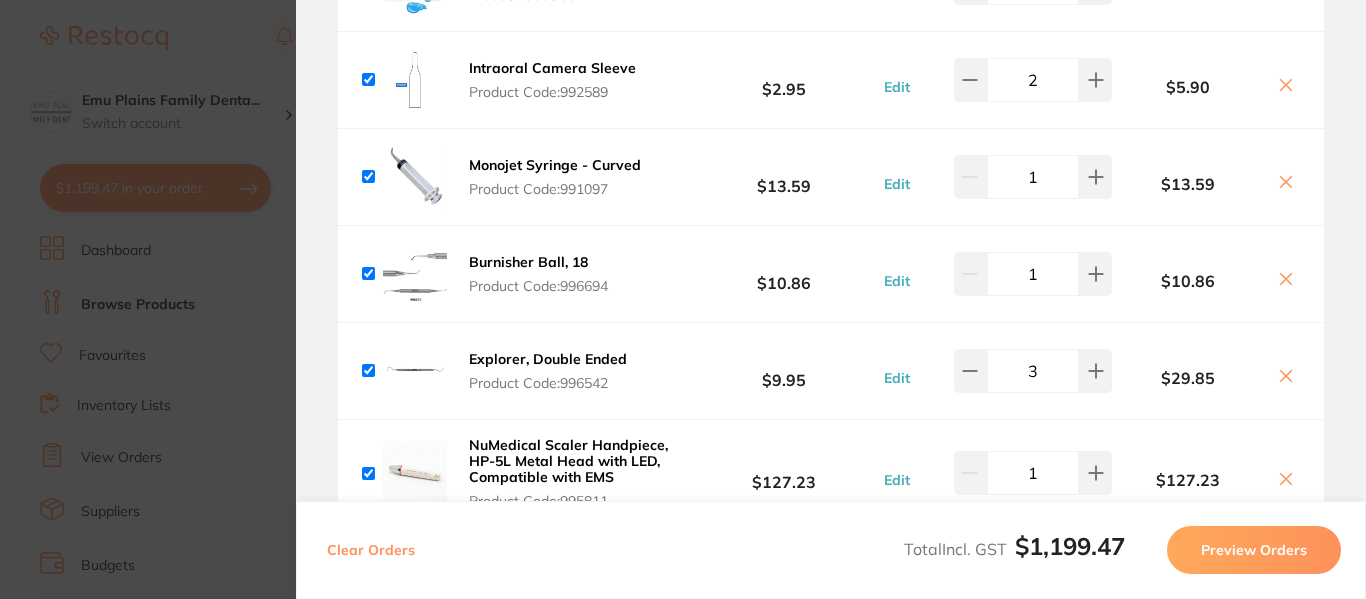 click on "Update RRP Set your pre negotiated price for this item. Item Agreed RRP (excl. GST) --   Update as new default RRP Update RRP Review Orders Your orders are being processed and we will notify you once we have placed the orders. You may close this window Back to Preview Orders Jul 31 2025, 11:08 Henry Schein Halas # 88172 Dentsply Sirona # 86125 Adam Dental # 88171 Numedical # 88173 Orien dental # 88168 Dental Zone # 88174 Deliver To Samuel Lin ( Emu Plains Family Dental ) Shop 6 Cnr Great Western Highway, 1 Pyramid St,  Emu Plains NSW 2750 0247049976 info@emuplainsfamilydental.com.au Select All Price Quantity Total Fulfilled by   Henry Schein Halas Default ( customer.care@henryschein.com.au ) Change Email   Ultradent Ultrapak Retraction Cord - Size 00 - 244cm   Product Code:  ULT-0136     $28.09 Edit     1         $28.09   GC FUJI PLUS Capsules - Resin-Modified Glass Ionomer Cement - Yellow, 50-Pack   Product Code:  GC-FUJIPLUSCAP     $298.18 Edit     1         $298.18     Product Code:  ULT-0136     $28.09" at bounding box center (683, 299) 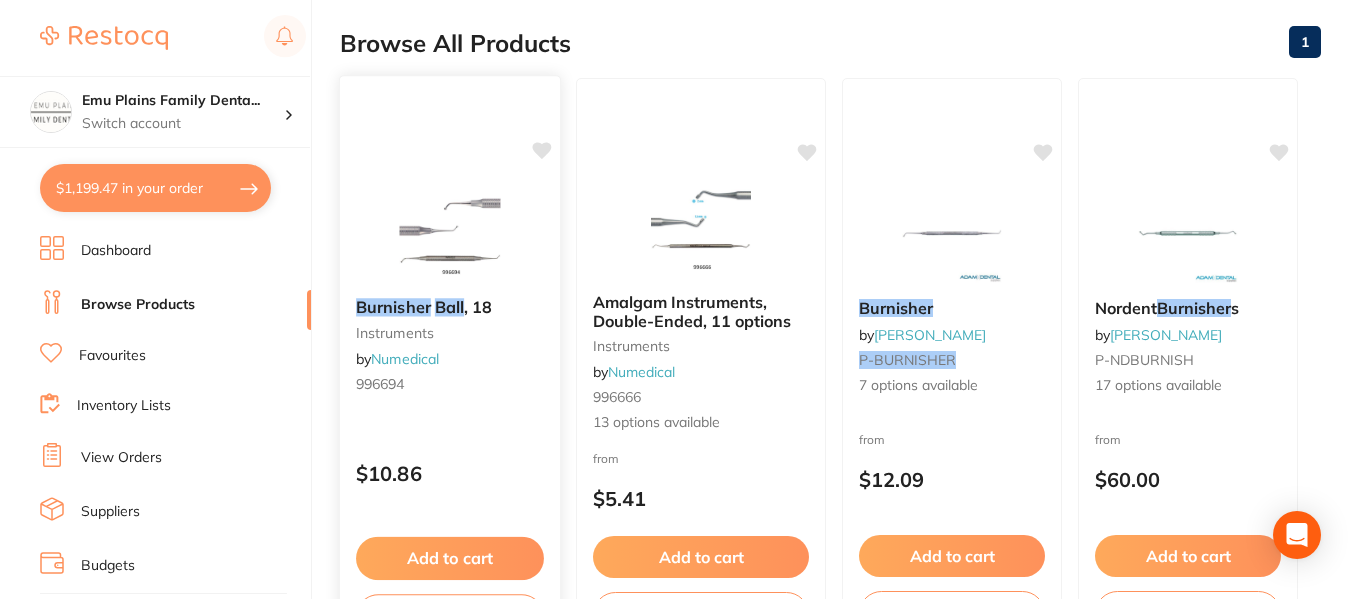 scroll, scrollTop: 0, scrollLeft: 0, axis: both 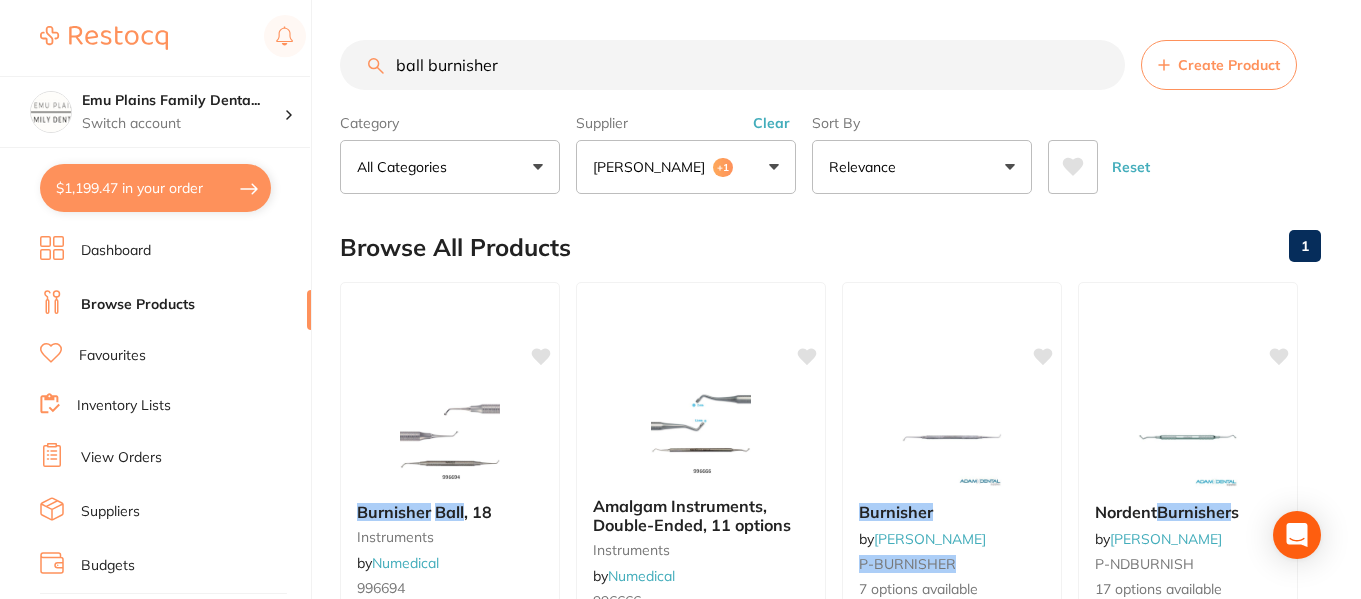 click on "ball burnisher" at bounding box center (732, 65) 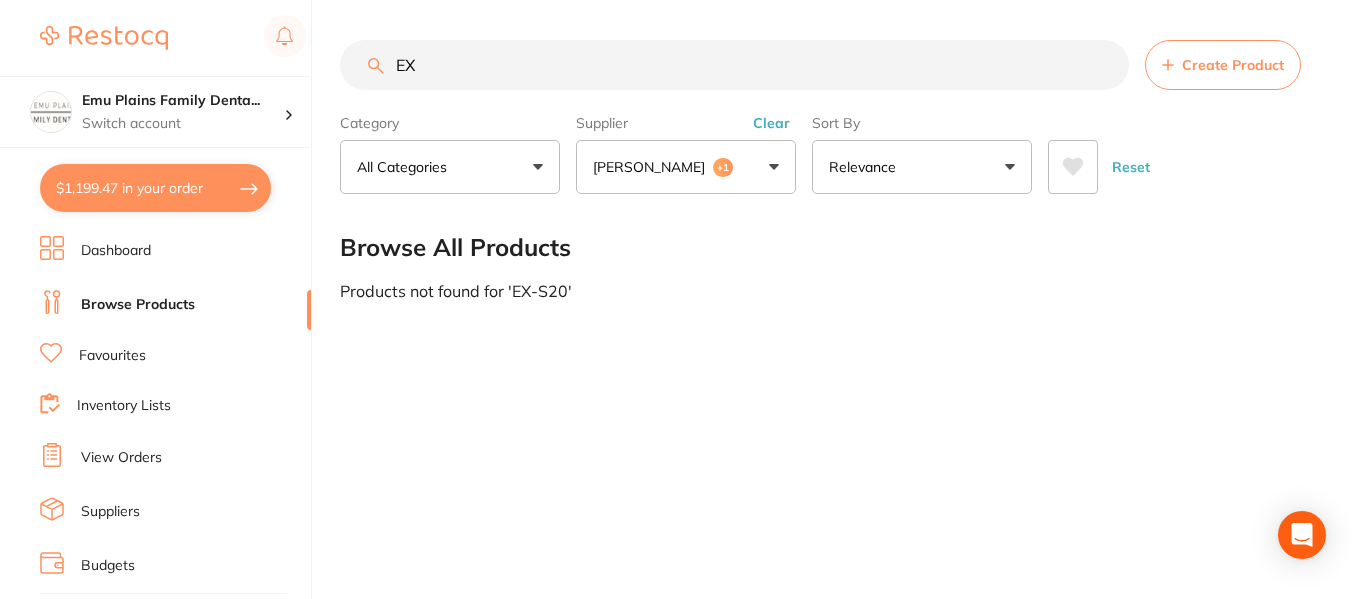 type on "E" 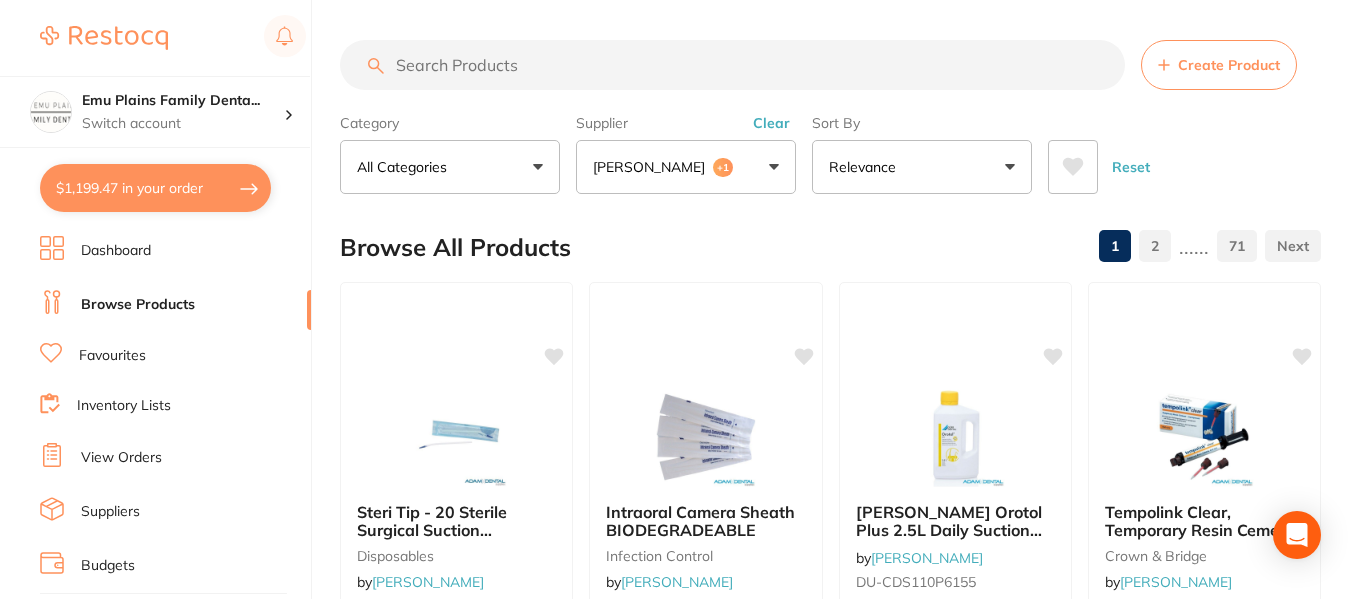 click at bounding box center (732, 65) 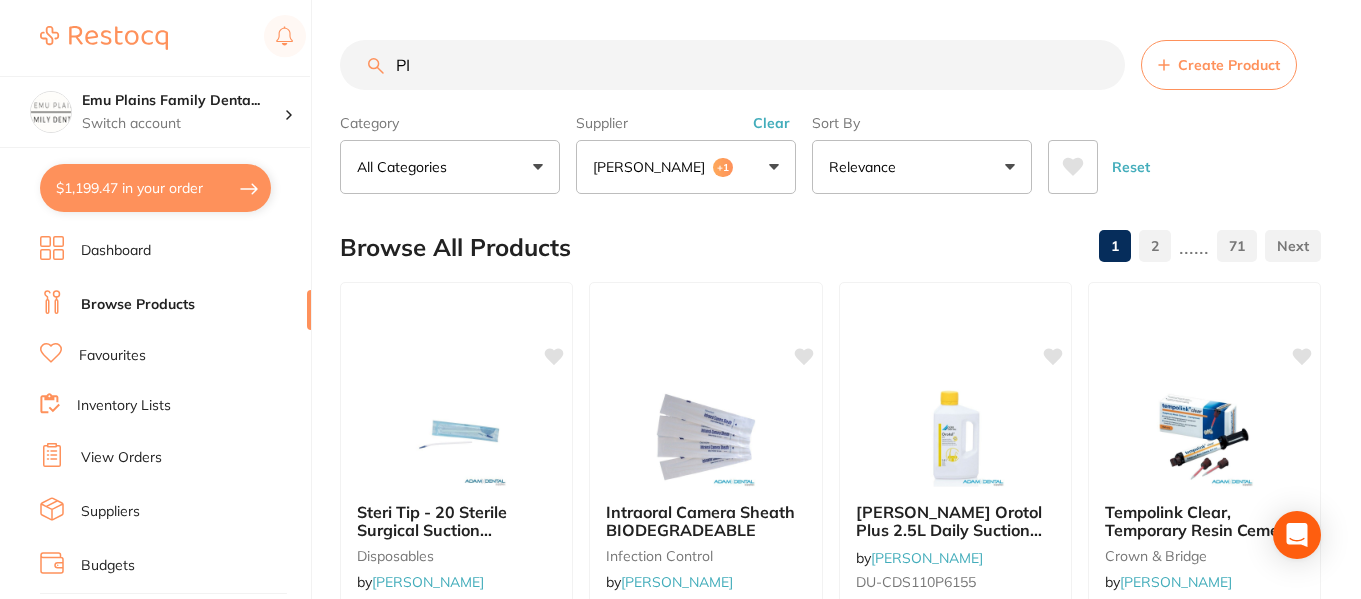 type on "P" 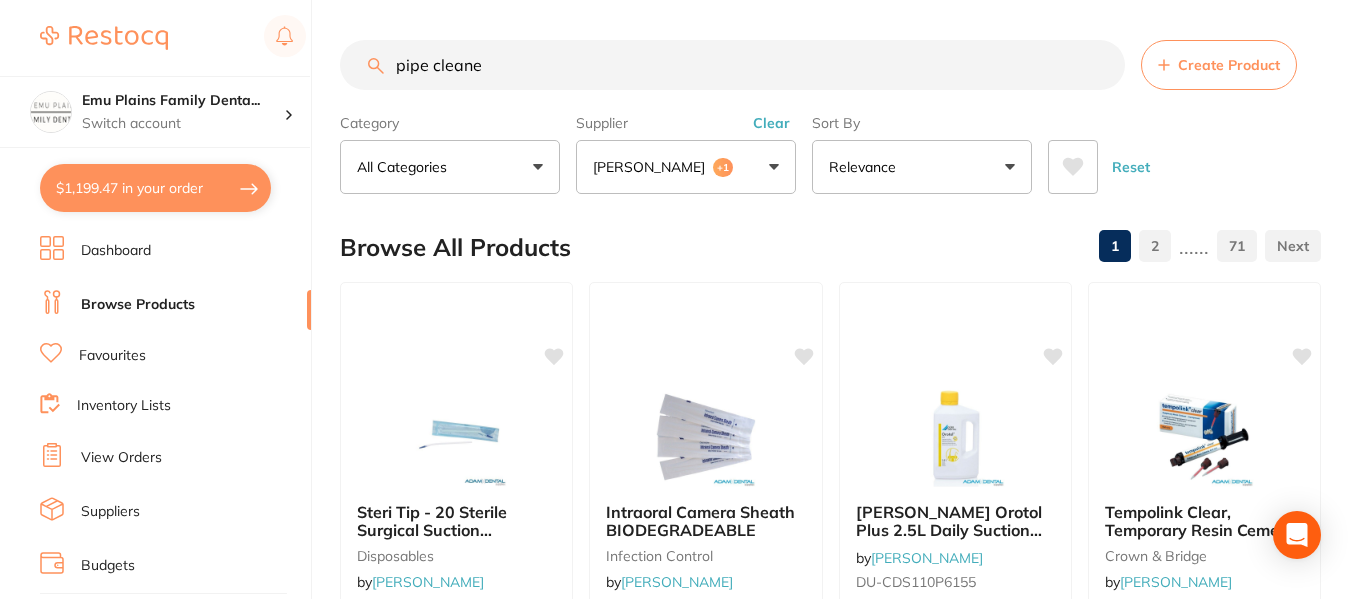 type on "pipe cleaner" 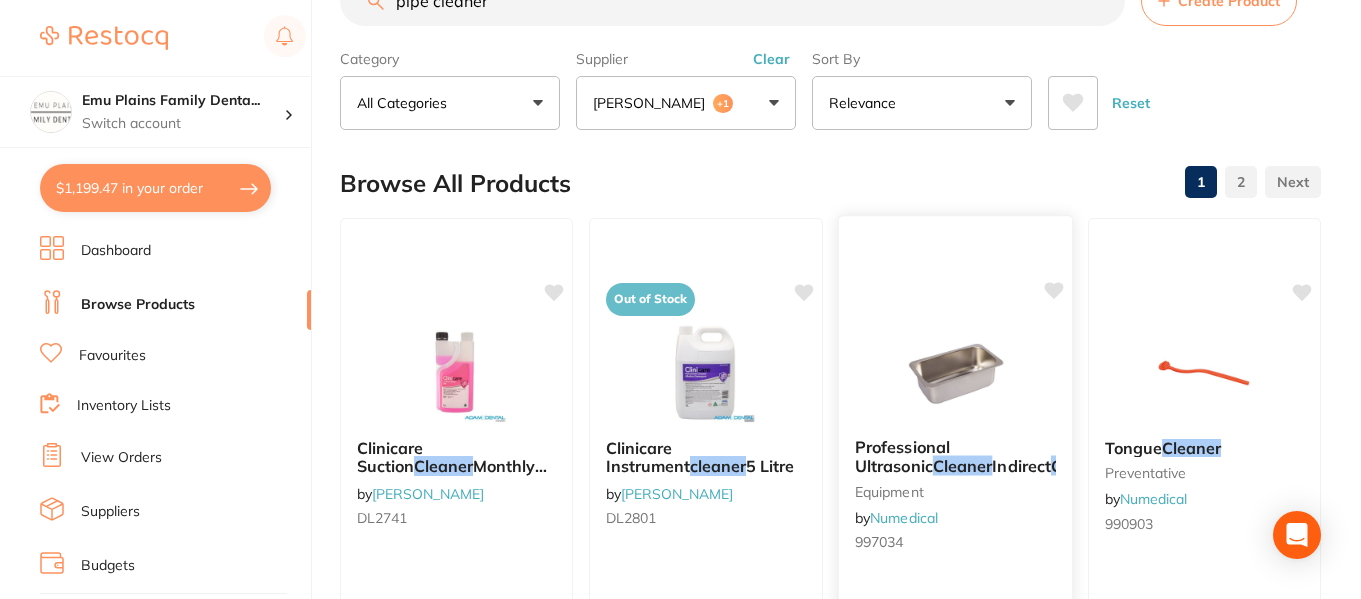 scroll, scrollTop: 0, scrollLeft: 0, axis: both 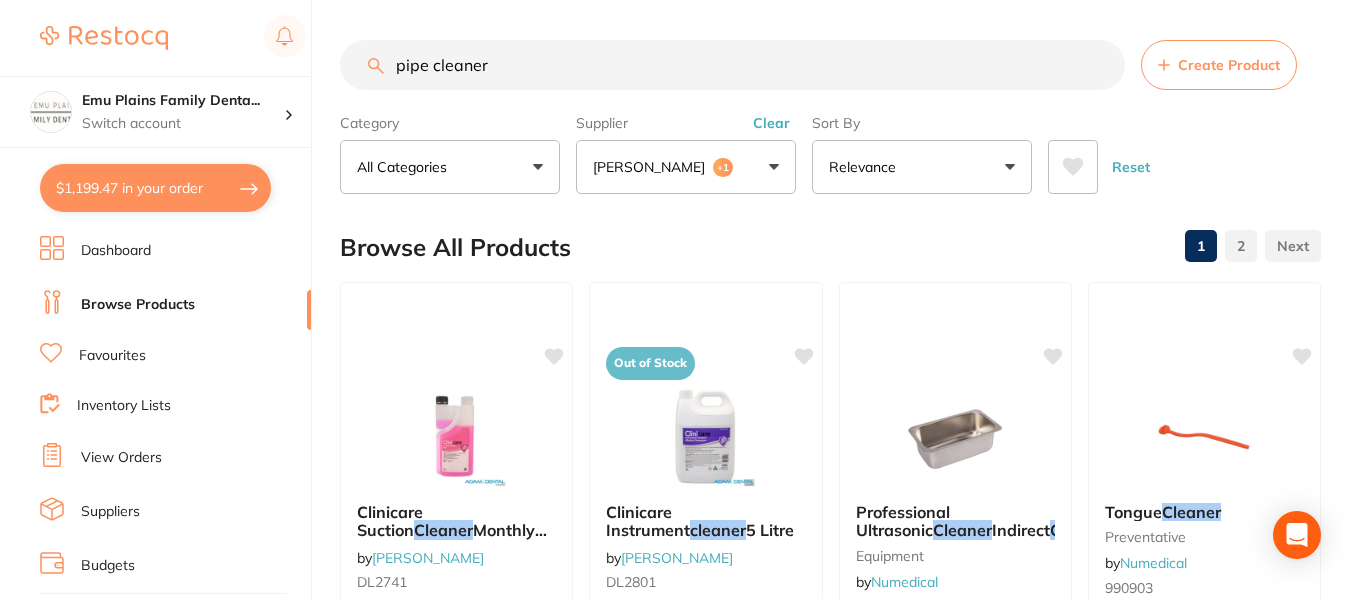 click on "pipe cleaner" at bounding box center (732, 65) 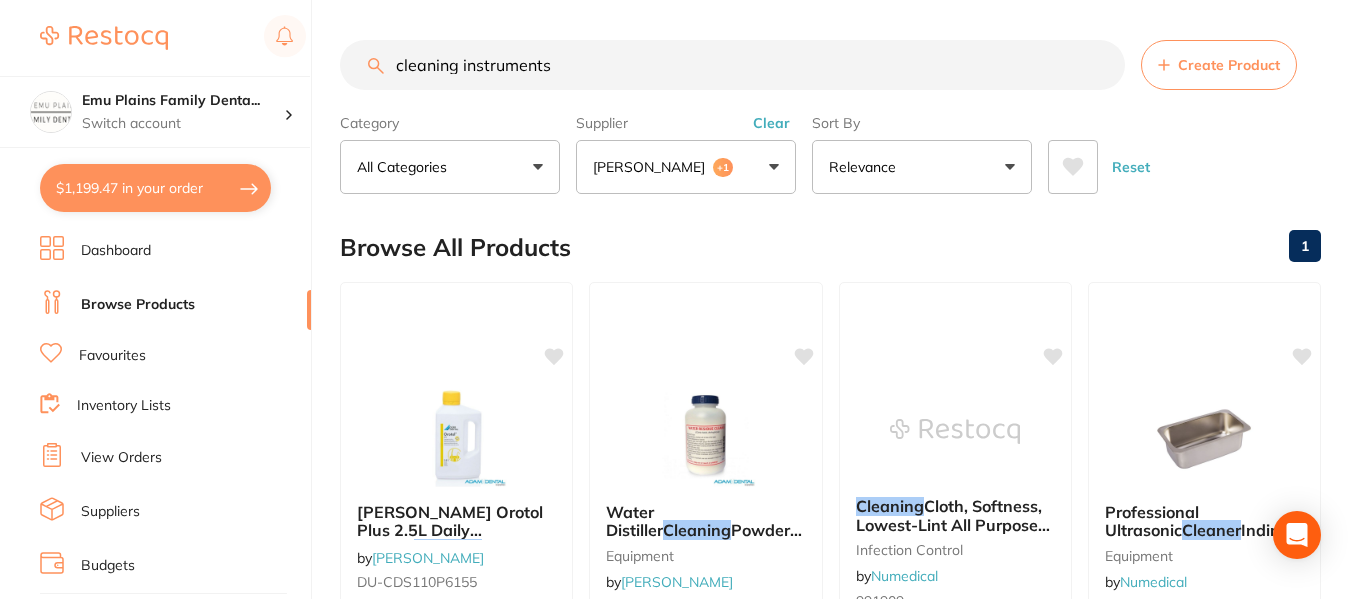type on "cleaning instruments" 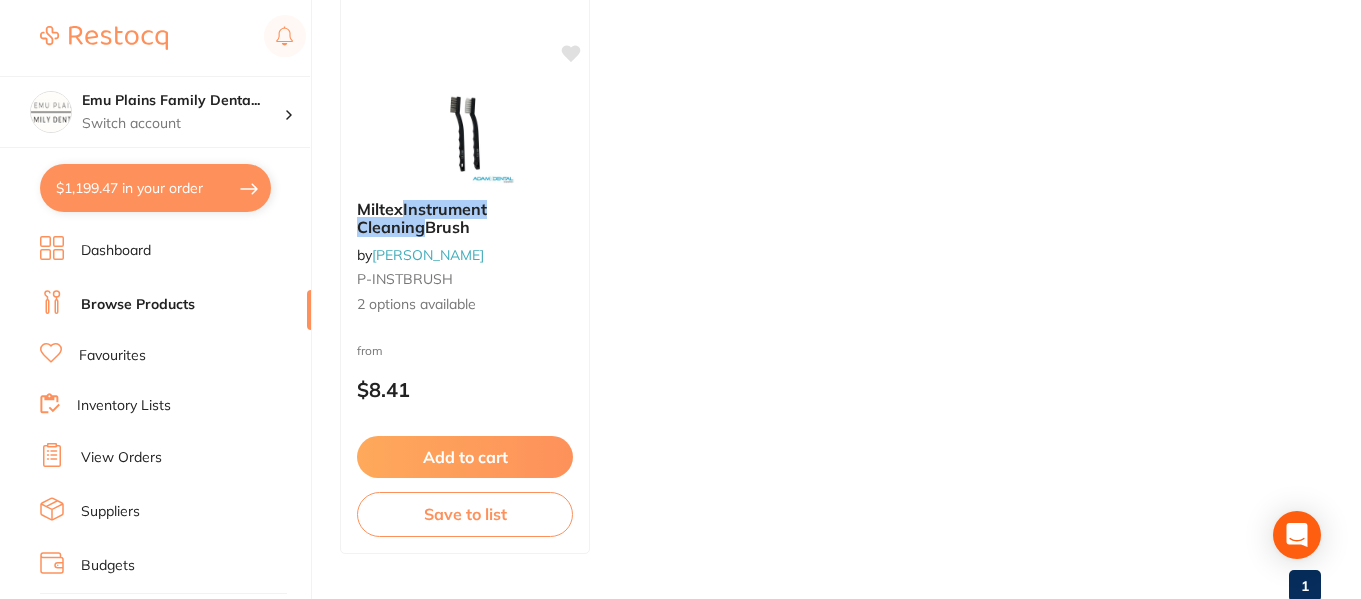scroll, scrollTop: 304, scrollLeft: 0, axis: vertical 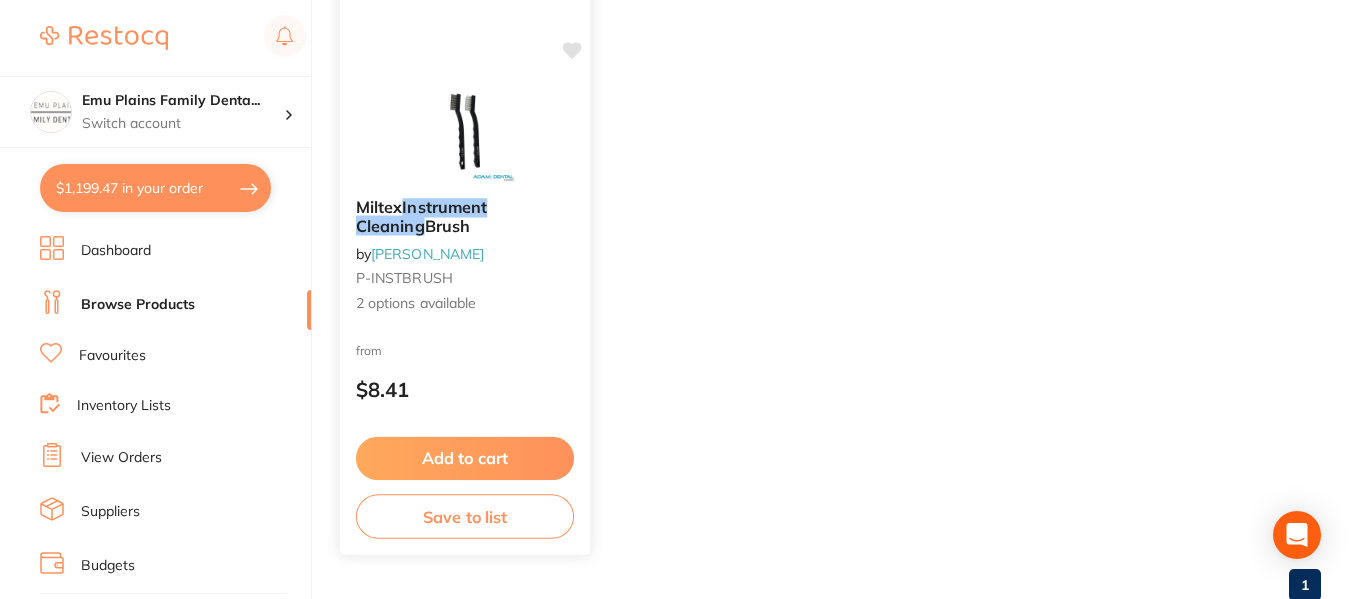 click at bounding box center [464, 131] 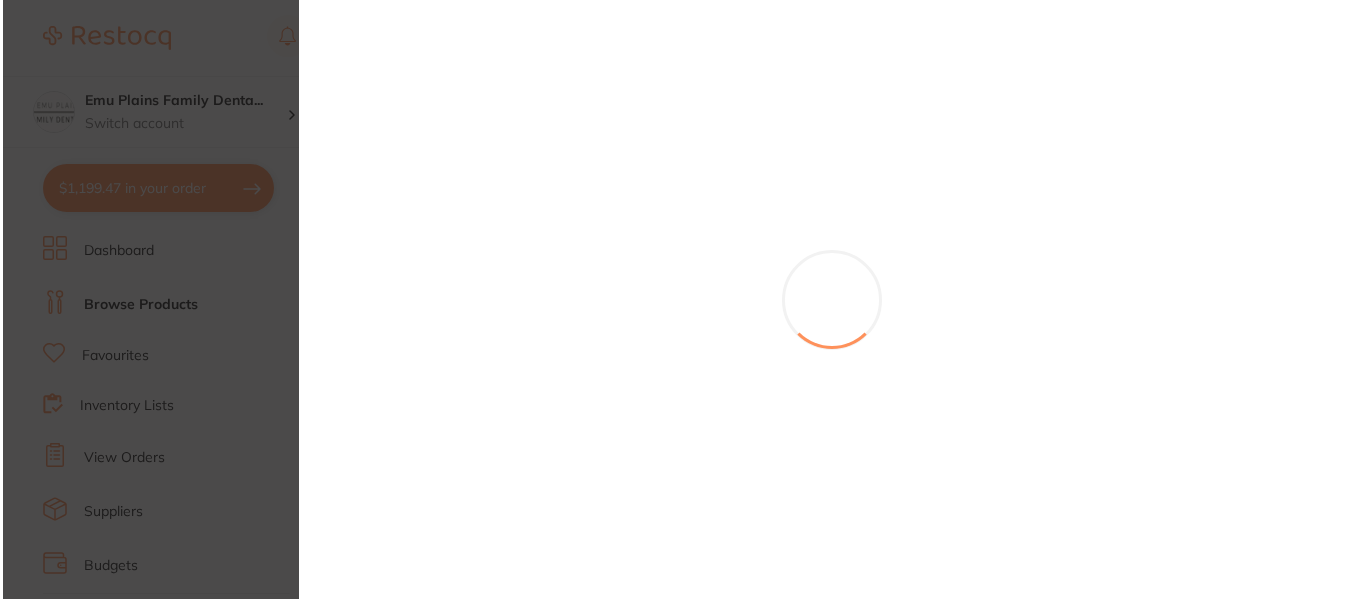 scroll, scrollTop: 0, scrollLeft: 0, axis: both 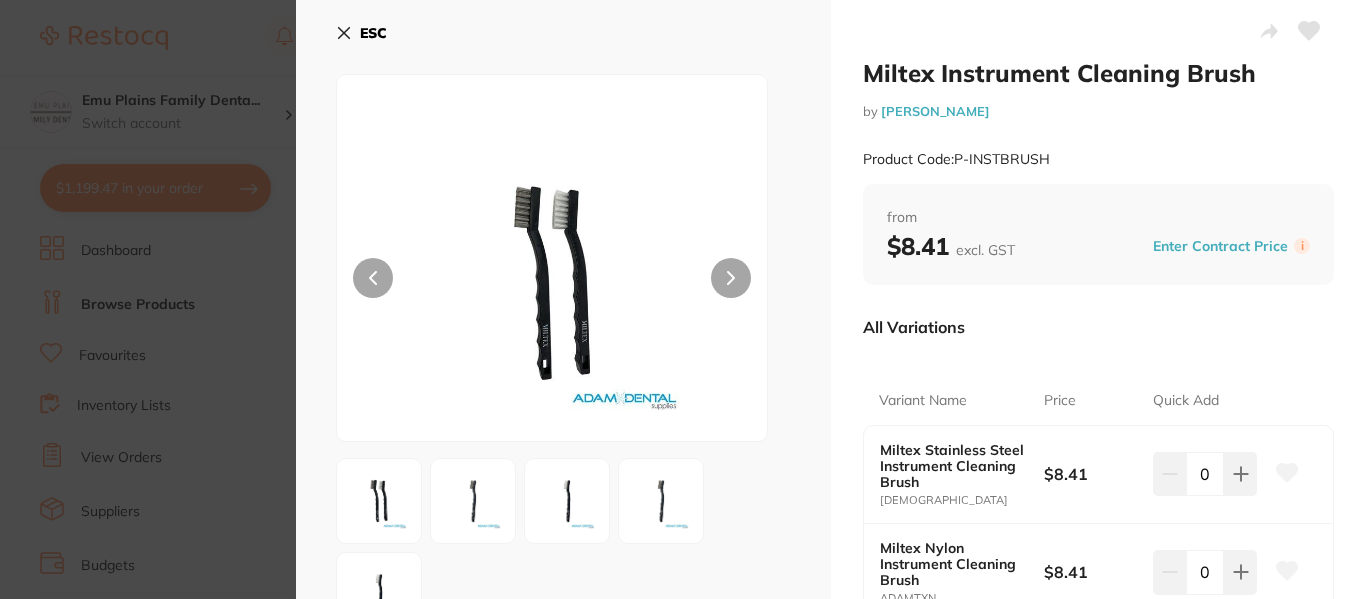 click at bounding box center [661, 501] 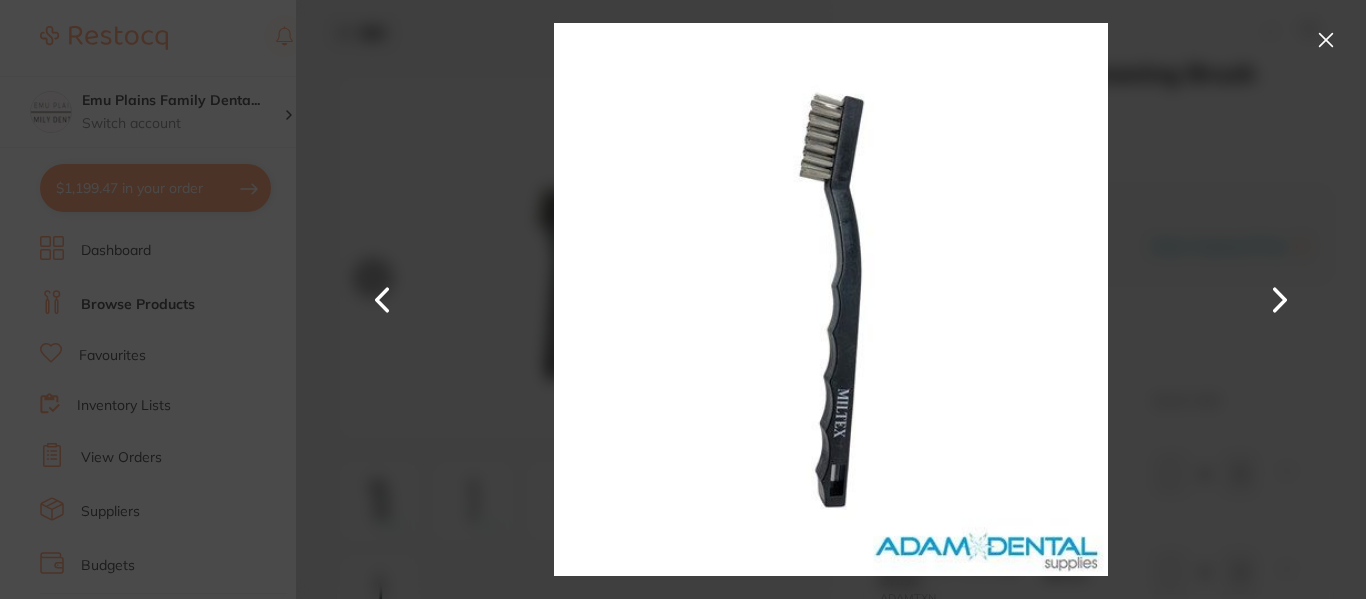 click at bounding box center (1326, 40) 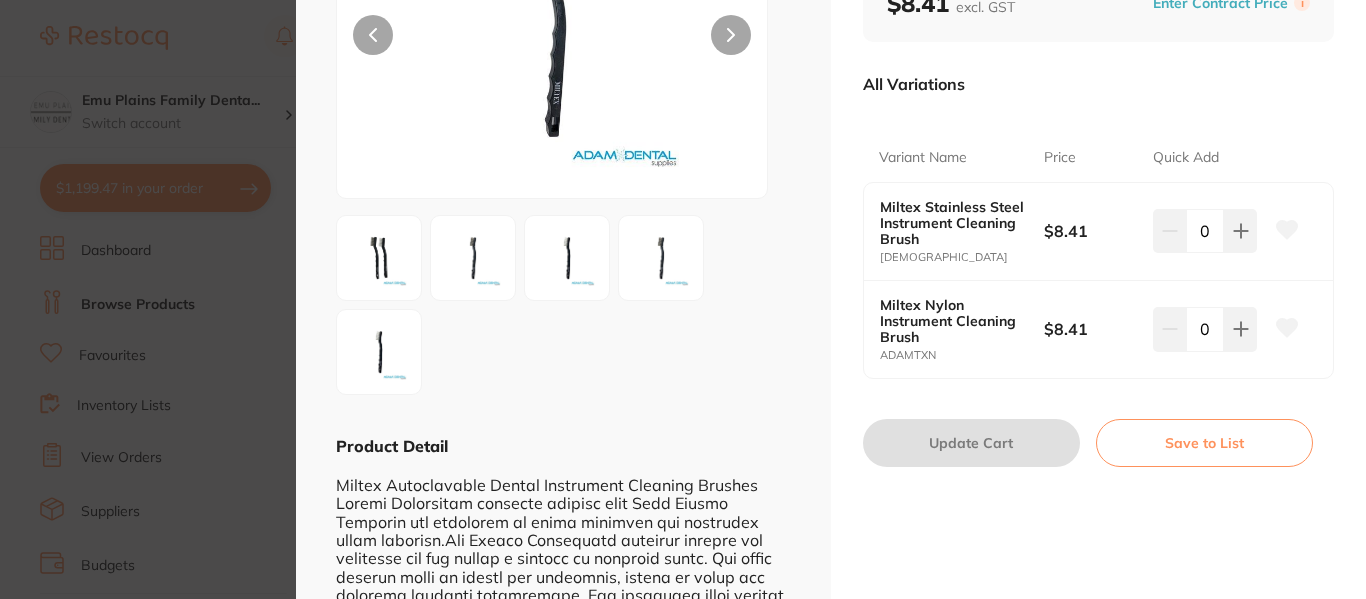 scroll, scrollTop: 304, scrollLeft: 0, axis: vertical 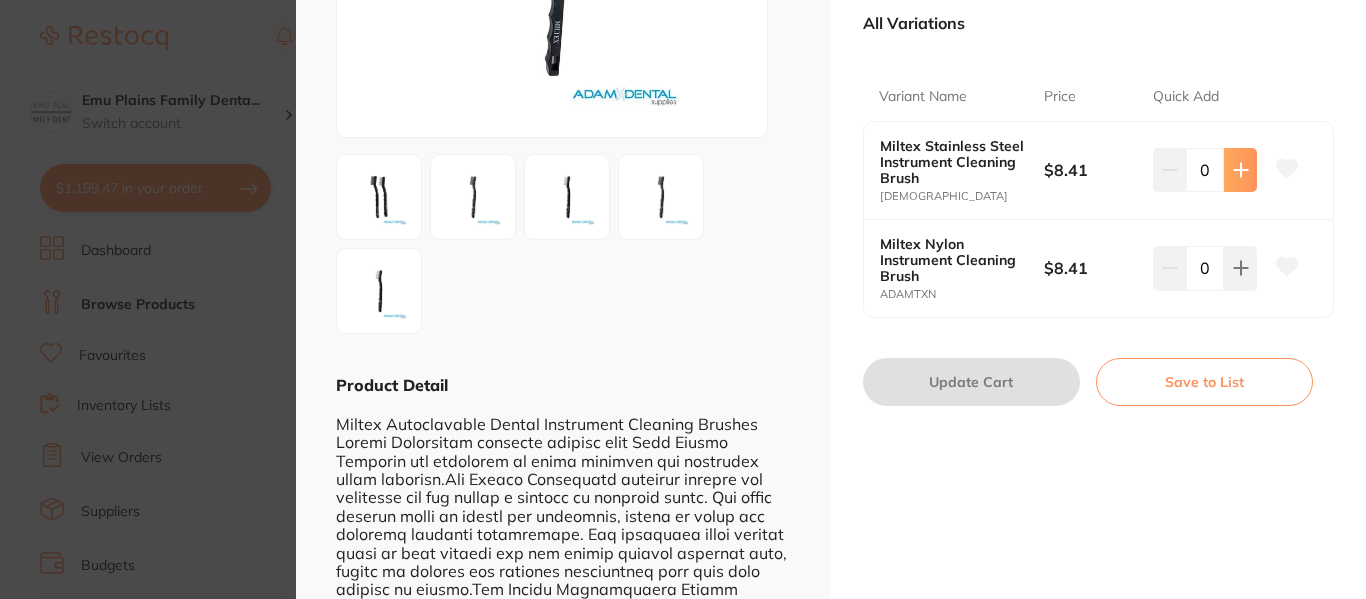 click at bounding box center [1240, 170] 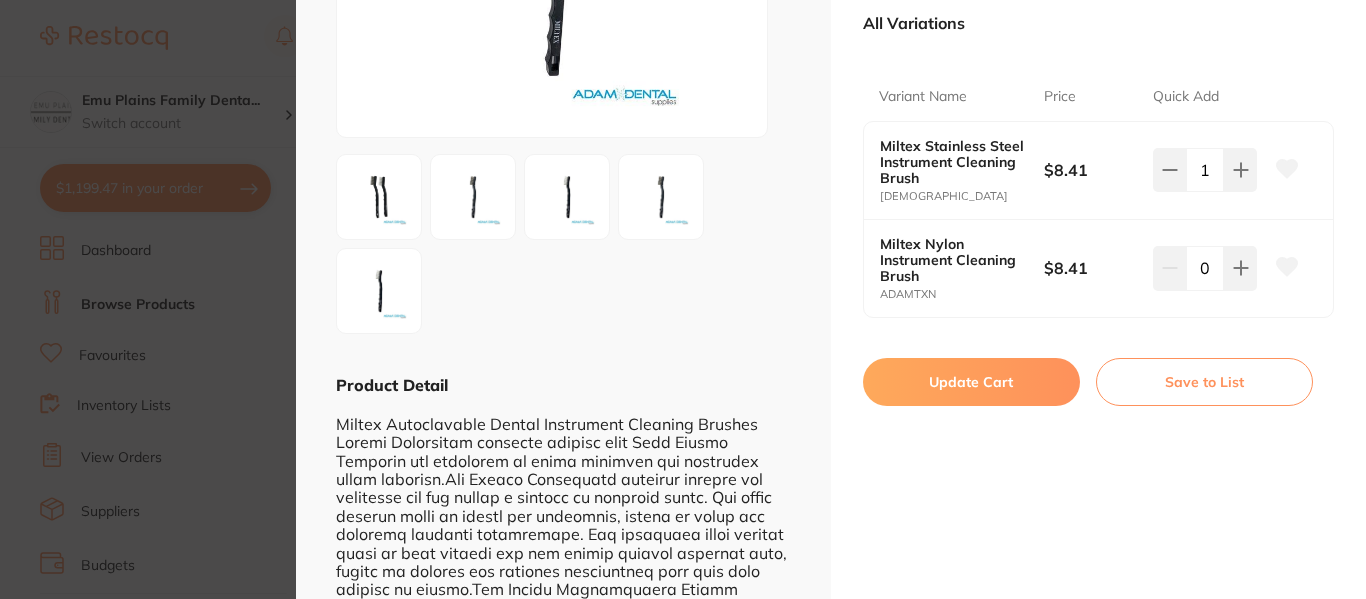 click on "Update Cart" at bounding box center [971, 382] 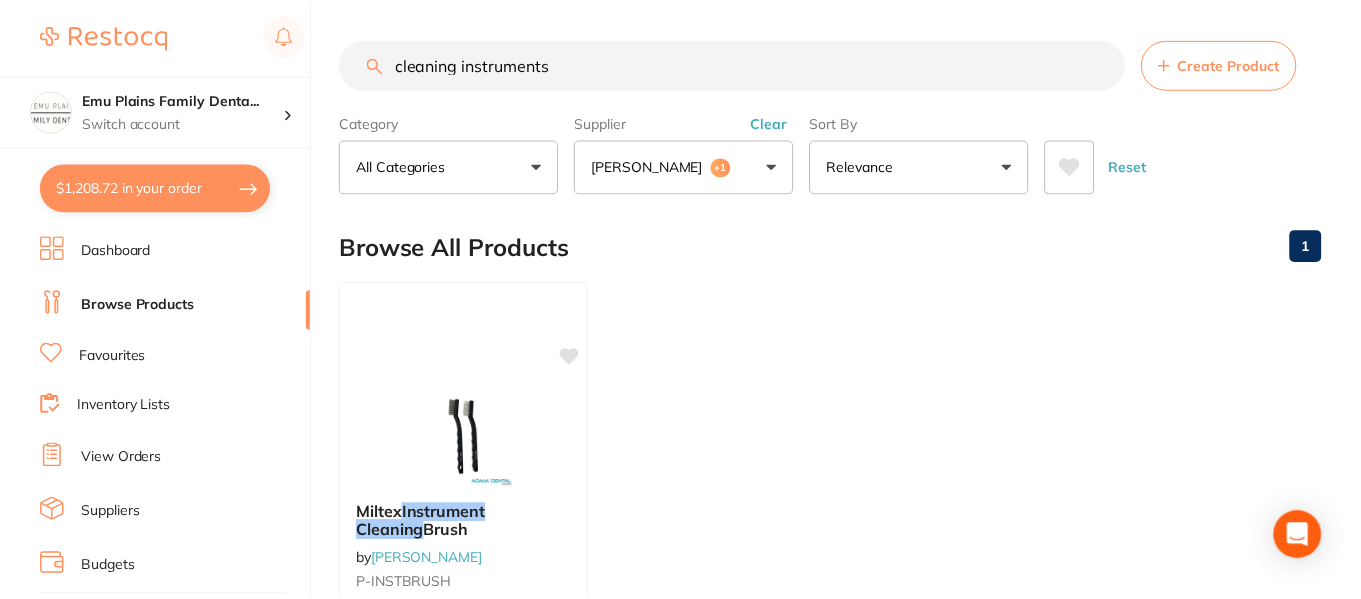 scroll, scrollTop: 304, scrollLeft: 0, axis: vertical 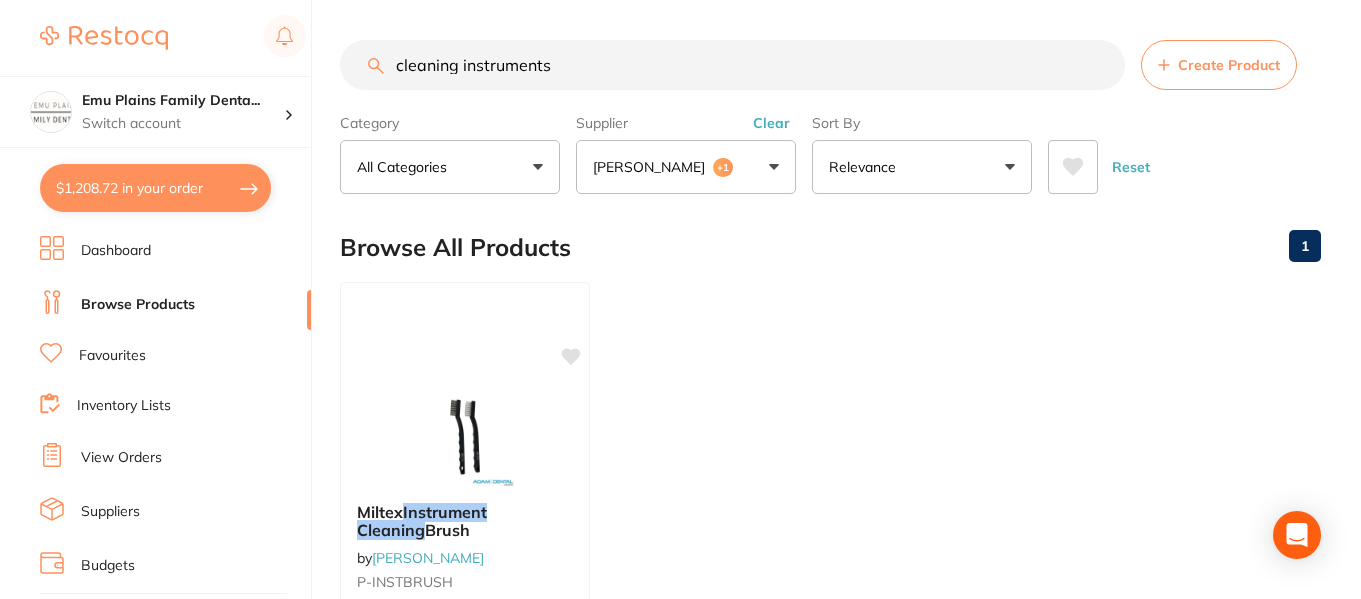 click on "cleaning instruments" at bounding box center [732, 65] 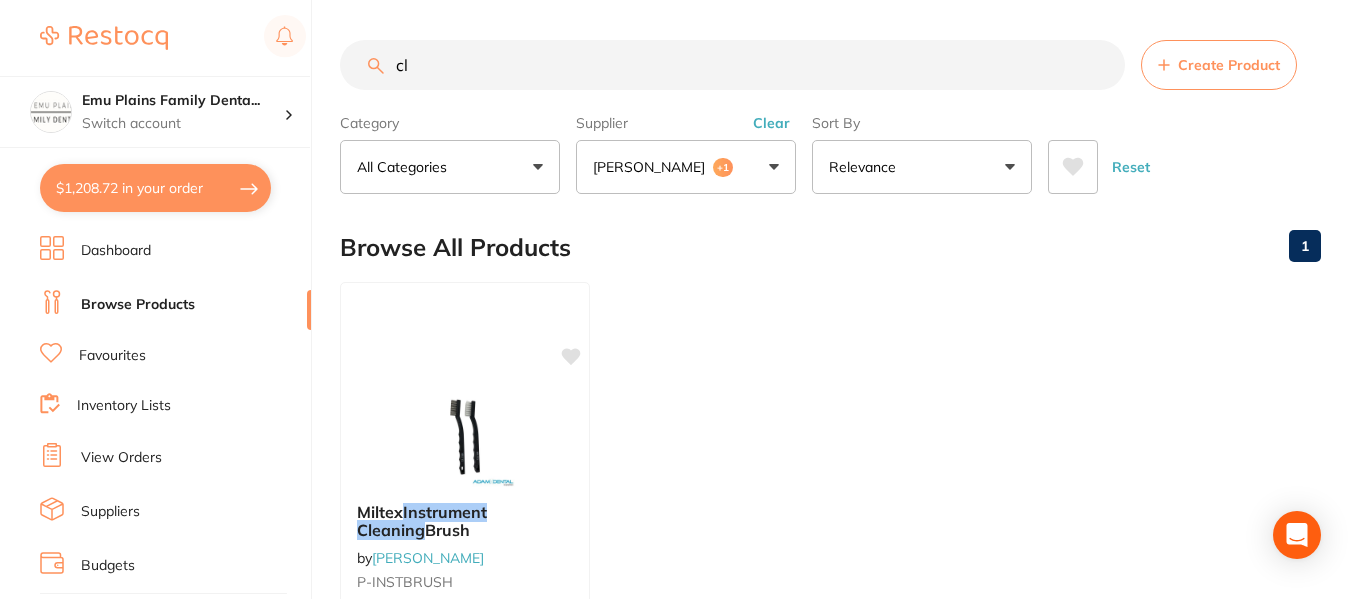type on "c" 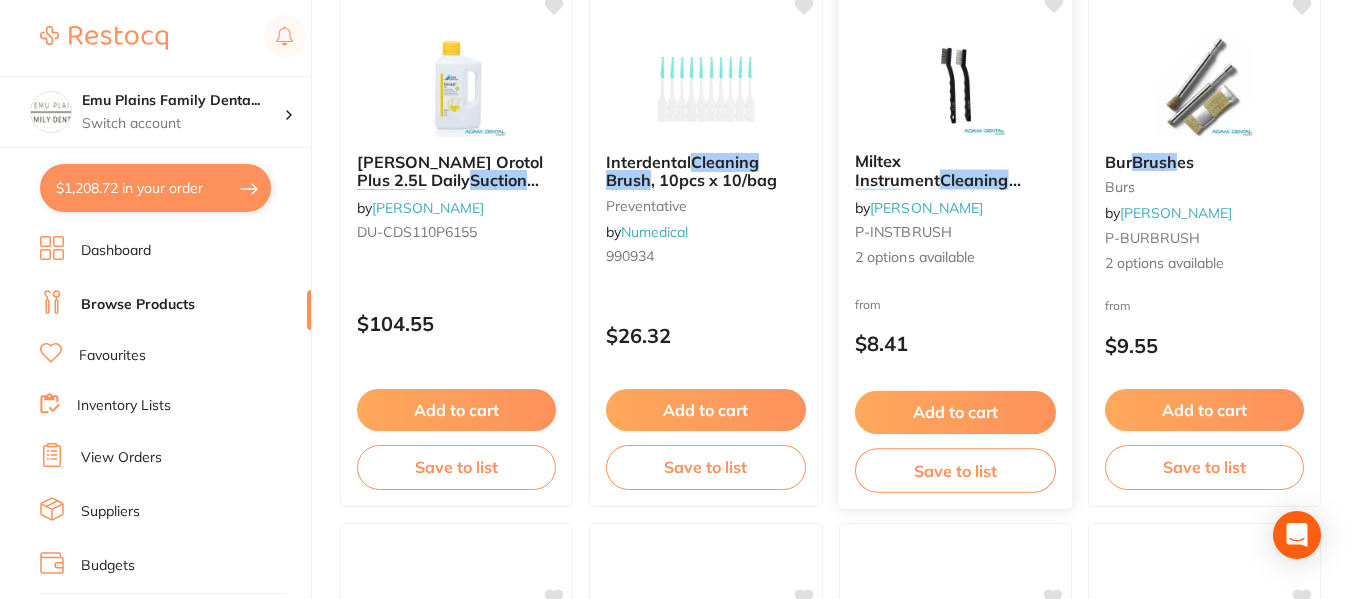 scroll, scrollTop: 0, scrollLeft: 0, axis: both 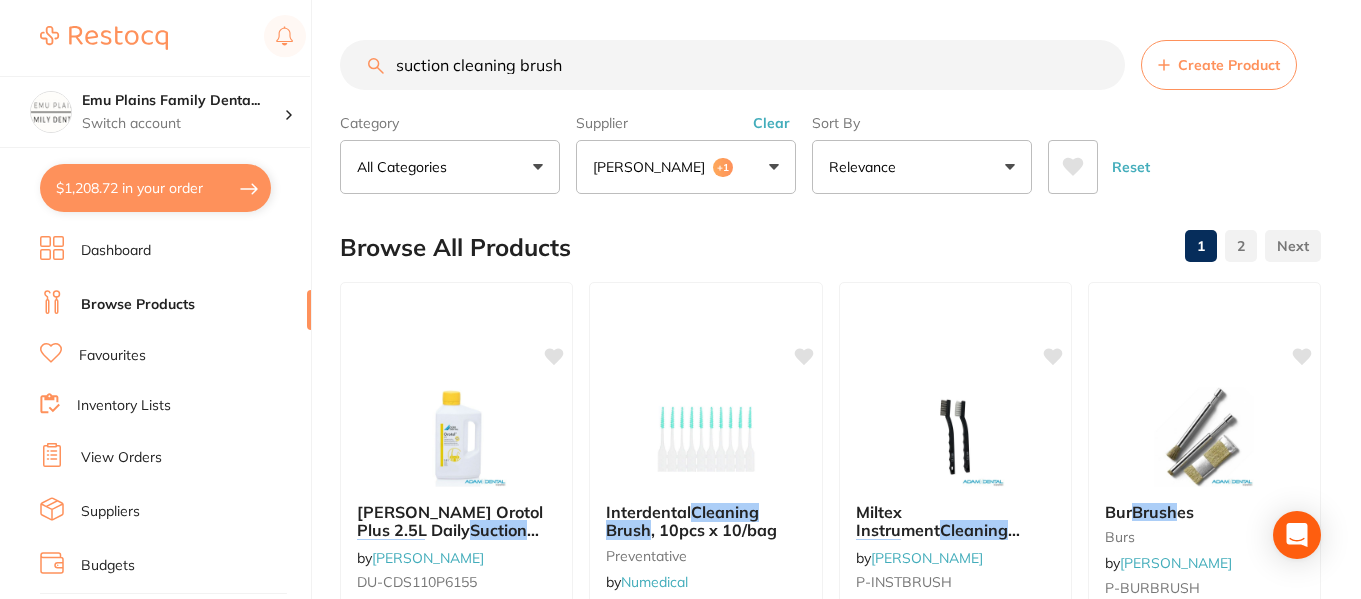 type on "suction cleaning brush" 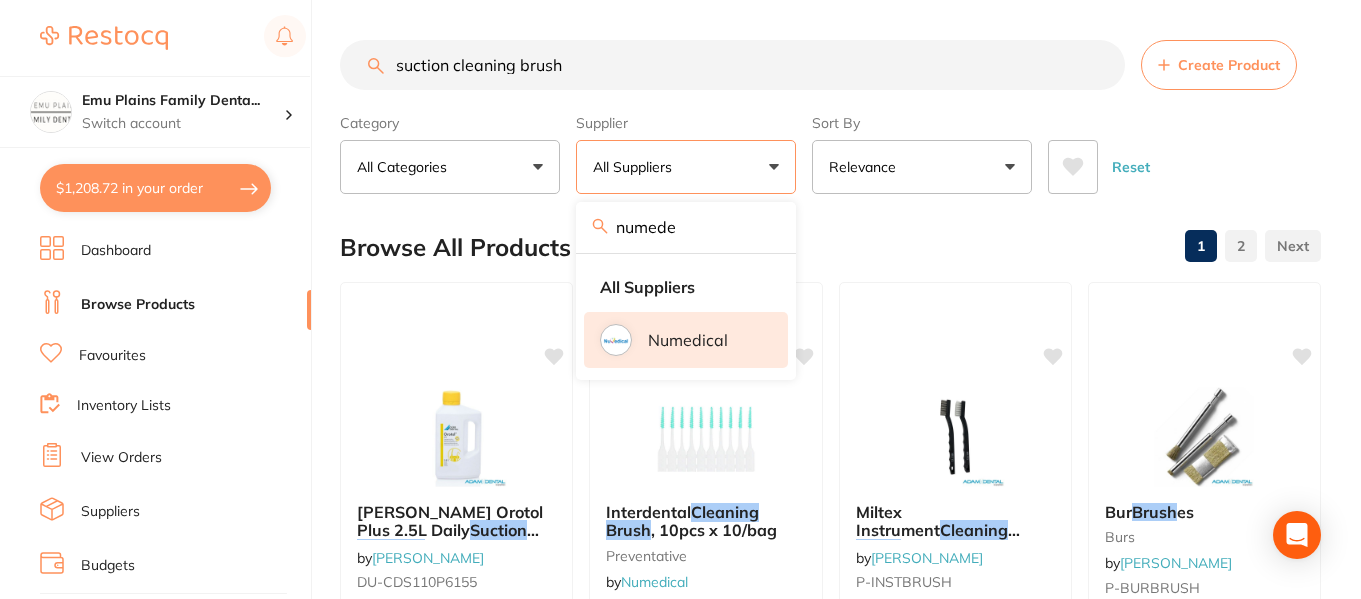 type on "numed" 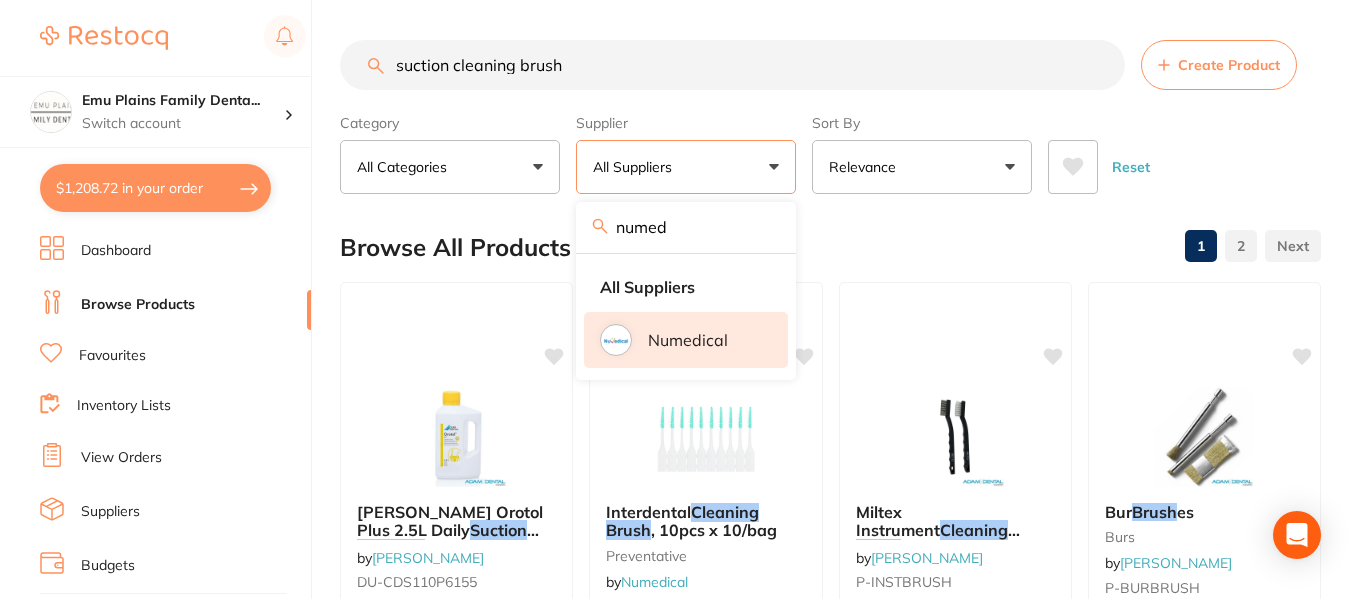click at bounding box center [616, 340] 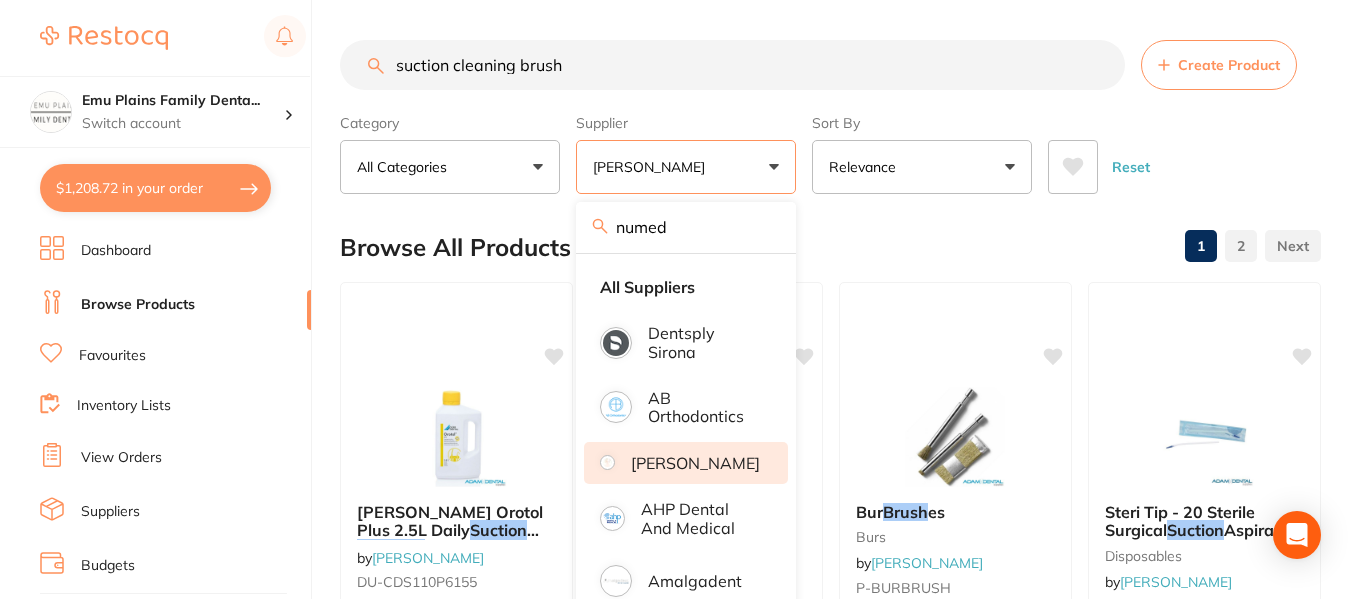 click on "suction cleaning brush" at bounding box center [732, 65] 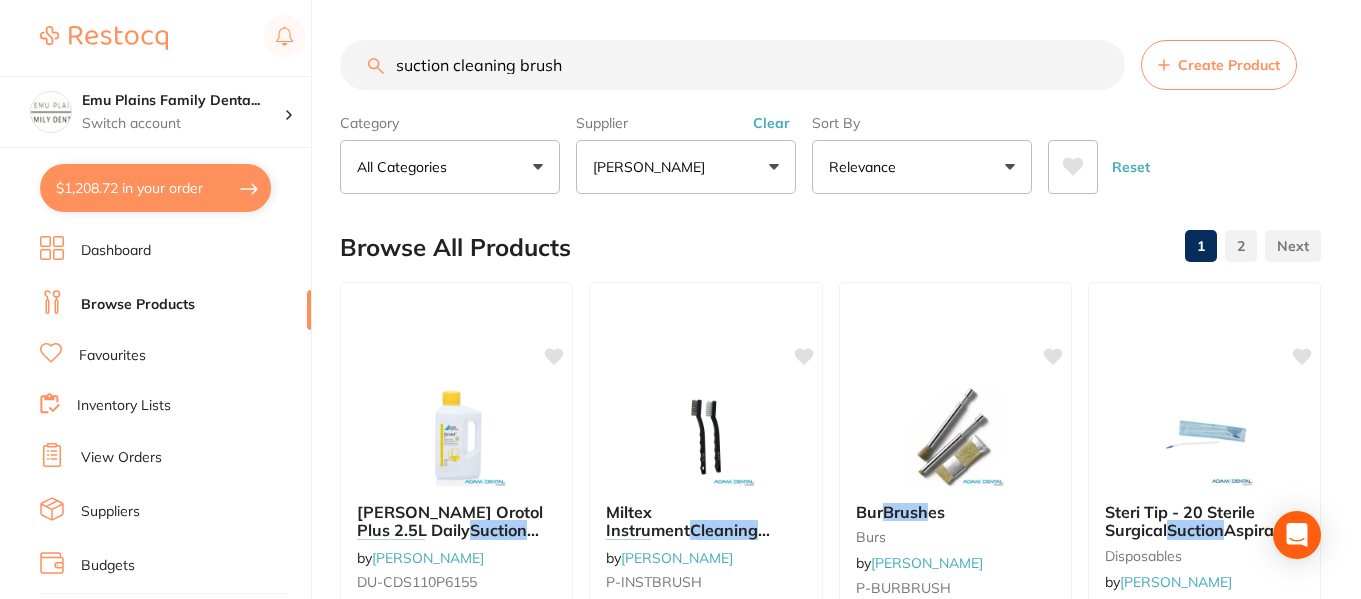 click on "Clear" at bounding box center [771, 123] 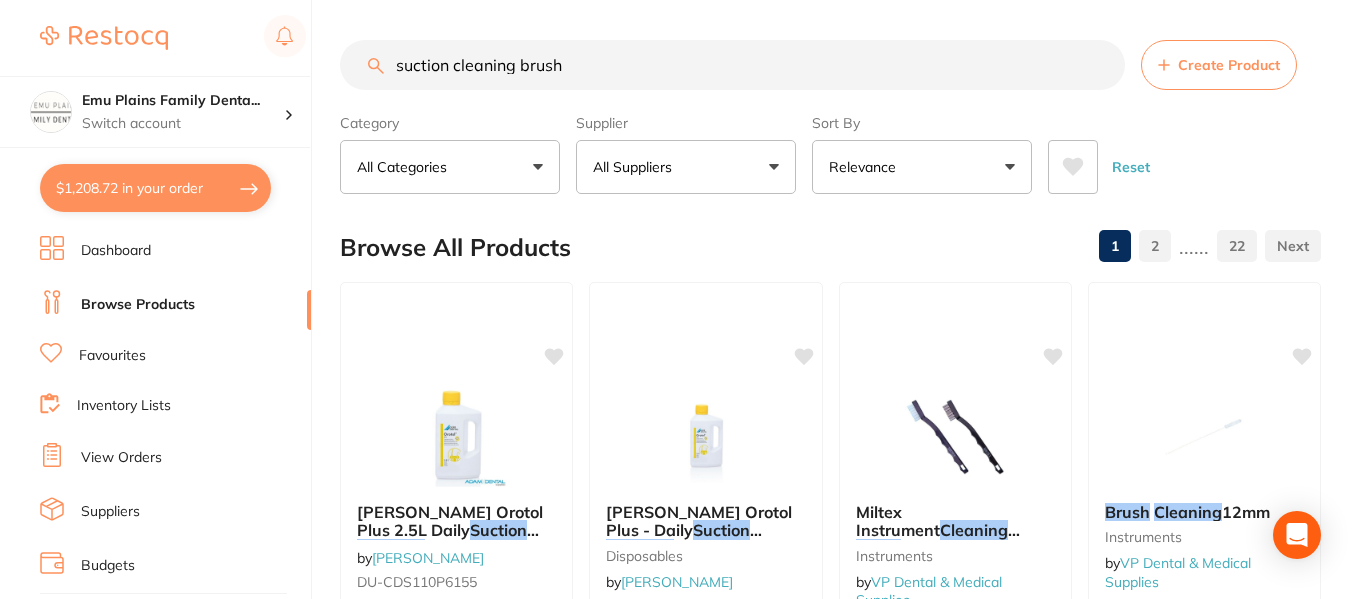 click at bounding box center [684, 167] 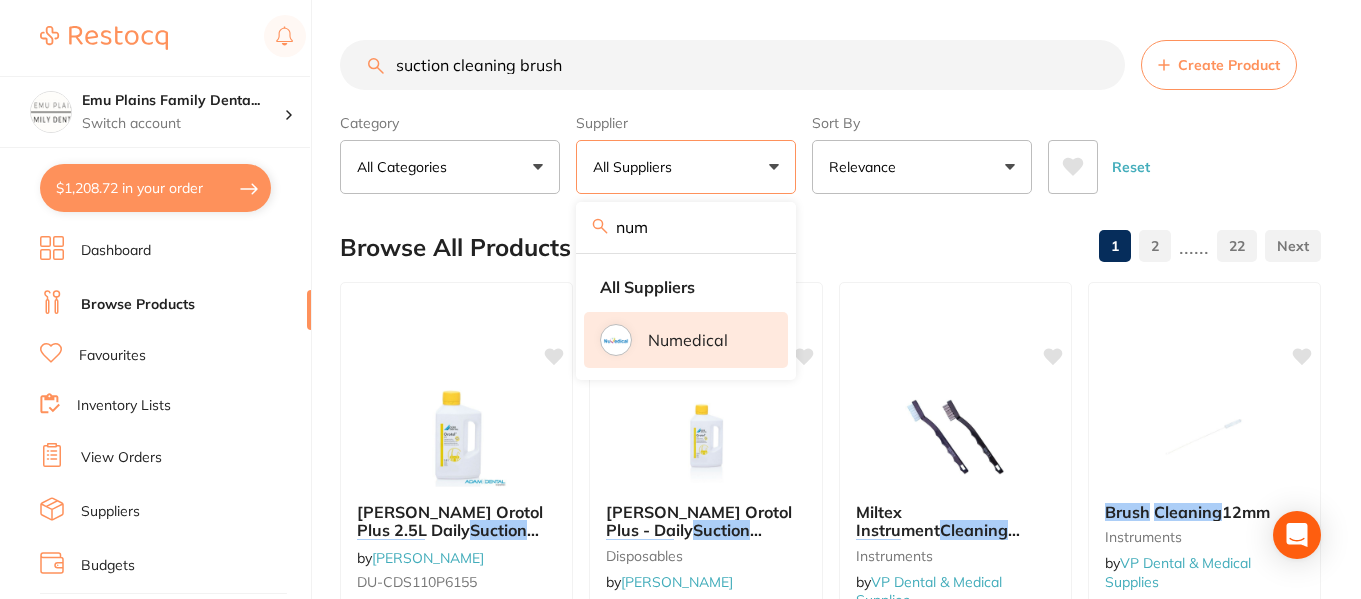 type on "num" 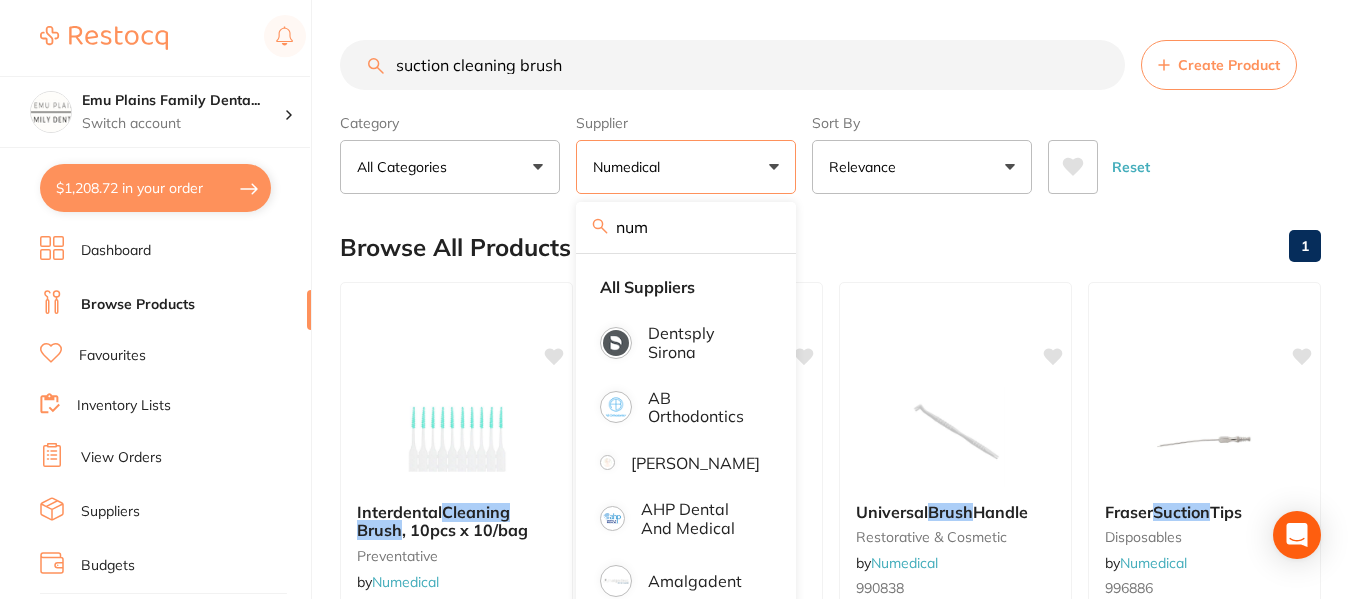 click on "Browse All Products 1" at bounding box center (830, 247) 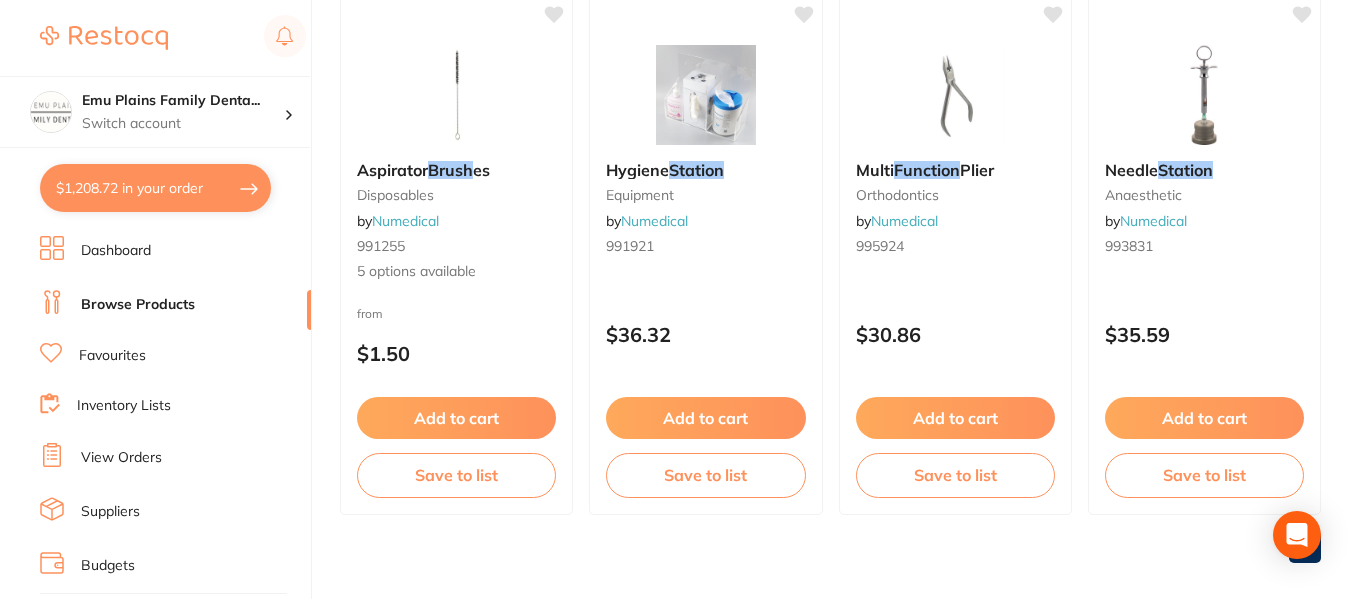 scroll, scrollTop: 3317, scrollLeft: 0, axis: vertical 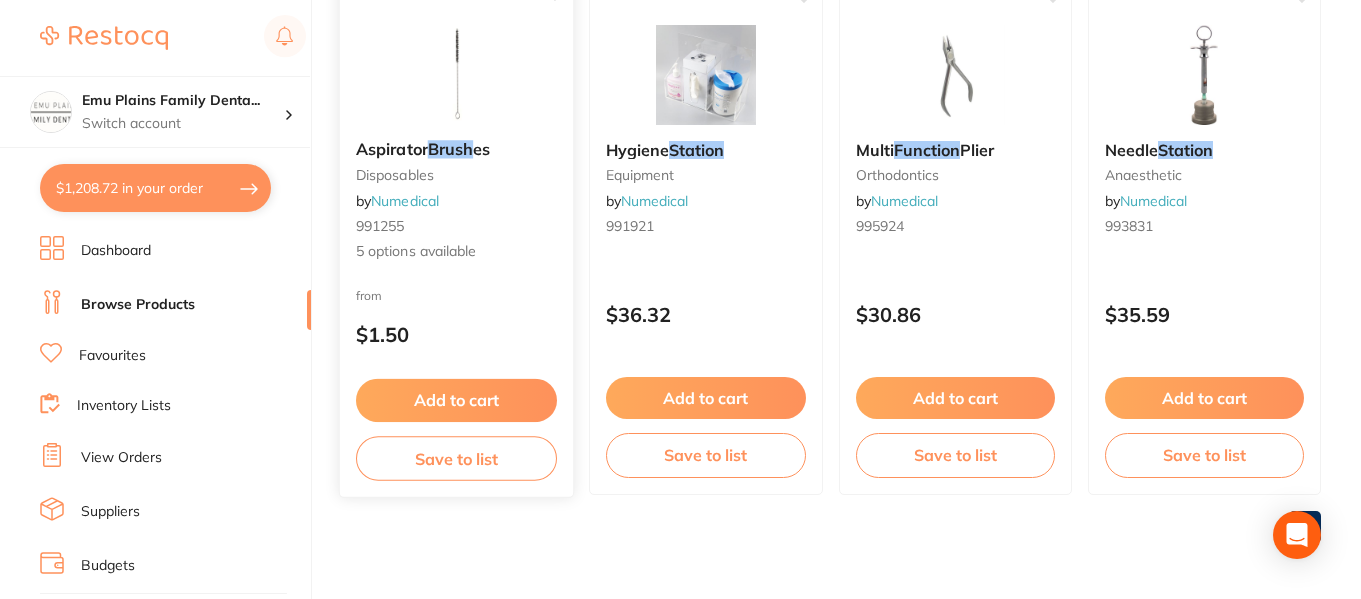 click at bounding box center [456, 73] 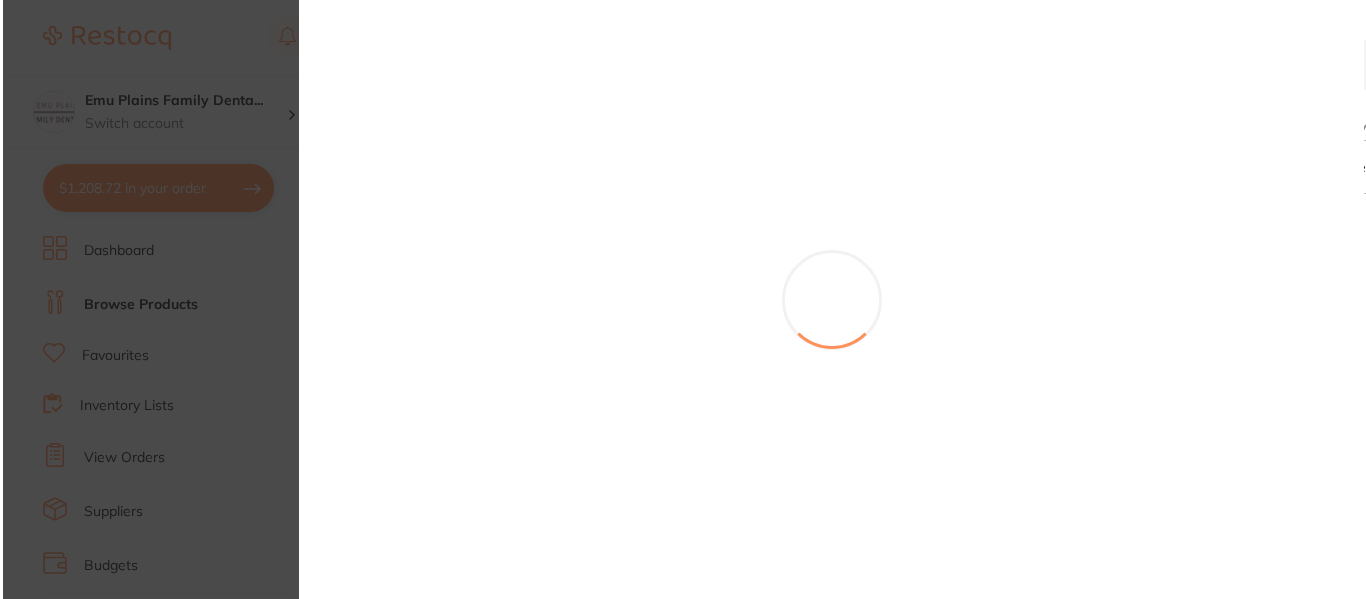 scroll, scrollTop: 0, scrollLeft: 0, axis: both 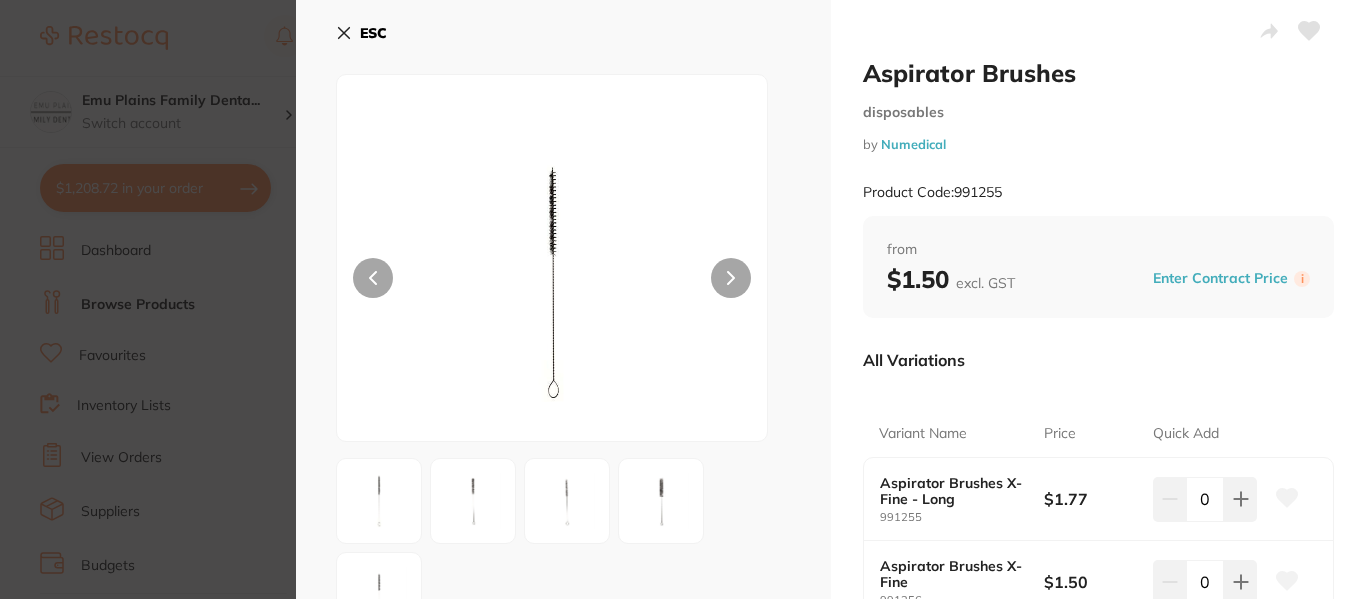 click at bounding box center (731, 278) 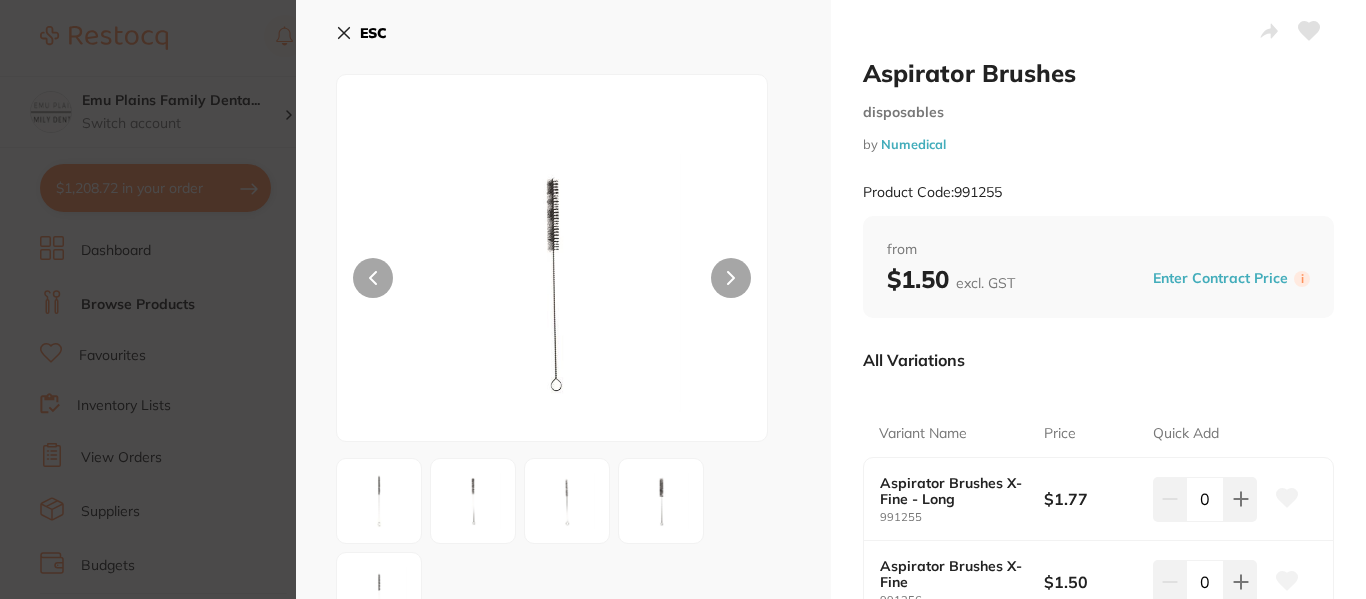 click at bounding box center (731, 278) 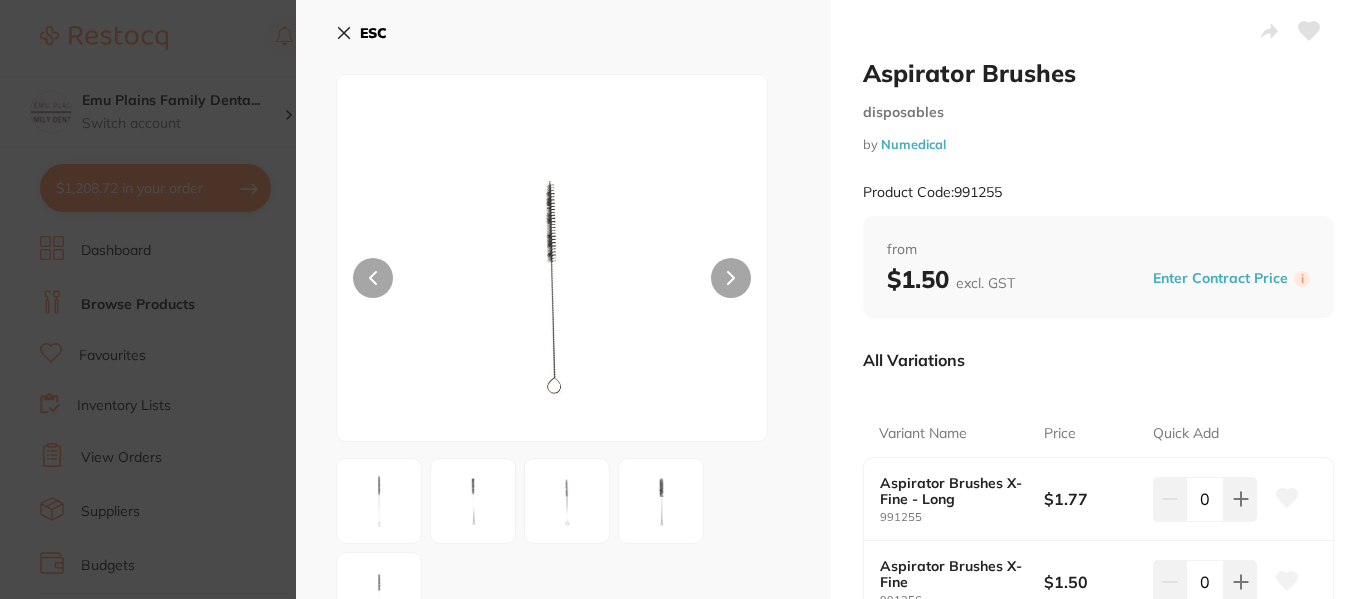 click at bounding box center (731, 278) 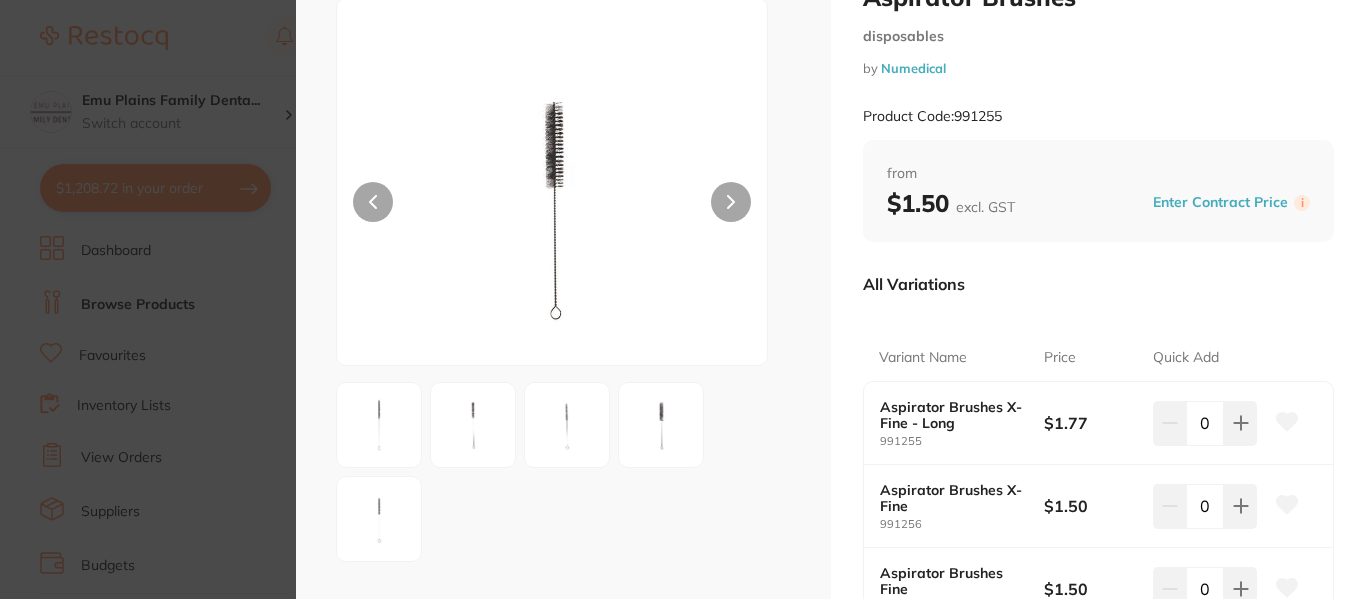 scroll, scrollTop: 75, scrollLeft: 0, axis: vertical 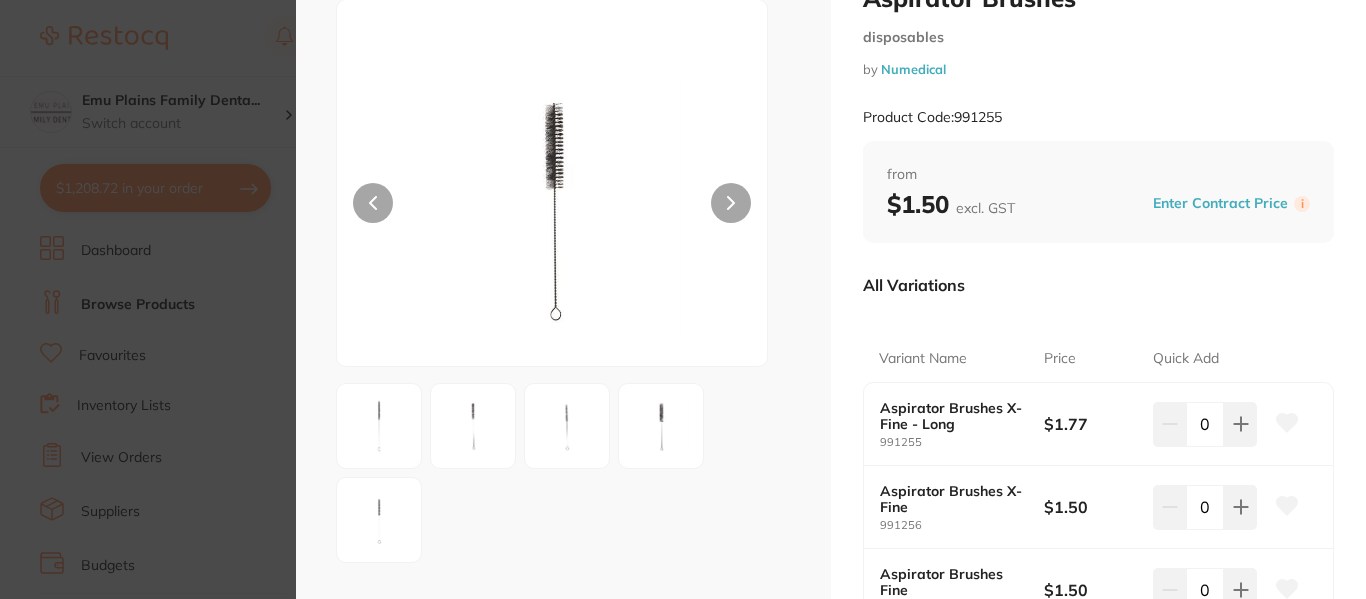 click 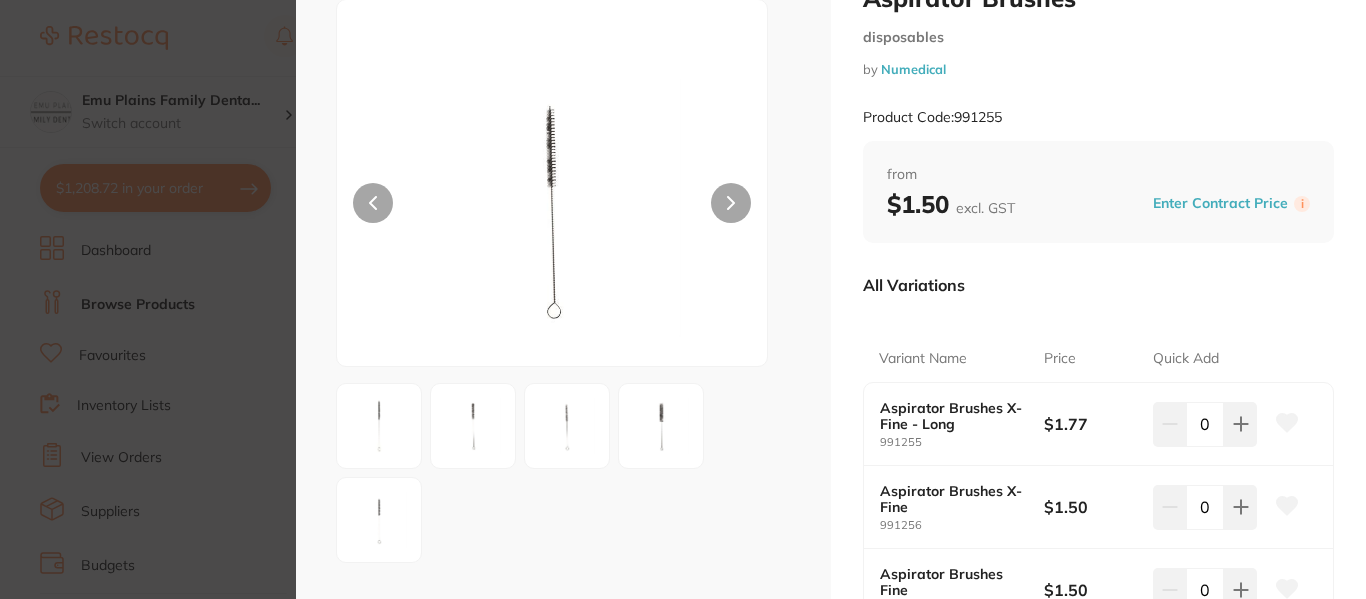 click 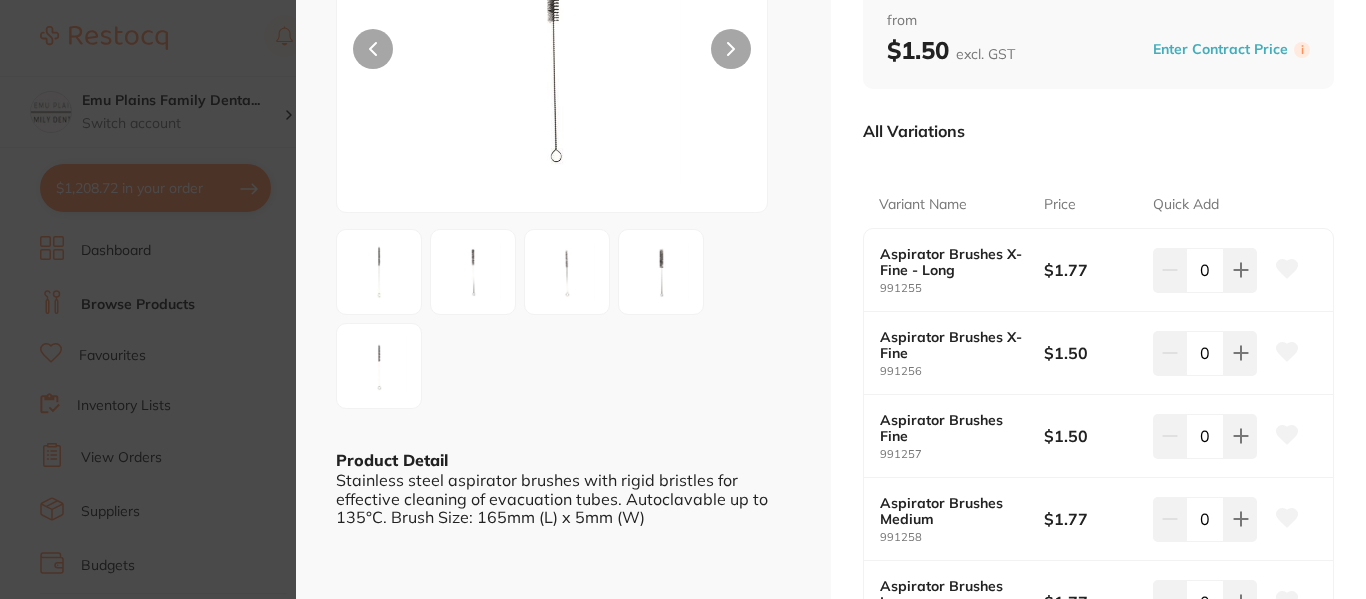 scroll, scrollTop: 236, scrollLeft: 0, axis: vertical 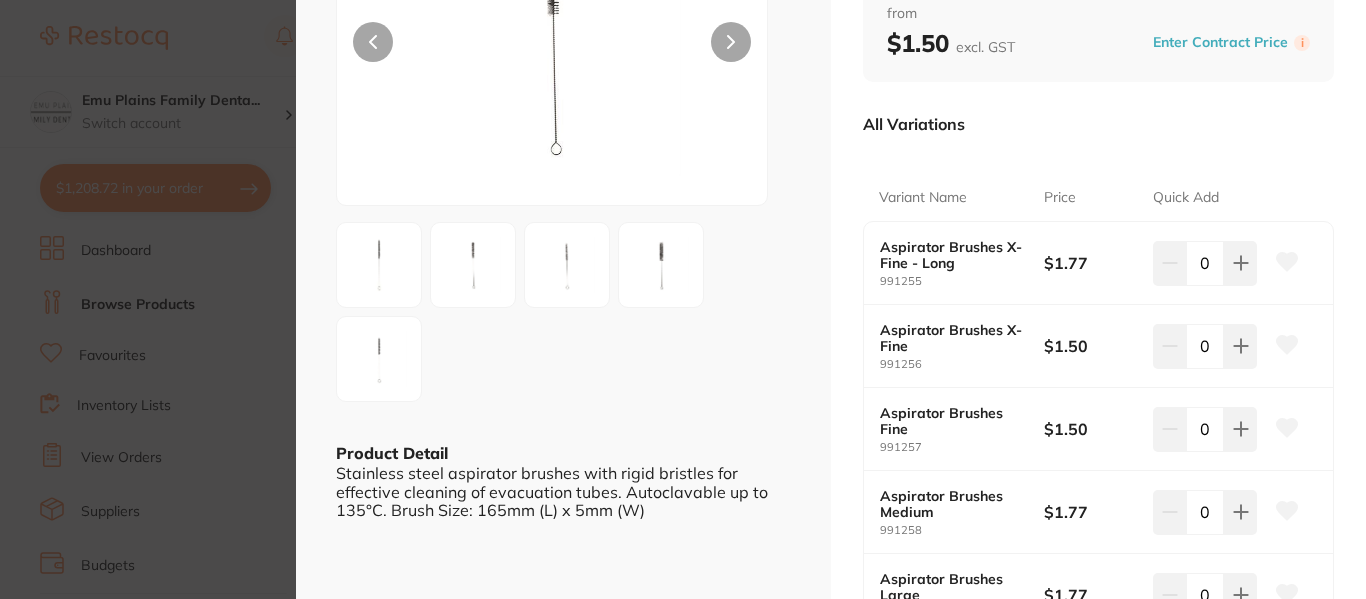 click at bounding box center [661, 265] 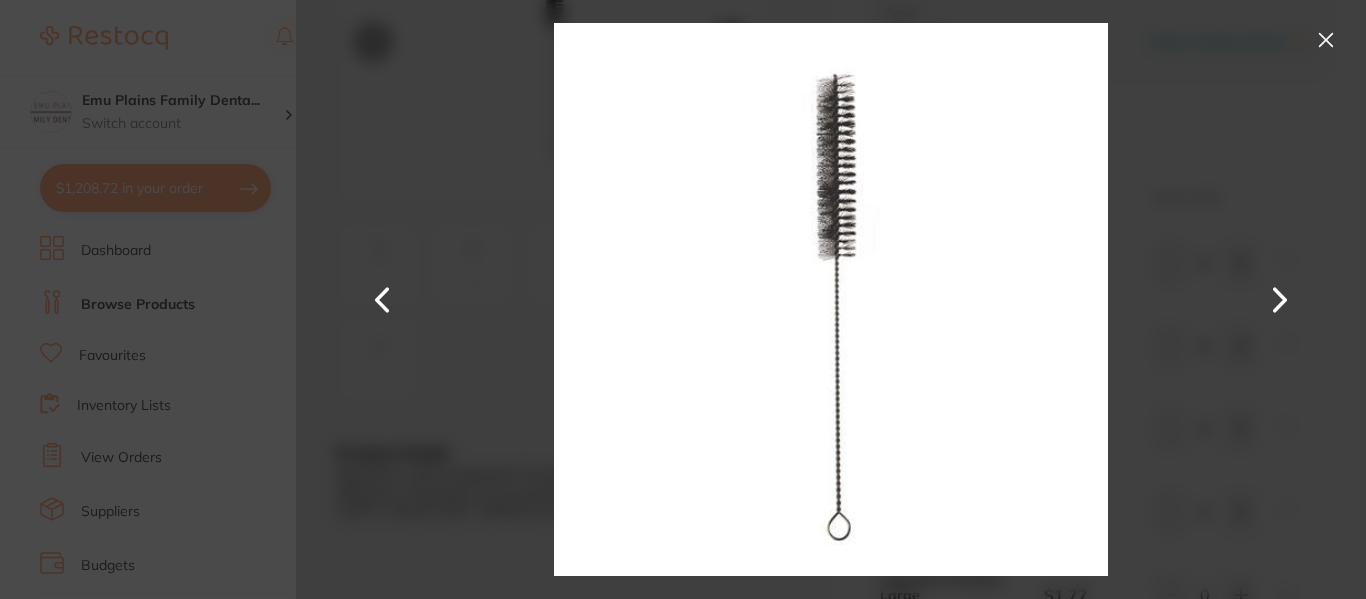 click at bounding box center [383, 300] 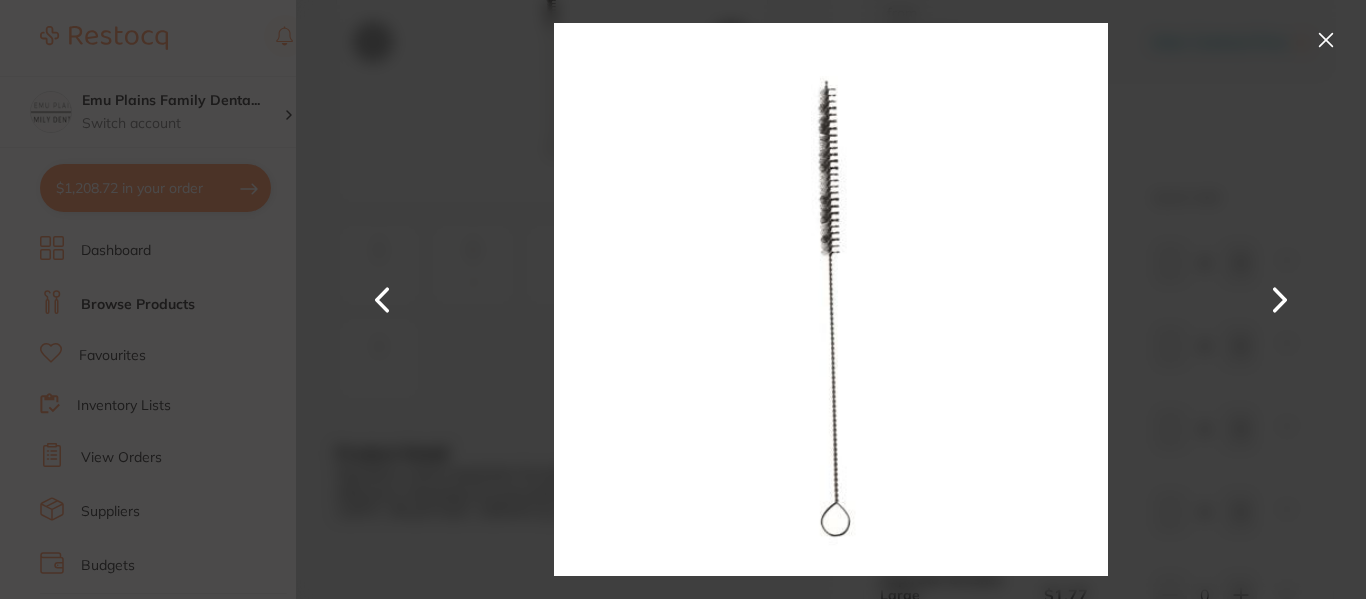 click at bounding box center (1326, 40) 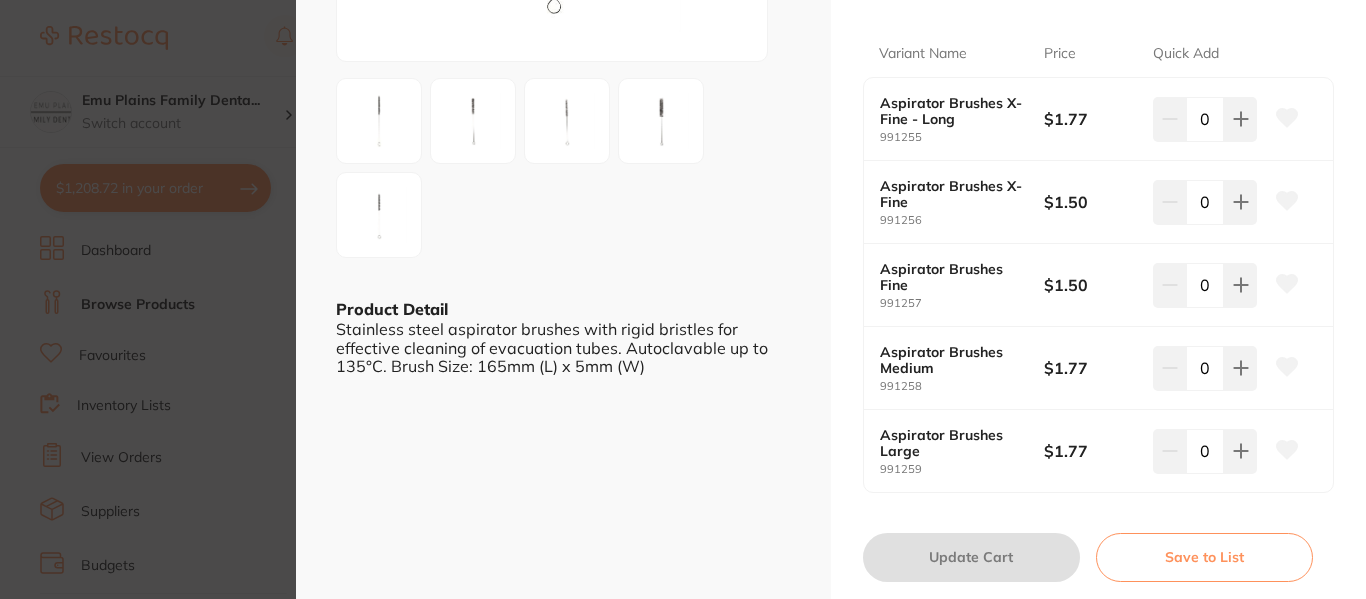 scroll, scrollTop: 329, scrollLeft: 0, axis: vertical 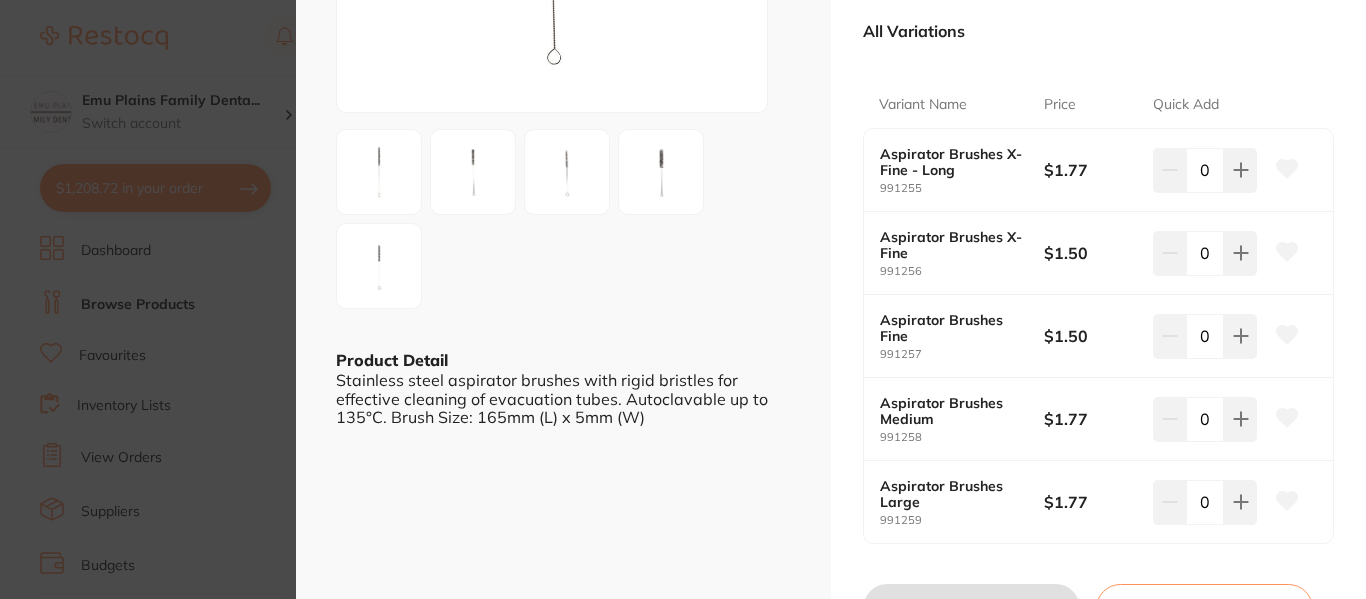click at bounding box center (379, 266) 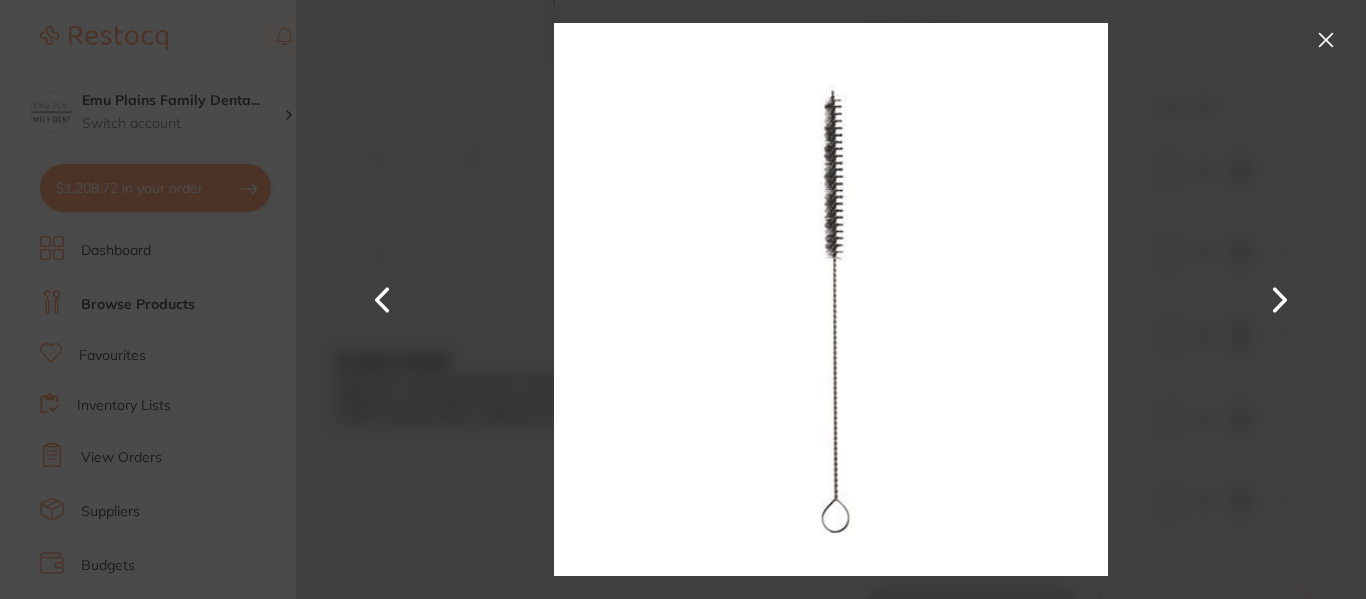click at bounding box center [1280, 300] 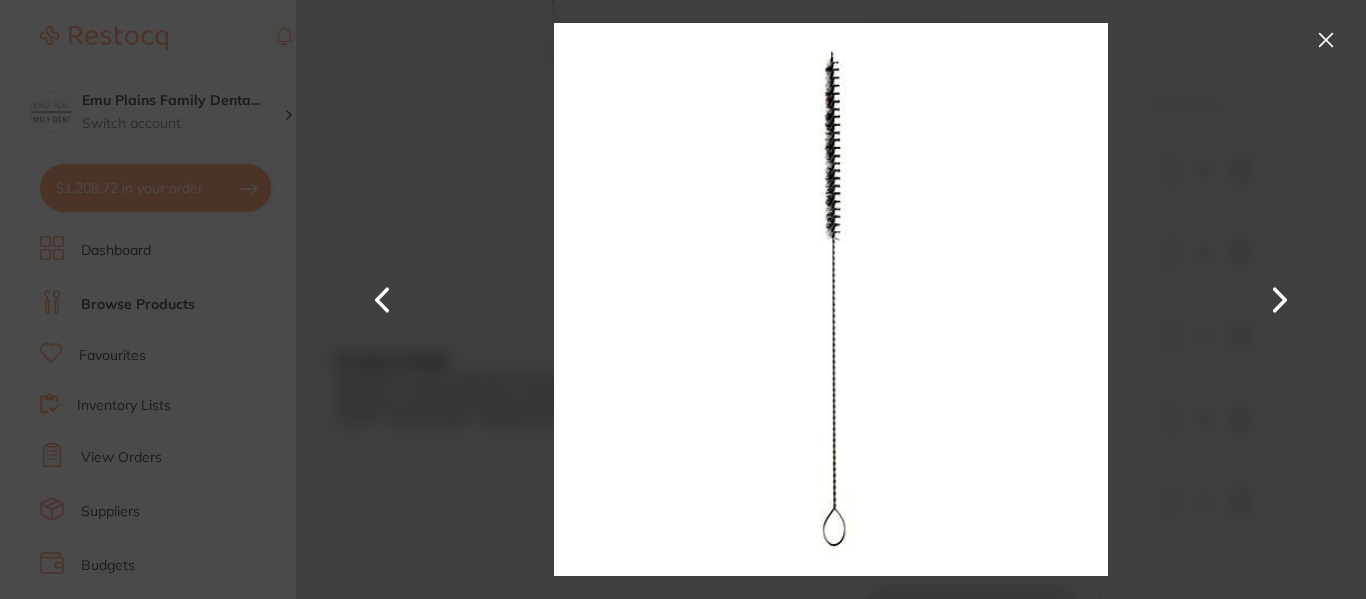 click at bounding box center (1280, 300) 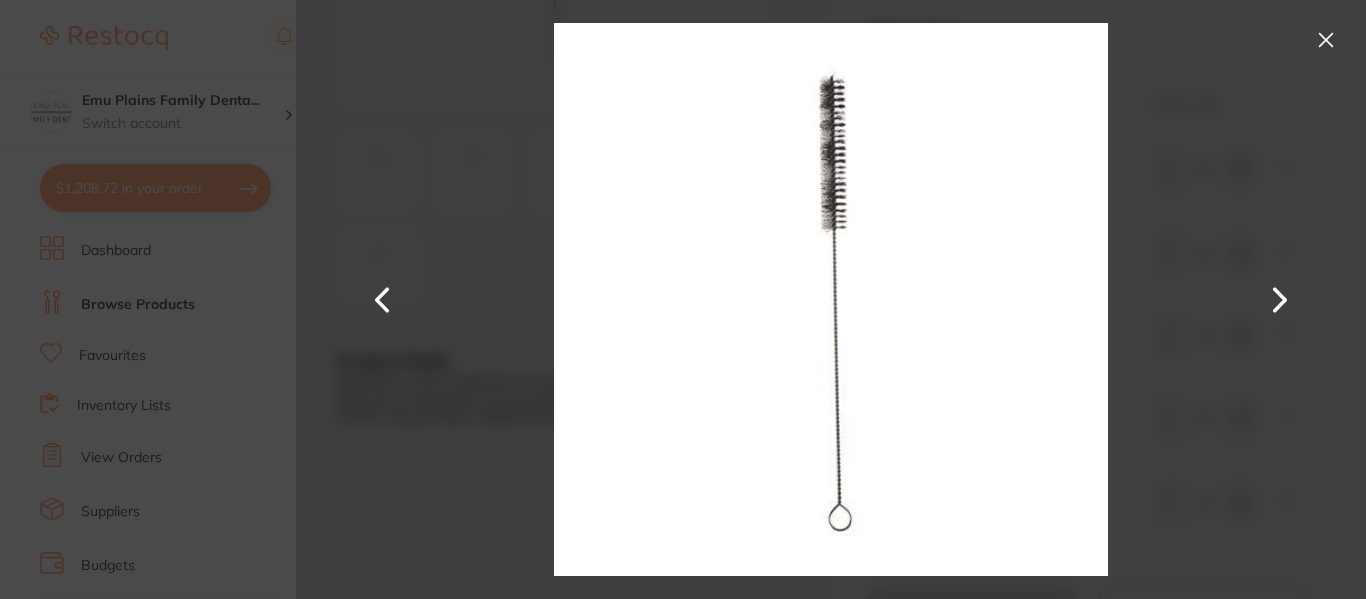 click at bounding box center [1280, 300] 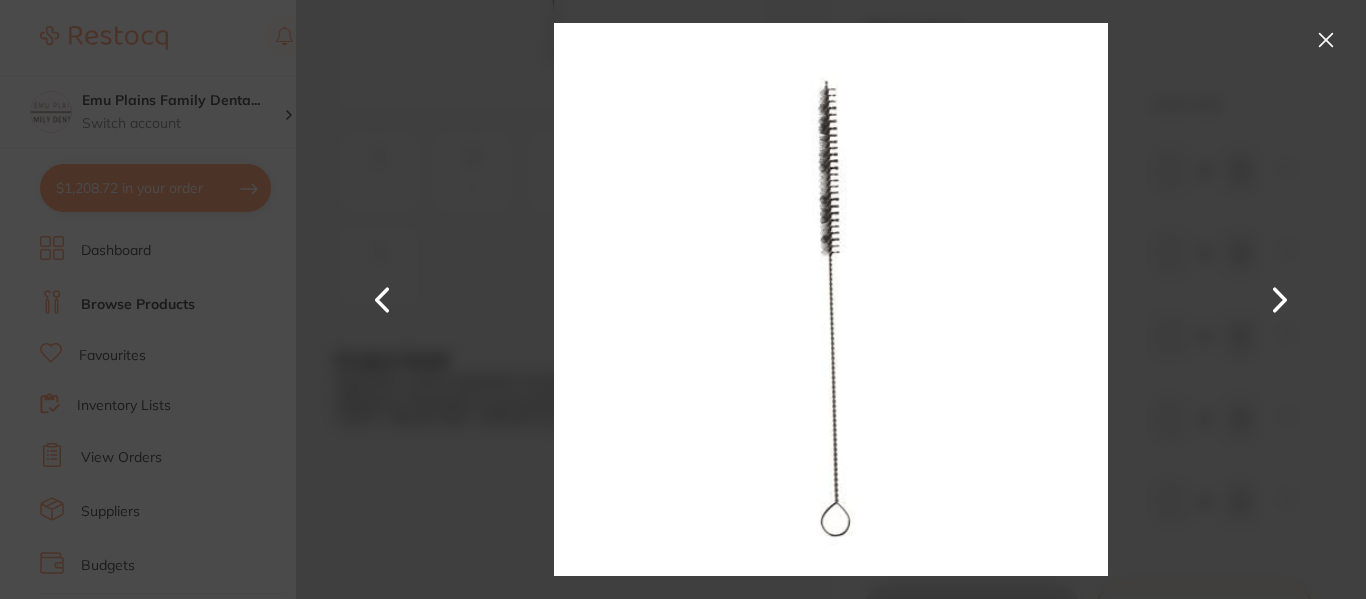 click at bounding box center (1326, 40) 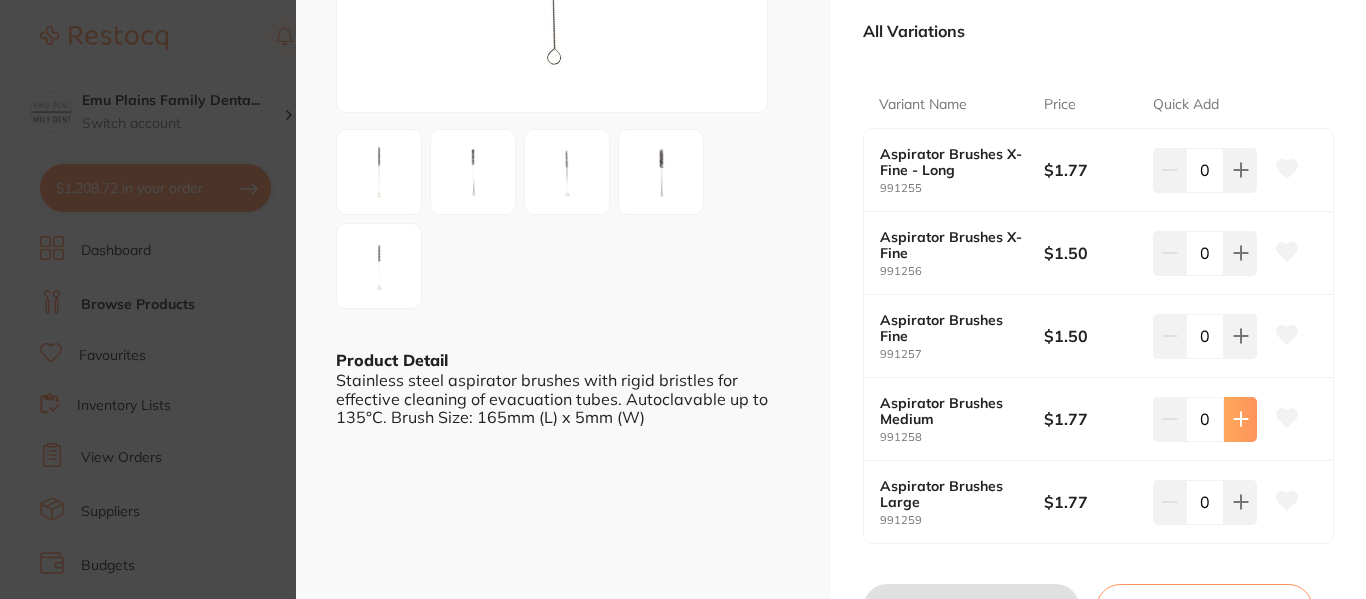click 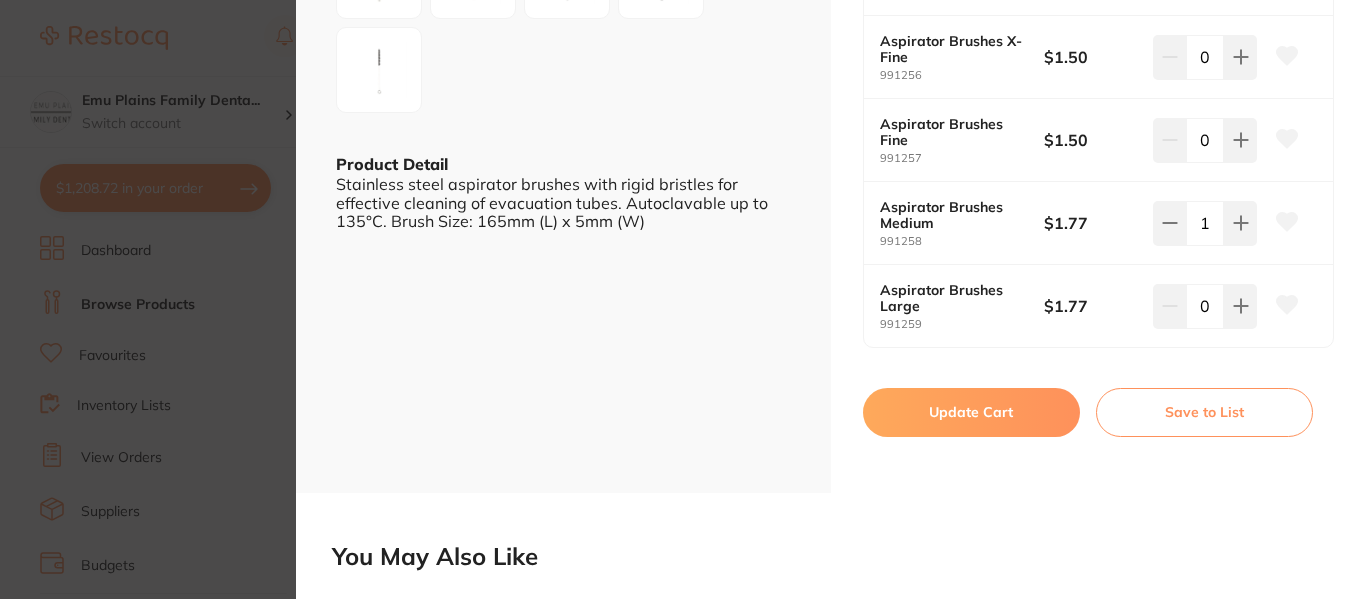 scroll, scrollTop: 526, scrollLeft: 0, axis: vertical 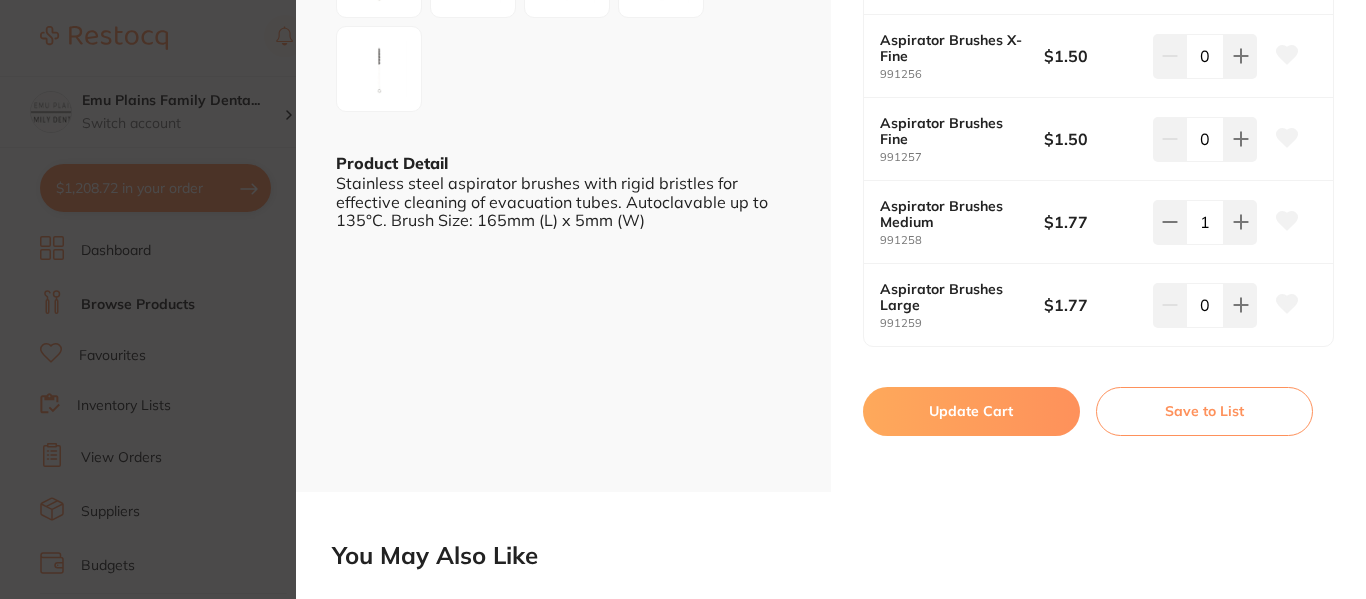click on "Update Cart" at bounding box center (971, 411) 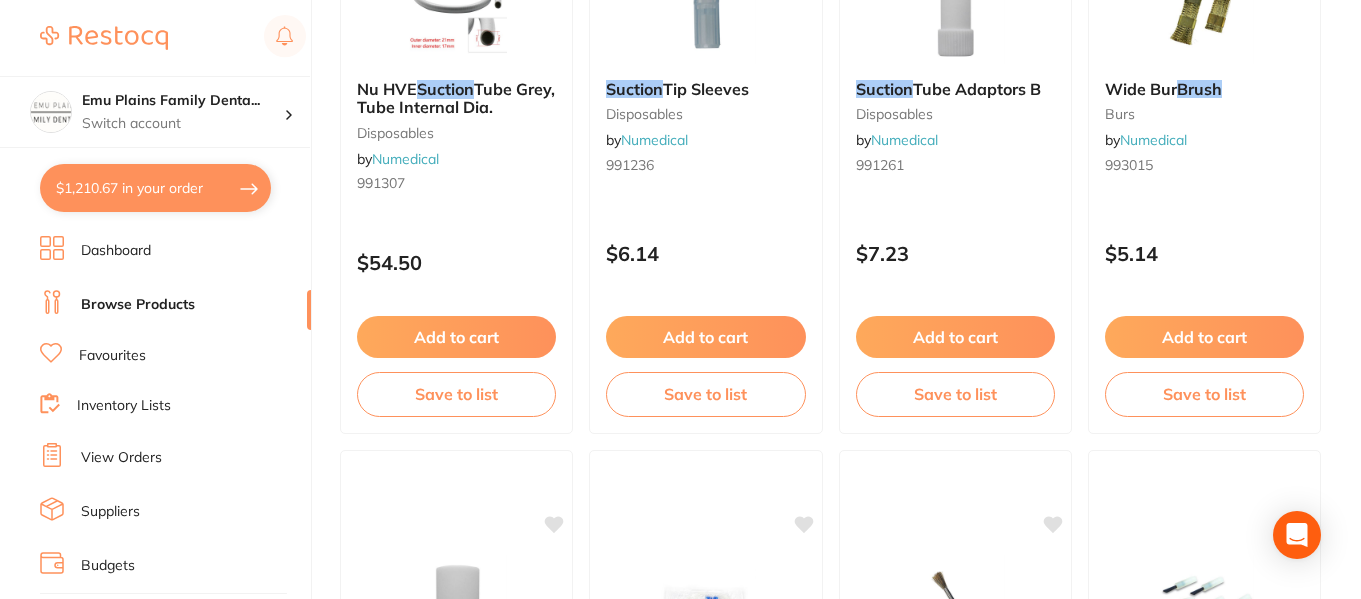 scroll, scrollTop: 1013, scrollLeft: 0, axis: vertical 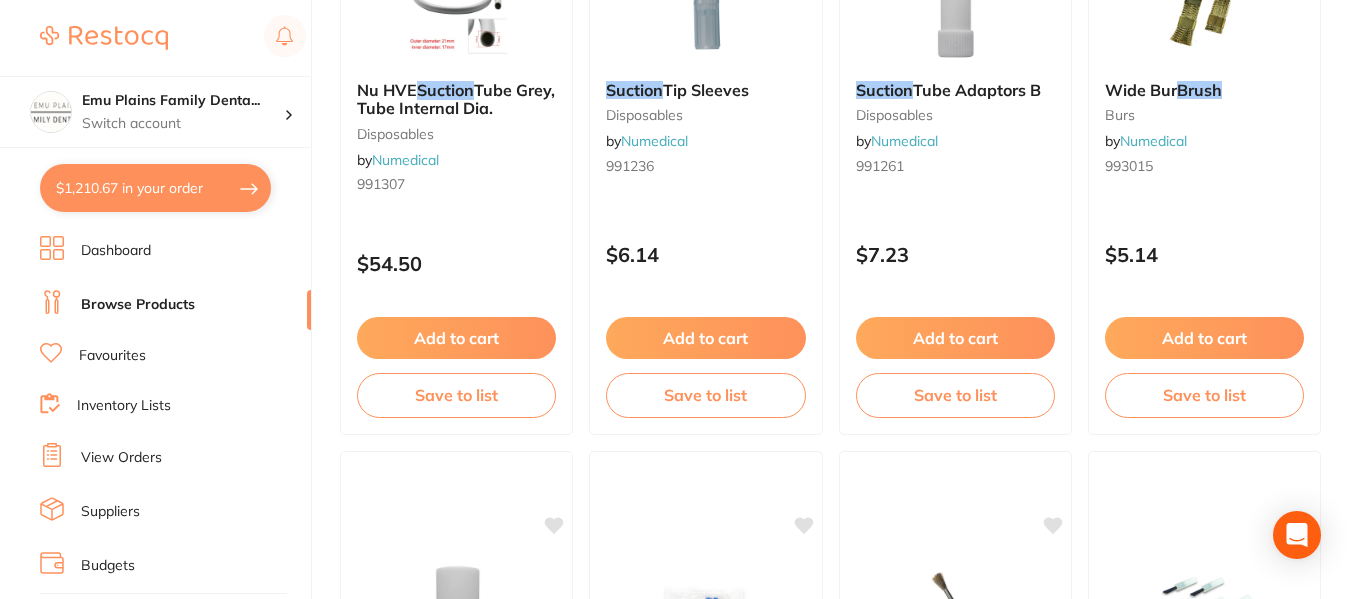 click on "$1,210.67   in your order" at bounding box center (155, 188) 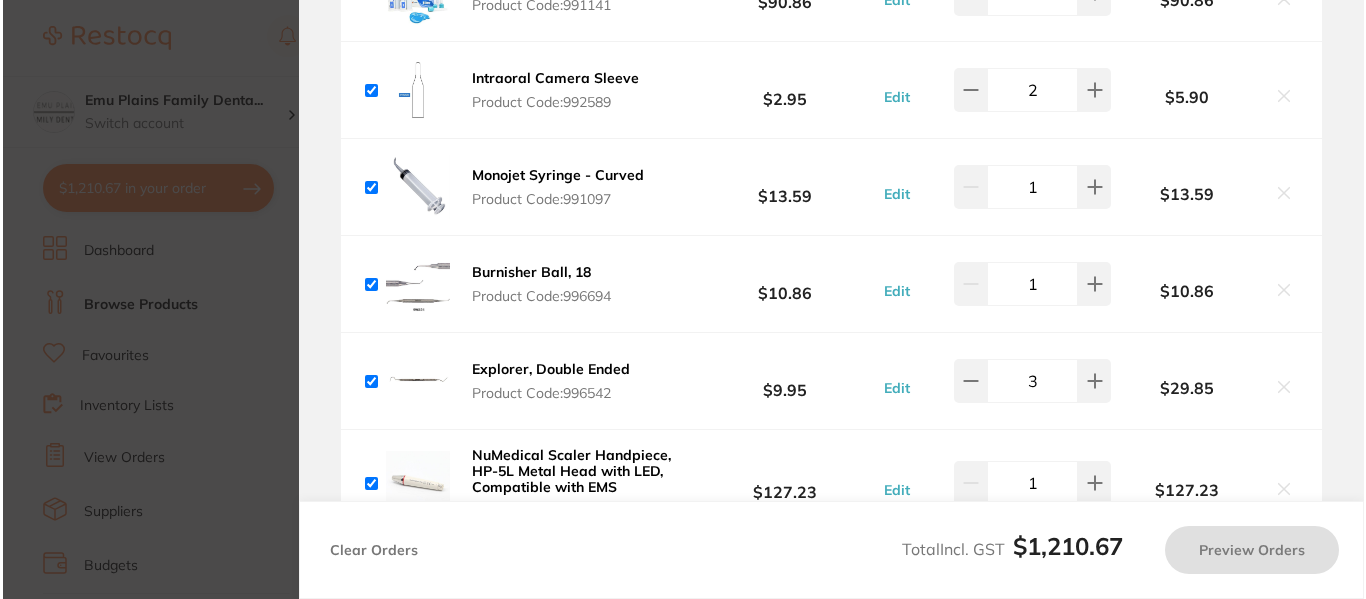 scroll, scrollTop: 0, scrollLeft: 0, axis: both 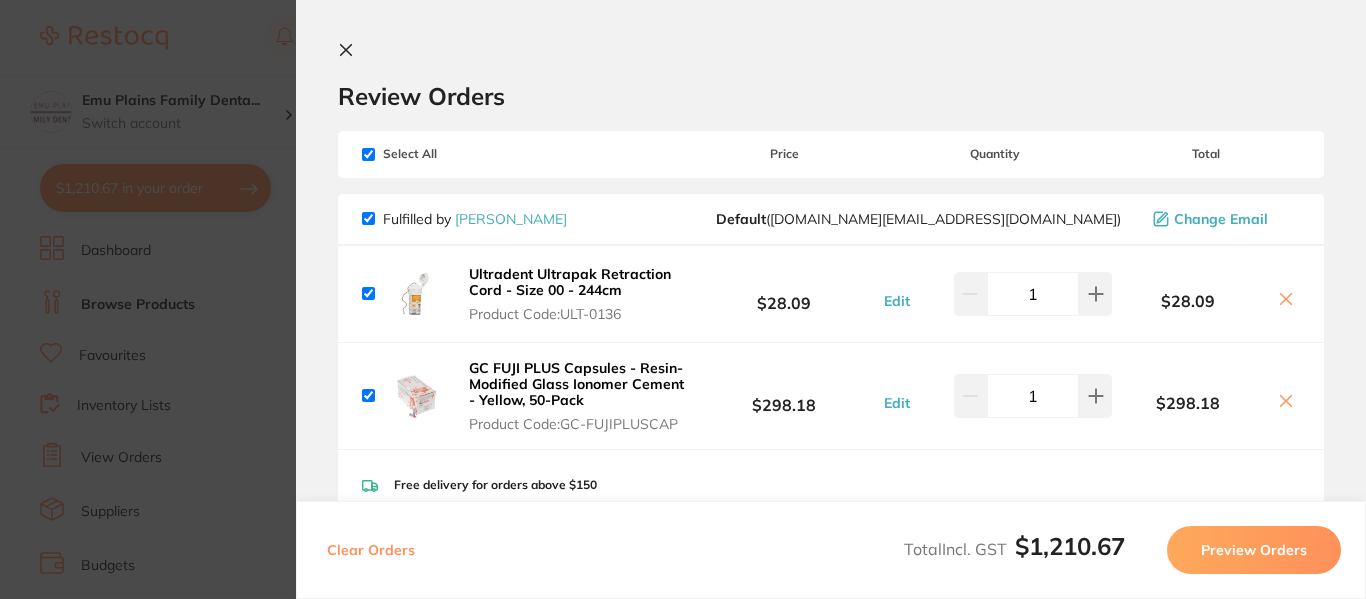 click 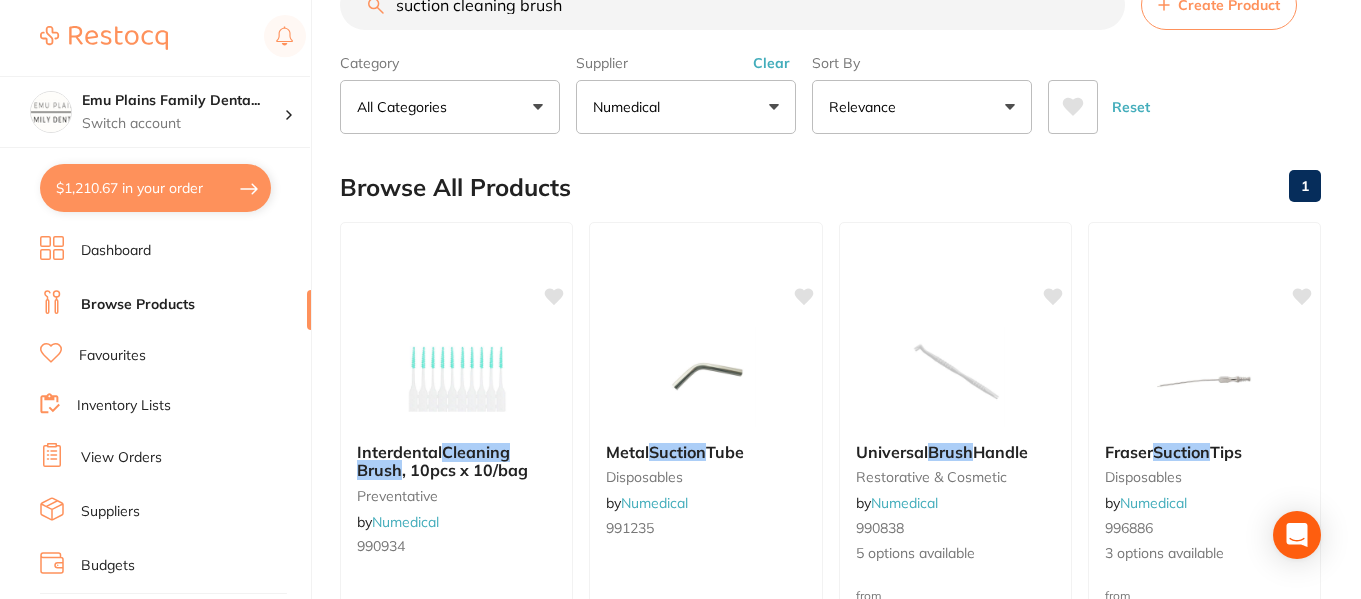 scroll, scrollTop: 0, scrollLeft: 0, axis: both 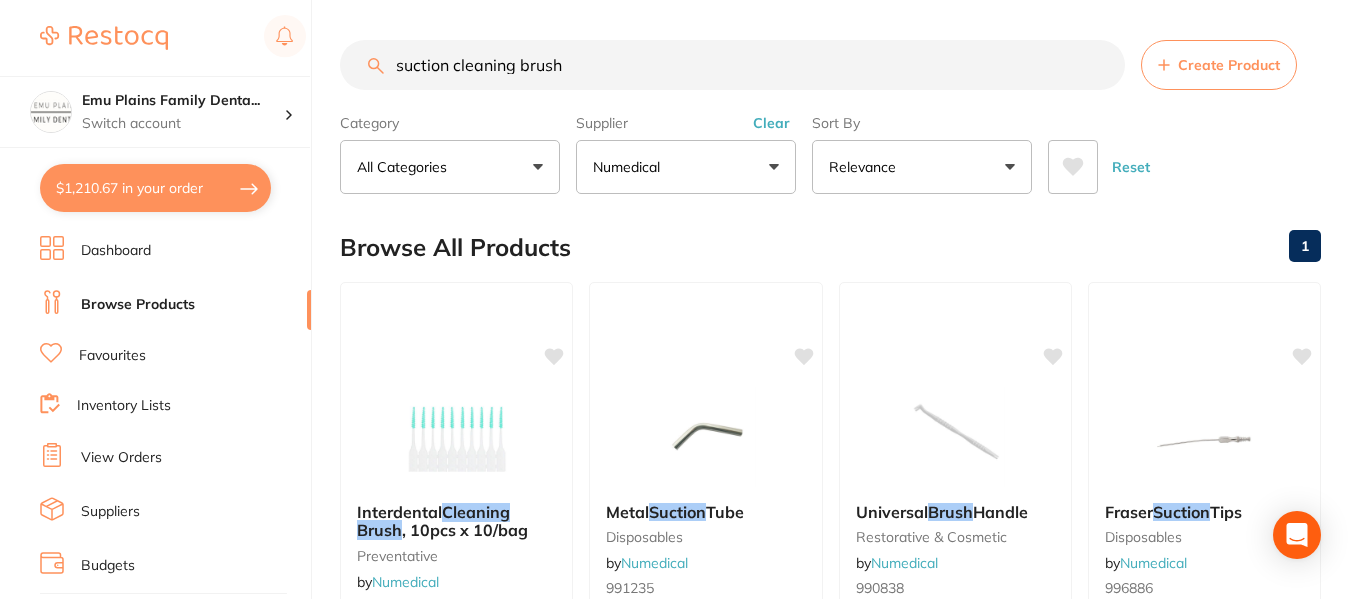 click on "suction cleaning brush" at bounding box center (732, 65) 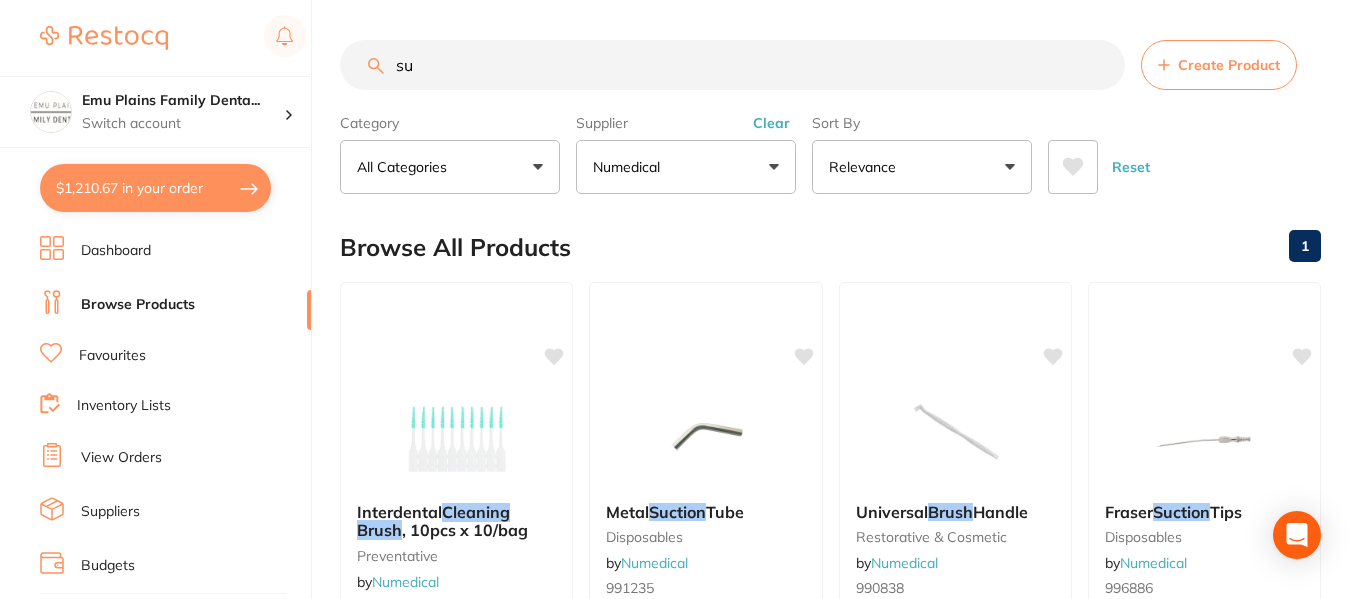 type on "s" 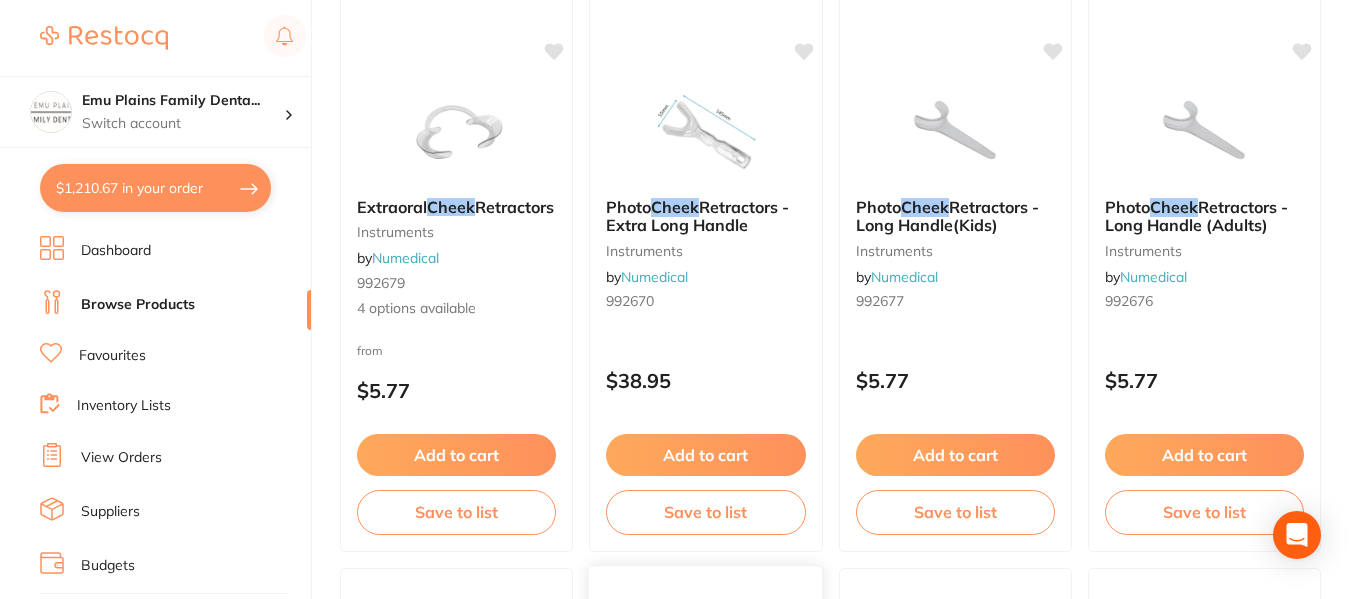 scroll, scrollTop: 0, scrollLeft: 0, axis: both 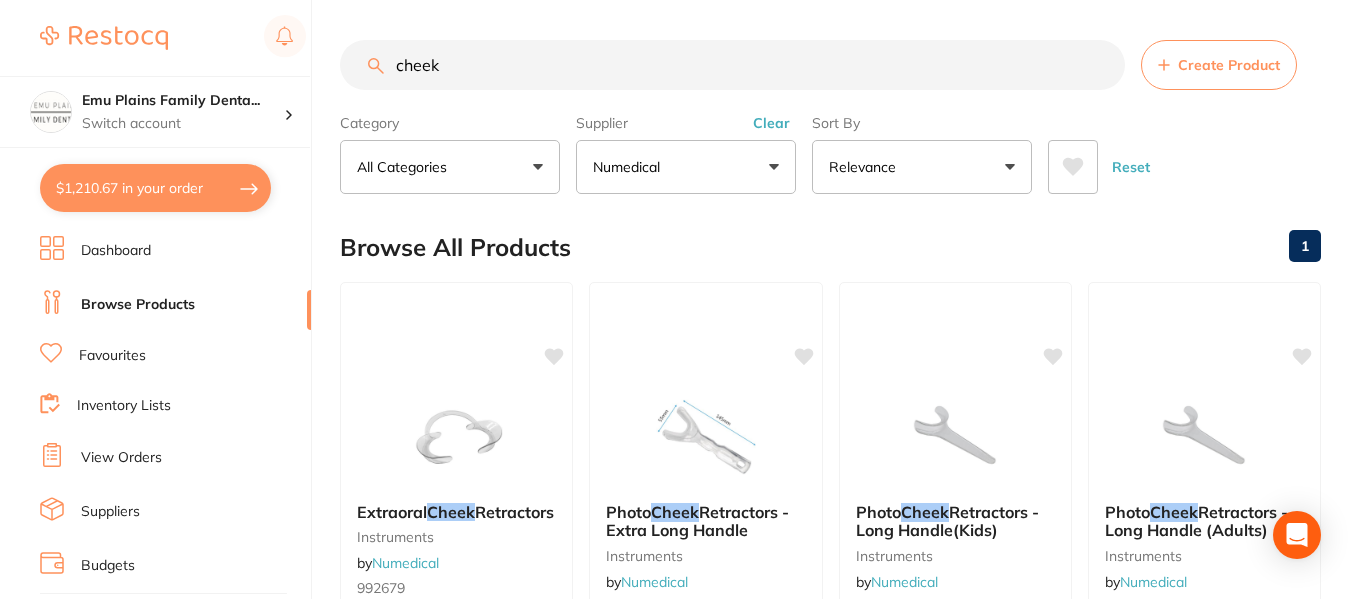 type on "cheek" 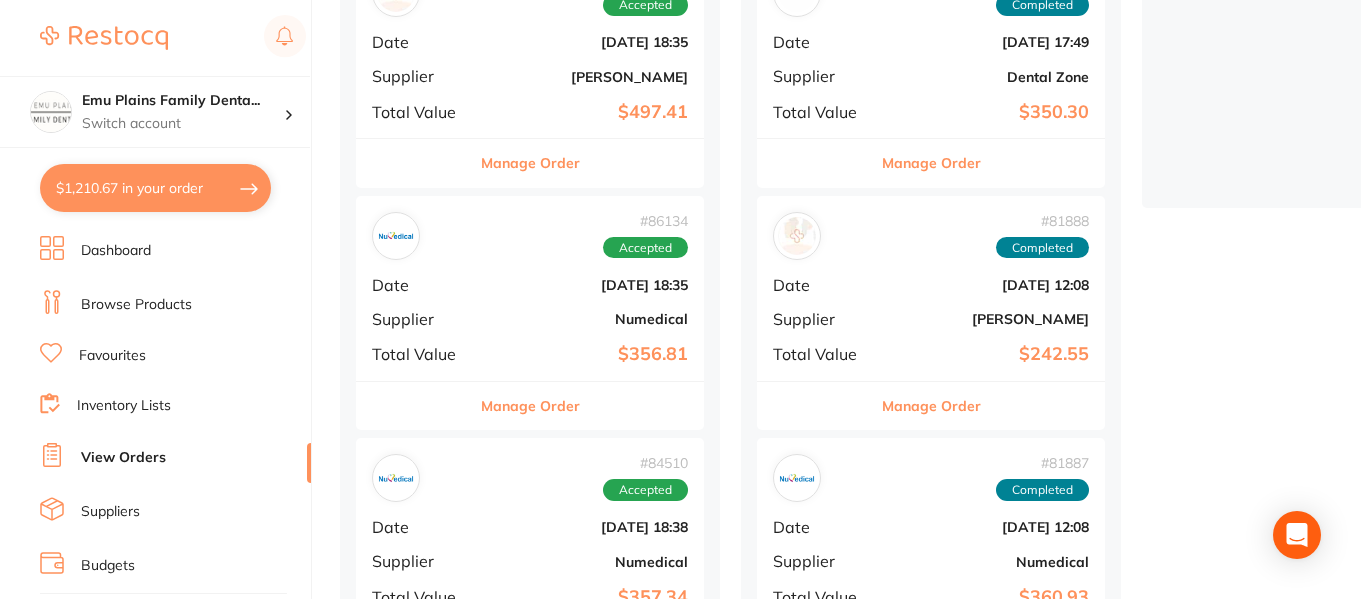 scroll, scrollTop: 571, scrollLeft: 0, axis: vertical 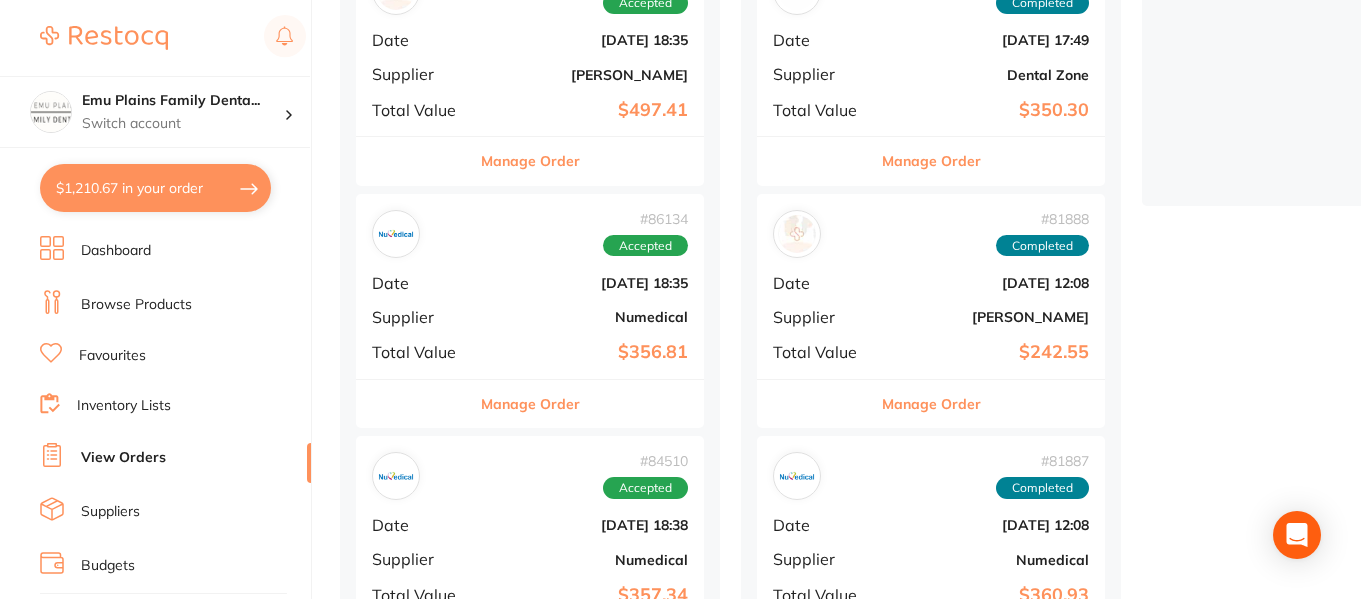 click on "Manage Order" at bounding box center (530, 404) 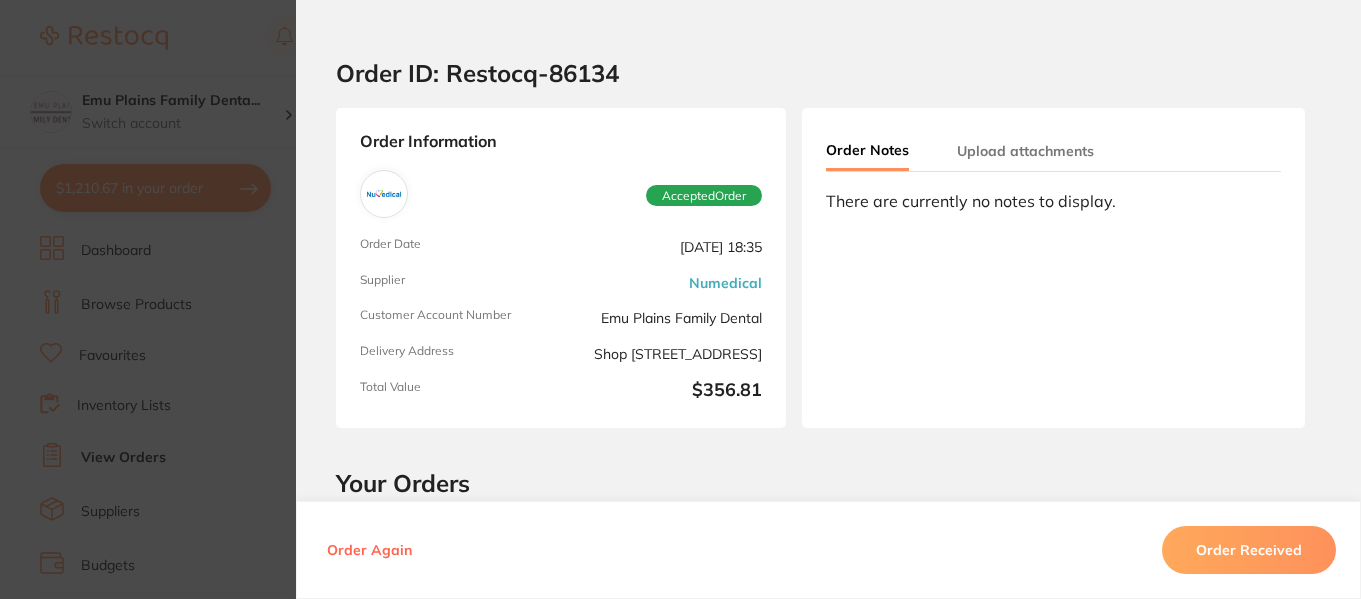 scroll, scrollTop: 0, scrollLeft: 0, axis: both 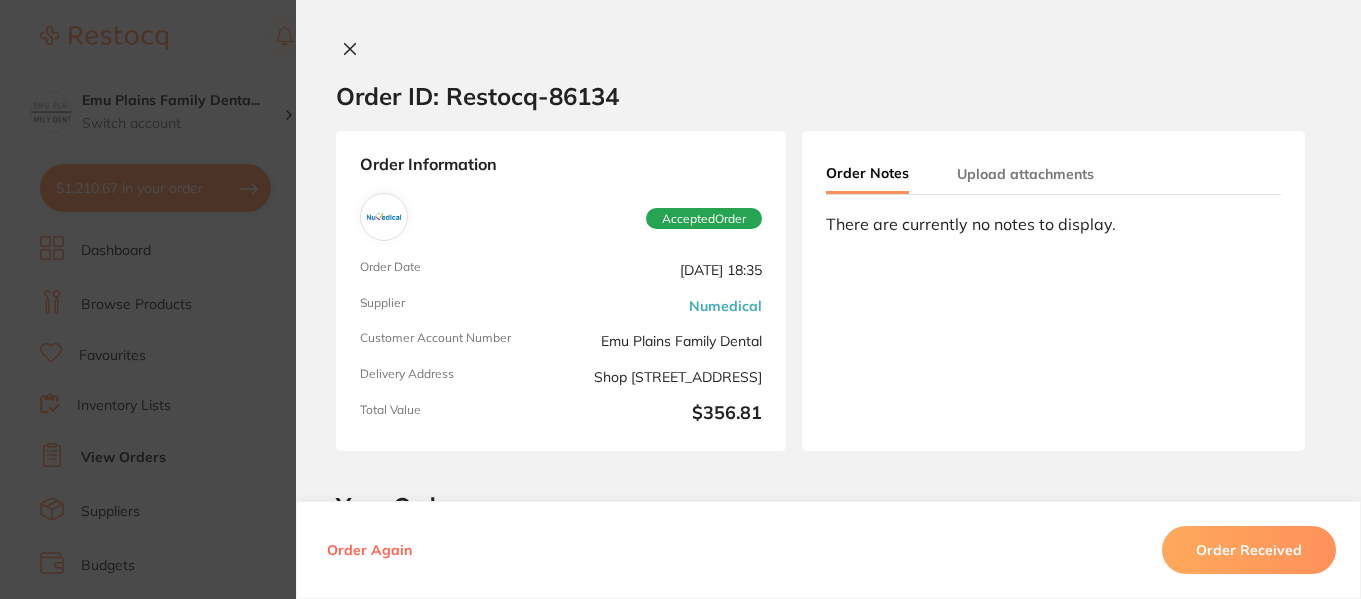 click 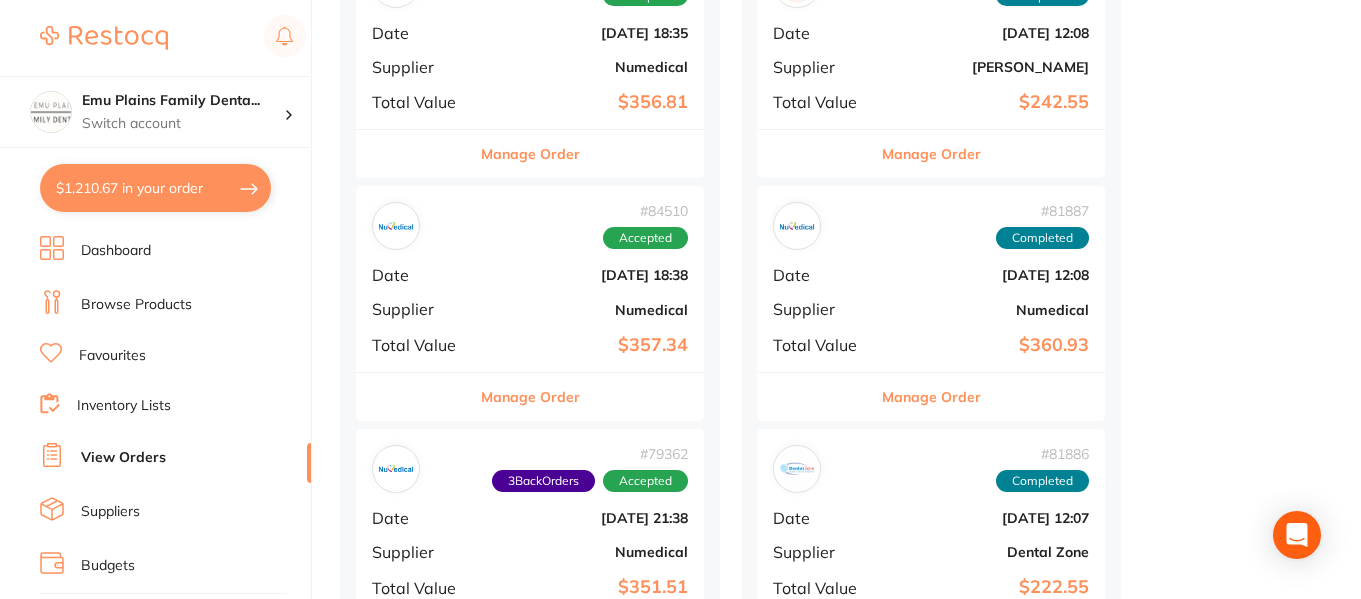 scroll, scrollTop: 1062, scrollLeft: 0, axis: vertical 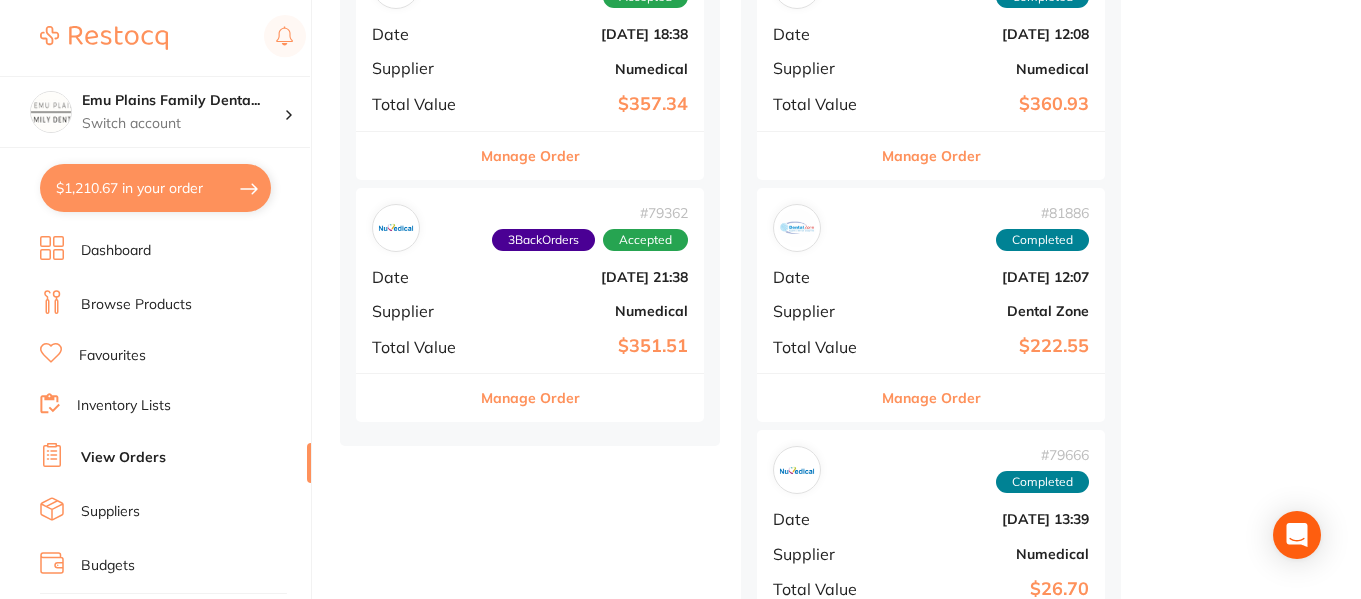 click on "$351.51" at bounding box center [588, 346] 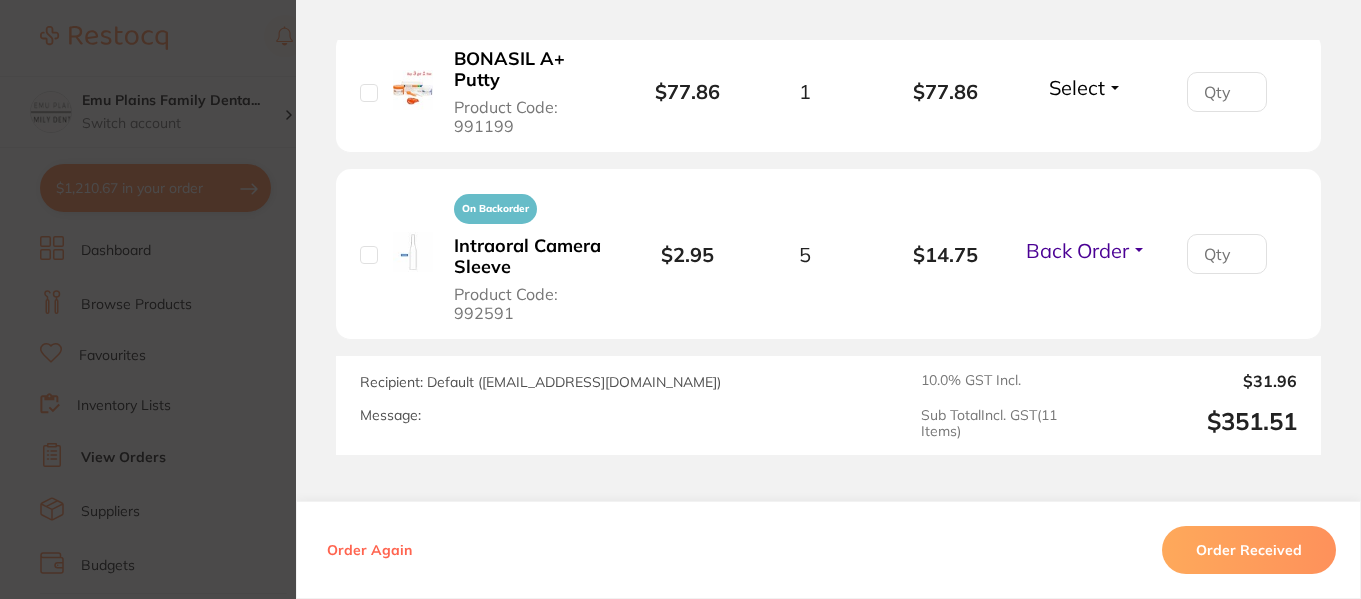 scroll, scrollTop: 2254, scrollLeft: 0, axis: vertical 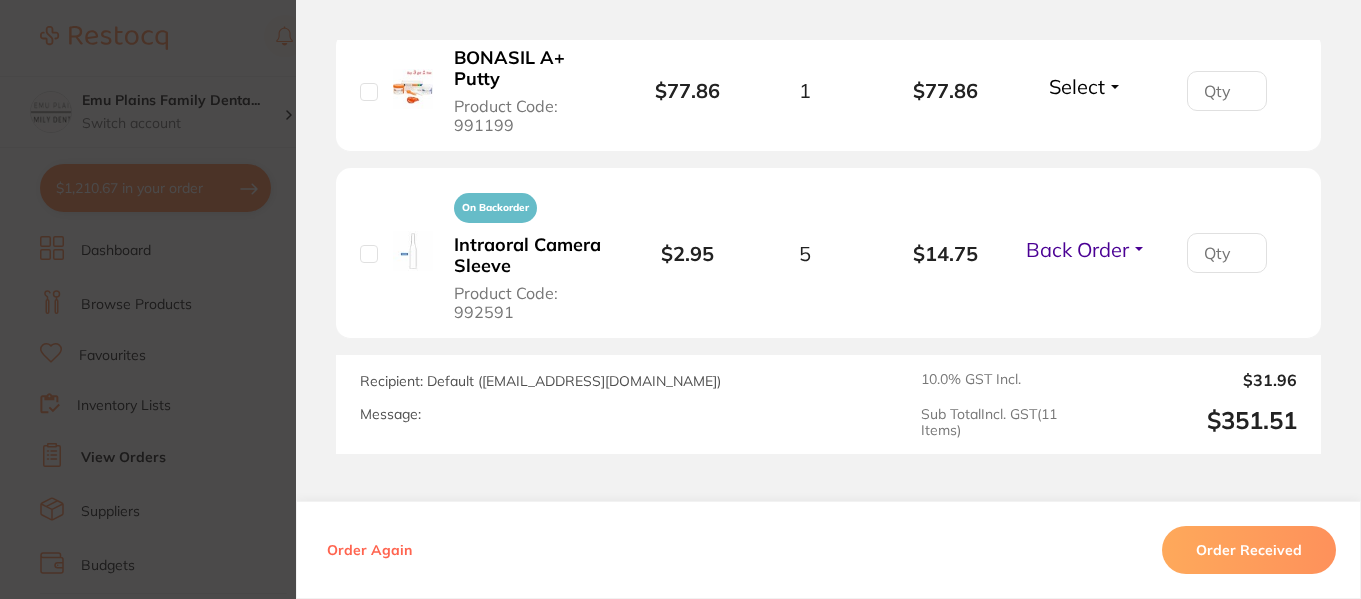 click on "Order ID: Restocq- 79362   Order Information 3  Back   Orders Accepted  Order Order Date May 10 2025, 21:38 Supplier Numedical   Customer Account Number Emu Plains Family Dental Delivery Address Shop 6 Cnr Great Western Highway, 1 Pyramid St, , Emu Plains NSW 2750 Total Value $351.51 Order Notes Upload attachments There are currently no notes to display. Your Orders   Select all ( 0 ) Price Quantity Total Item Status   You can use this feature to track items that you have received and those that are on backorder Qty Received Save To List K Files, Stainless Steel Size: #25, 25mm   Product    Code:  993589     $5.41 3 $16.23 Select Received Back Order Digital X-Ray Sensor Covers 200mm L x 43mm W   Product    Code:  992635     $5.41 3 $16.23 Select Received Back Order K Files, Stainless Steel Size: #20, 25mm   Product    Code:  993588     $5.41 3 $16.23 Select Received Back Order On Backorder Matrix Bands Size #1 - 0.04mm   Product    Code:  993108     $0.95 5 $4.75 Back Order Received Back Order   Product" at bounding box center (680, 299) 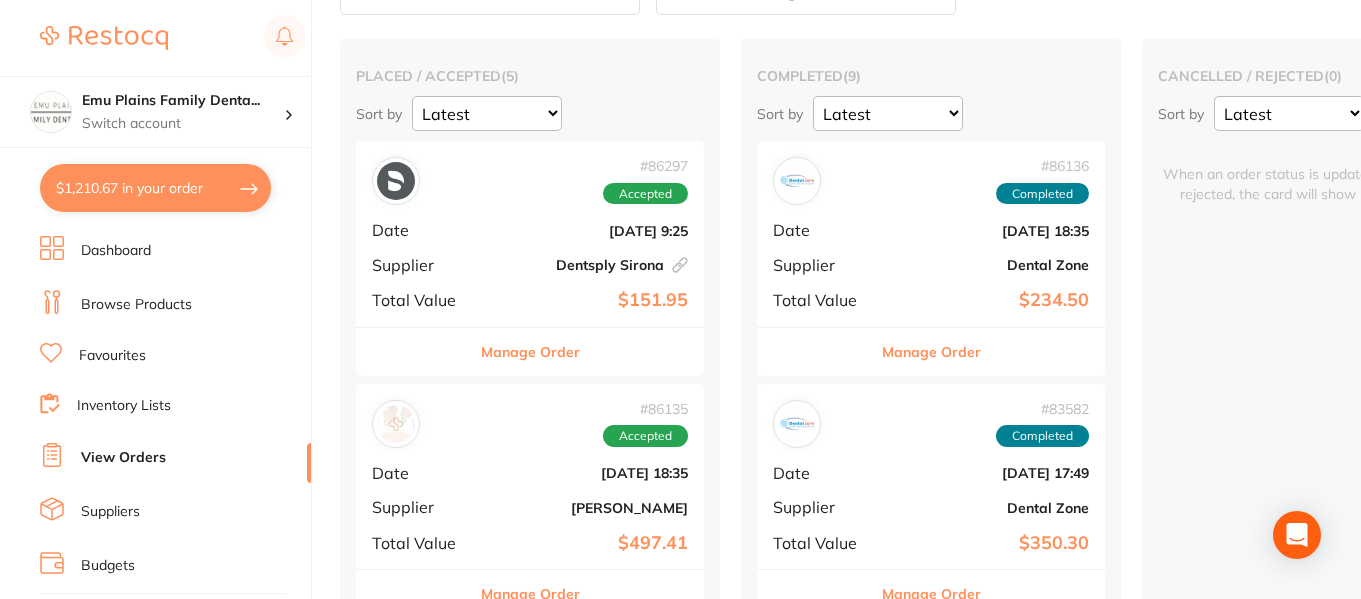 scroll, scrollTop: 137, scrollLeft: 0, axis: vertical 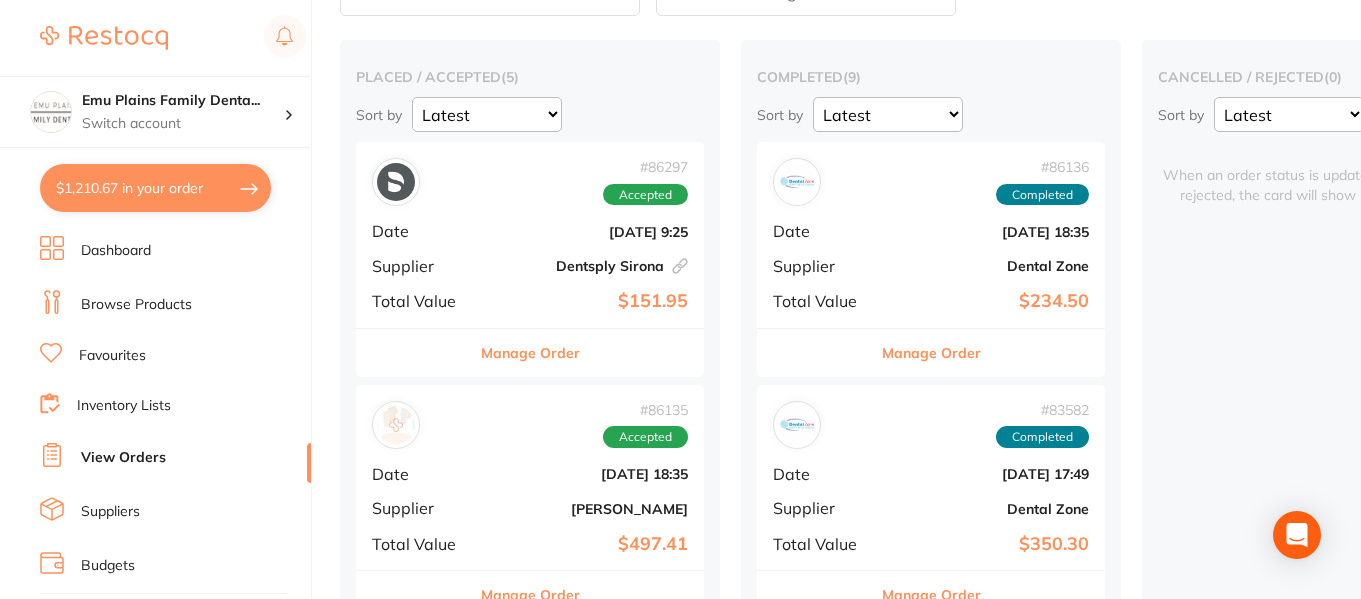 click on "# 86297 Accepted Date Jul 11 2025, 9:25 Supplier Dentsply Sirona This order has been placed with your online account on Dentsply Sirona Total Value $151.95" at bounding box center (530, 234) 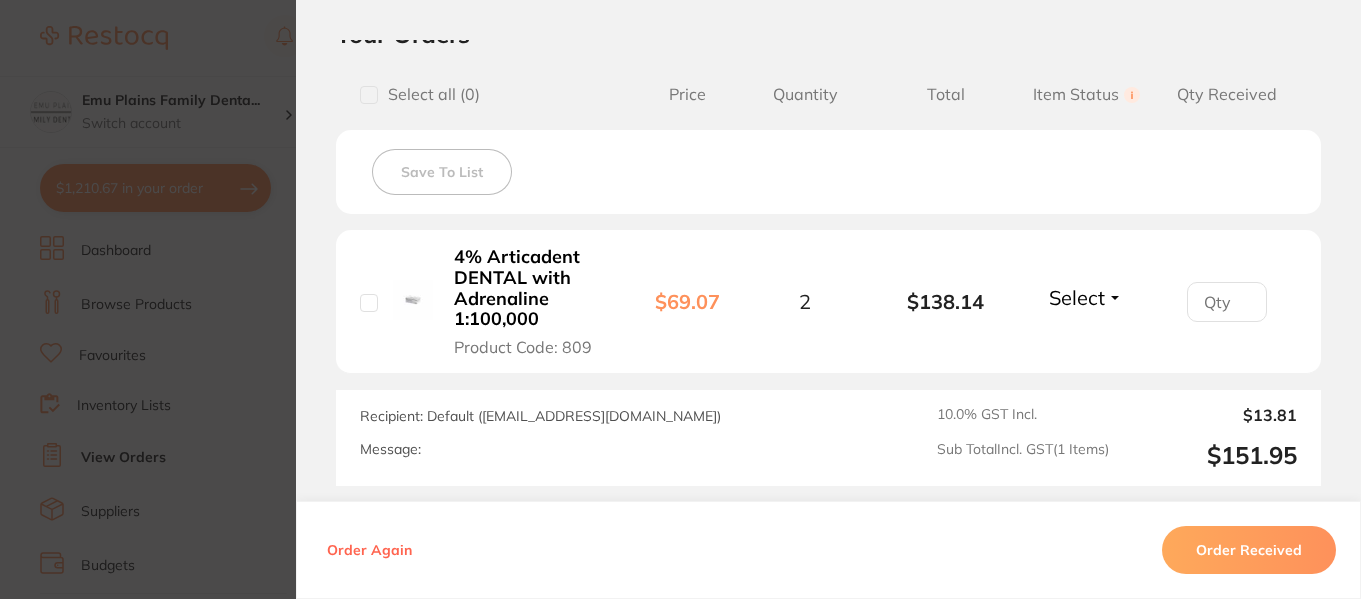 scroll, scrollTop: 0, scrollLeft: 0, axis: both 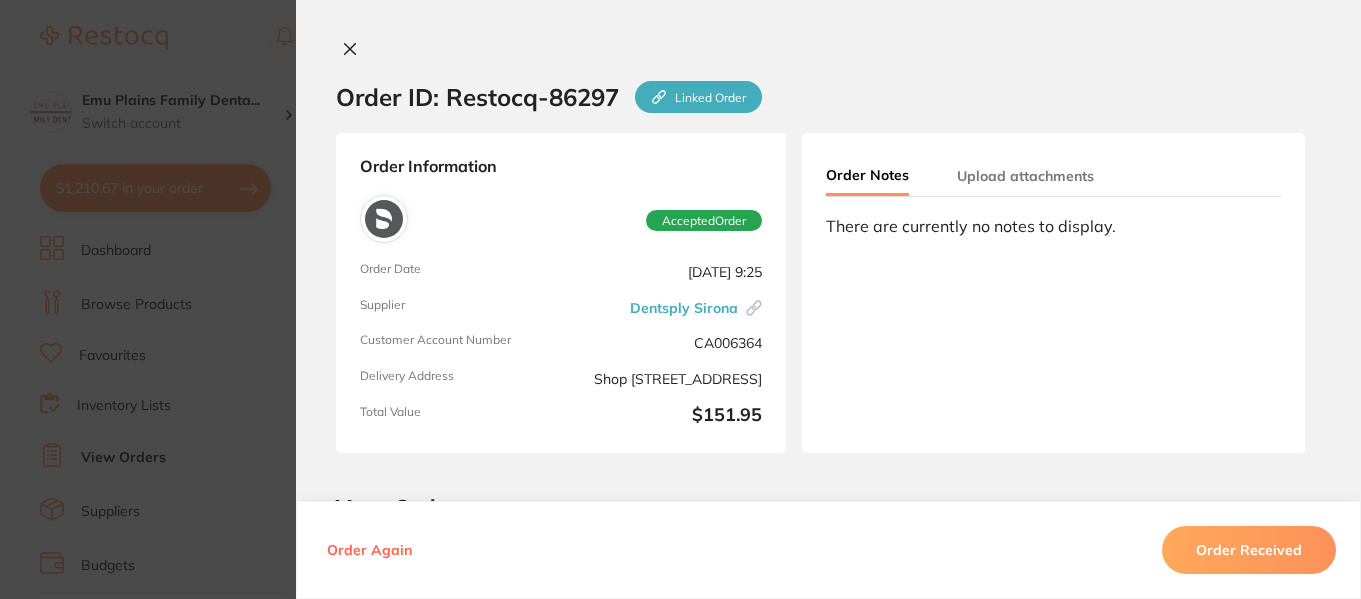 click 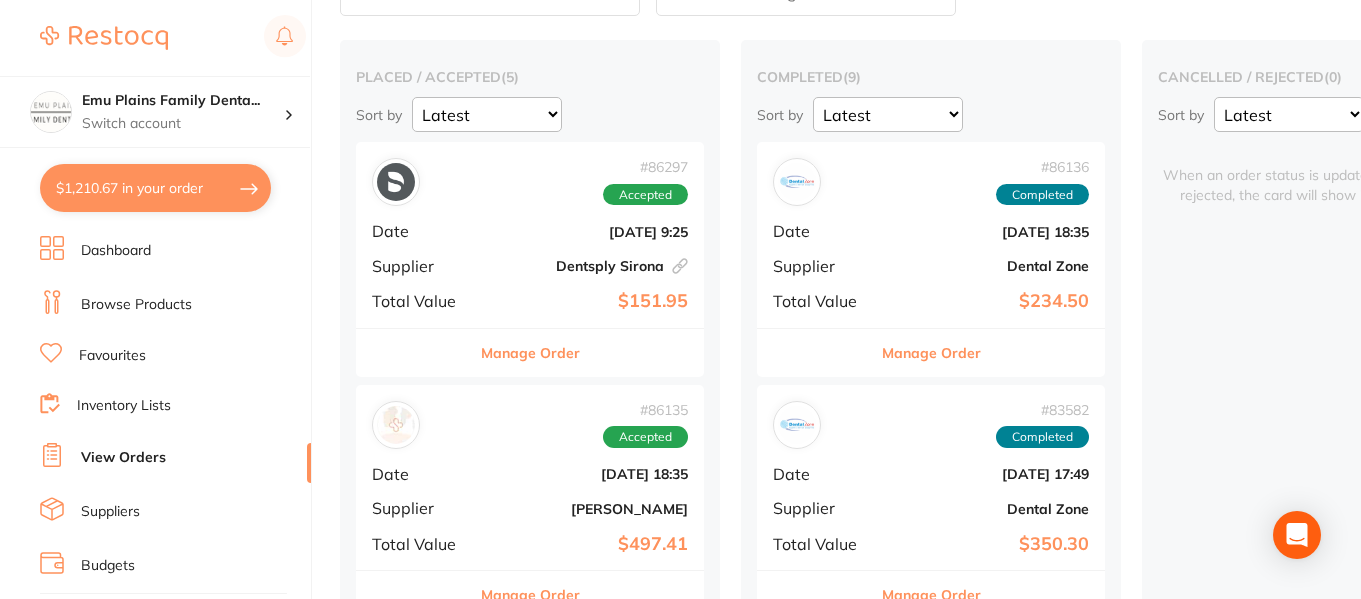 click on "# 86135 Accepted Date [DATE] 18:35 Supplier [PERSON_NAME] Total Value $497.41" at bounding box center (530, 477) 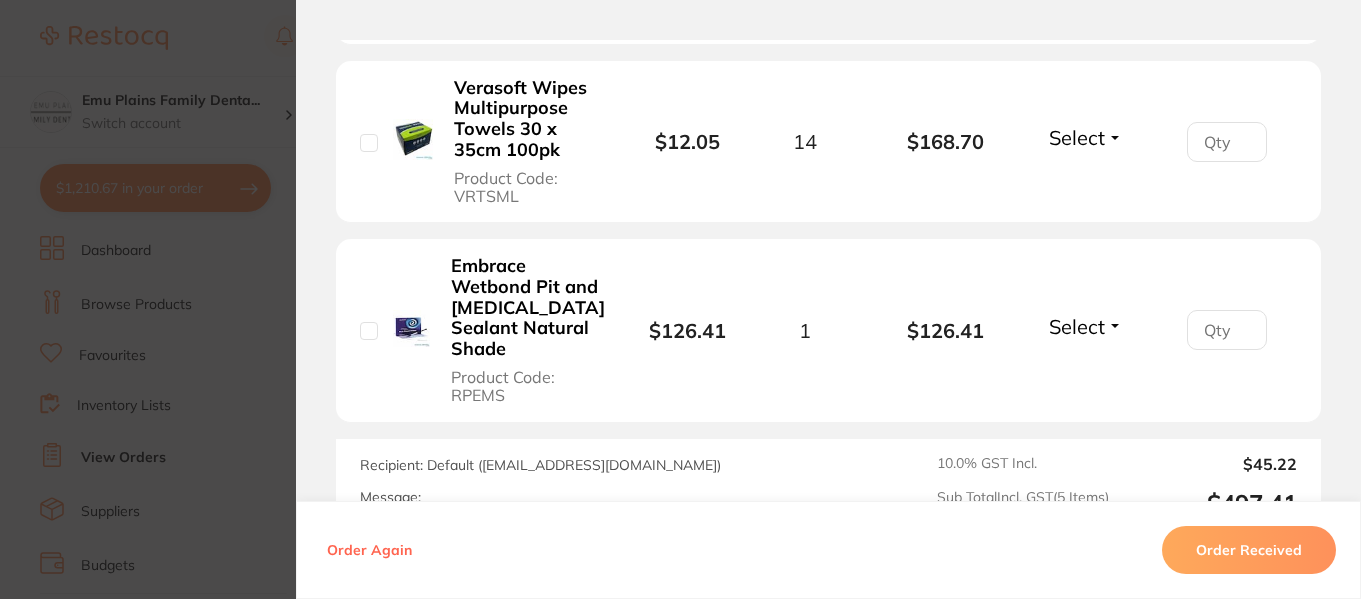 scroll, scrollTop: 1357, scrollLeft: 0, axis: vertical 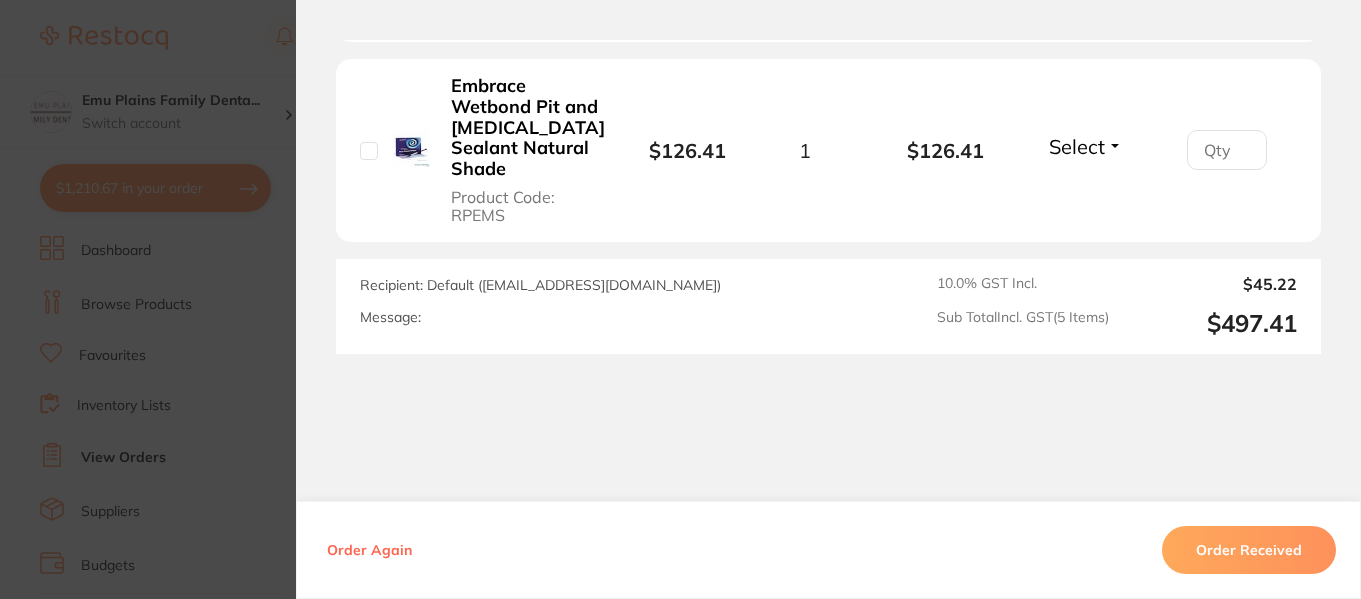 click on "Order ID: Restocq- 86135   Order Information Accepted  Order Order Date Jul 9 2025, 18:35 Supplier Adam Dental   Customer Account Number AD14711 Delivery Address Shop 6 Cnr Great Western Highway, 1 Pyramid St, , Emu Plains NSW 2750 Total Value $497.41 Order Notes Upload attachments There are currently no notes to display. Your Orders   Select all ( 0 ) Price Quantity Total Item Status   You can use this feature to track items that you have received and those that are on backorder Qty Received Save To List Kleenit+ Interleaved Towels 24 x 90/pk   Product    Code:  K52886     $41.82 1 $41.82 Select Received Back Order ViscoStat Clear IndiSpense Refill 1 x 30ml syringe   Product    Code:  UDT6408     $81.27 1 $81.27 Select Received Back Order Approximal Finishing Sandpaper Strips 2.5Mm 150 Strips   Product    Code:  RAFS3061     $34.05 1 $34.05 Select Received Back Order Verasoft Wipes Multipurpose Towels 30 x 35cm 100pk   Product    Code:  VRTSML     $12.05 14 $168.70 Select Received Back Order   Product" at bounding box center [680, 299] 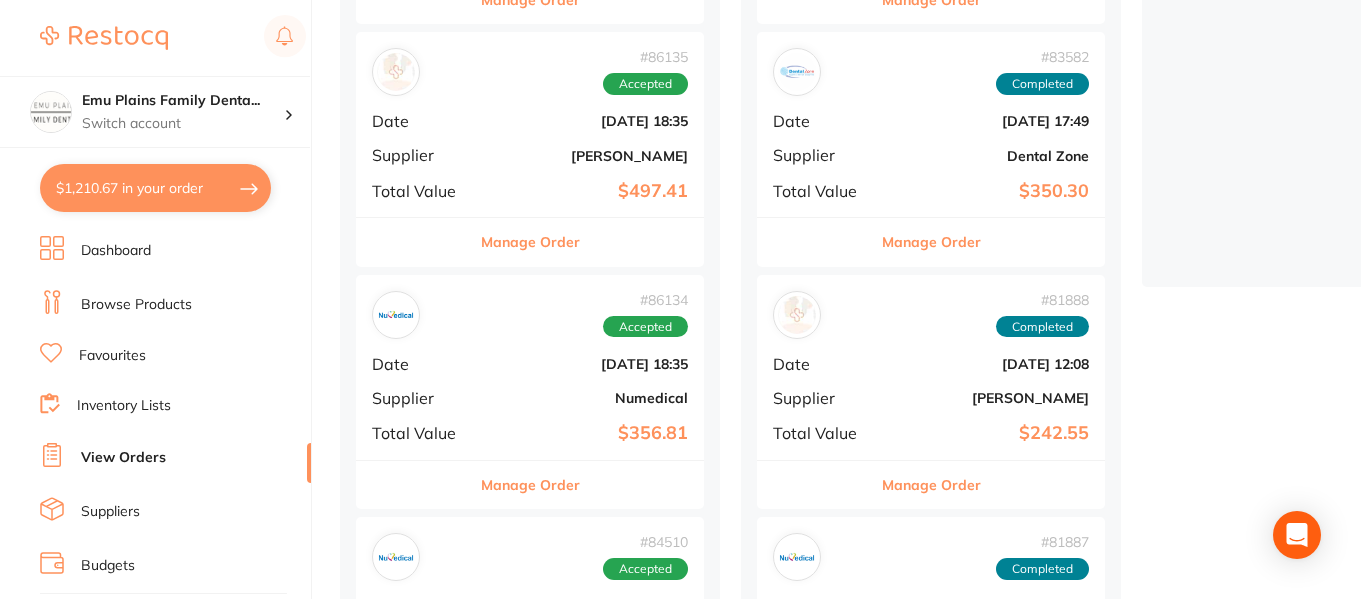 scroll, scrollTop: 491, scrollLeft: 0, axis: vertical 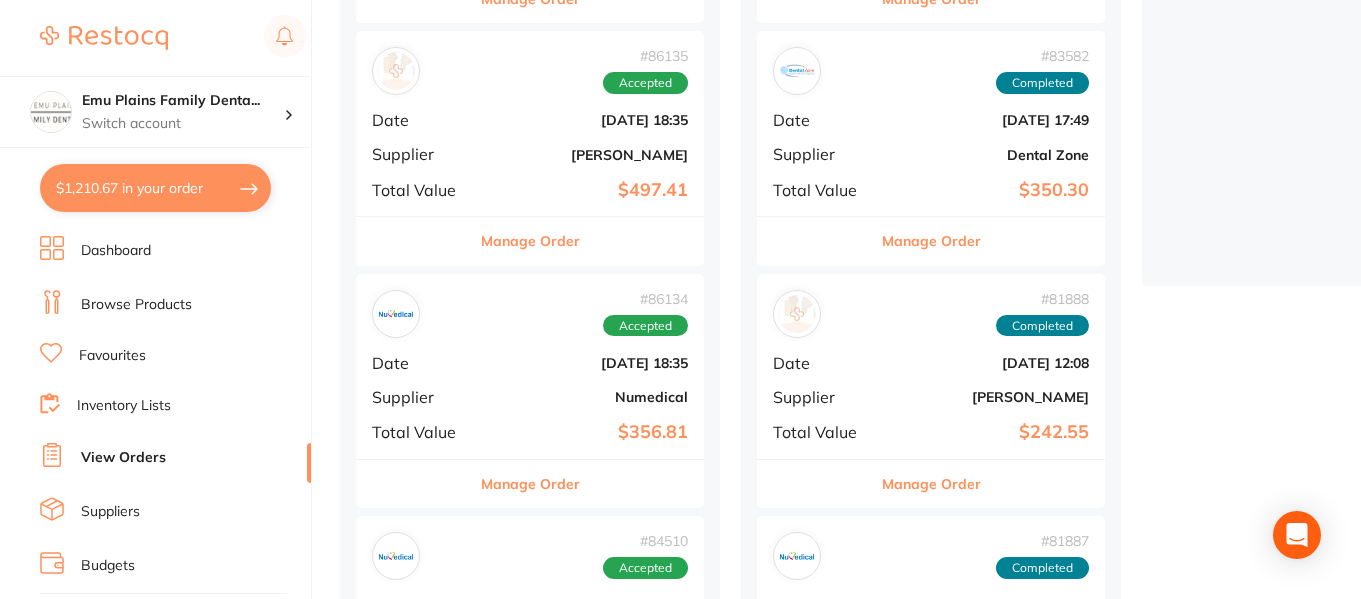 click on "# 86134 Accepted Date Jul 9 2025, 18:35 Supplier Numedical Total Value $356.81" at bounding box center (530, 366) 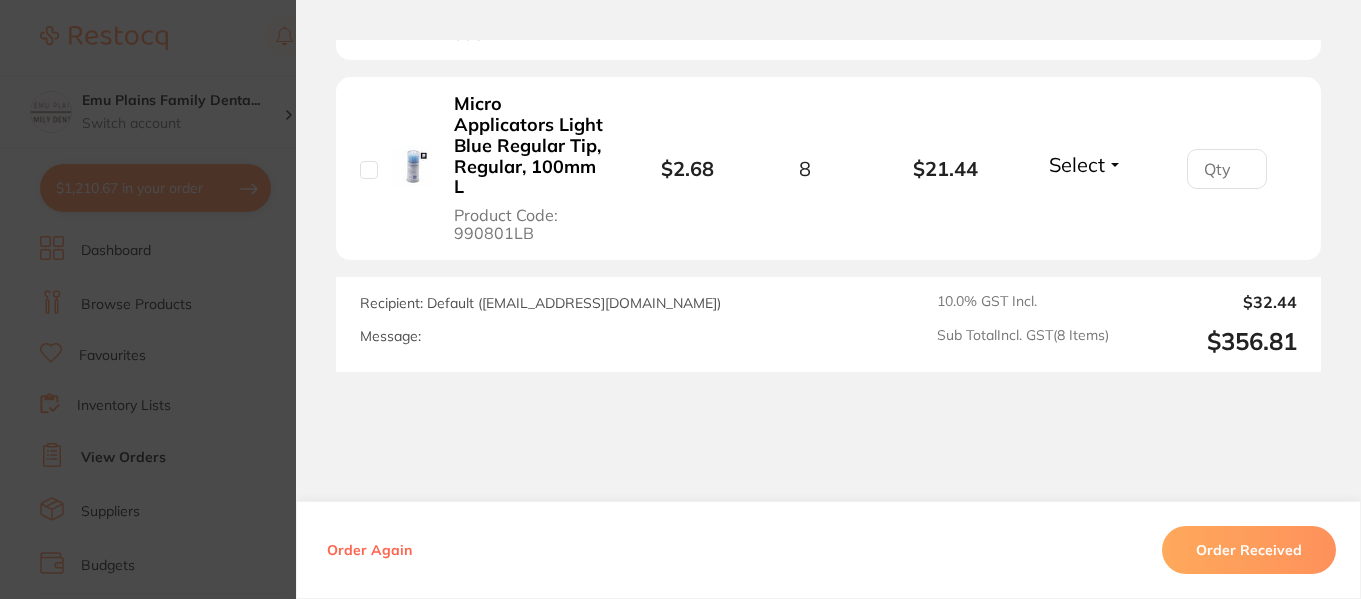 scroll, scrollTop: 1773, scrollLeft: 0, axis: vertical 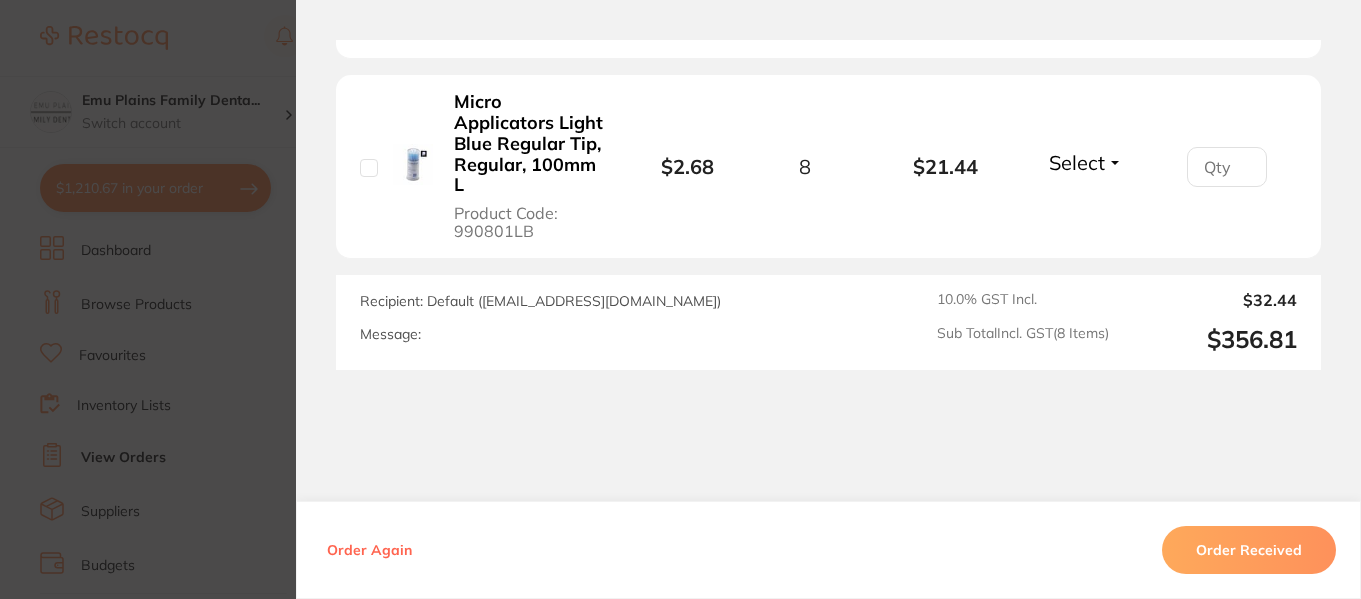 click on "Order ID: Restocq- 86134   Order Information Accepted  Order Order Date [DATE] 18:35 Supplier Numedical   Customer Account Number Emu Plains Family Dental Delivery Address Shop [STREET_ADDRESS] Total Value $356.81 Order Notes Upload attachments There are currently no notes to display. Your Orders   Select all ( 0 ) Price Quantity Total Item Status   You can use this feature to track items that you have received and those that are on backorder Qty Received Save To List Tray Sleeves, 500pcs/box Option: 992610   Product    Code:  992610     $18.14 5 $90.70 Select Received Back Order Self-Sealing Sterilisation Pouches 90mm x 145mm   Product    Code:  990620     $5.18 10 $51.80 Select Received Back Order Self-Sealing Sterilisation Pouches 70mm x 230mm   Product    Code:  990619     $5.55 10 $55.50 Select Received Back Order Self-Sealing Sterilisation Pouches 90mm x 230mm   Product    Code:  990616     $5.91 10 $59.10 Select Received Back Order   Product       8" at bounding box center (680, 299) 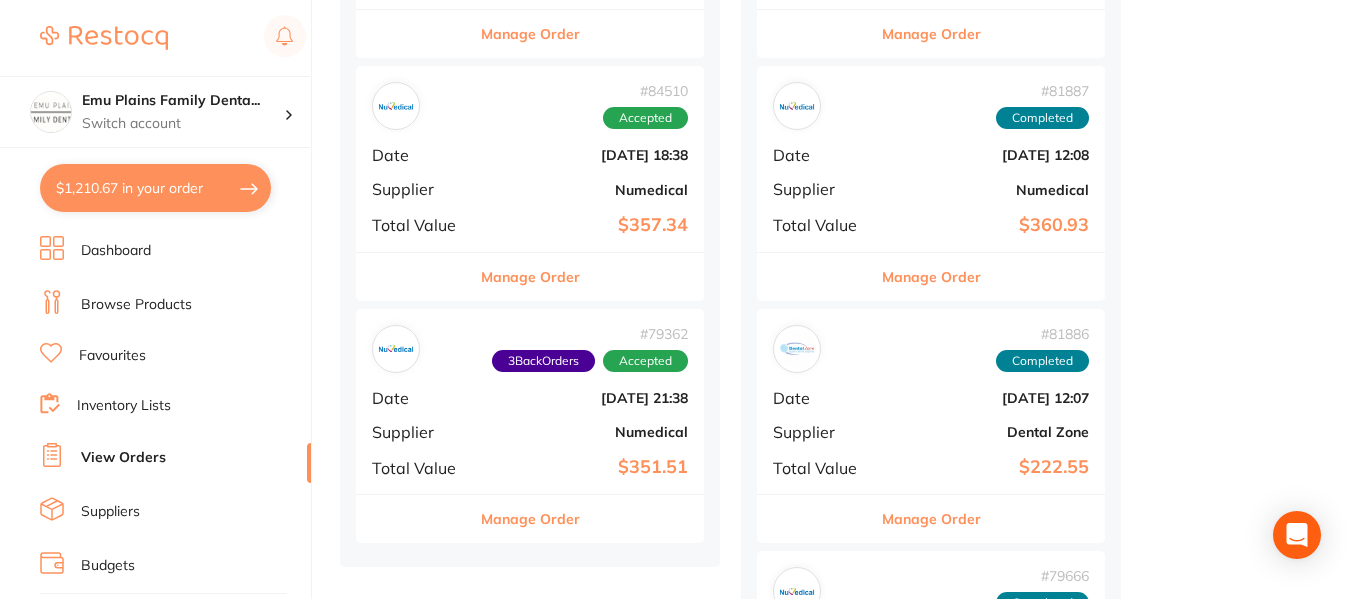 scroll, scrollTop: 942, scrollLeft: 0, axis: vertical 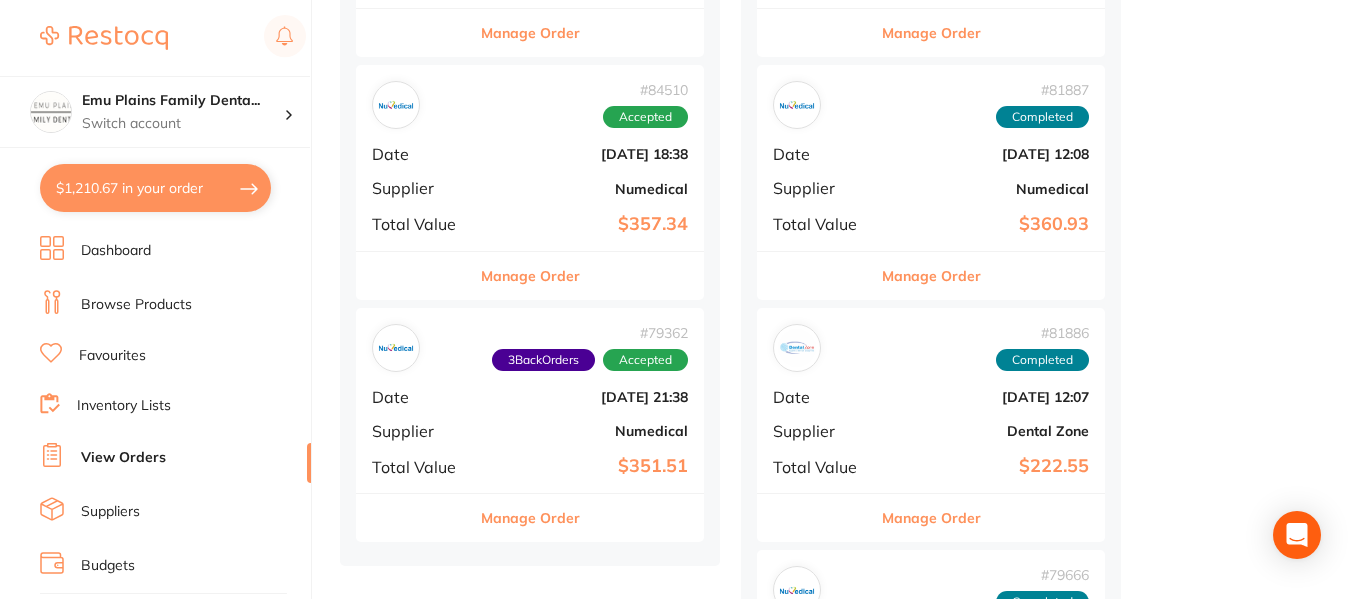 click on "# 84510 Accepted" at bounding box center (530, 105) 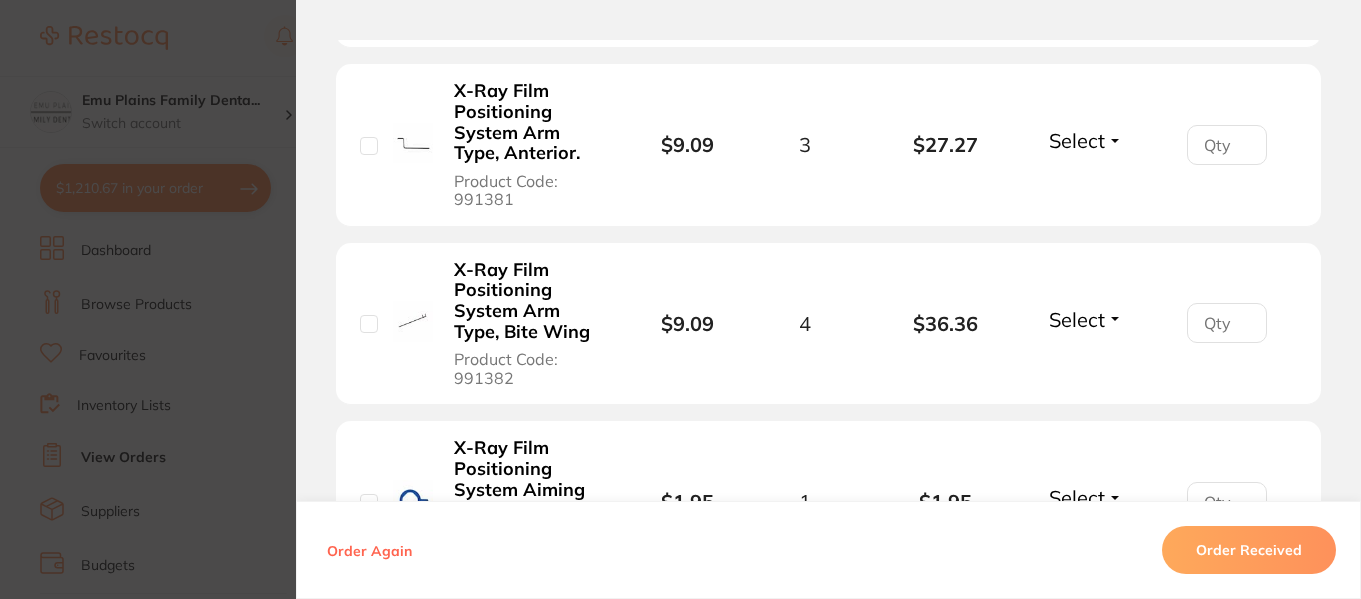 scroll, scrollTop: 1462, scrollLeft: 0, axis: vertical 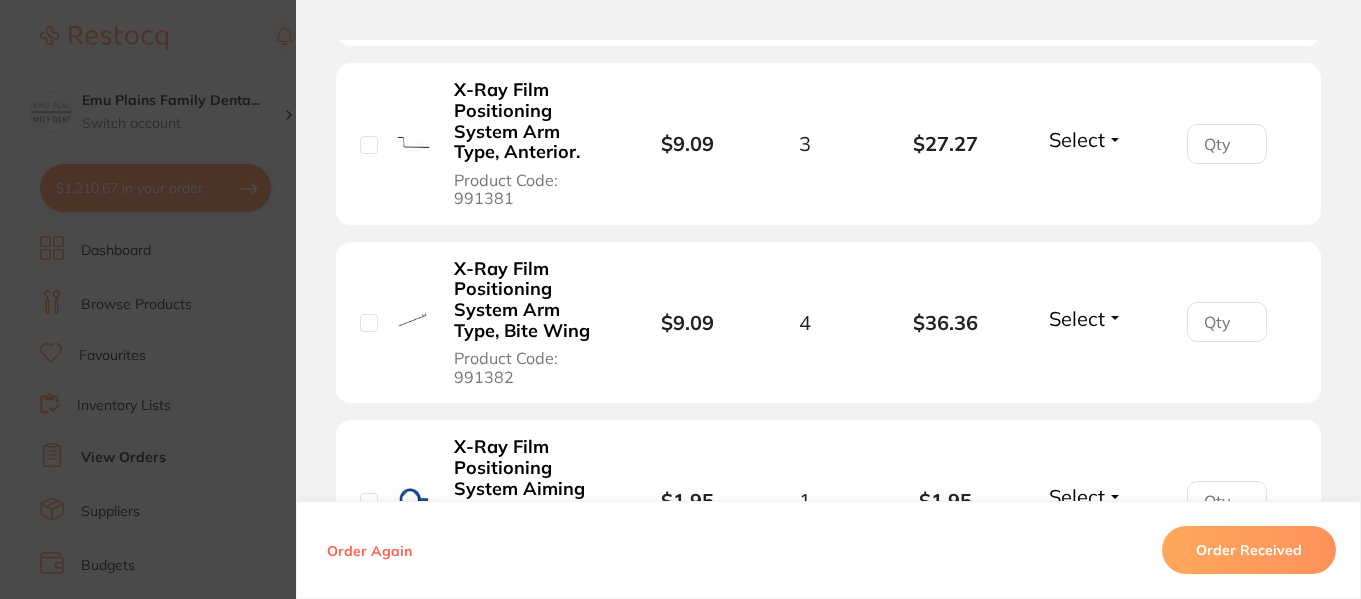 click on "X-Ray Film Positioning System Arm Type, Anterior." at bounding box center [529, 121] 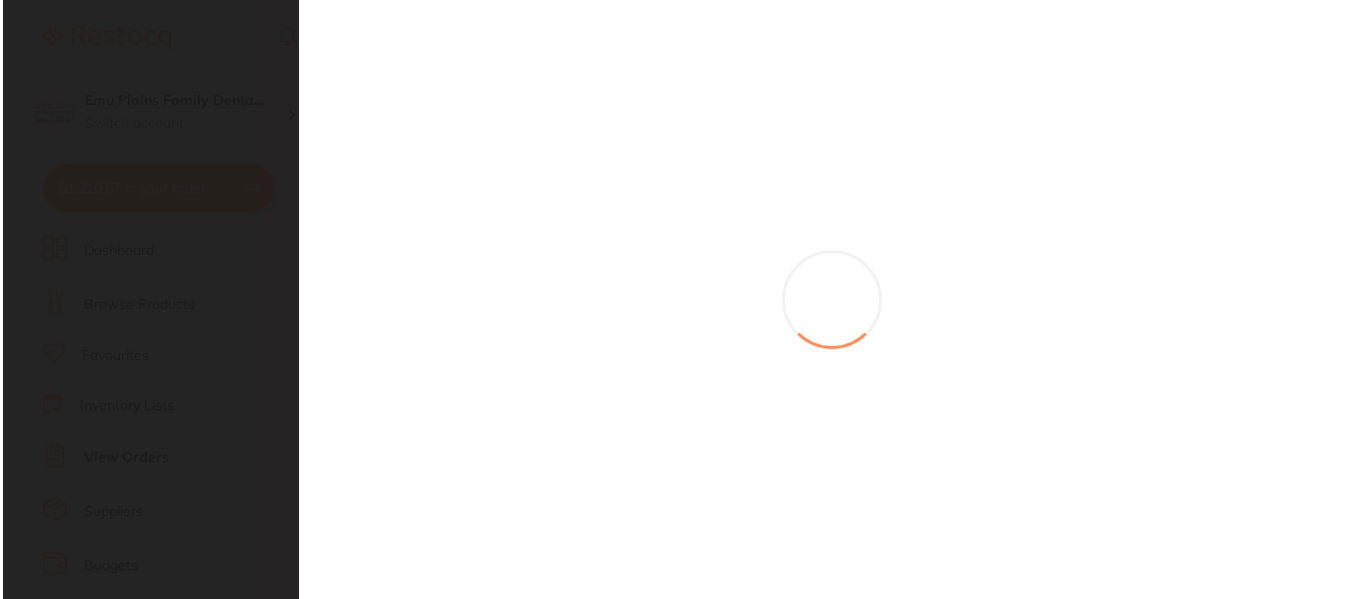 scroll, scrollTop: 0, scrollLeft: 0, axis: both 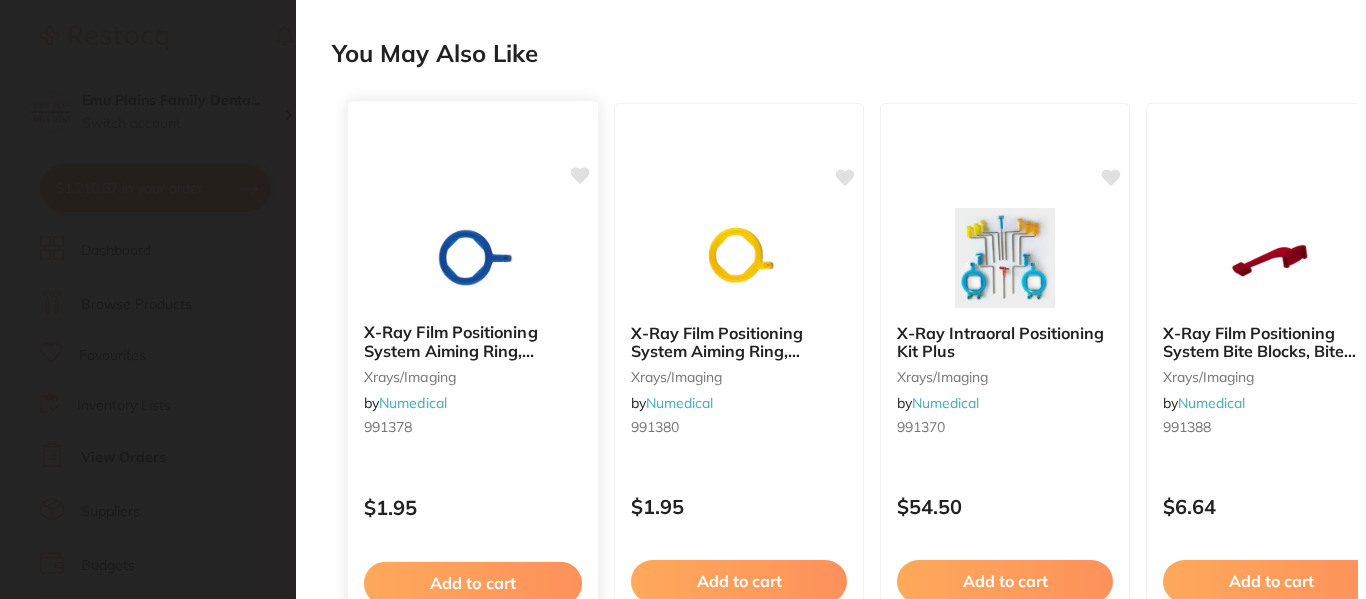 click on "X-Ray Film Positioning System Aiming Ring, Anterior" at bounding box center (473, 341) 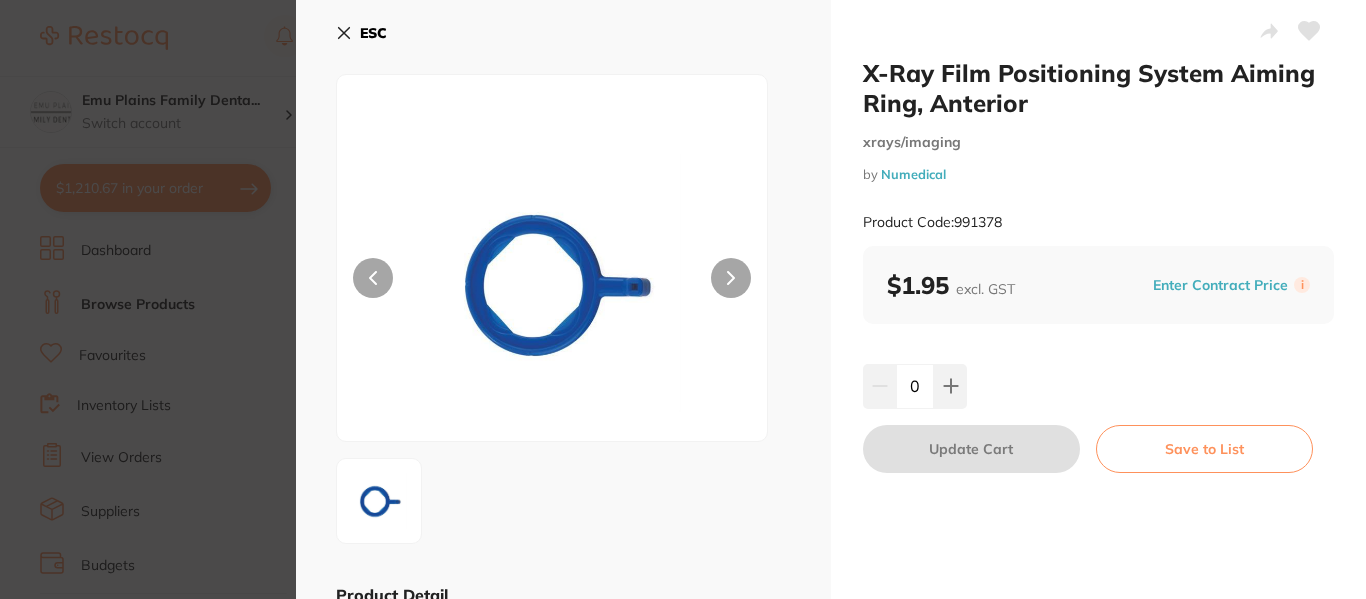 click 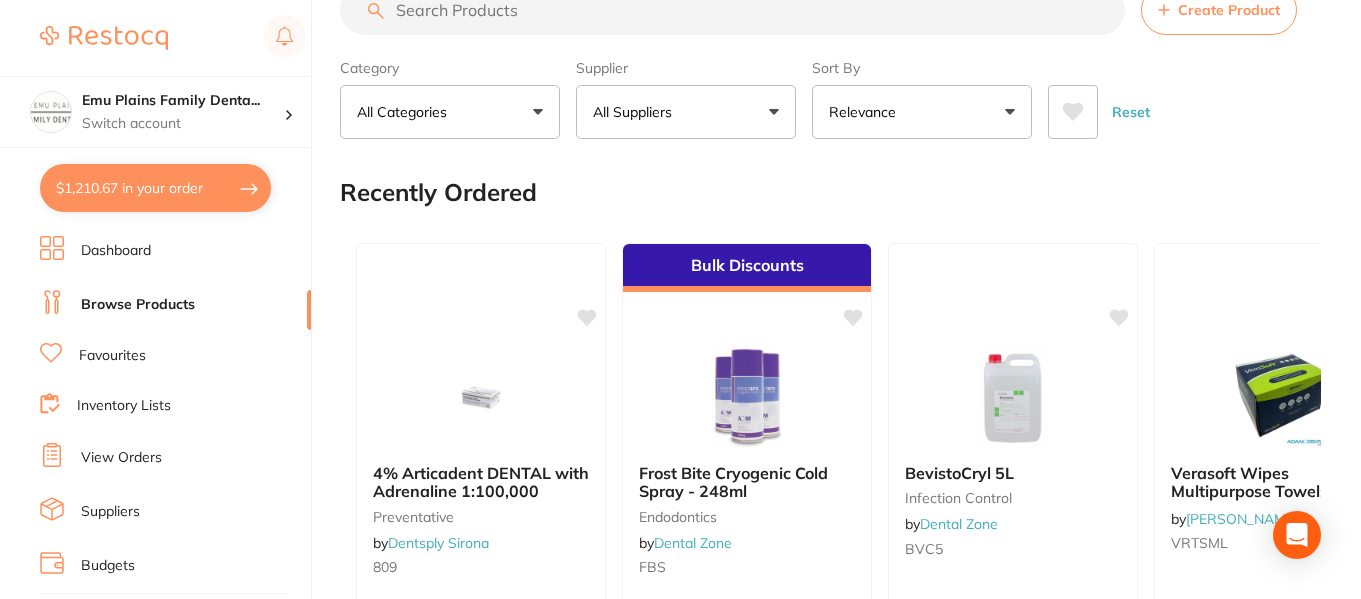 scroll, scrollTop: 0, scrollLeft: 0, axis: both 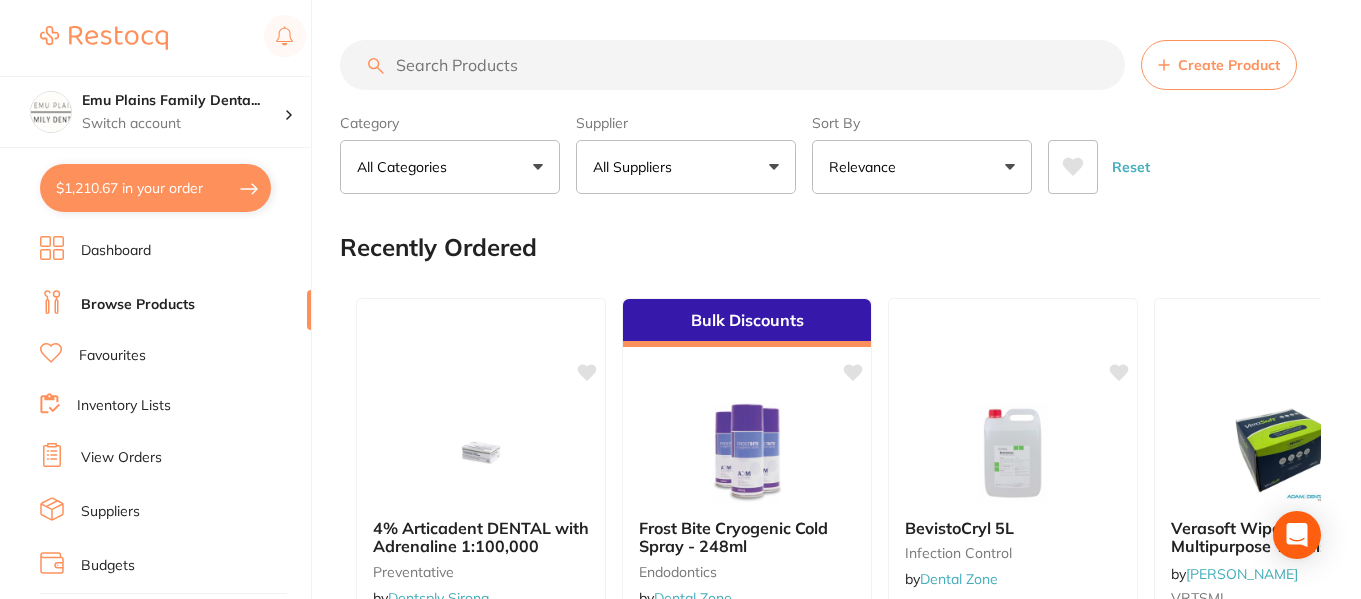click on "View Orders" at bounding box center [121, 458] 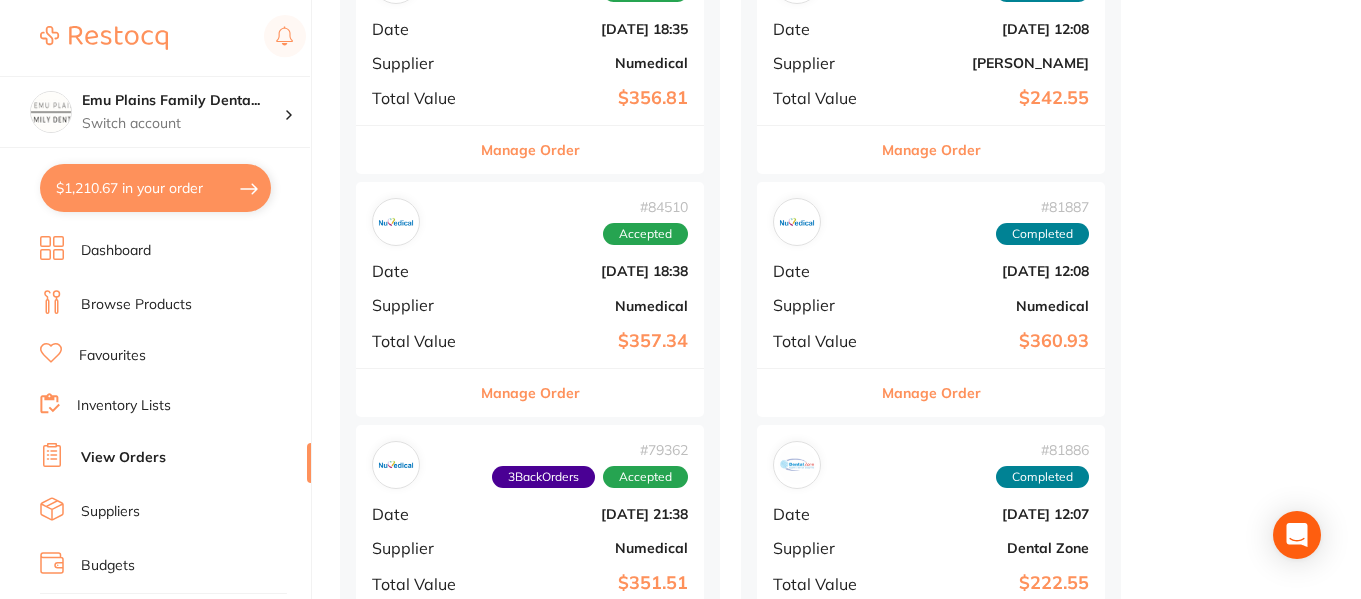scroll, scrollTop: 828, scrollLeft: 0, axis: vertical 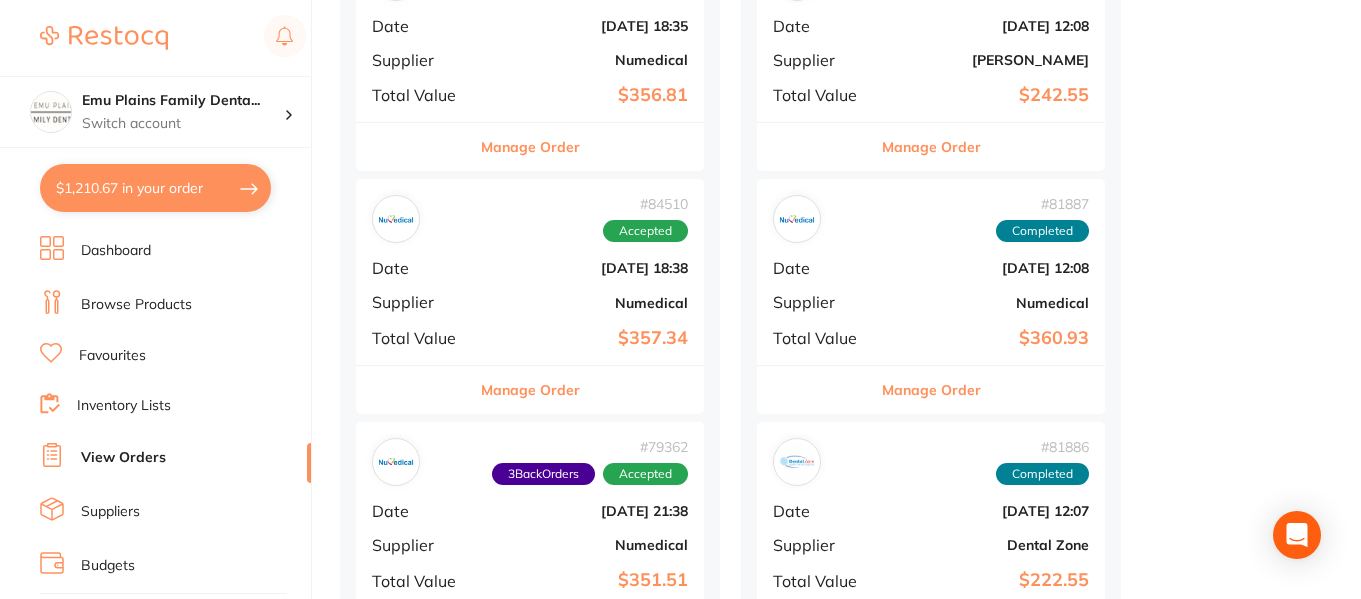 click on "[DATE] 18:38" at bounding box center (588, 268) 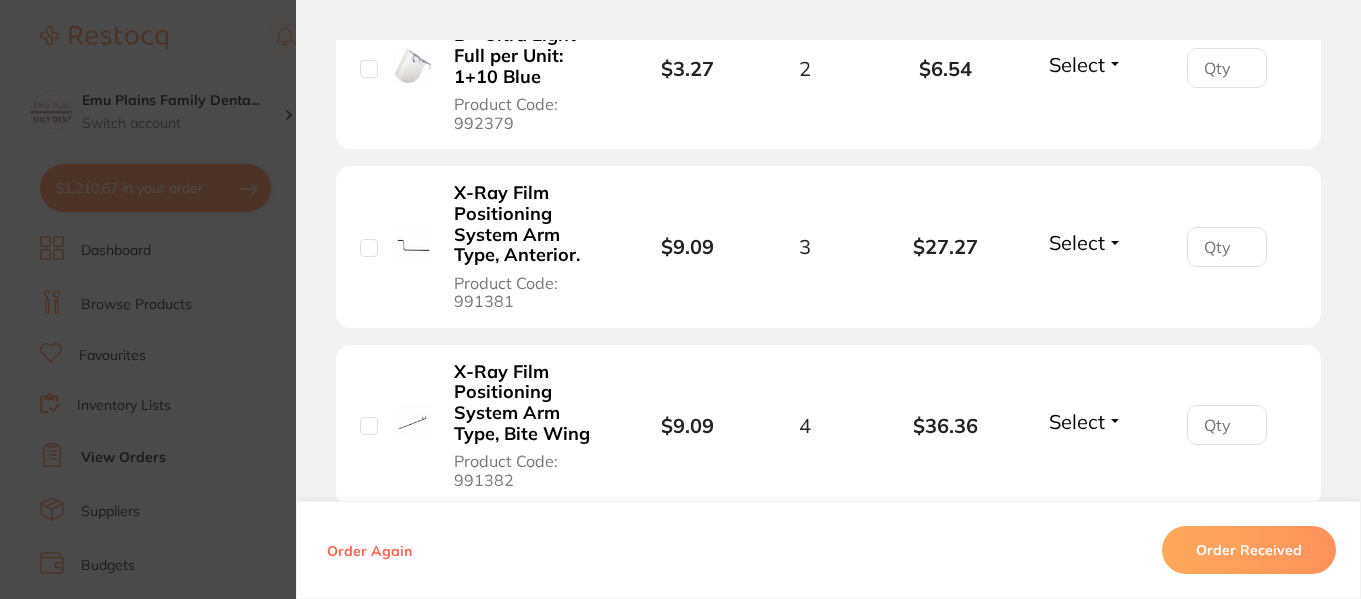 scroll, scrollTop: 1381, scrollLeft: 0, axis: vertical 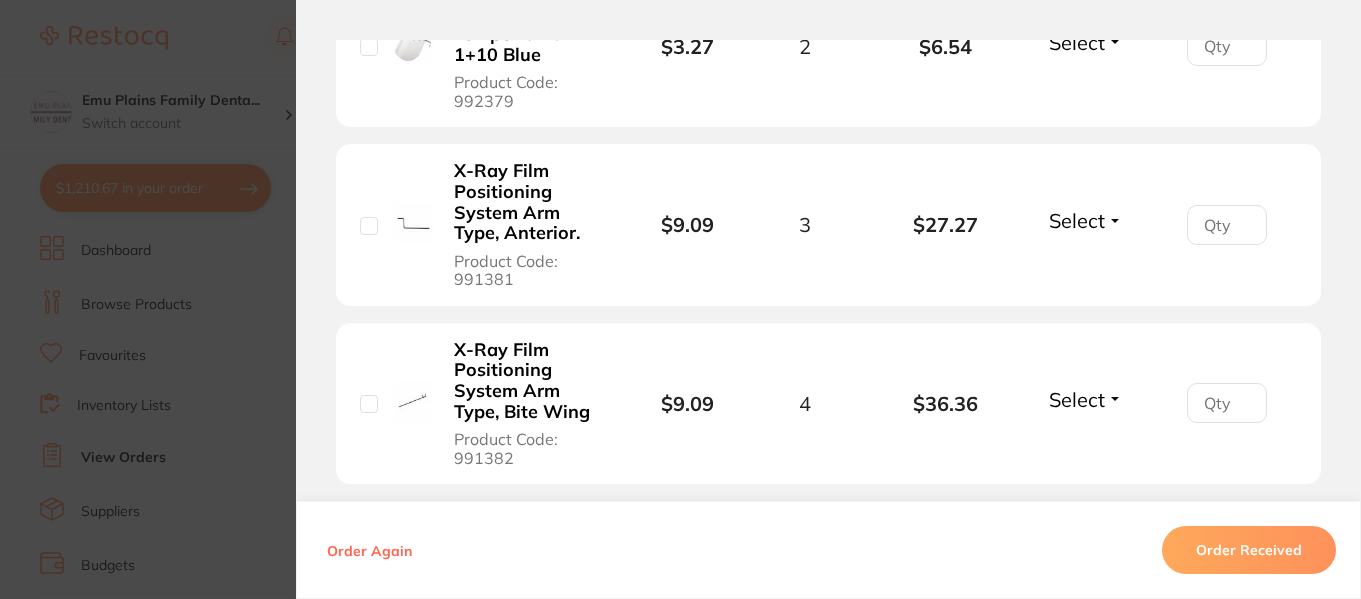 click on "X-Ray Film Positioning System Arm Type, Anterior." at bounding box center [529, 202] 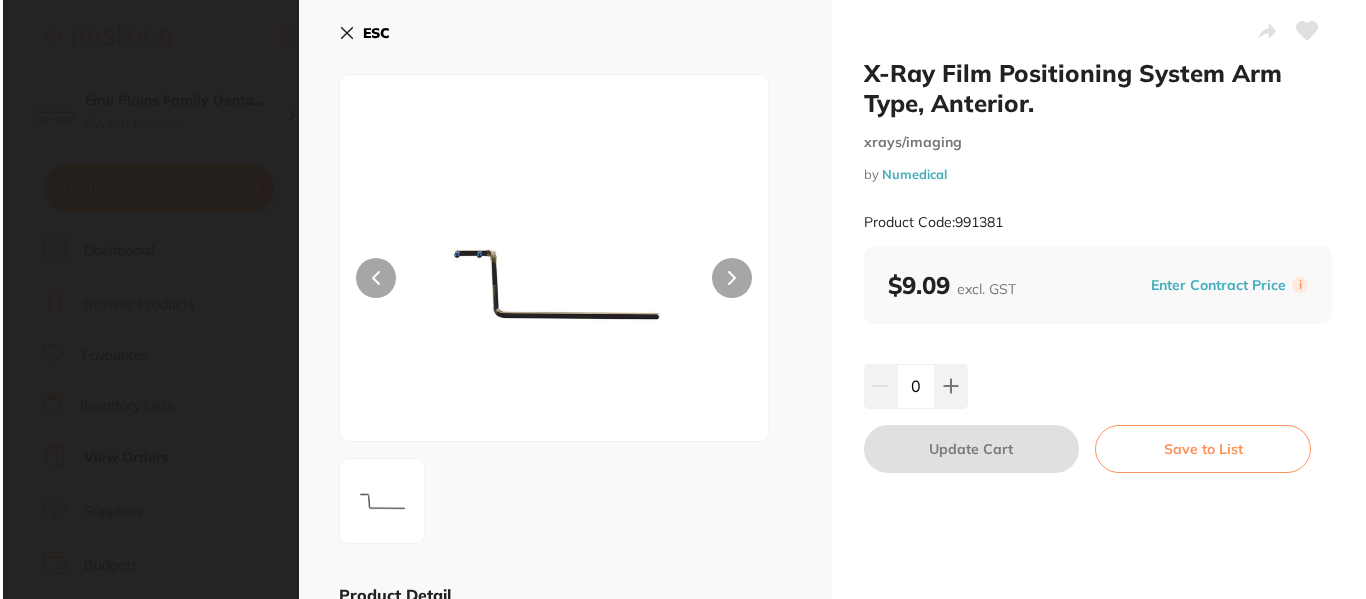 scroll, scrollTop: 0, scrollLeft: 0, axis: both 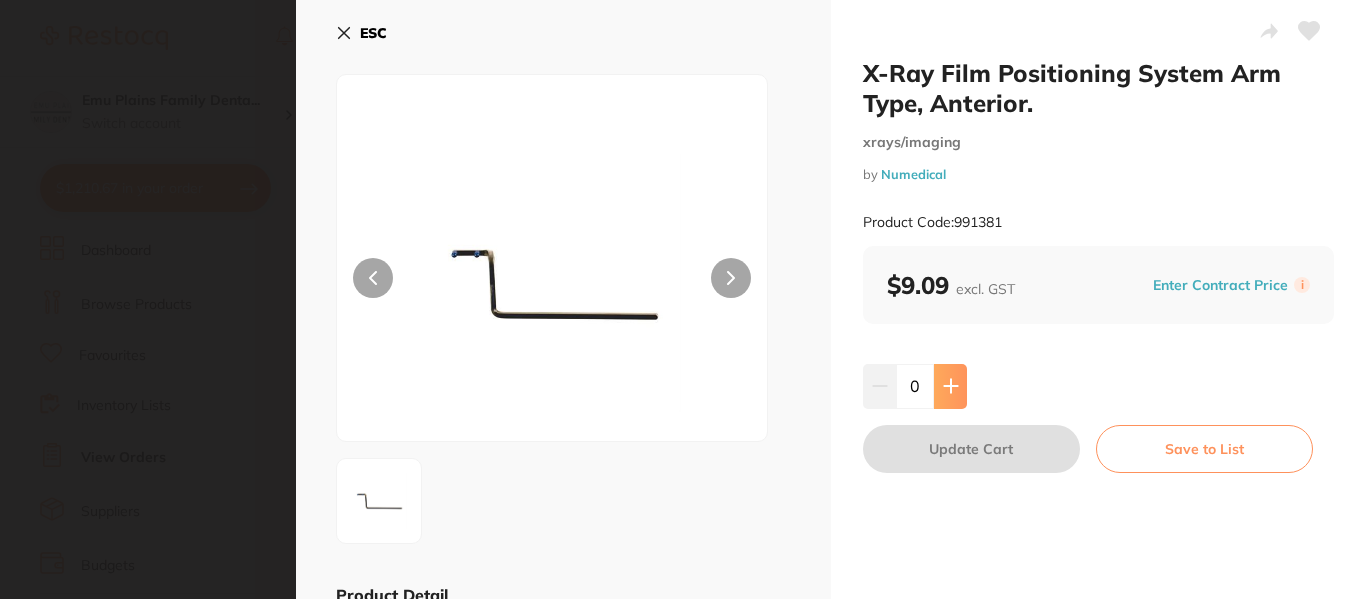 click 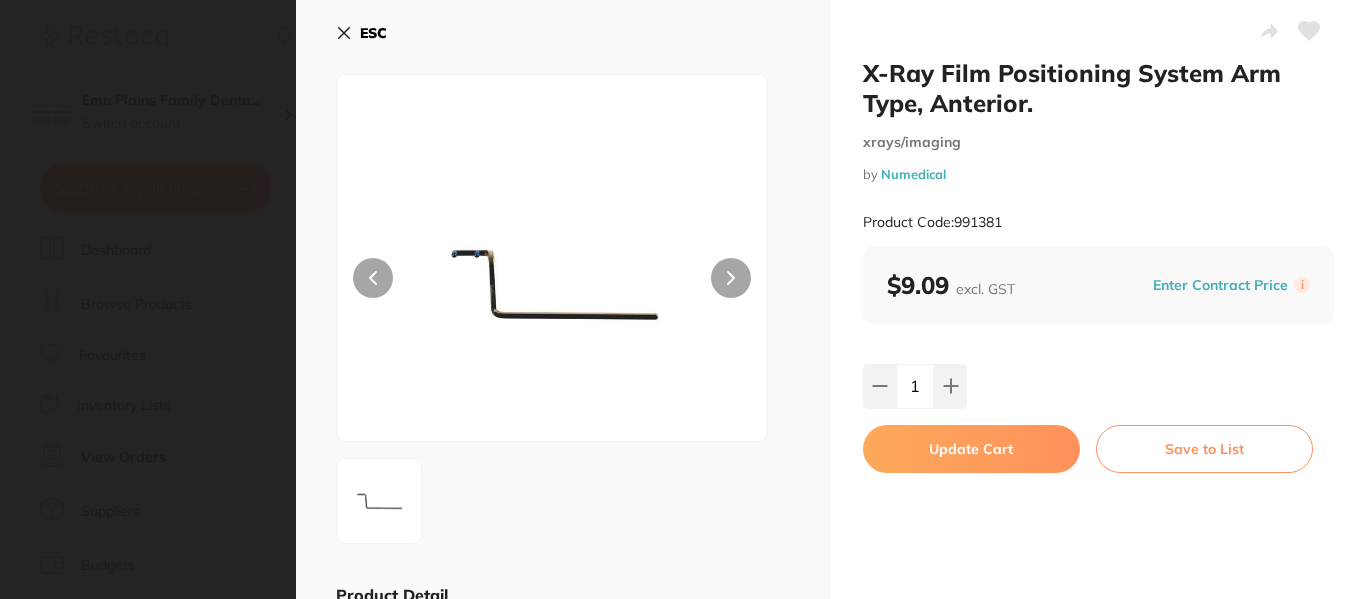 click on "Update Cart" at bounding box center [971, 449] 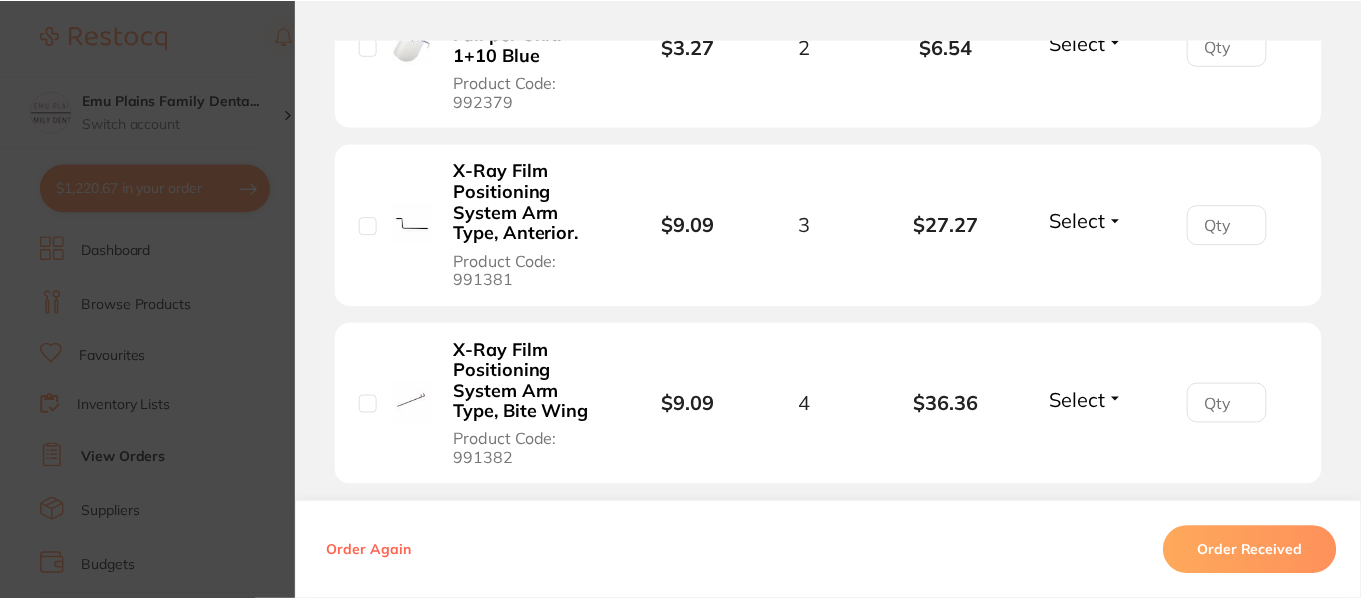 scroll, scrollTop: 828, scrollLeft: 0, axis: vertical 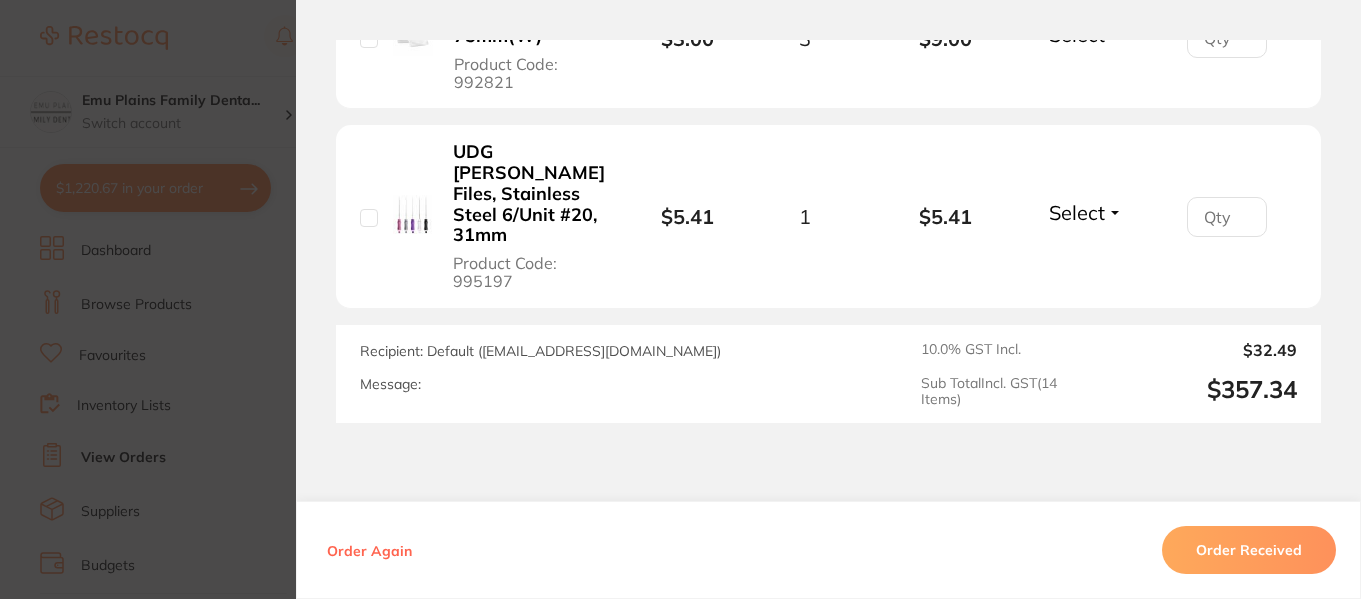 click on "Order ID: Restocq- 84510   Order Information Accepted  Order Order Date [DATE] 18:38 Supplier Numedical   Customer Account Number Emu Plains Family Dental Delivery Address [STREET_ADDRESS] Total Value $357.34 Order Notes Upload attachments There are currently no notes to display. Your Orders   Select all ( 0 ) Price Quantity Total Item Status   You can use this feature to track items that you have received and those that are on backorder Qty Received Save To List Facial Tissue   Product    Code:  992708     $51.73 1 $51.73 Select Received Back Order Tooth Pen Holder White   Product    Code:  993811     $5.41 1 $5.41 Select Received Back Order NuEndo Ring Navy Green   Product    Code:  995027     $5.95 1 $5.95 Select Received Back Order NuEndo Ring Purple   Product    Code:  995029     $5.95 1 $5.95 Select Received Back Order UV Cover Small   Product    Code:  990876     $9.36 1 $9.36 Select Received Back Order   Product    Code:  992379     $3.27 2" at bounding box center (680, 299) 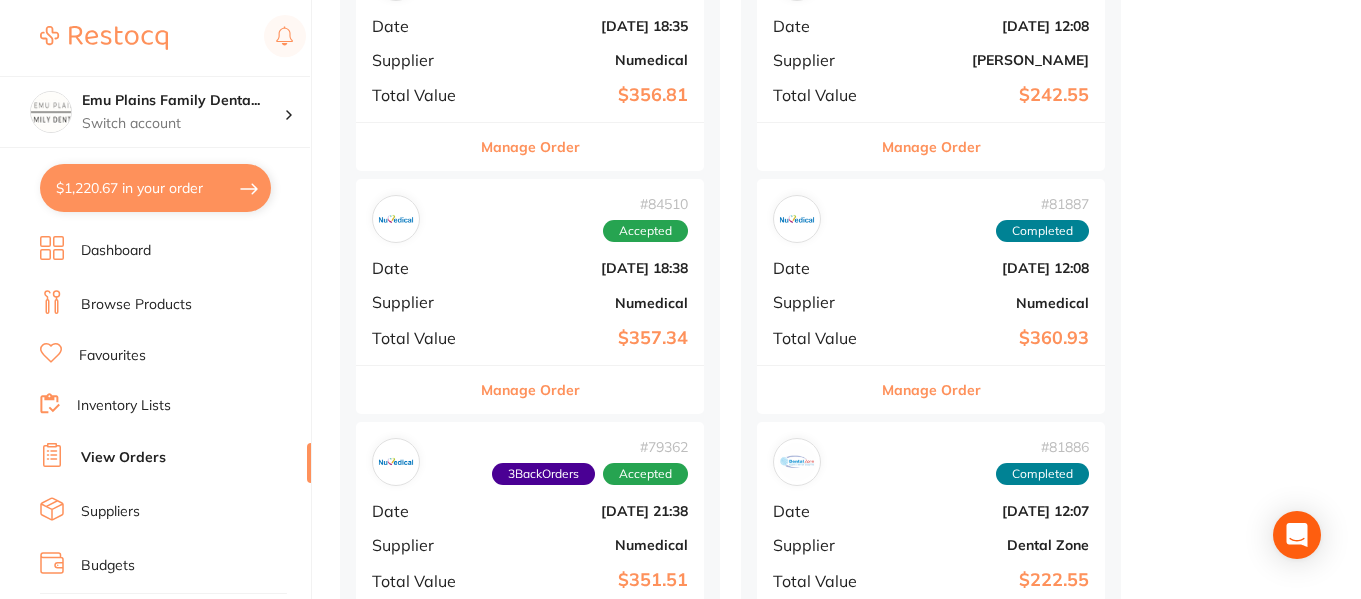 click on "$1,220.67   in your order" at bounding box center [155, 188] 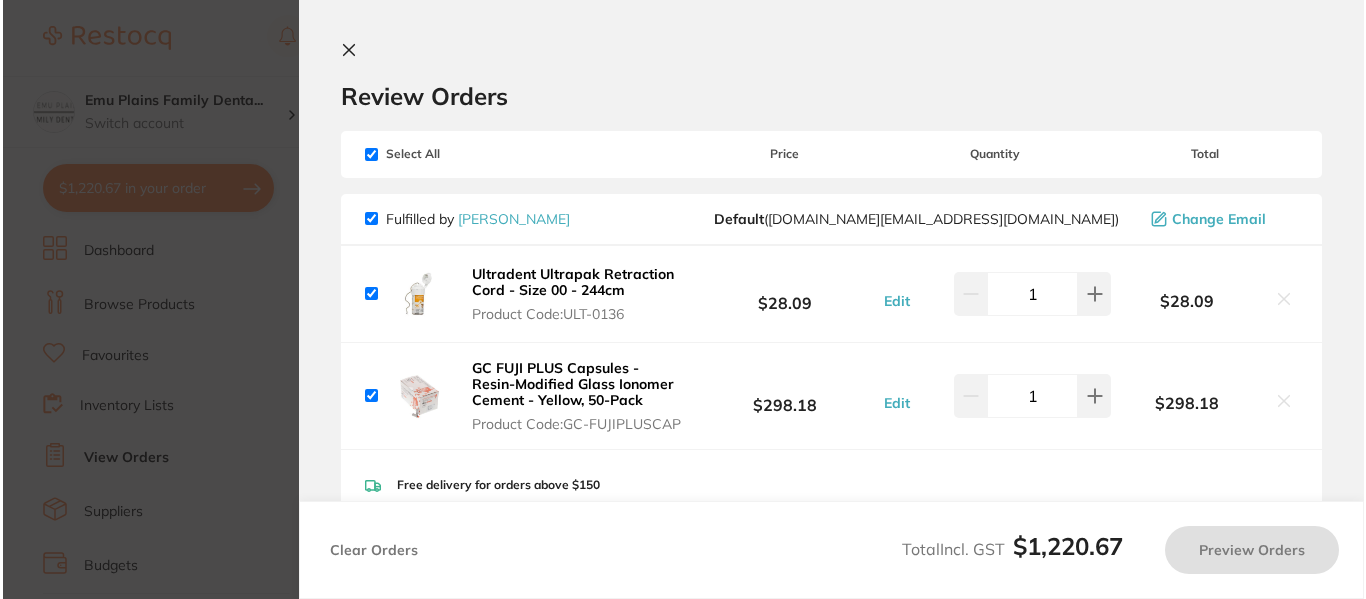 scroll, scrollTop: 0, scrollLeft: 0, axis: both 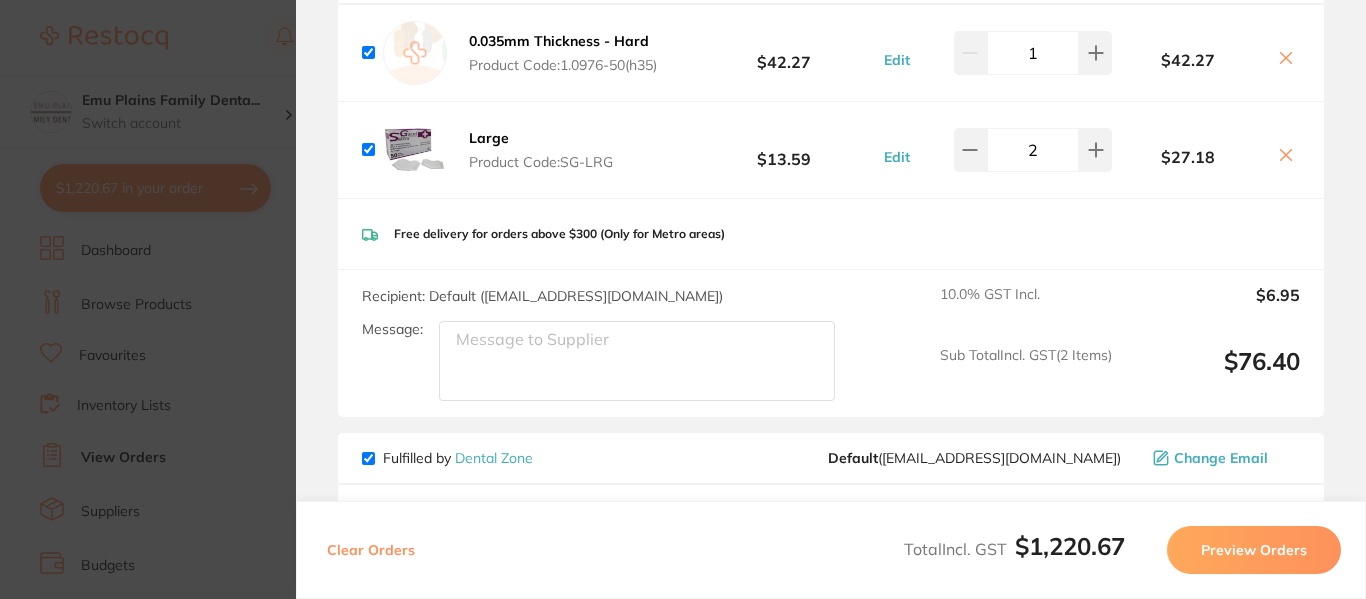 click 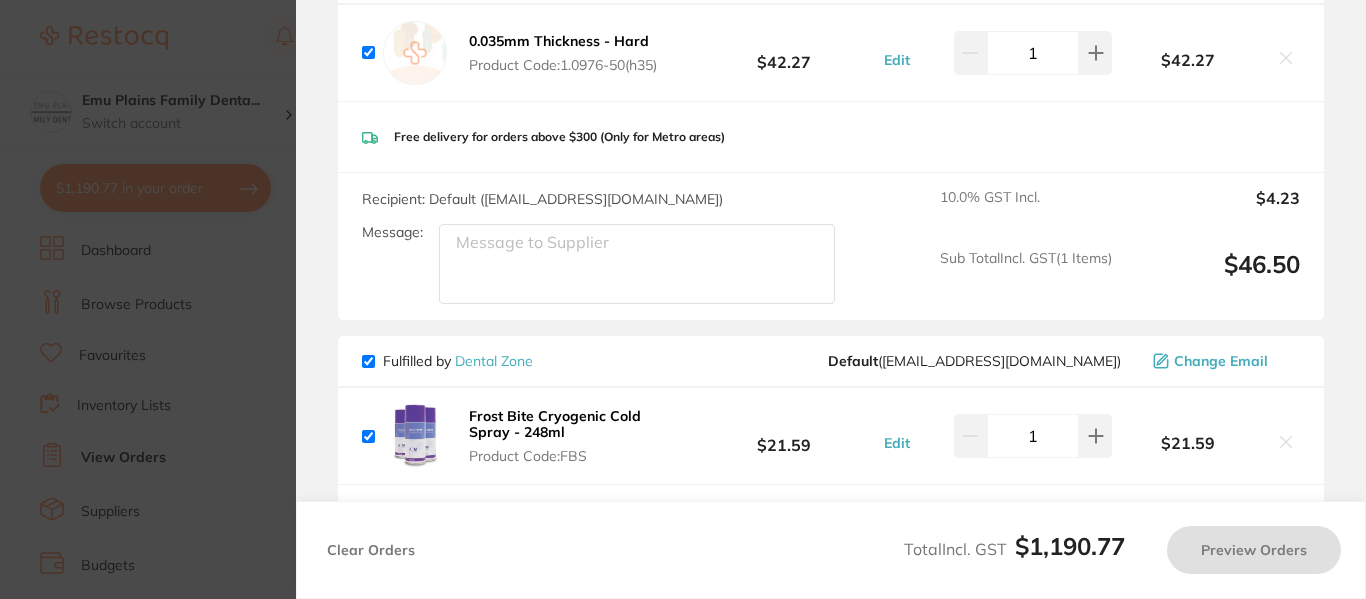 checkbox on "true" 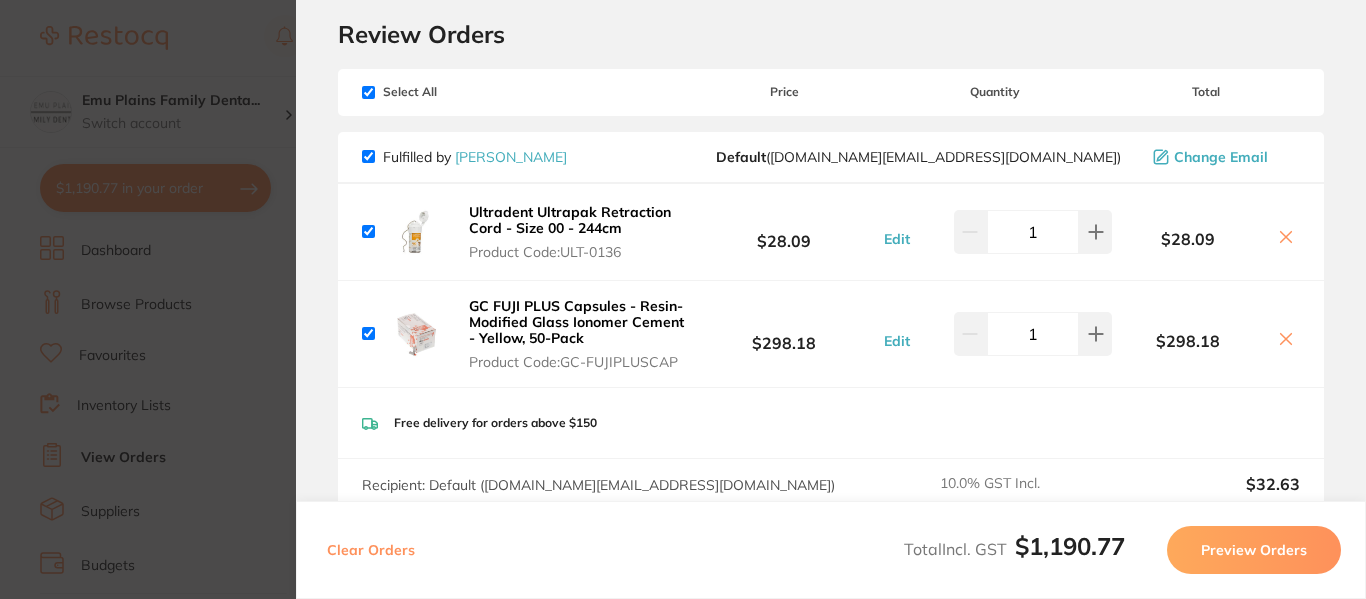 scroll, scrollTop: 0, scrollLeft: 0, axis: both 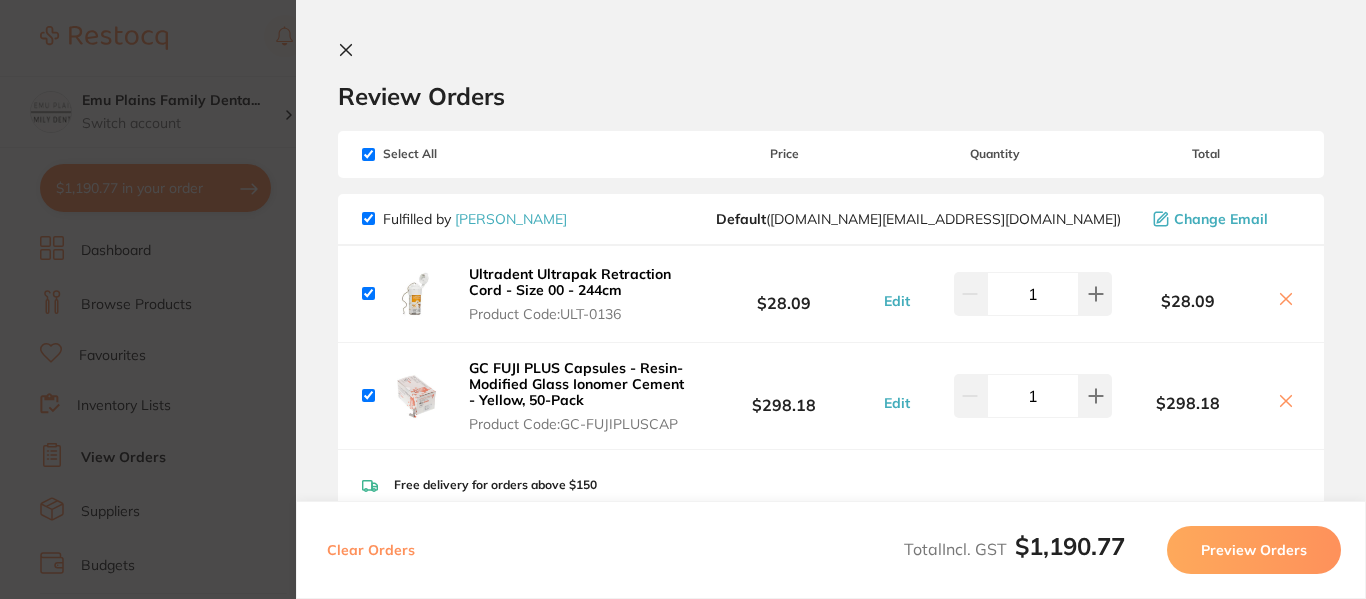 click 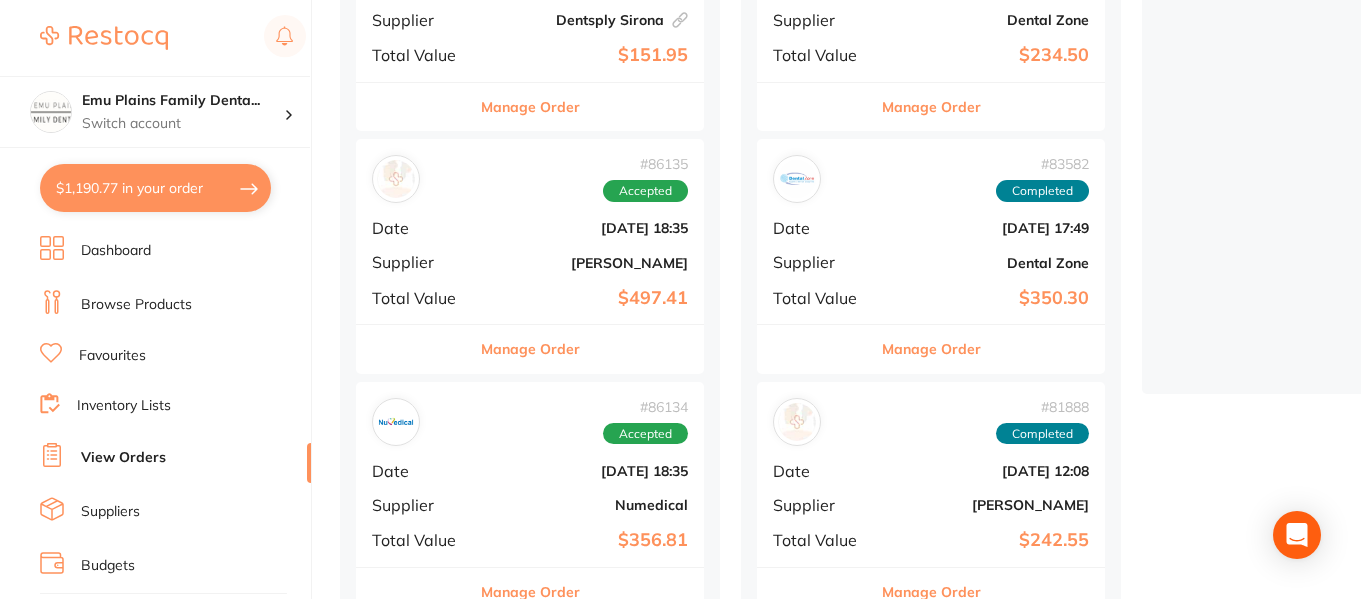 scroll, scrollTop: 0, scrollLeft: 0, axis: both 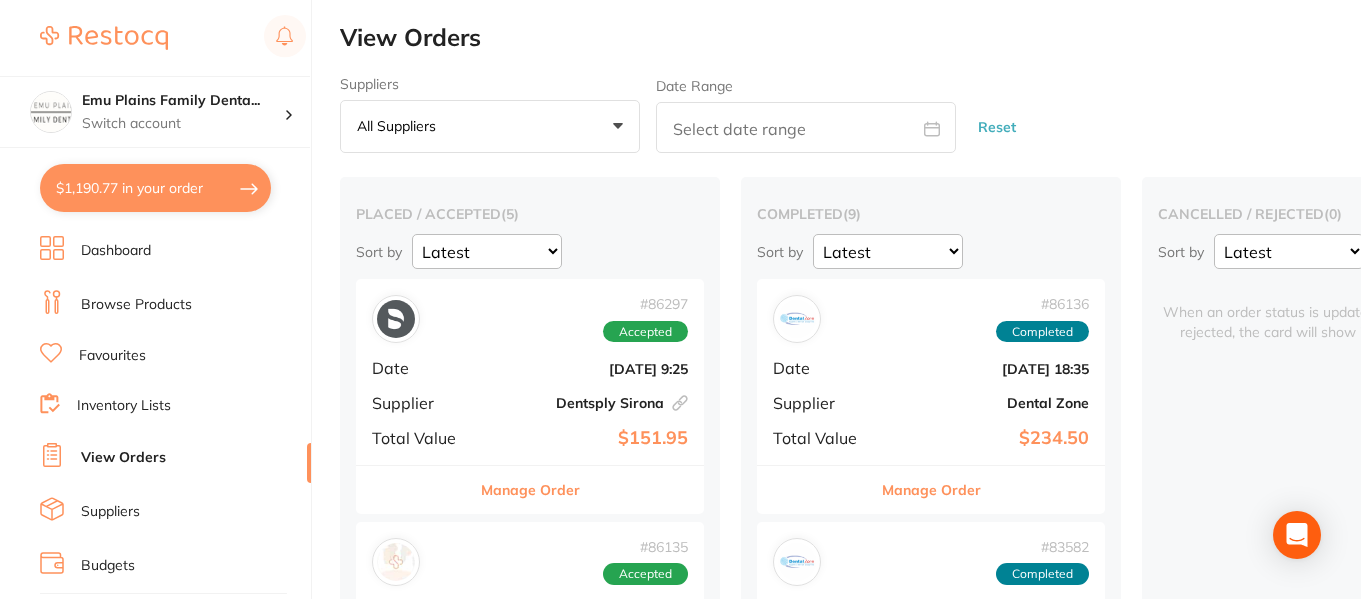 click on "Browse Products" at bounding box center [136, 305] 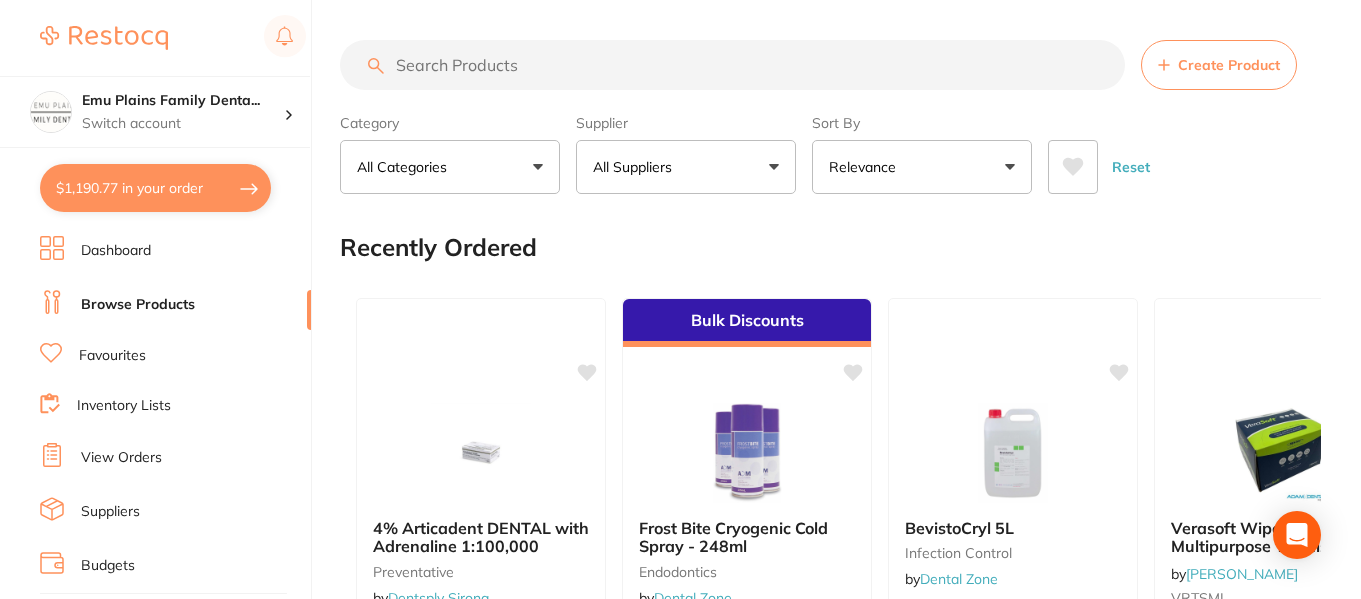 click at bounding box center (732, 65) 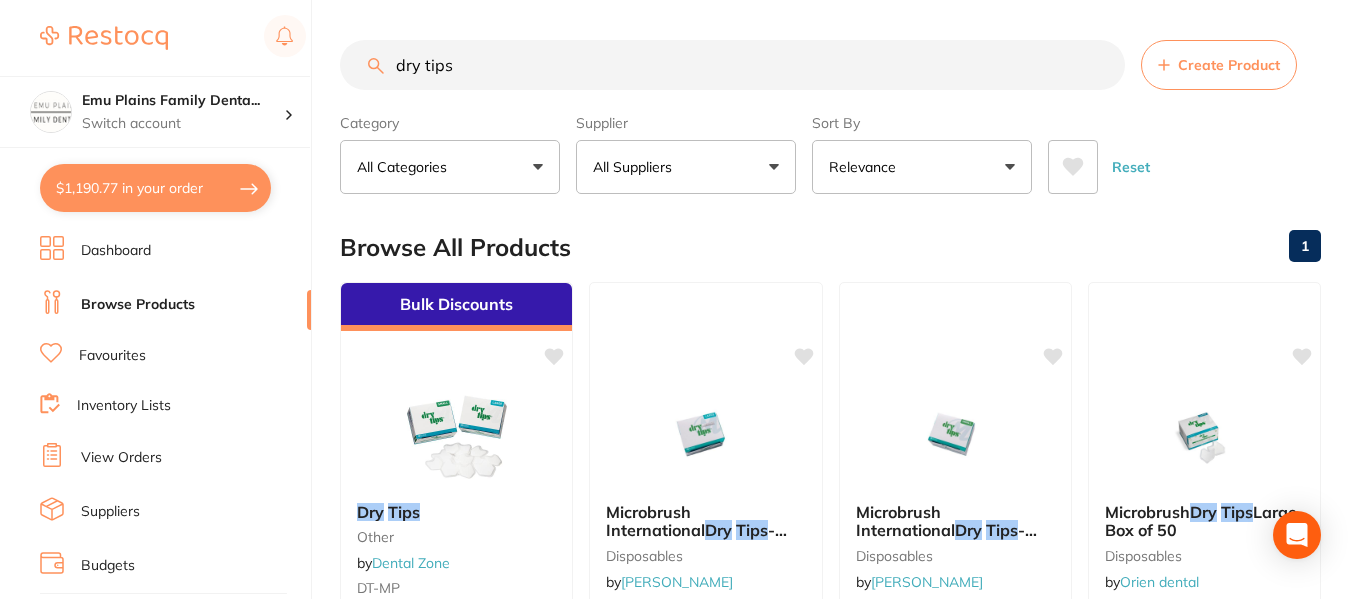 type on "dry tips" 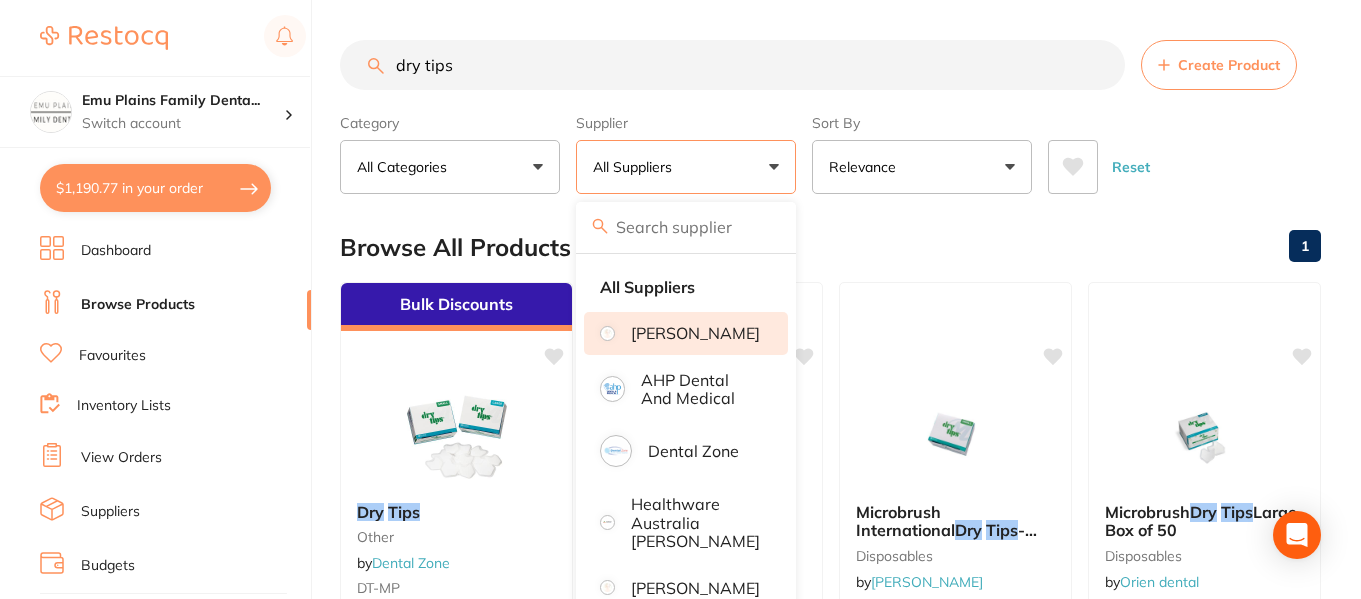 click on "[PERSON_NAME]" at bounding box center [695, 333] 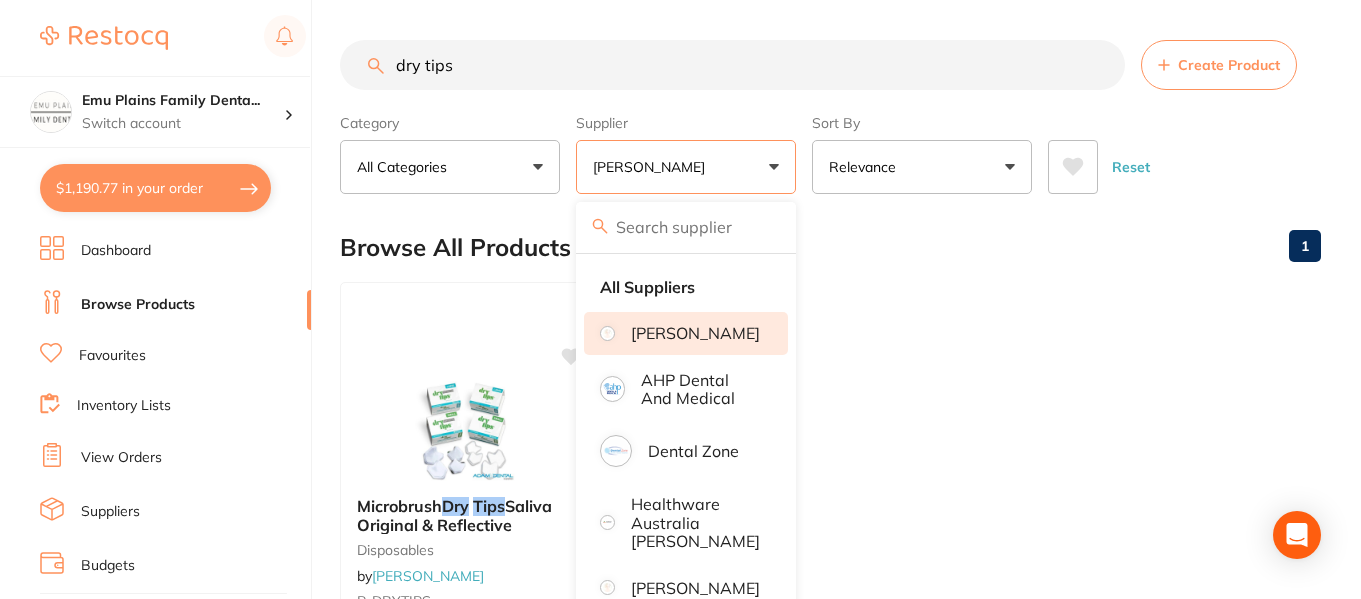 click on "Microbrush  Dry   Tips  Saliva Original & Reflective   disposables by  [PERSON_NAME] P-DRYTIPS   4 options available   from $21.41 Add to cart Save to list" at bounding box center (830, 569) 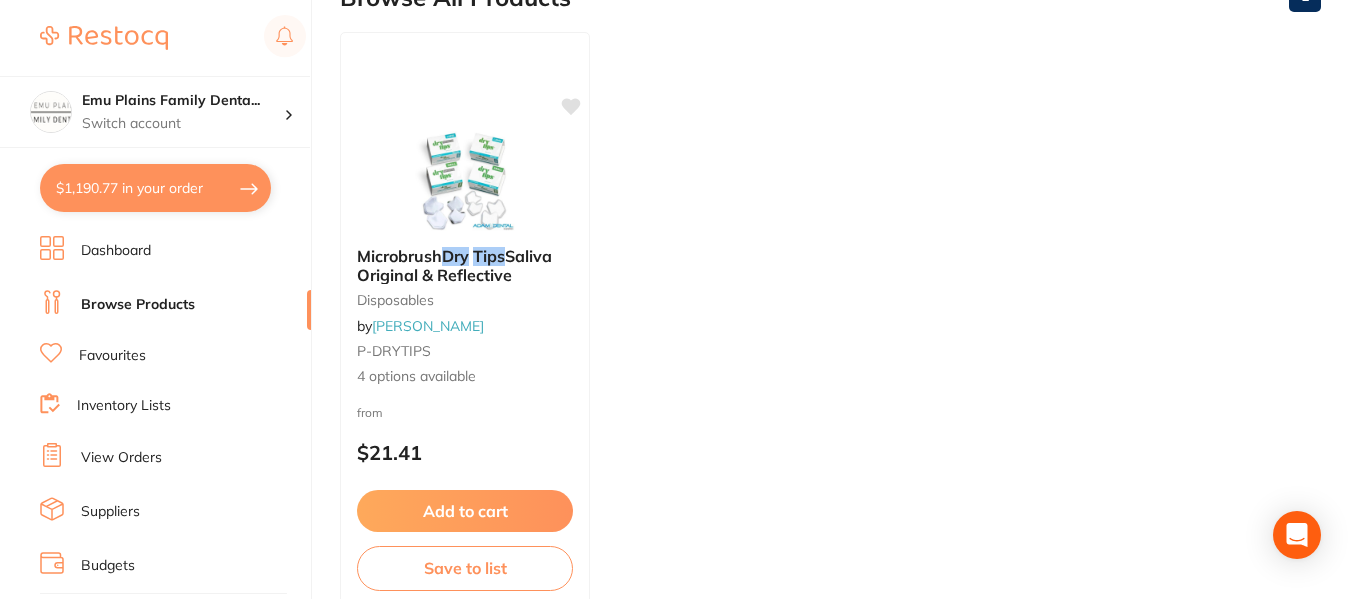 scroll, scrollTop: 251, scrollLeft: 0, axis: vertical 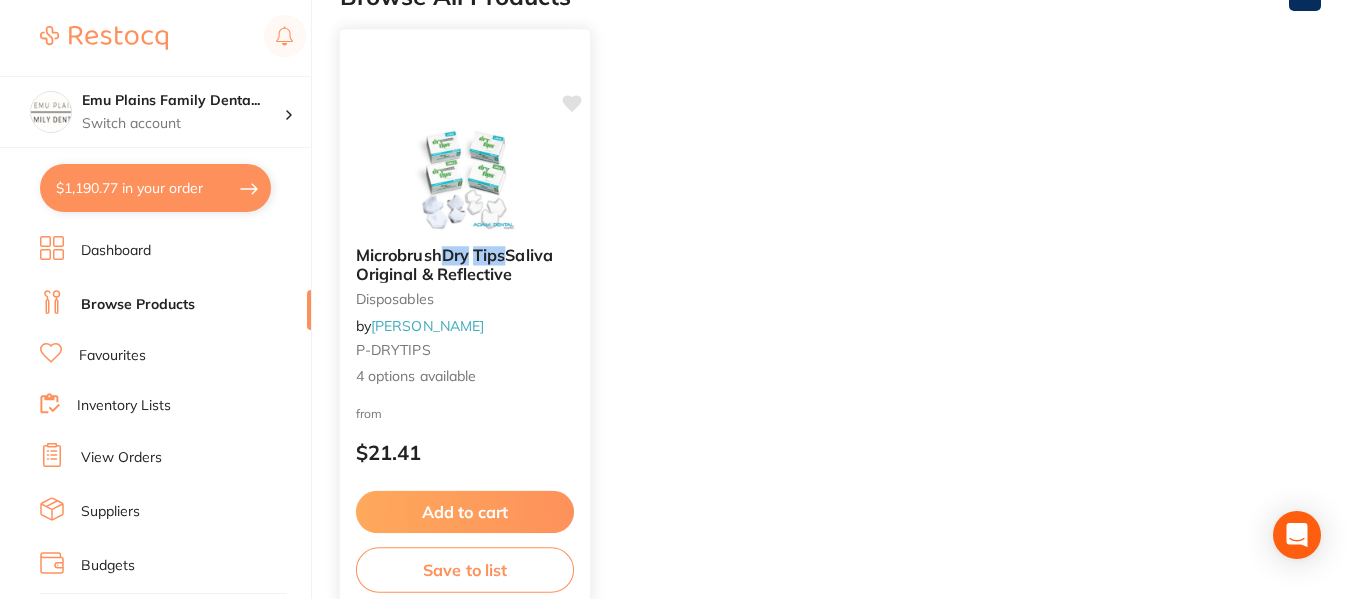 click at bounding box center [464, 179] 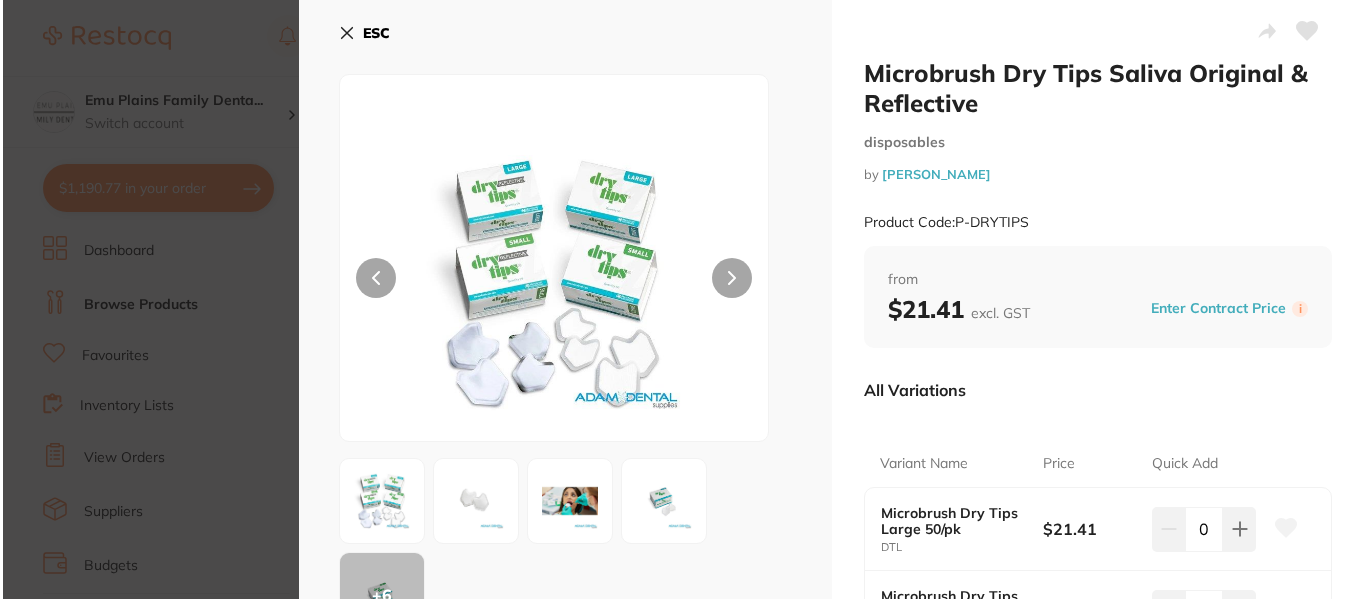 scroll, scrollTop: 0, scrollLeft: 0, axis: both 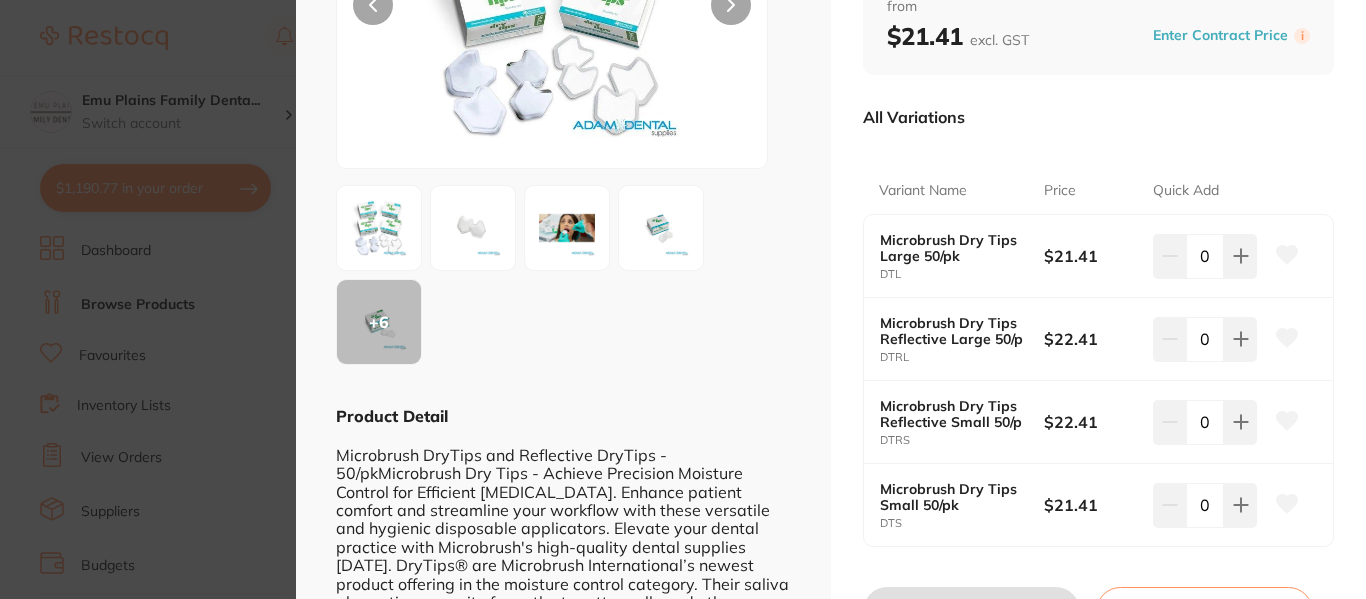 click at bounding box center [473, 228] 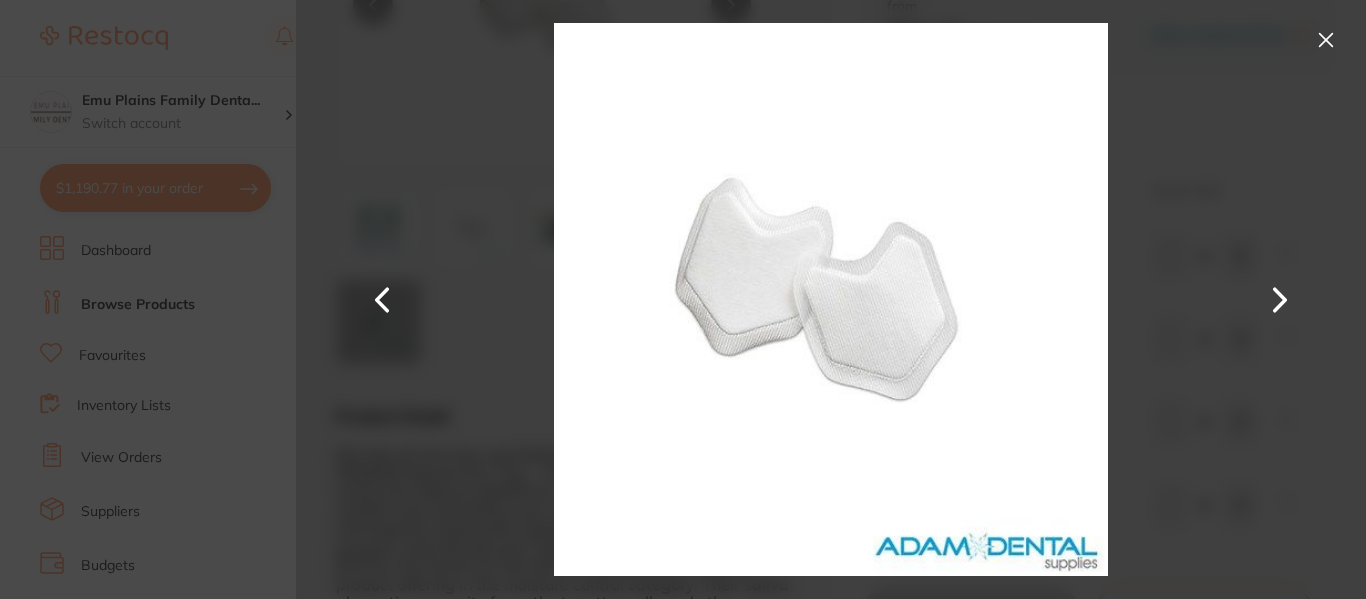 click at bounding box center [1280, 300] 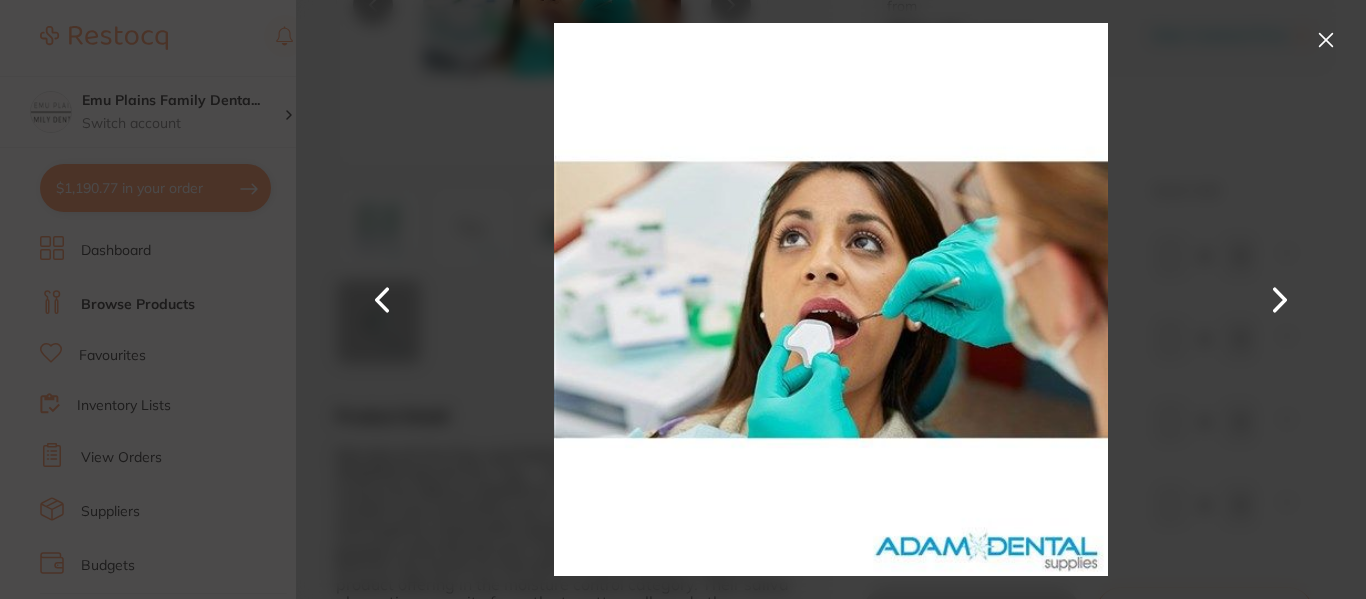 click at bounding box center (1280, 300) 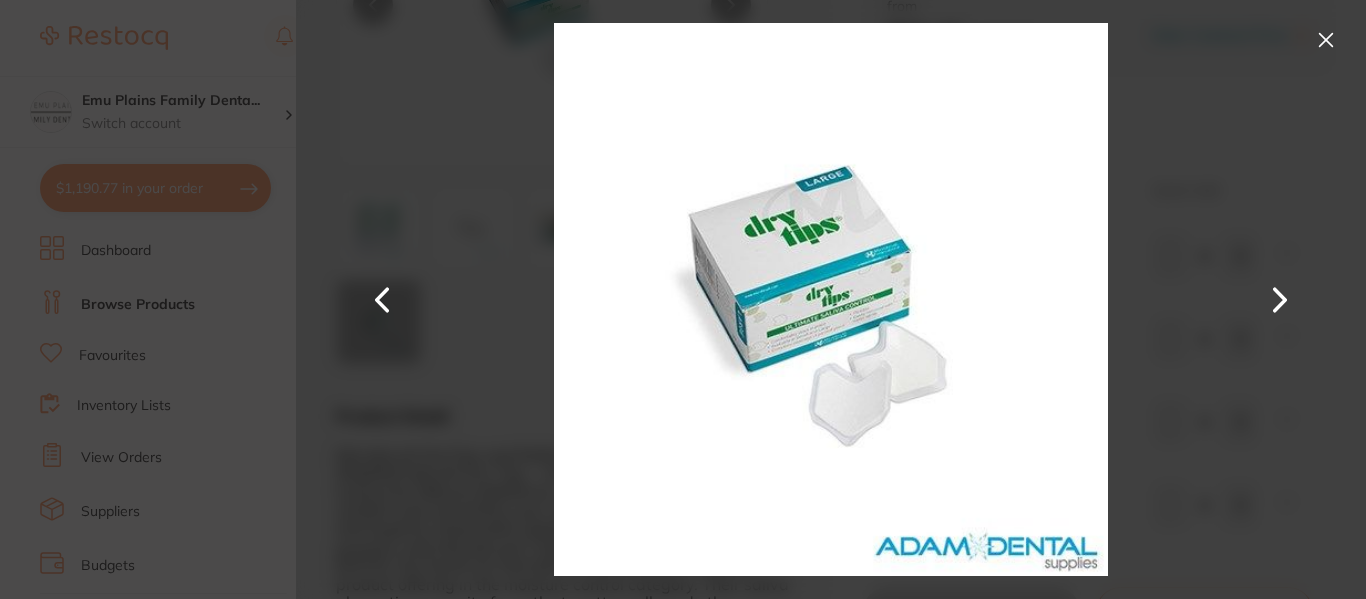 click at bounding box center (1280, 300) 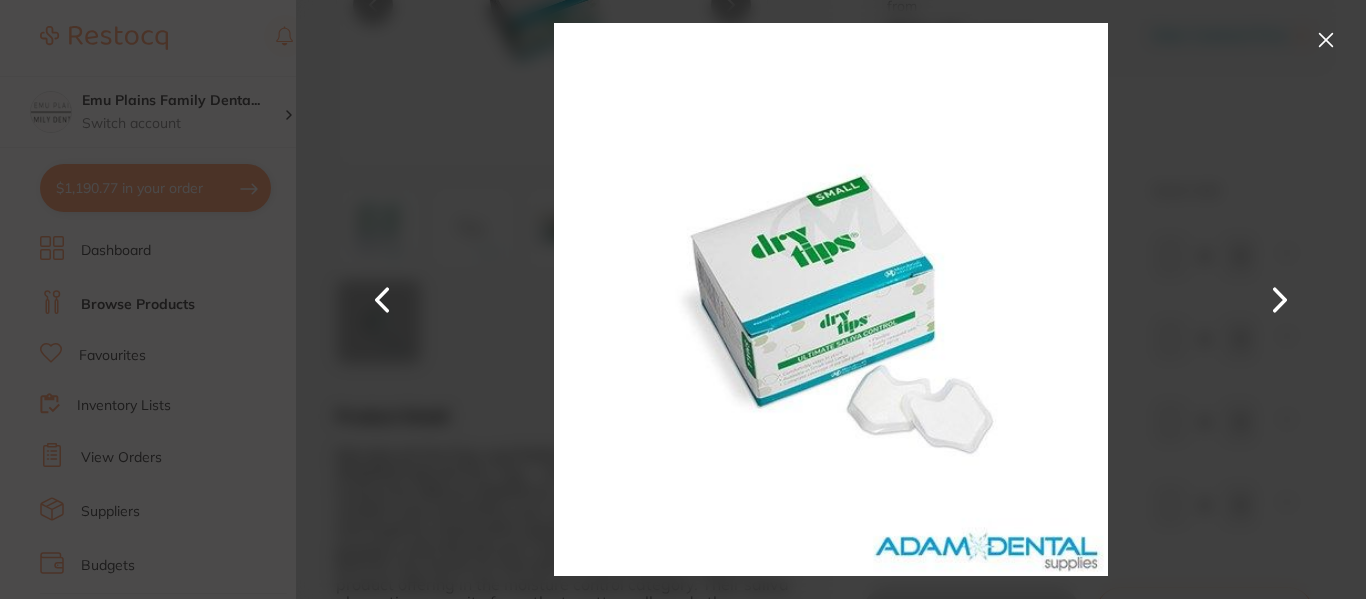 click at bounding box center (1280, 300) 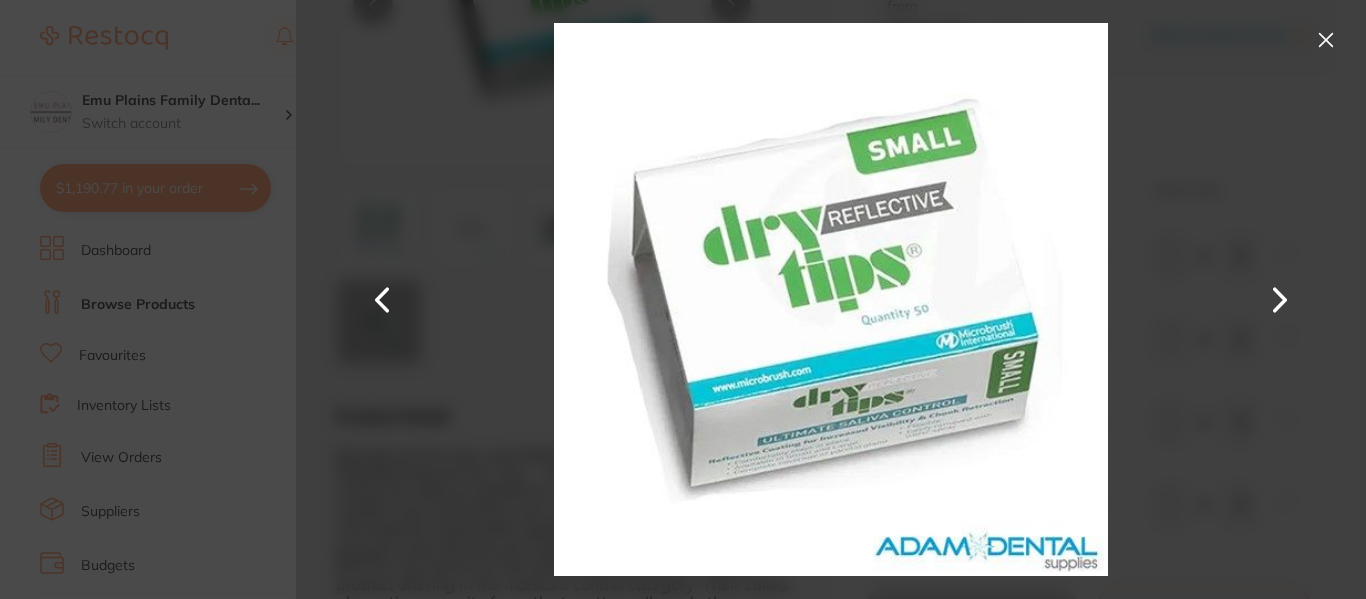 click at bounding box center [1280, 300] 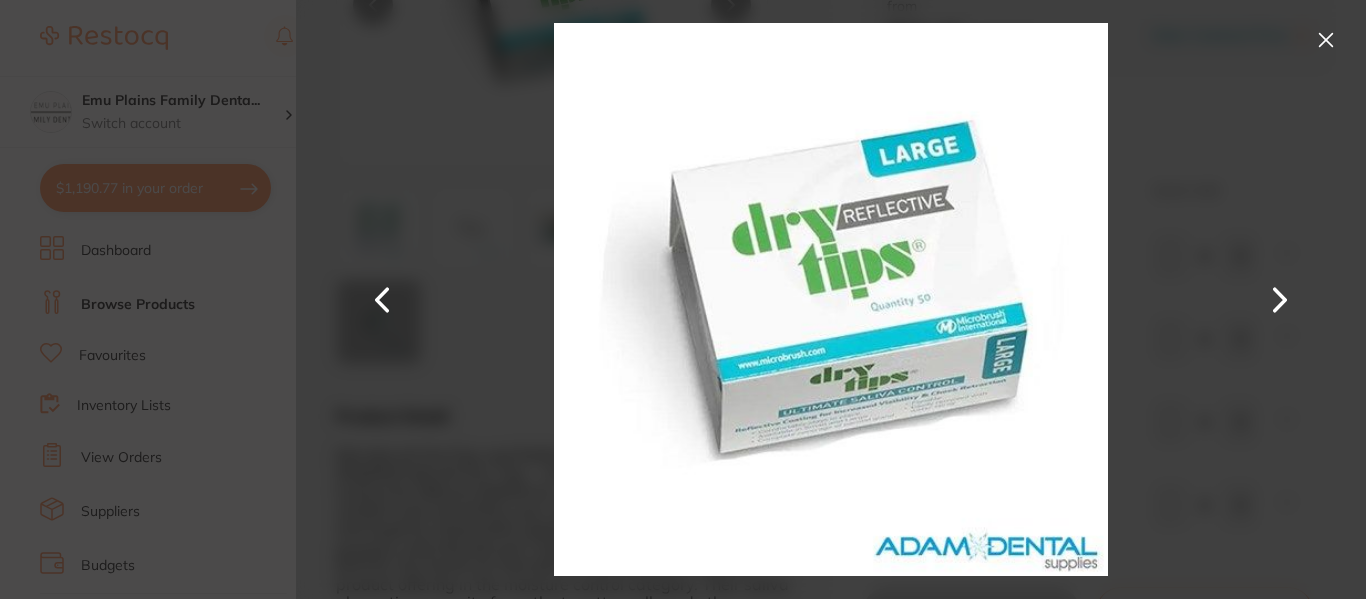 click at bounding box center [1326, 40] 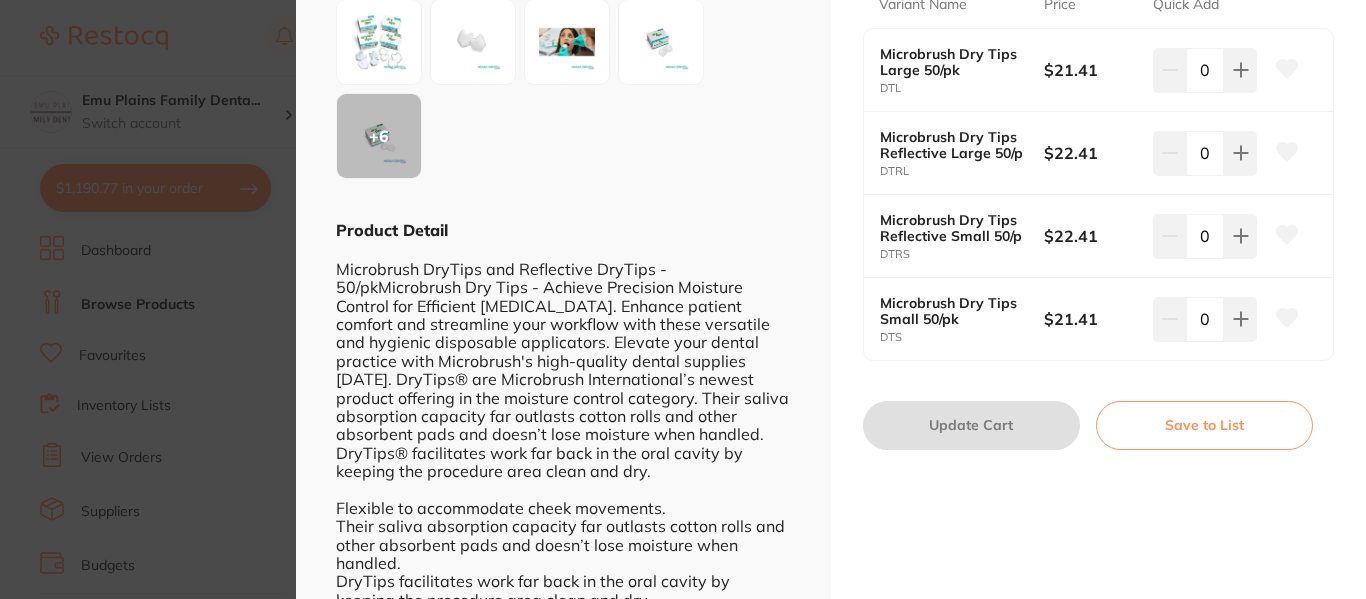 scroll, scrollTop: 289, scrollLeft: 0, axis: vertical 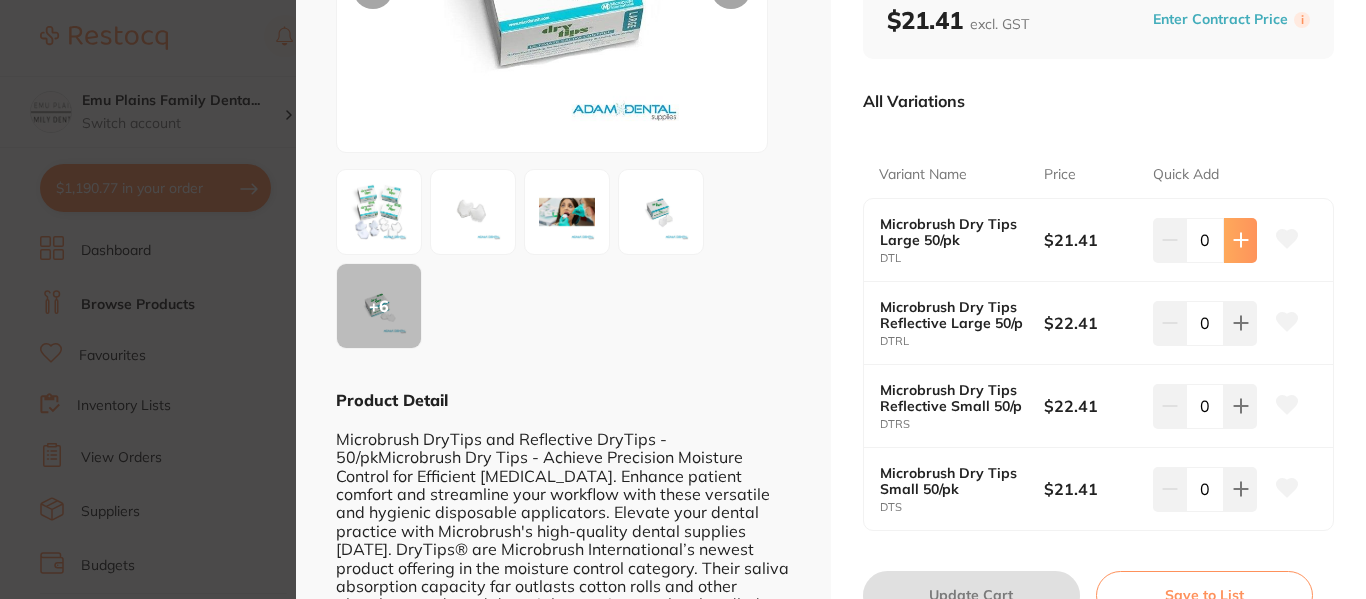 click 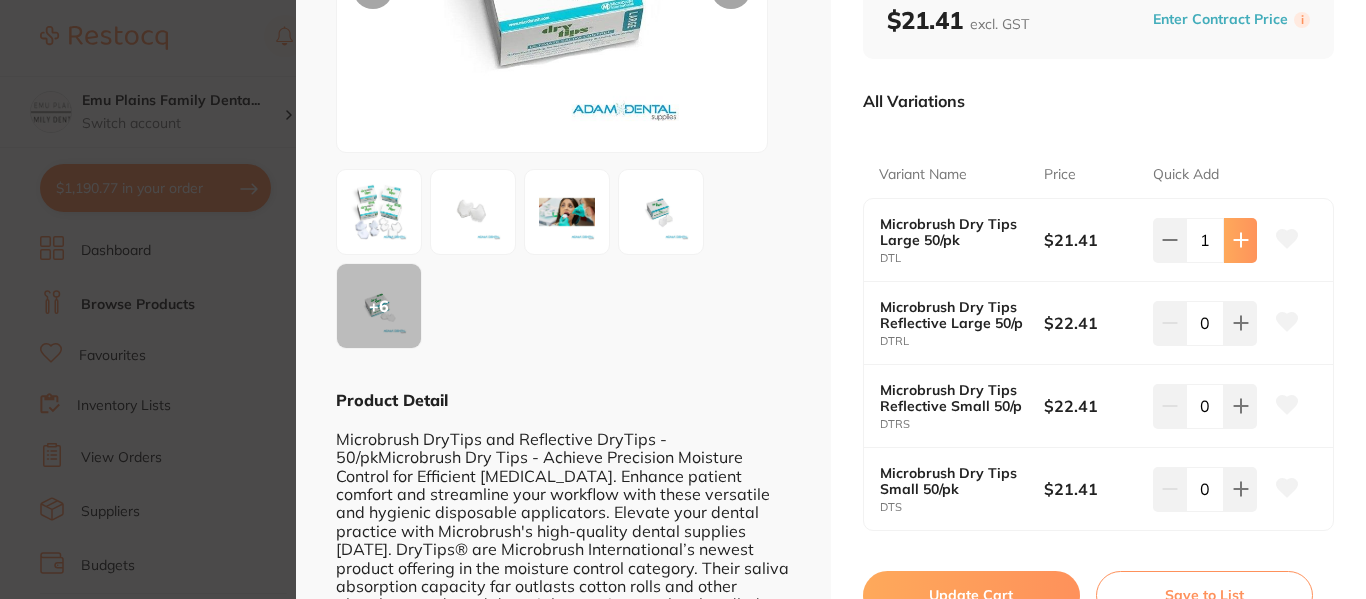 click 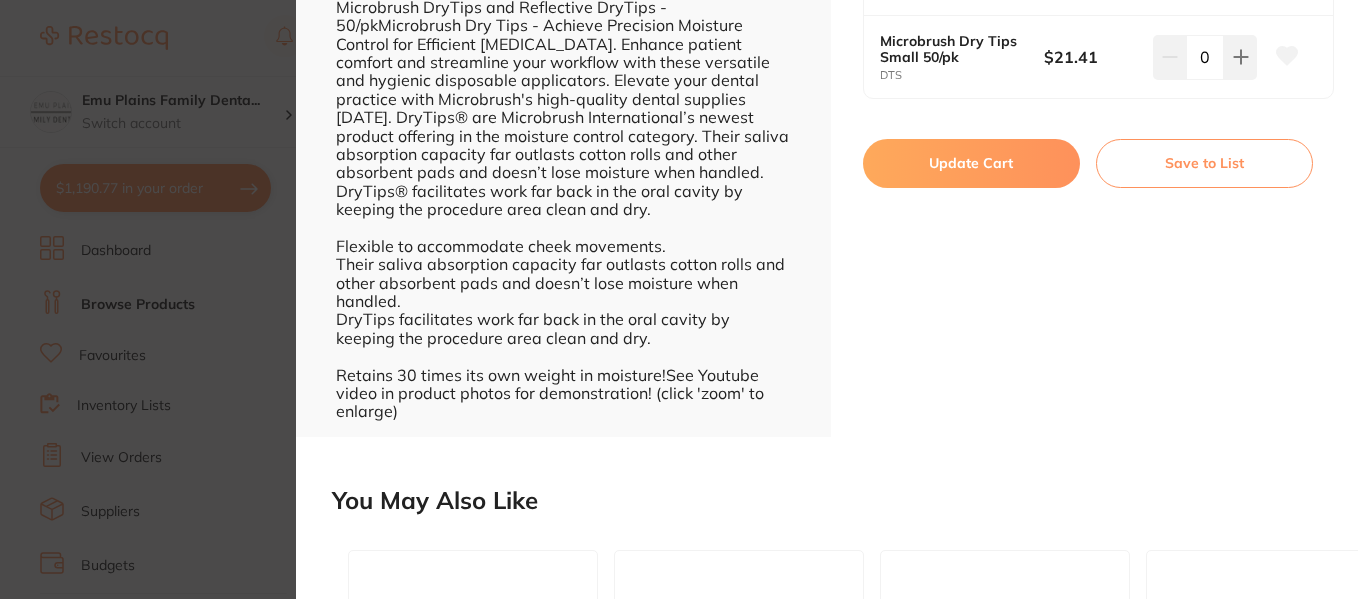scroll, scrollTop: 722, scrollLeft: 0, axis: vertical 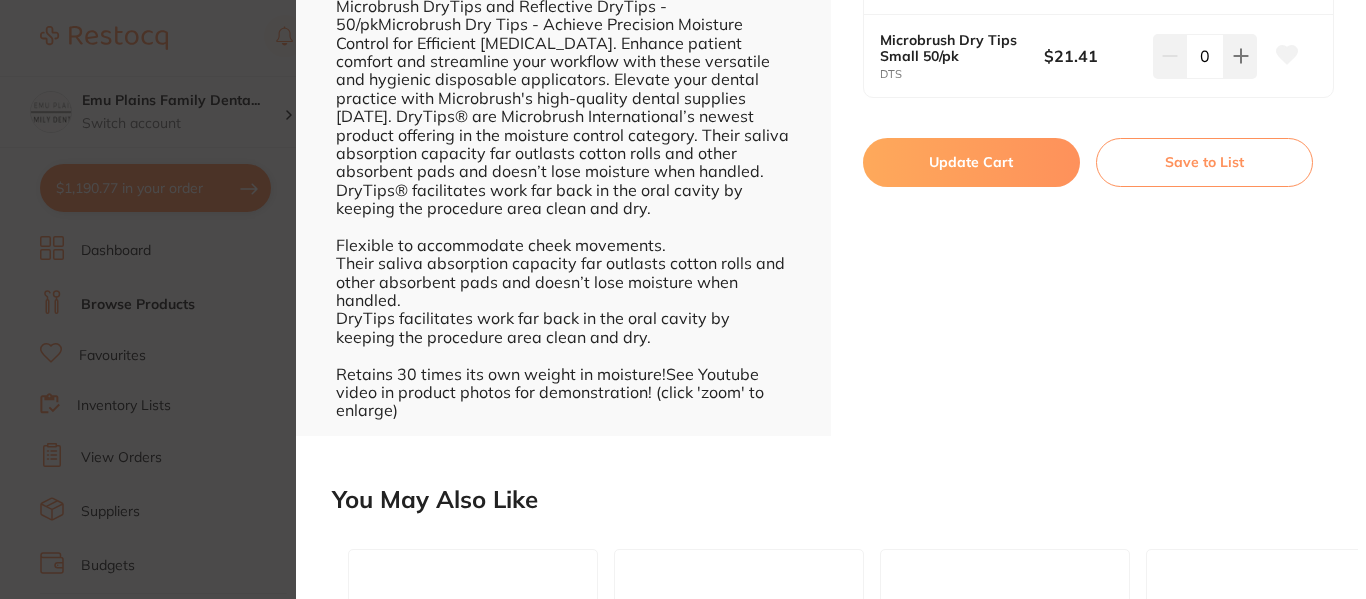 click on "Update Cart" at bounding box center [971, 162] 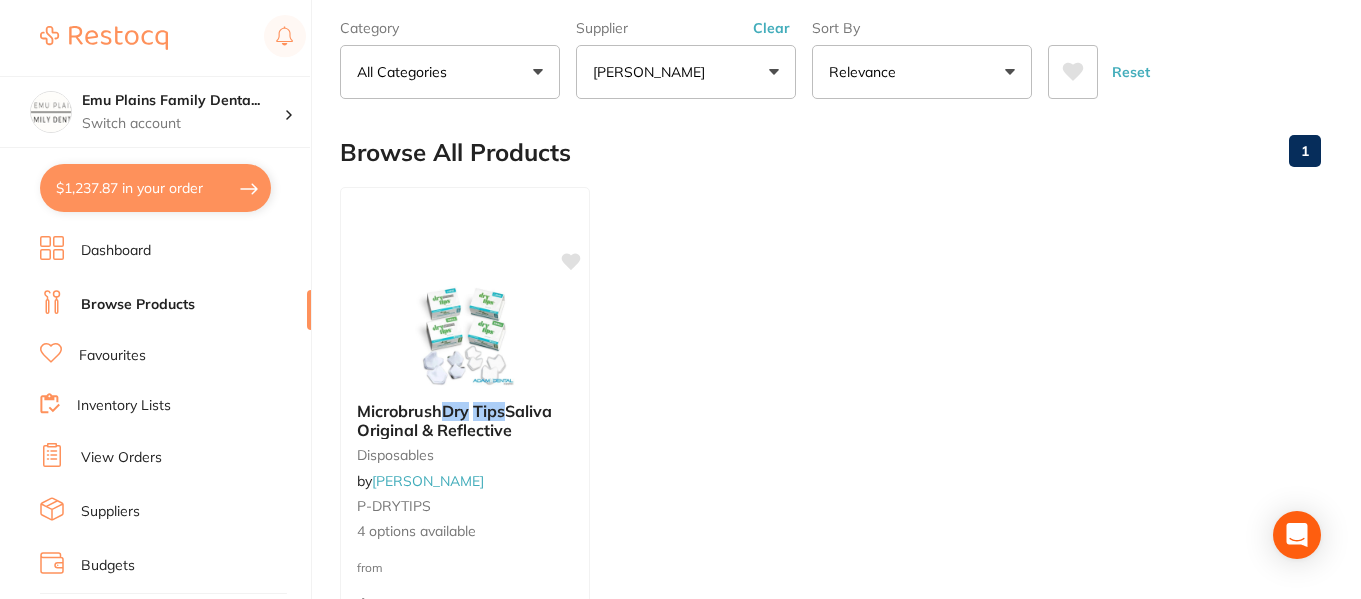 scroll, scrollTop: 94, scrollLeft: 0, axis: vertical 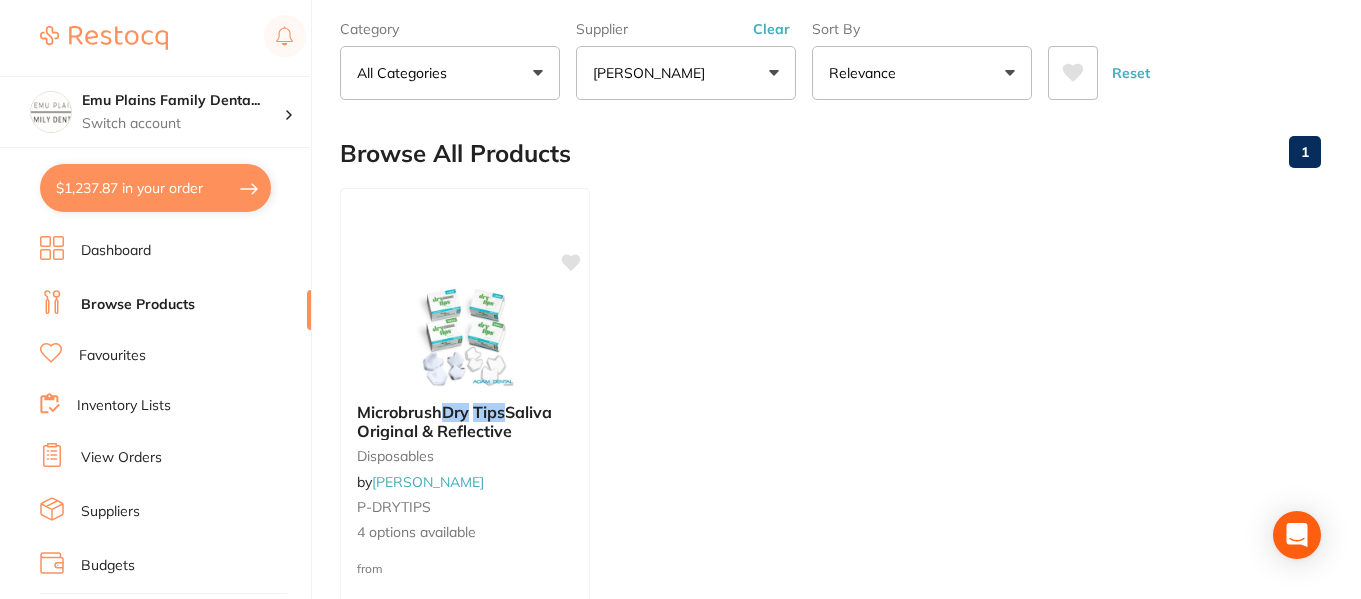 click on "Clear" at bounding box center [771, 29] 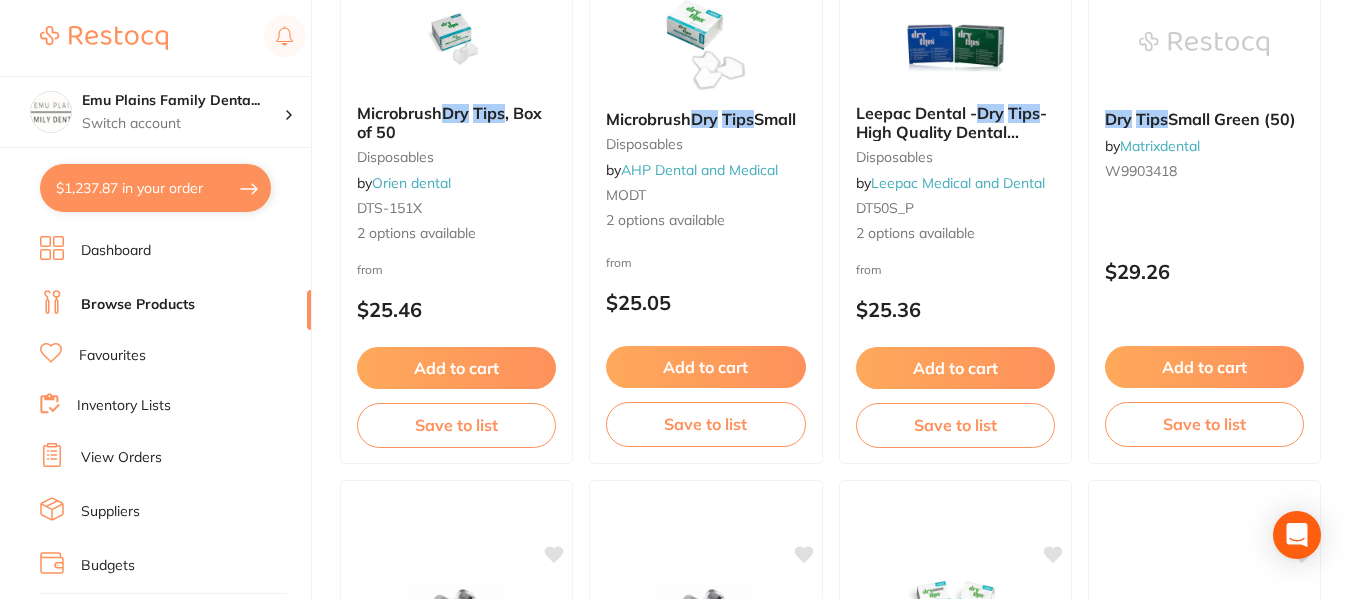 scroll, scrollTop: 1577, scrollLeft: 0, axis: vertical 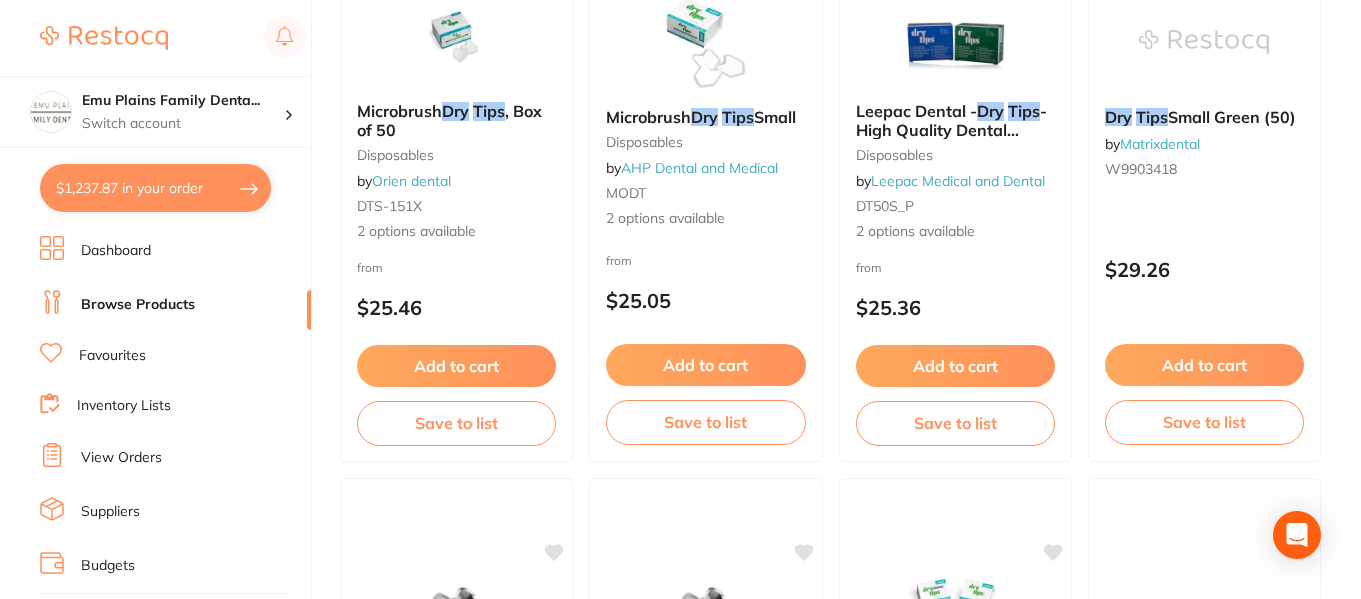 click on "$1,237.87   in your order" at bounding box center (155, 188) 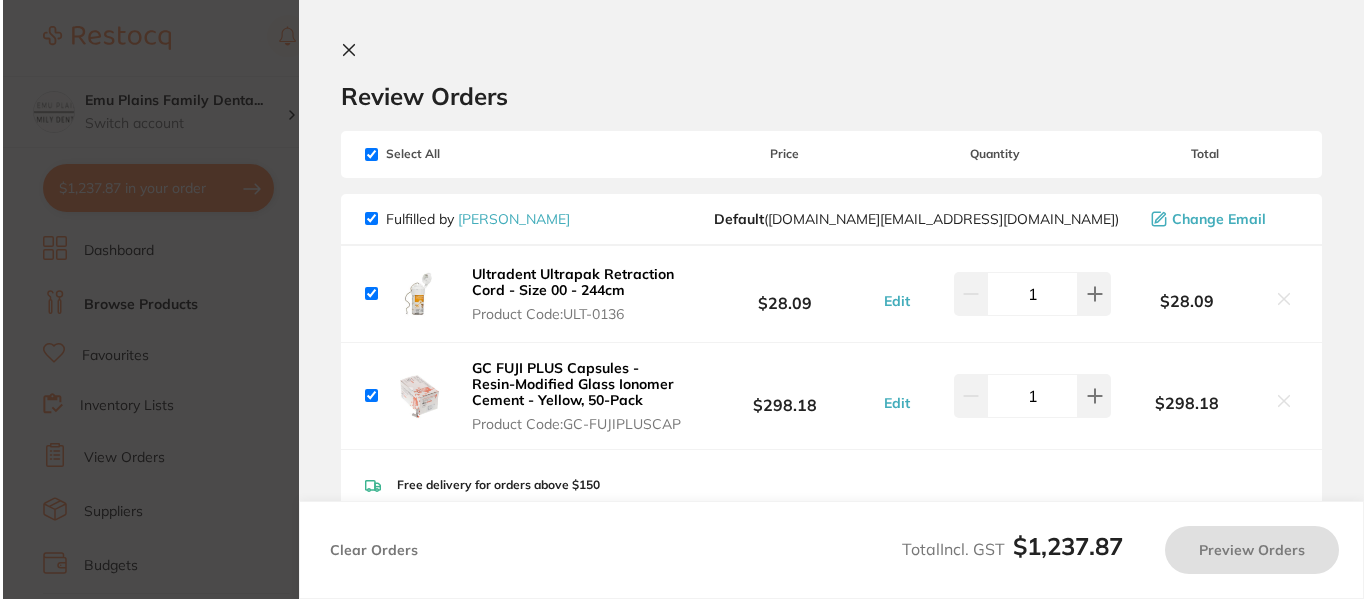 scroll, scrollTop: 0, scrollLeft: 0, axis: both 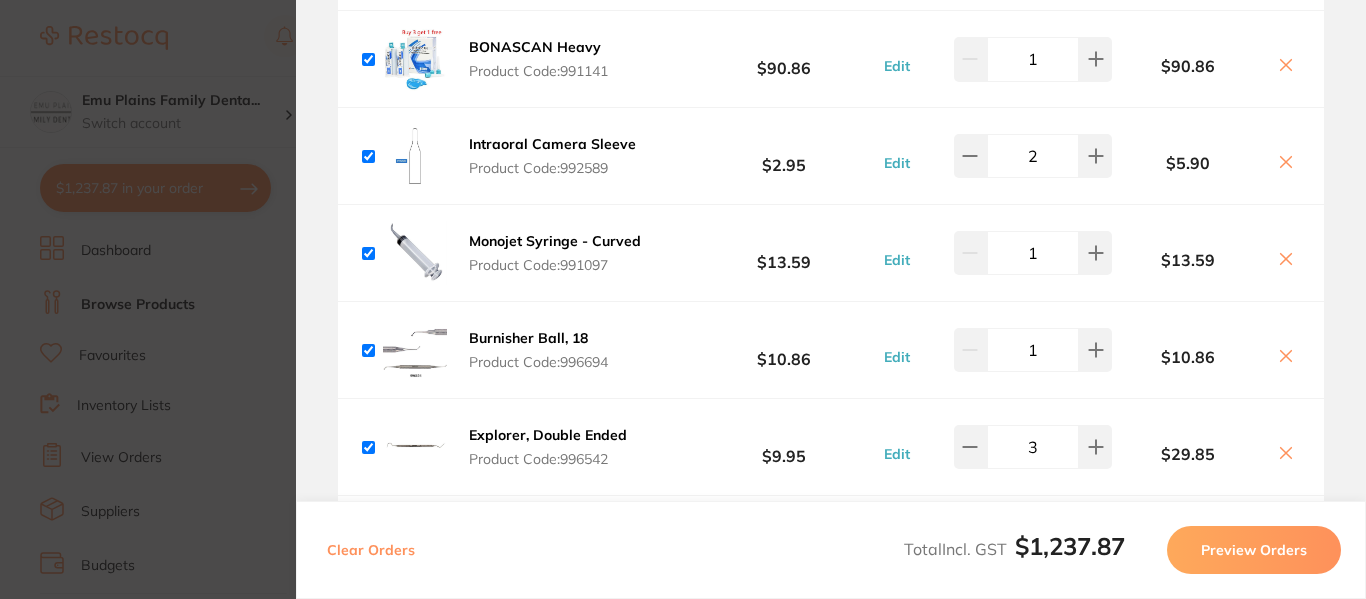 click on "$90.86" at bounding box center (1206, 59) 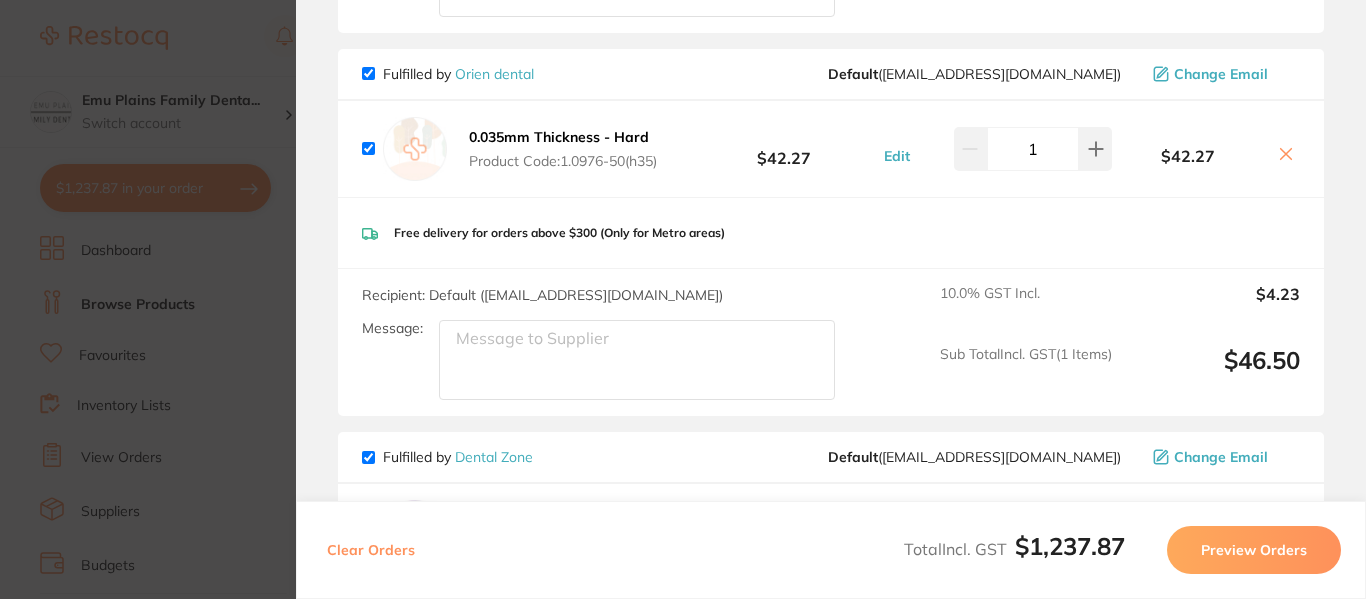 scroll, scrollTop: 3334, scrollLeft: 0, axis: vertical 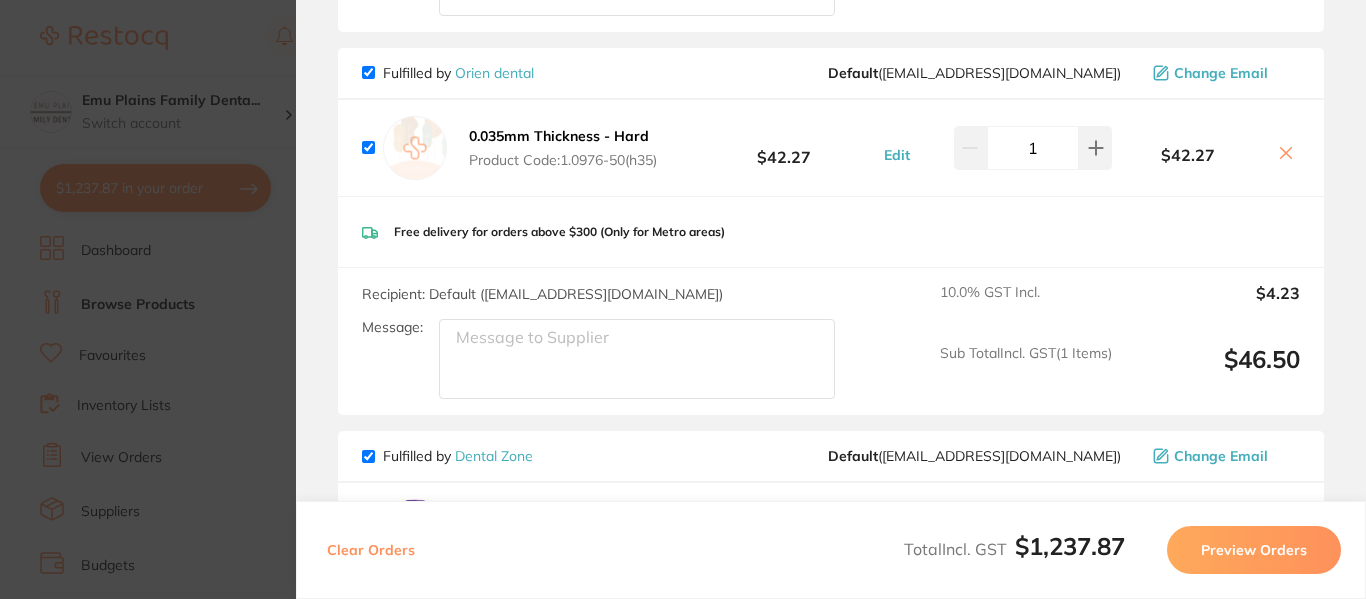 click on "Product Code:  1.0976-50(h35)" at bounding box center (563, 160) 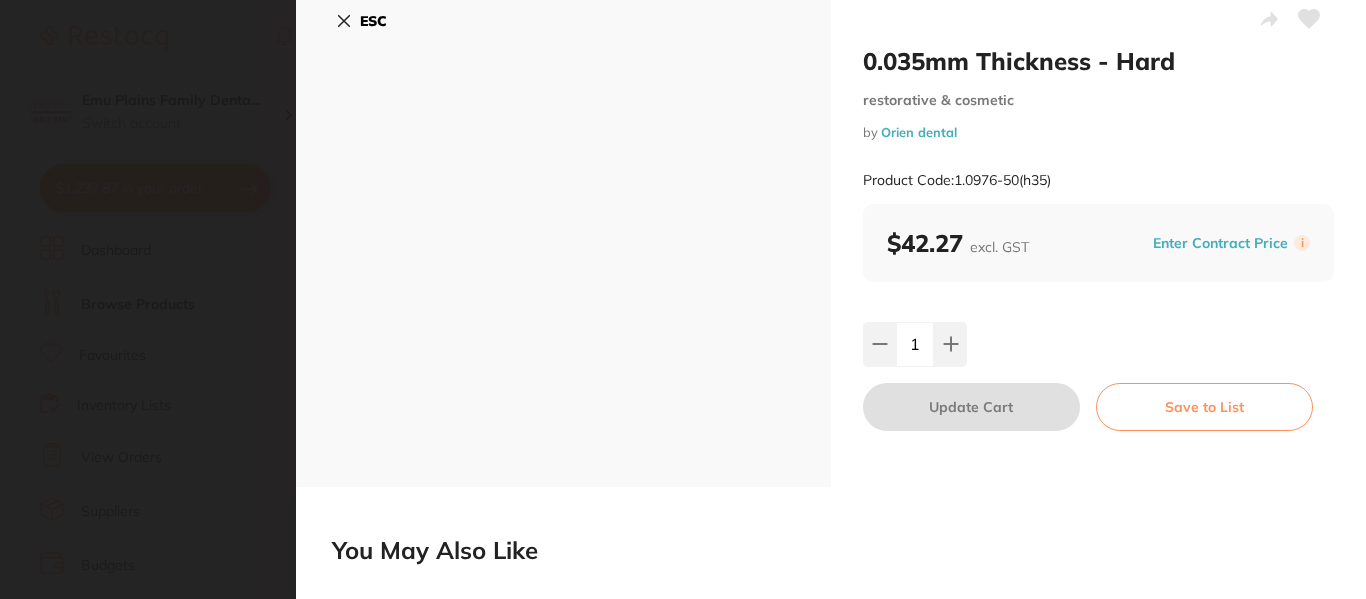 scroll, scrollTop: 5, scrollLeft: 0, axis: vertical 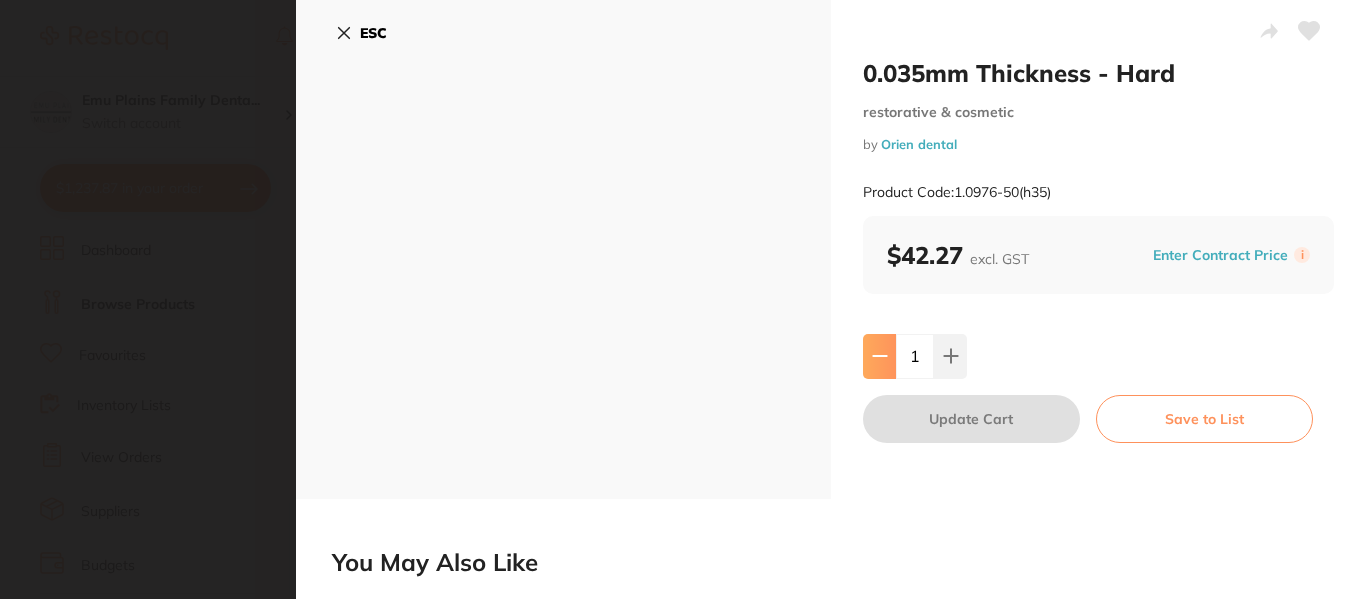 click 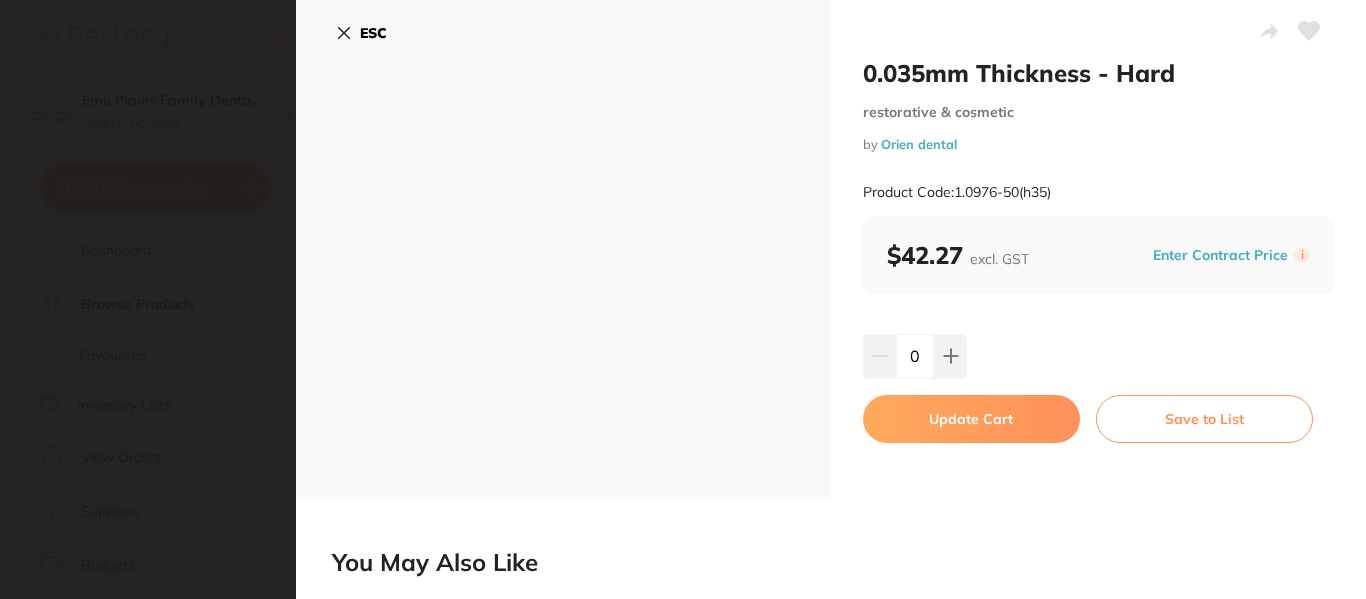 click on "Update Cart" at bounding box center [971, 419] 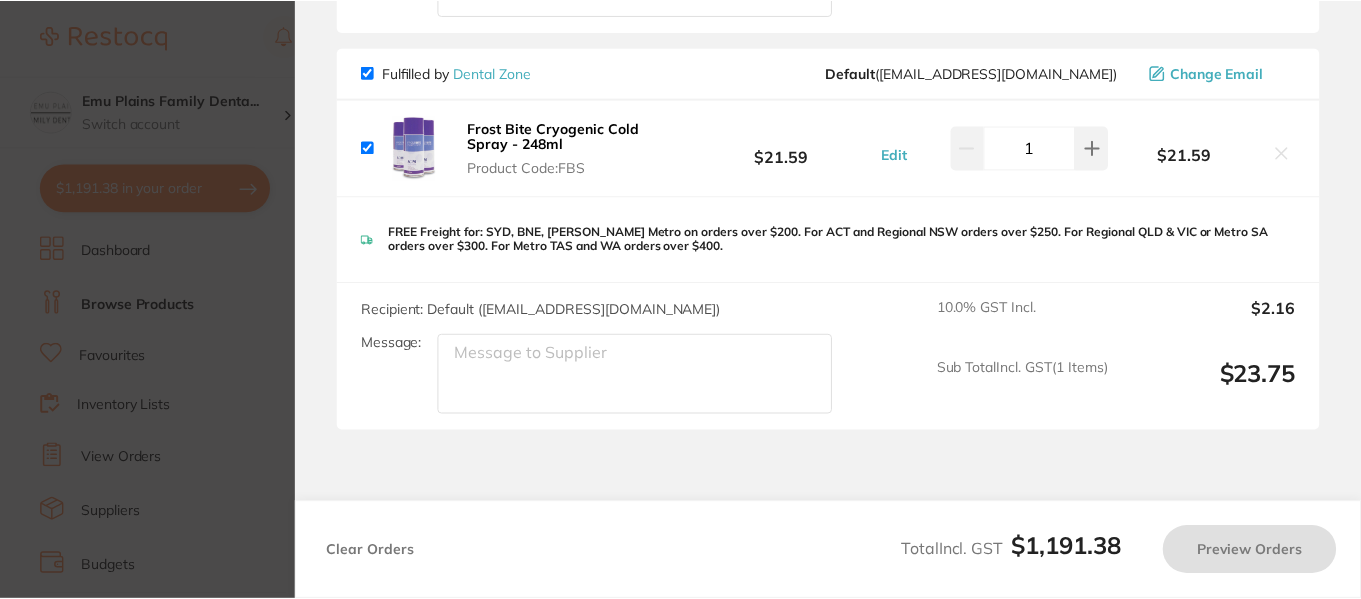 scroll, scrollTop: 1577, scrollLeft: 0, axis: vertical 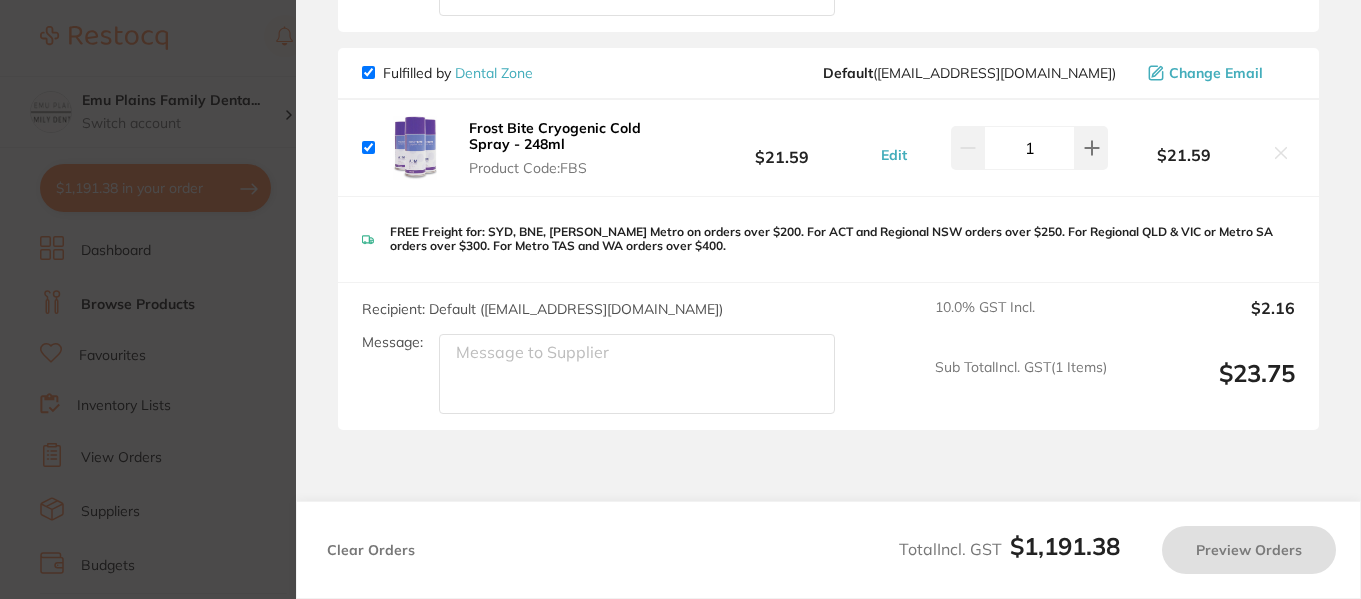 checkbox on "true" 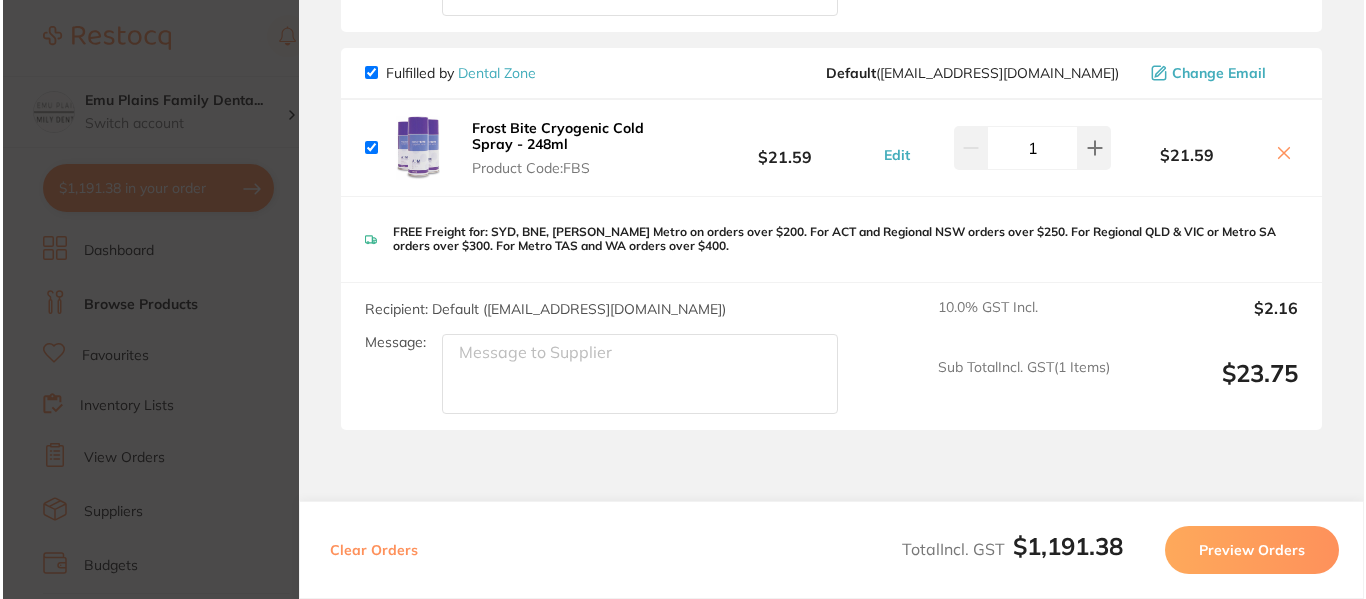 scroll, scrollTop: 0, scrollLeft: 0, axis: both 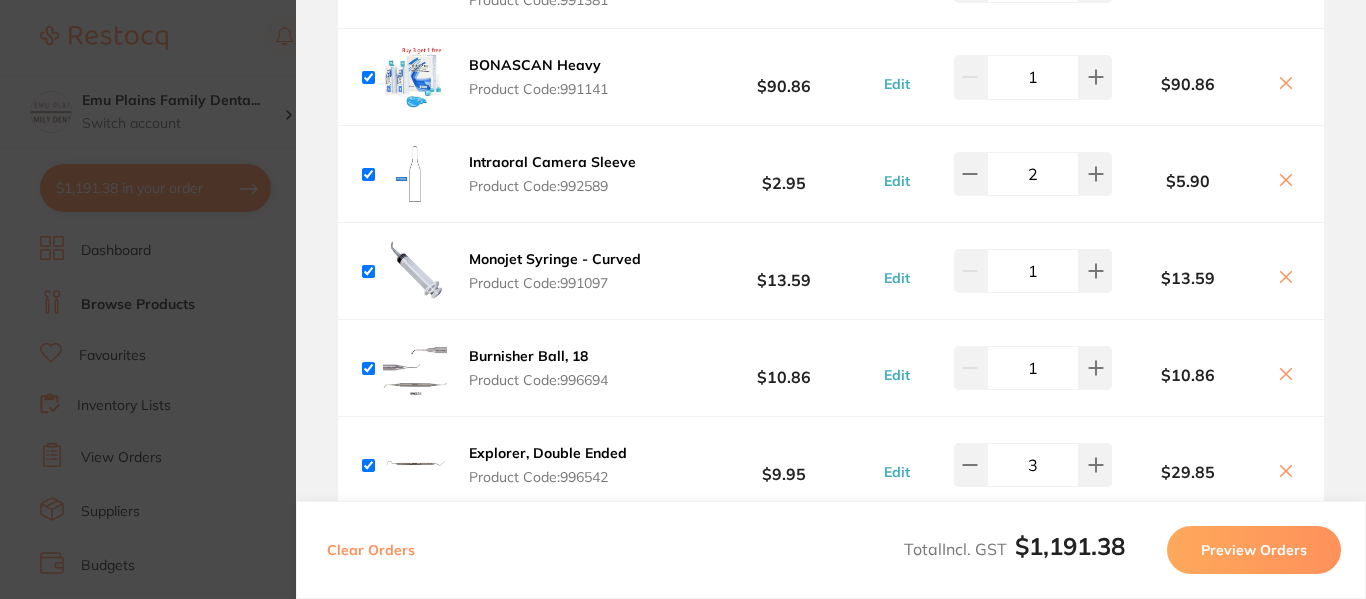 click on "Intraoral Camera Sleeve" at bounding box center (552, 162) 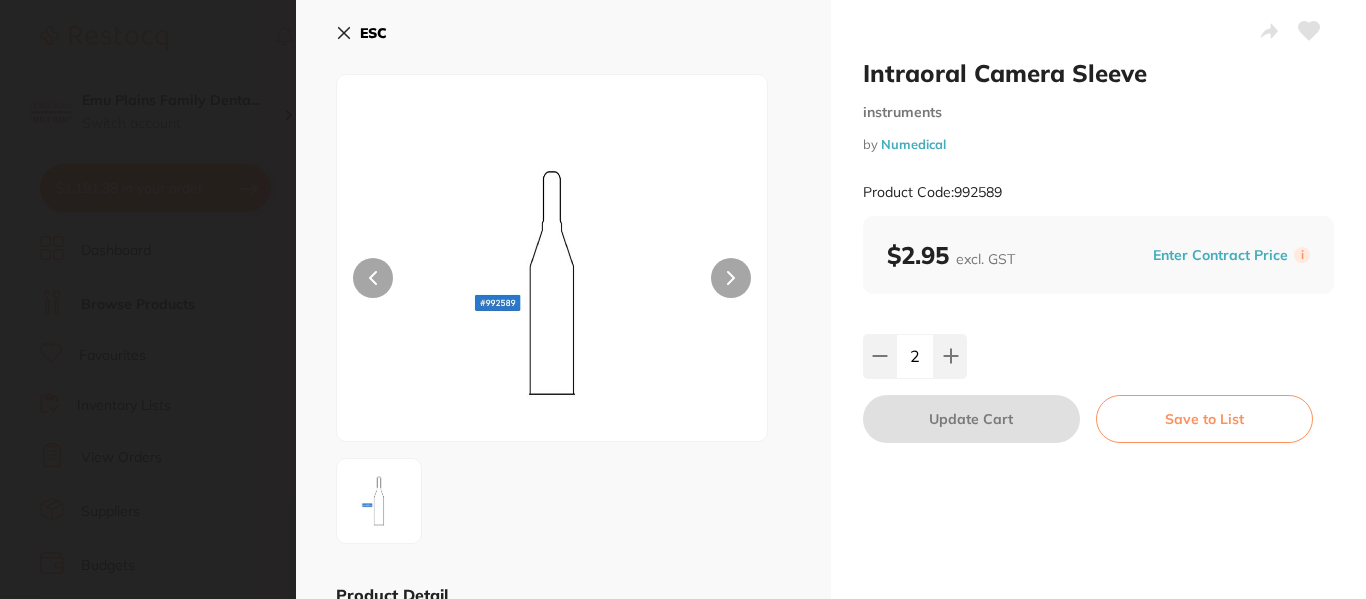 click 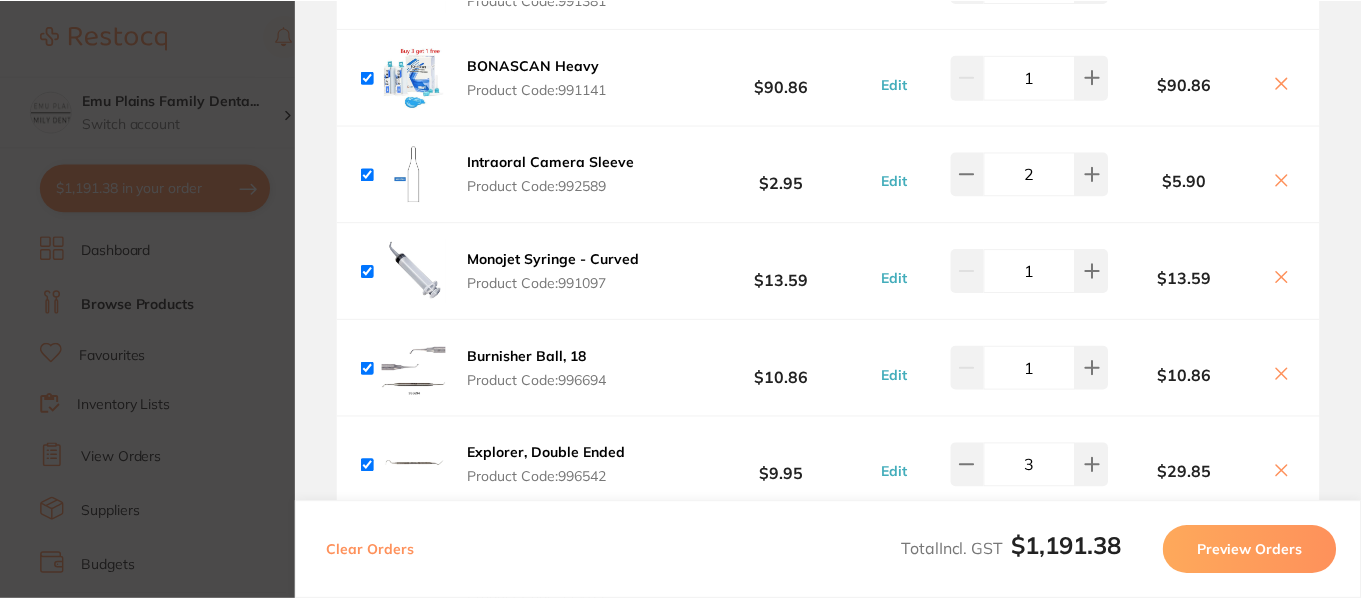 scroll, scrollTop: 1577, scrollLeft: 0, axis: vertical 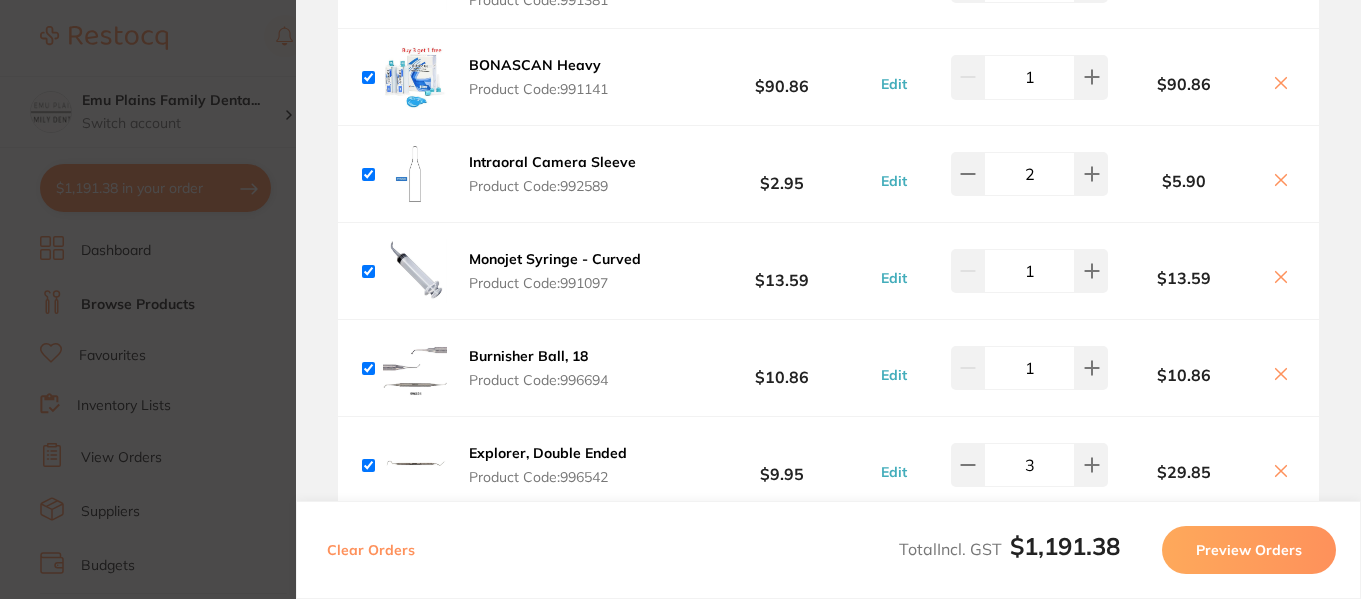 click on "Update RRP Set your pre negotiated price for this item. Item Agreed RRP (excl. GST) --   Update as new default RRP Update RRP Review Orders Your orders are being processed and we will notify you once we have placed the orders. You may close this window Back to Preview Orders Jul 31 2025, 12:32 Henry Schein Halas # 88172 Dentsply Sirona # 86125 Adam Dental # 88171 Numedical # 88173 Dental Zone # 88174 Deliver To Samuel Lin ( Emu Plains Family Dental ) Shop 6 Cnr Great Western Highway, 1 Pyramid St,  Emu Plains NSW 2750 0247049976 info@emuplainsfamilydental.com.au Select All Price Quantity Total Fulfilled by   Henry Schein Halas Default ( customer.care@henryschein.com.au ) Change Email   Ultradent Ultrapak Retraction Cord - Size 00 - 244cm   Product Code:  ULT-0136     $28.09 Edit     1         $28.09   GC FUJI PLUS Capsules - Resin-Modified Glass Ionomer Cement - Yellow, 50-Pack   Product Code:  GC-FUJIPLUSCAP     $298.18 Edit     1         $298.18   Ultradent Ultrapak Retraction Cord - Size 00 - 244cm" at bounding box center (680, 299) 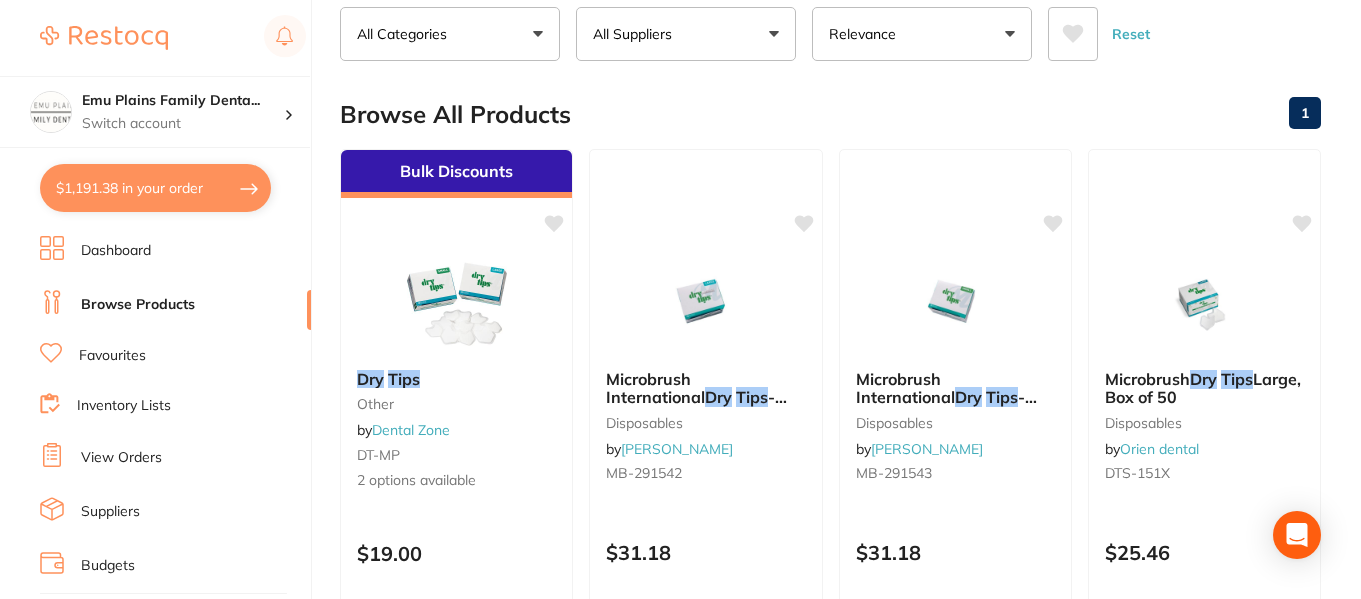 scroll, scrollTop: 0, scrollLeft: 0, axis: both 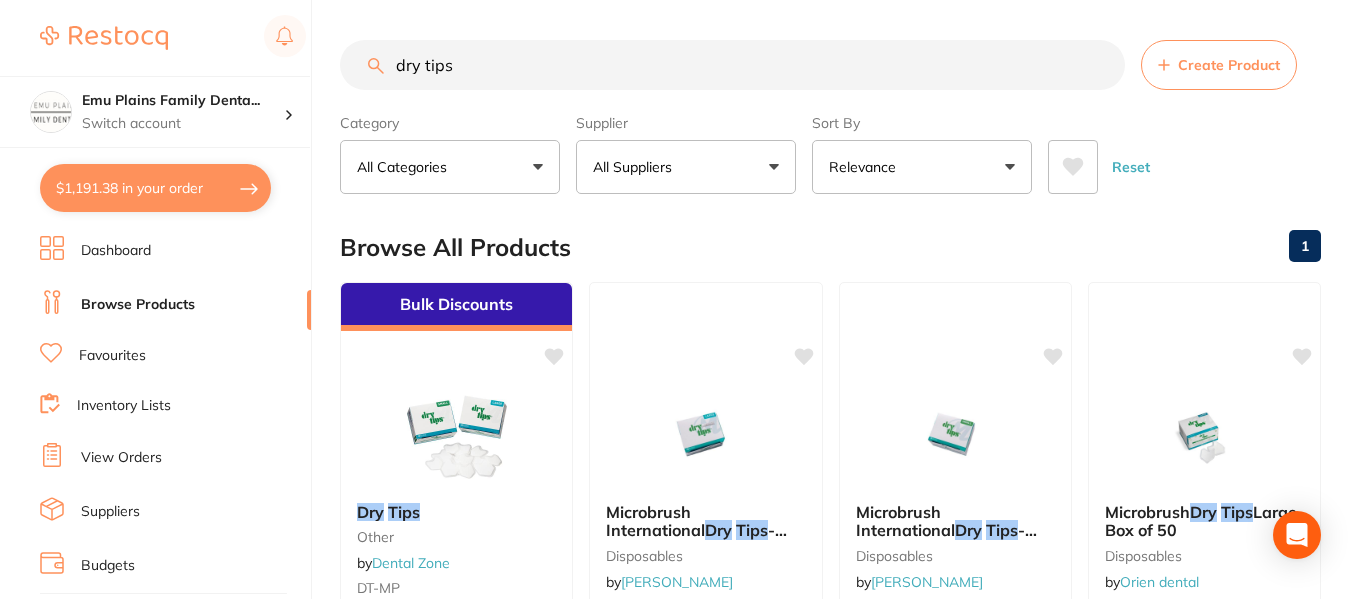 click on "dry tips" at bounding box center [732, 65] 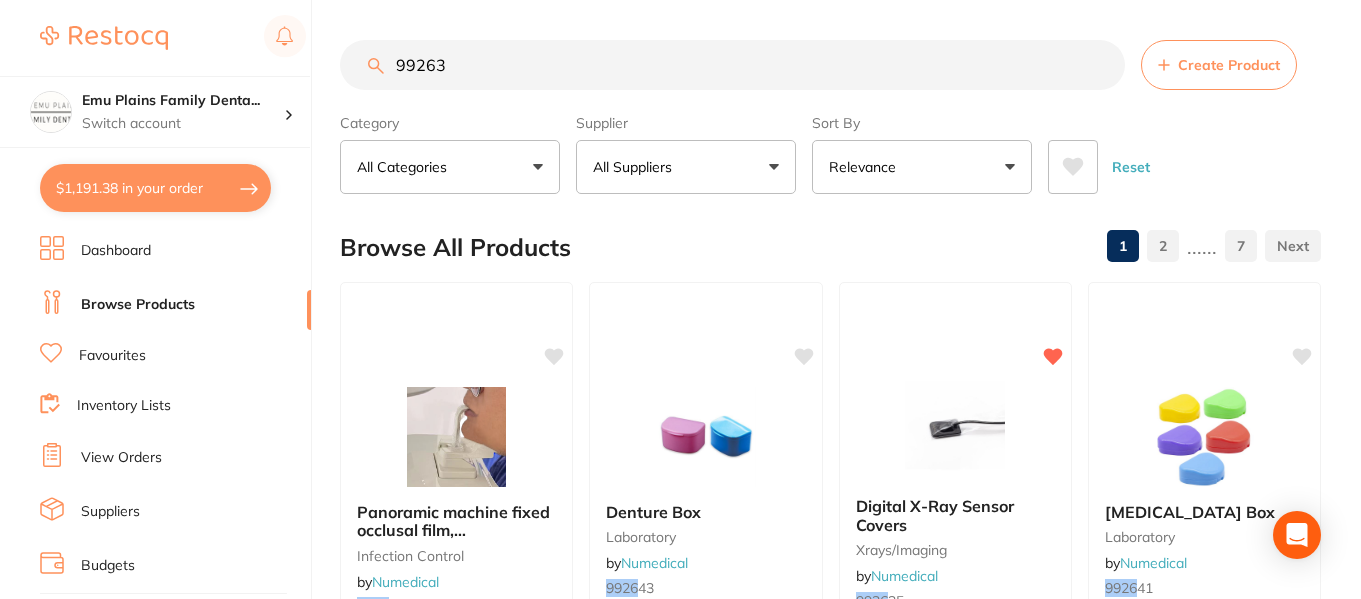 type on "992638" 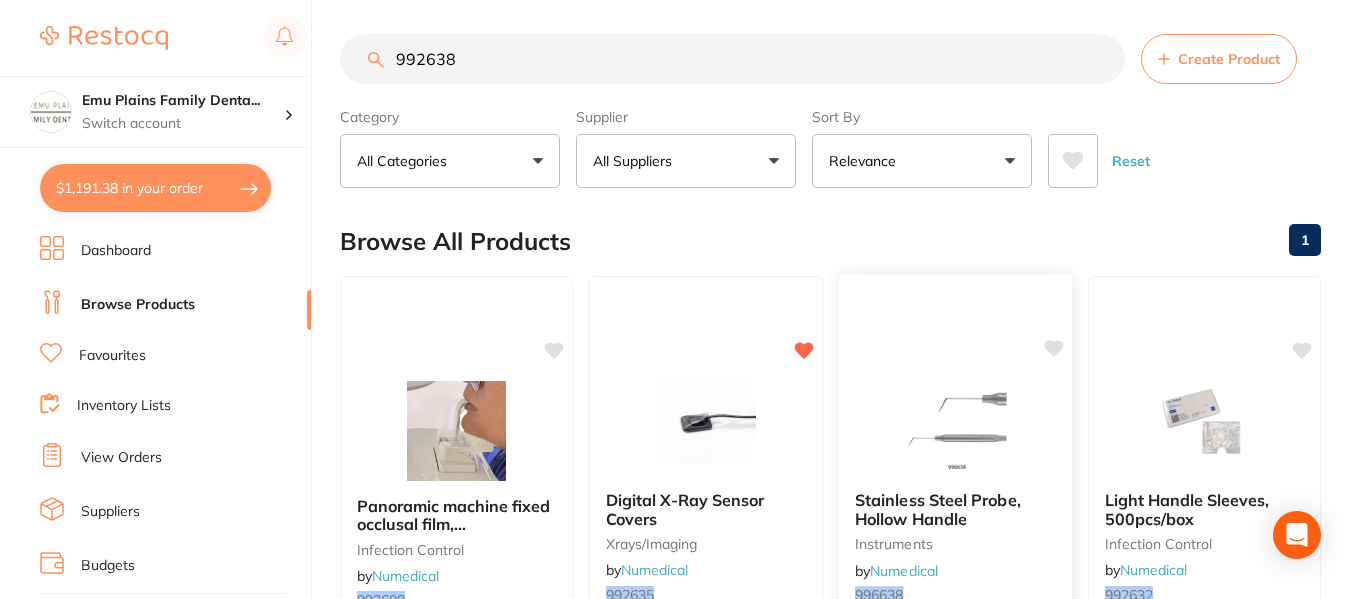 scroll, scrollTop: 0, scrollLeft: 0, axis: both 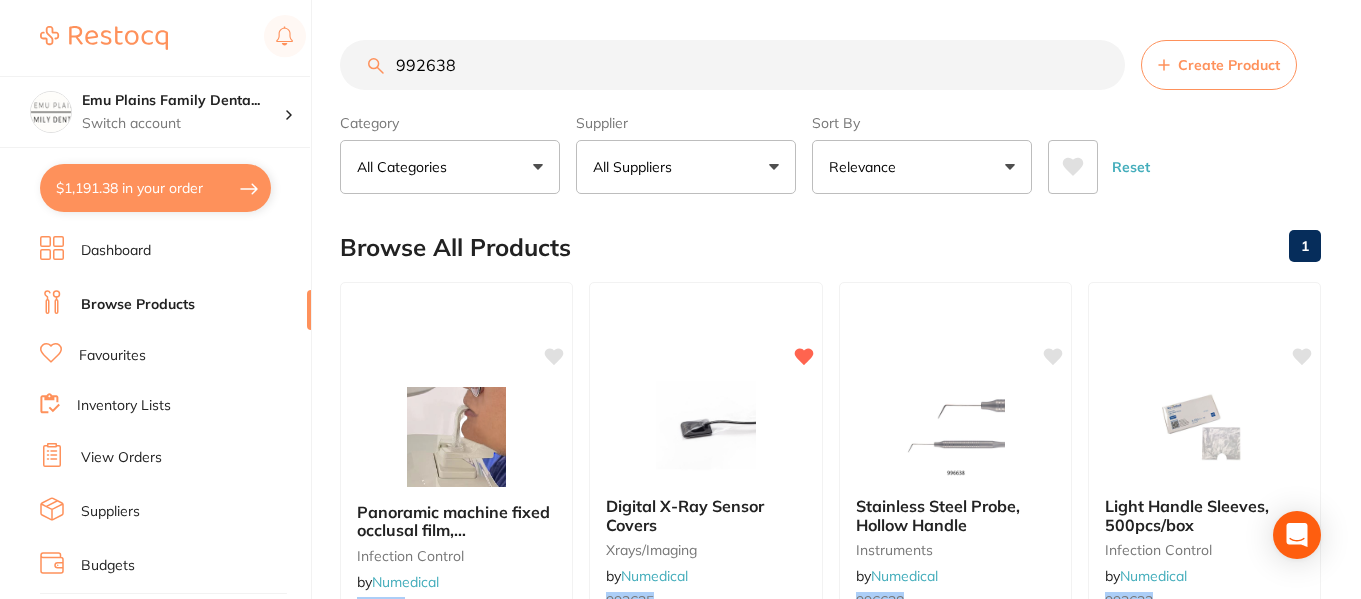 click on "992638" at bounding box center (732, 65) 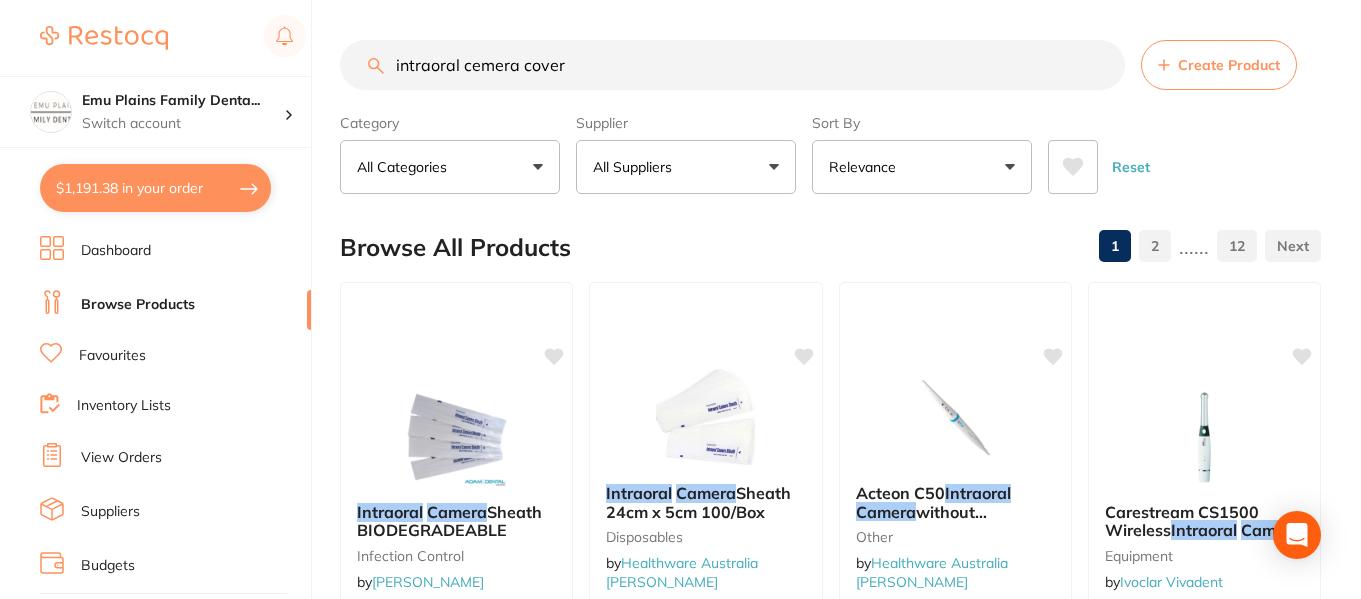 type on "intraoral cemera cover" 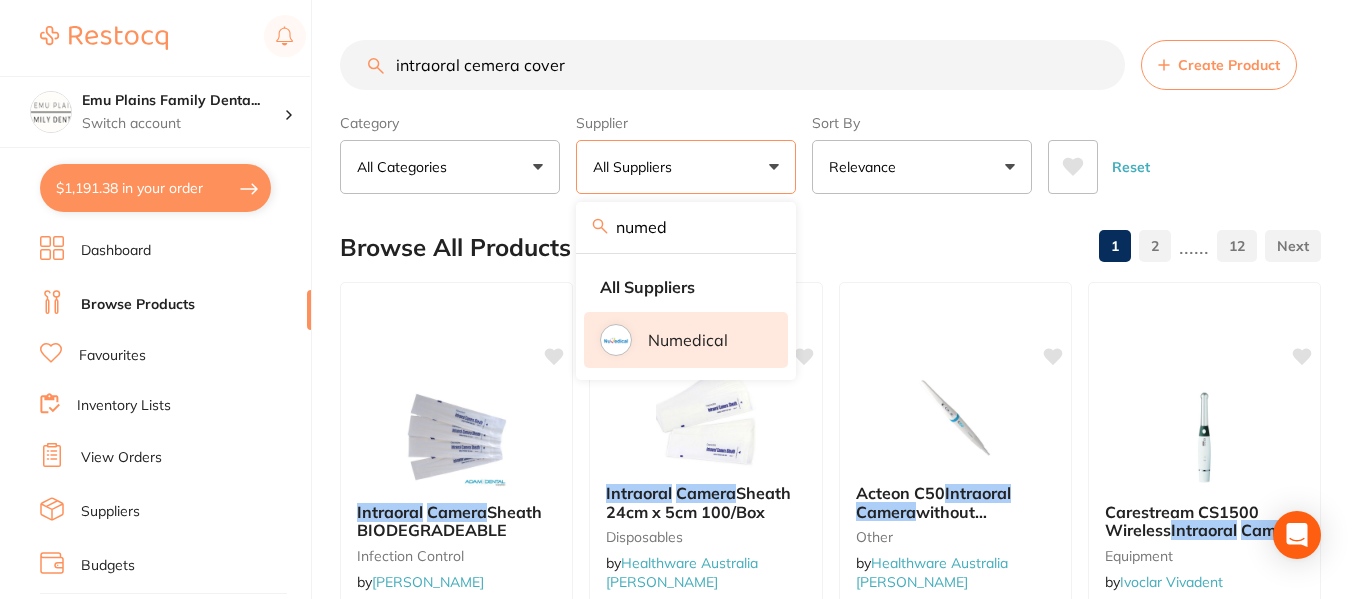type on "numed" 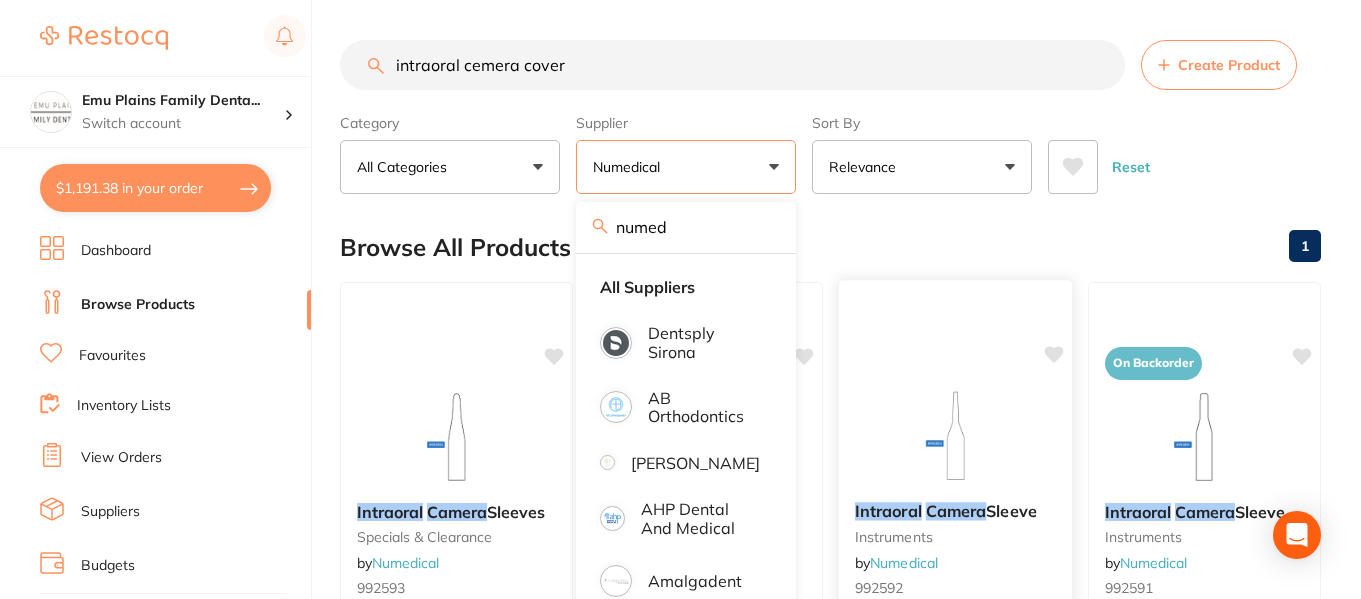 scroll, scrollTop: 122, scrollLeft: 0, axis: vertical 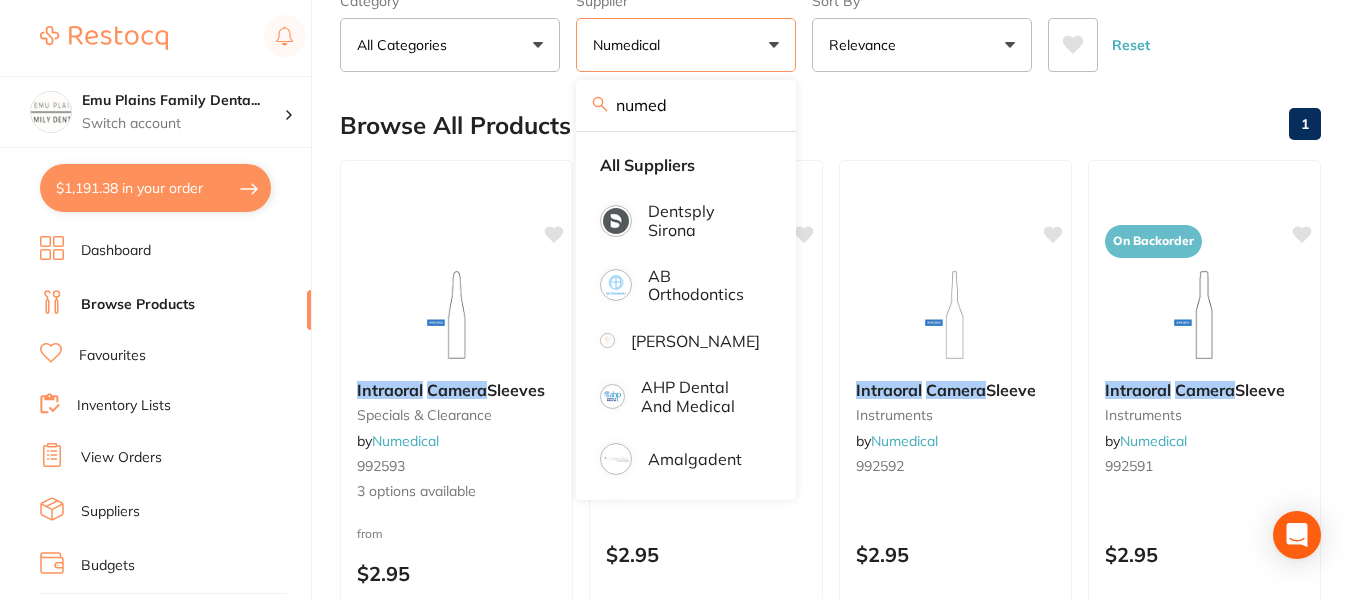 click on "Browse All Products 1" at bounding box center [830, 125] 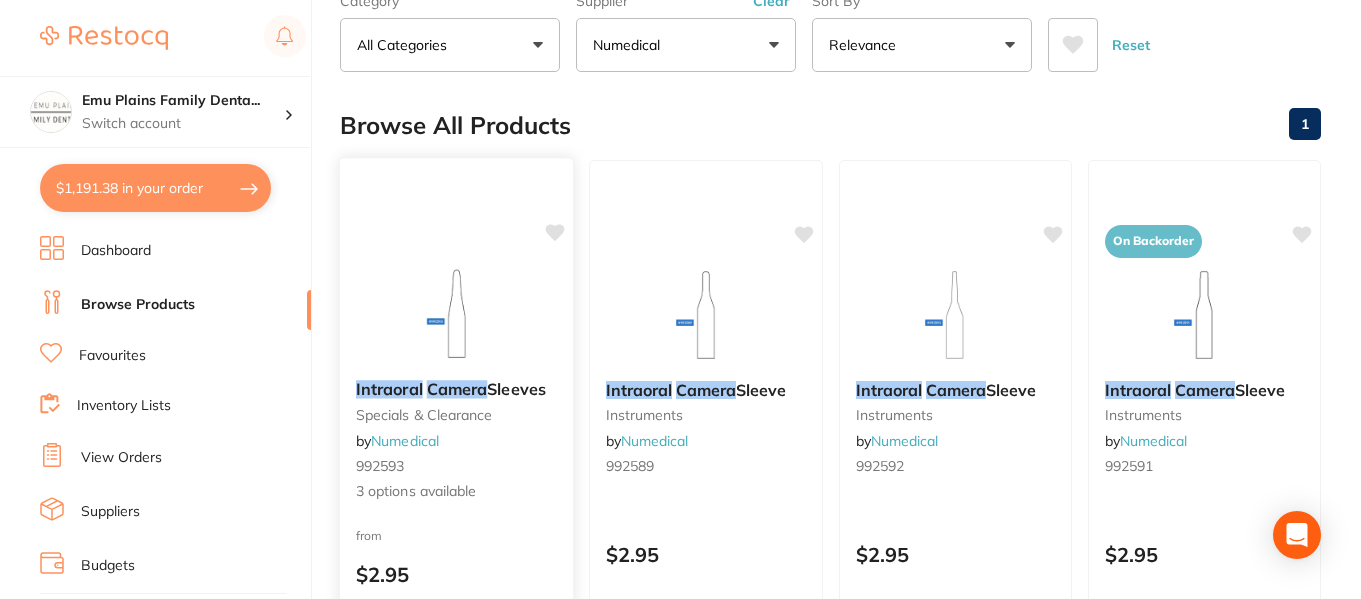 click on "992593" at bounding box center [380, 466] 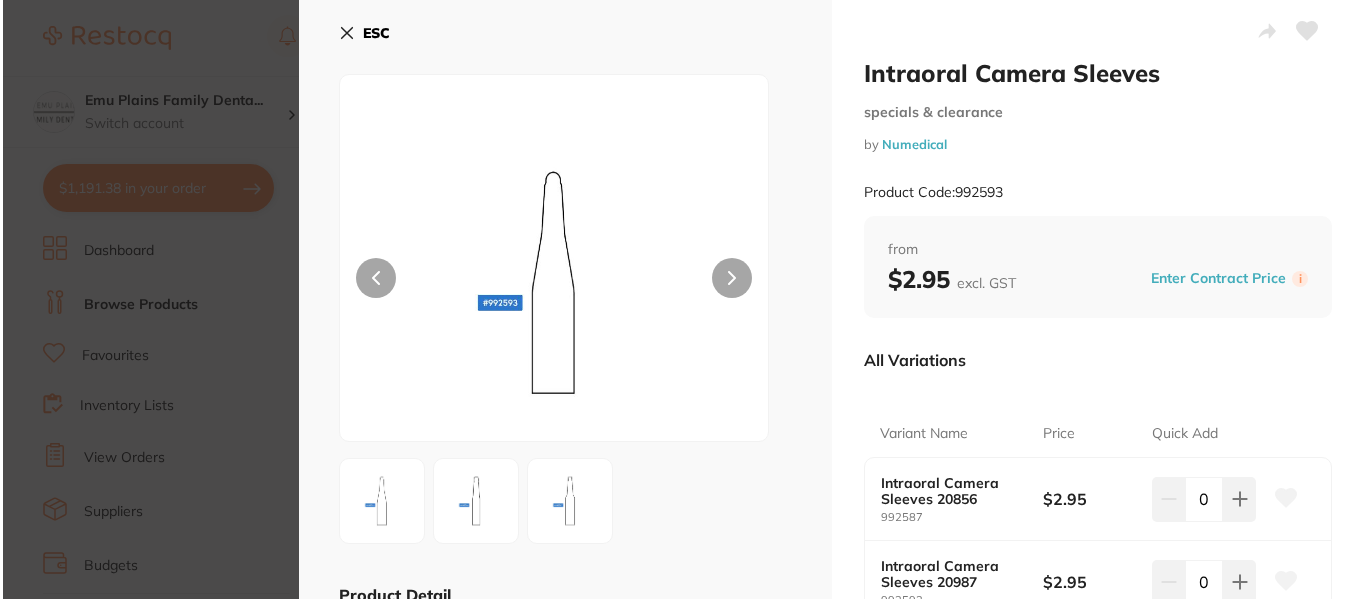 scroll, scrollTop: 0, scrollLeft: 0, axis: both 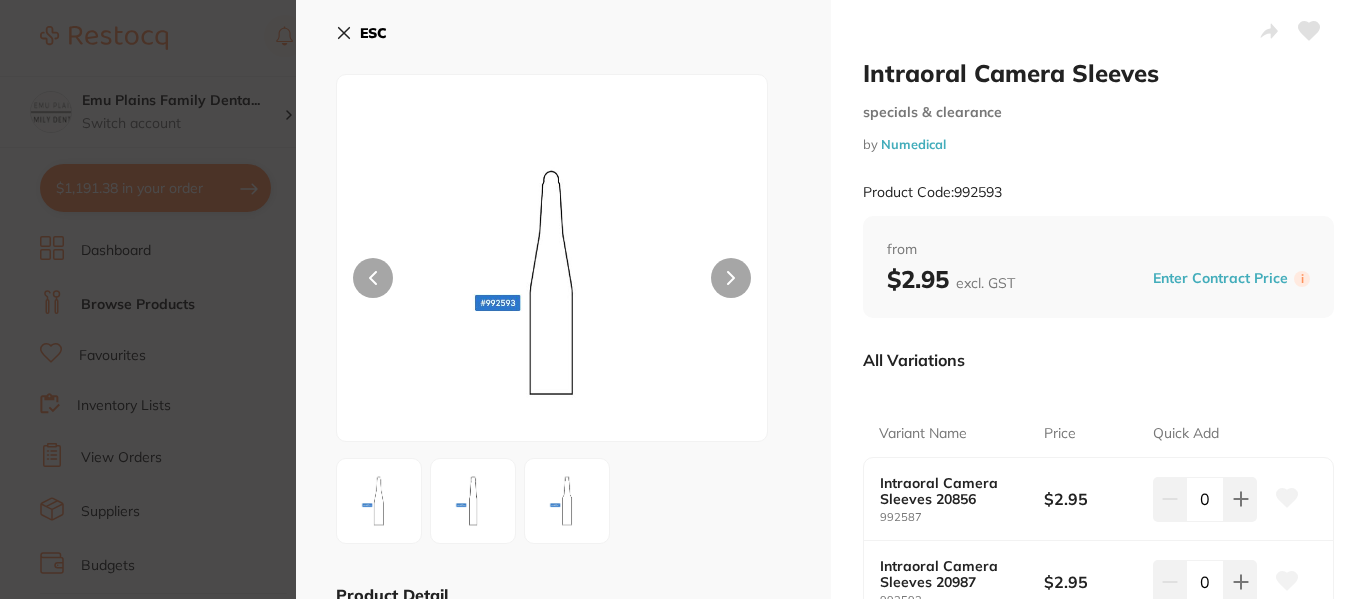 click on "ESC" at bounding box center [361, 33] 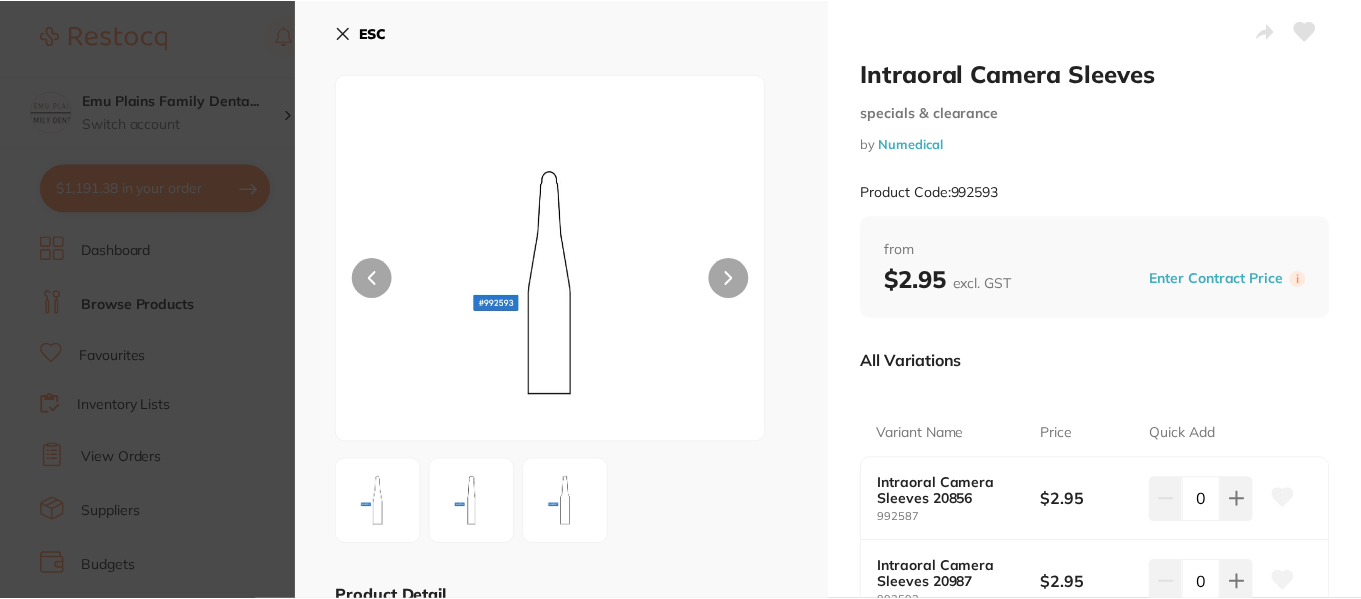 scroll, scrollTop: 122, scrollLeft: 0, axis: vertical 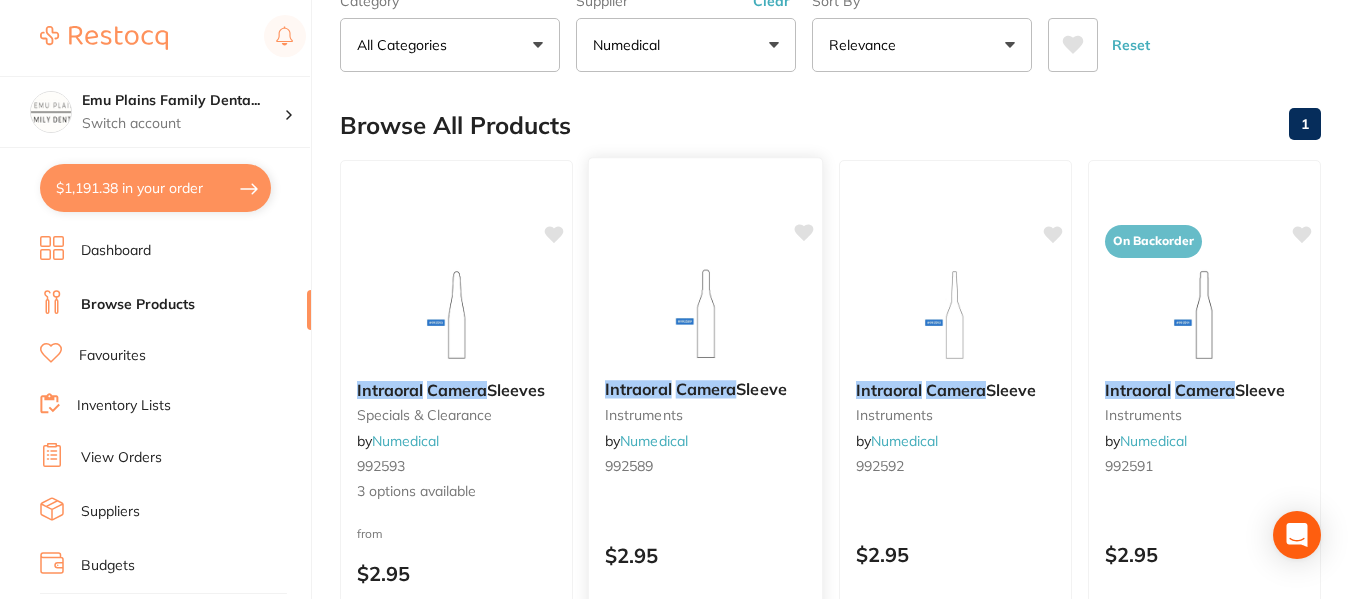 click on "instruments" at bounding box center [705, 415] 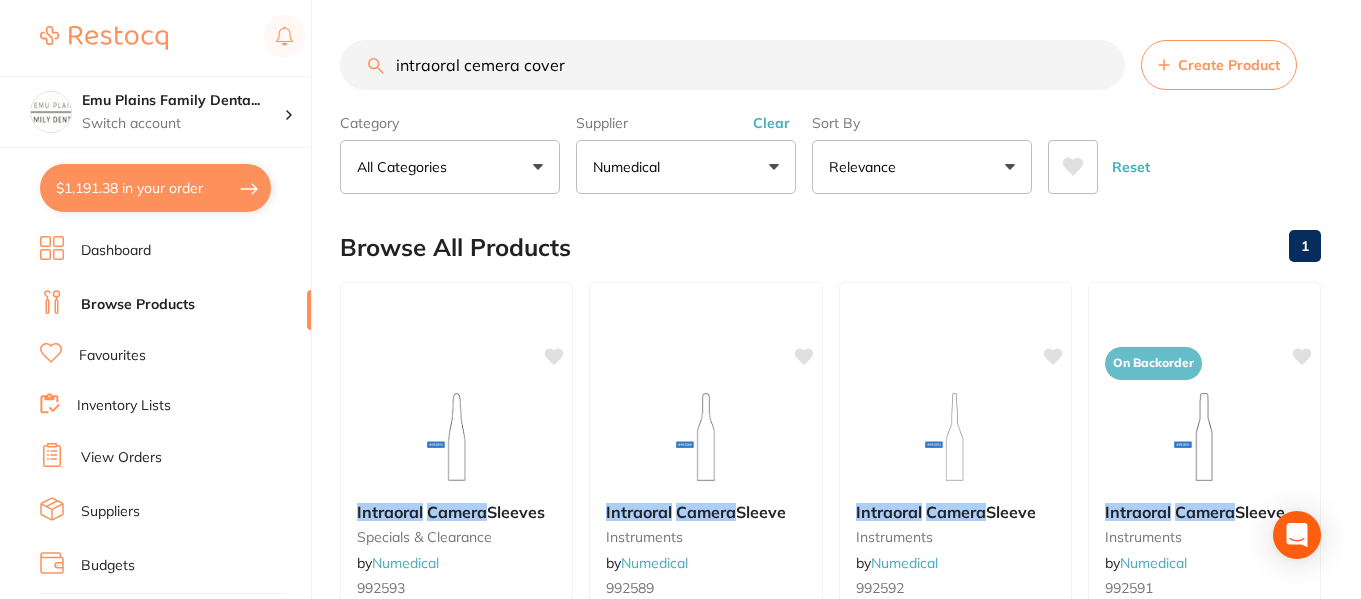 scroll, scrollTop: 0, scrollLeft: 0, axis: both 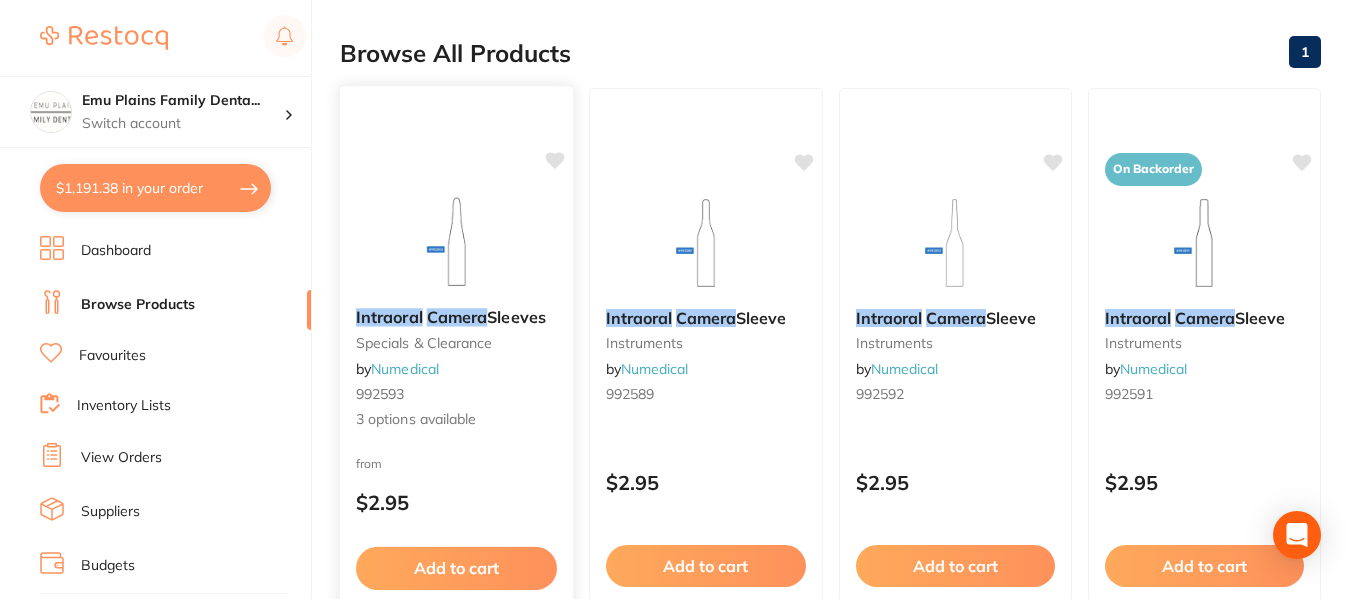 click on "Intraoral   Camera  Sleeves   specials & clearance by  Numedical 992593   3 options available" at bounding box center (457, 369) 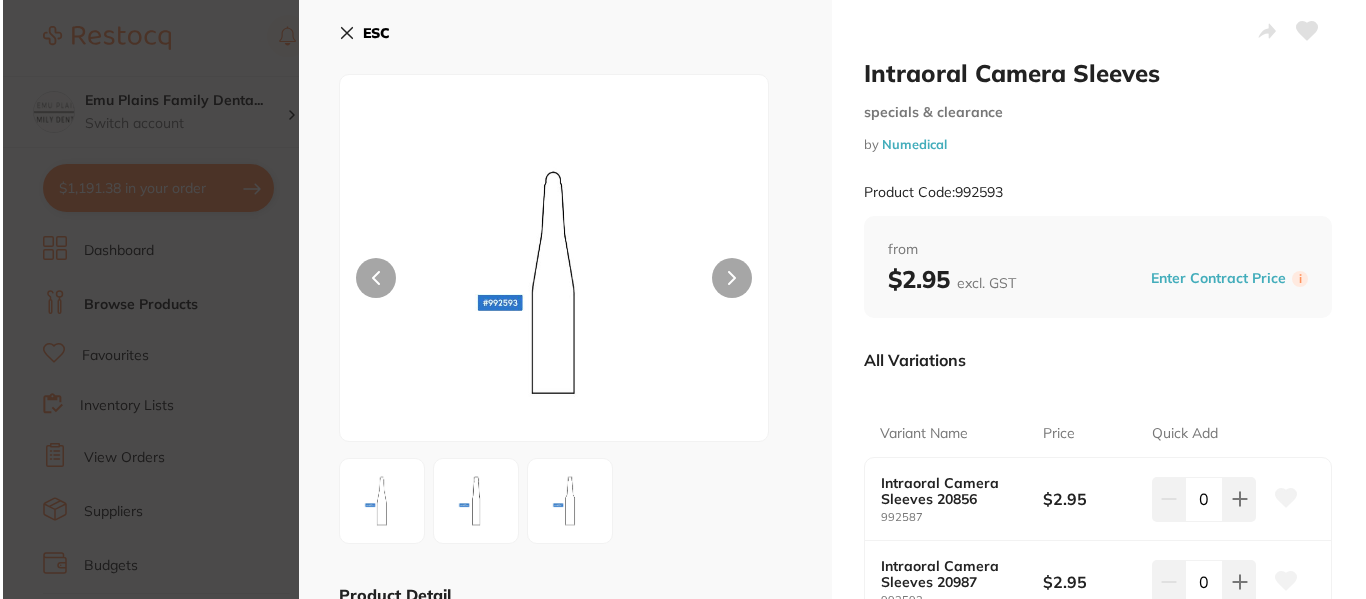 scroll, scrollTop: 0, scrollLeft: 0, axis: both 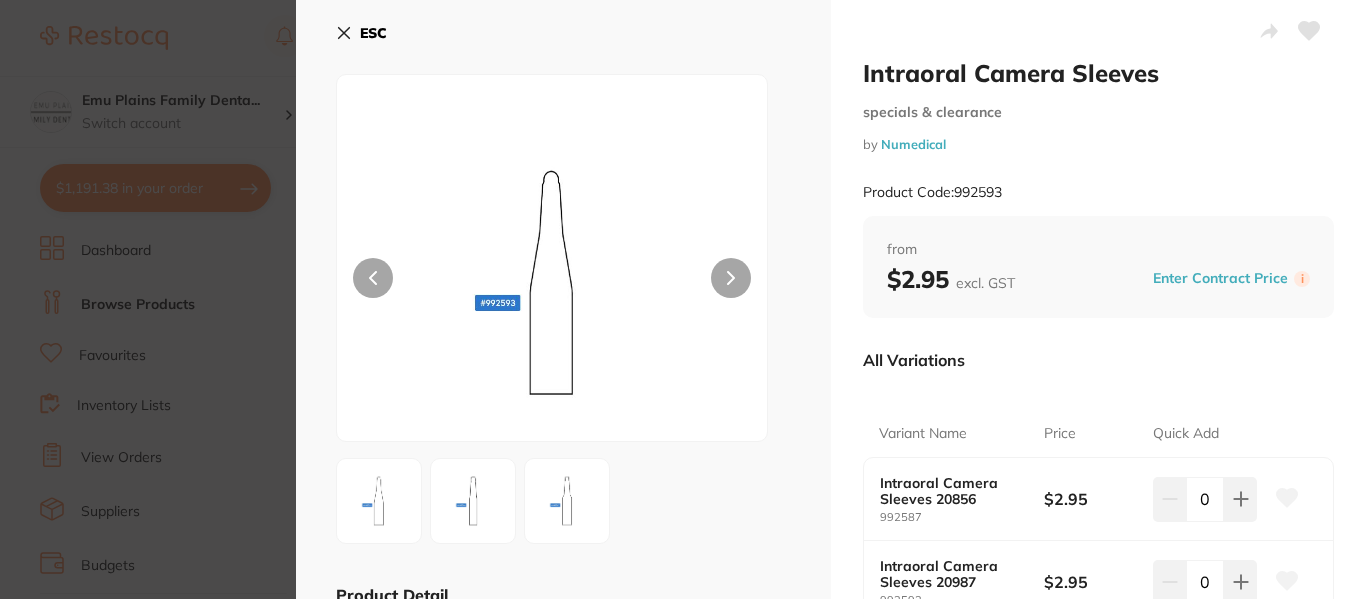 click 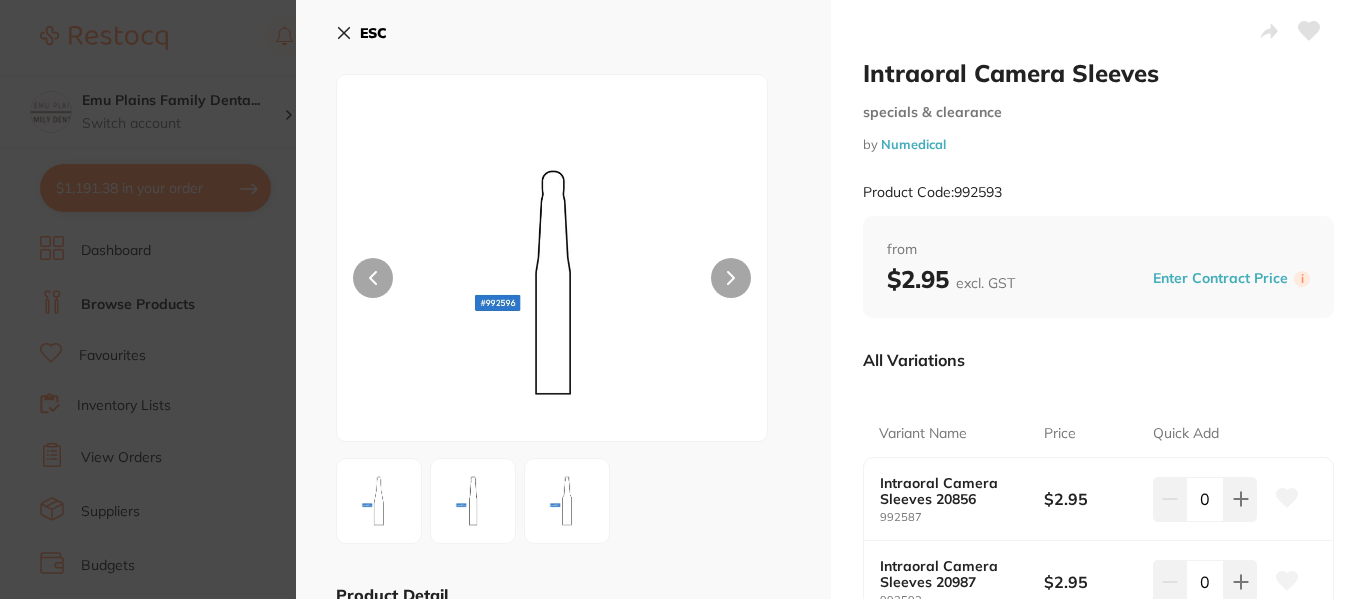 click 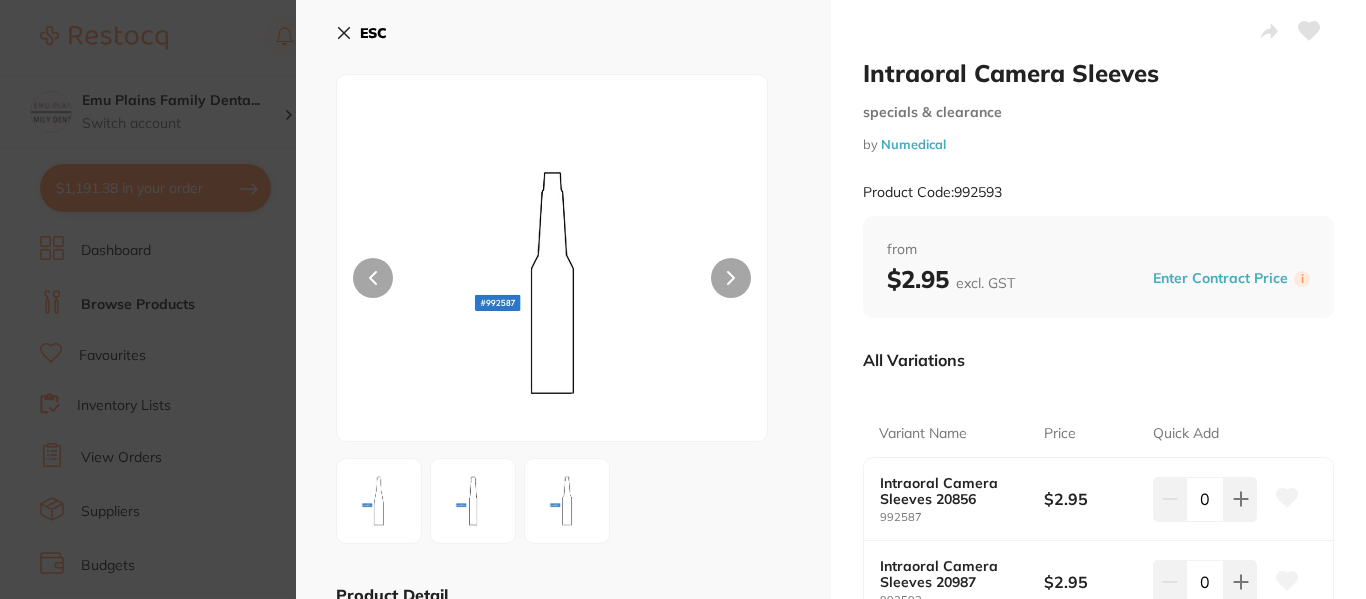 click 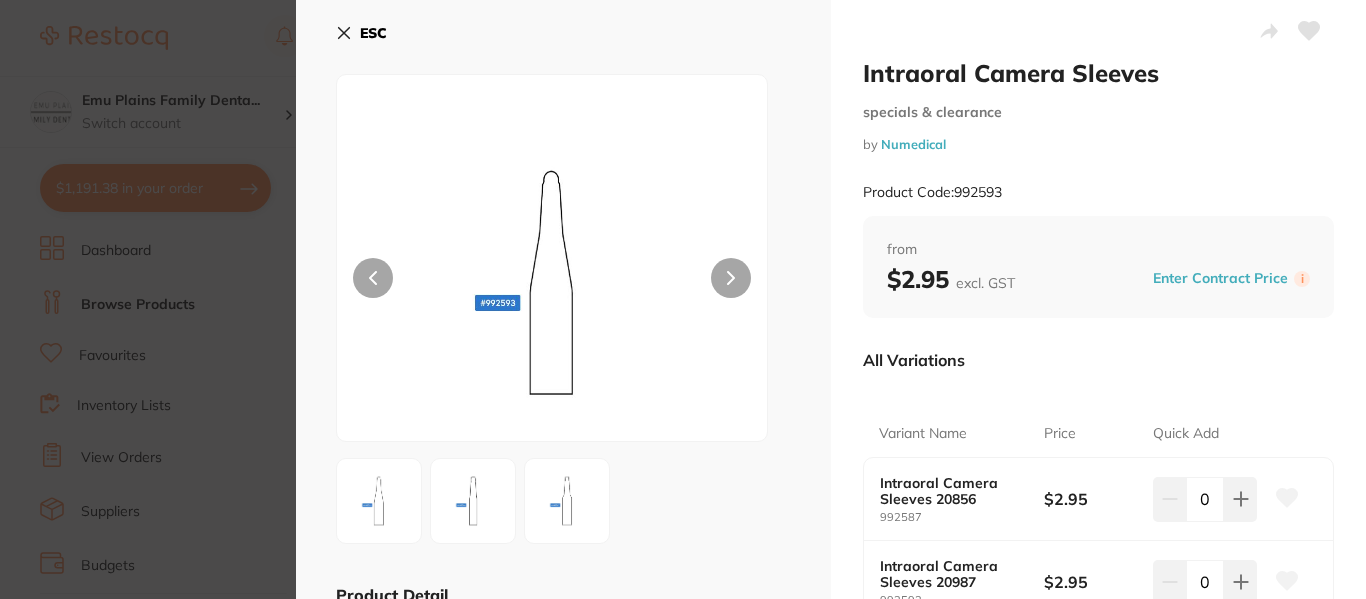 click 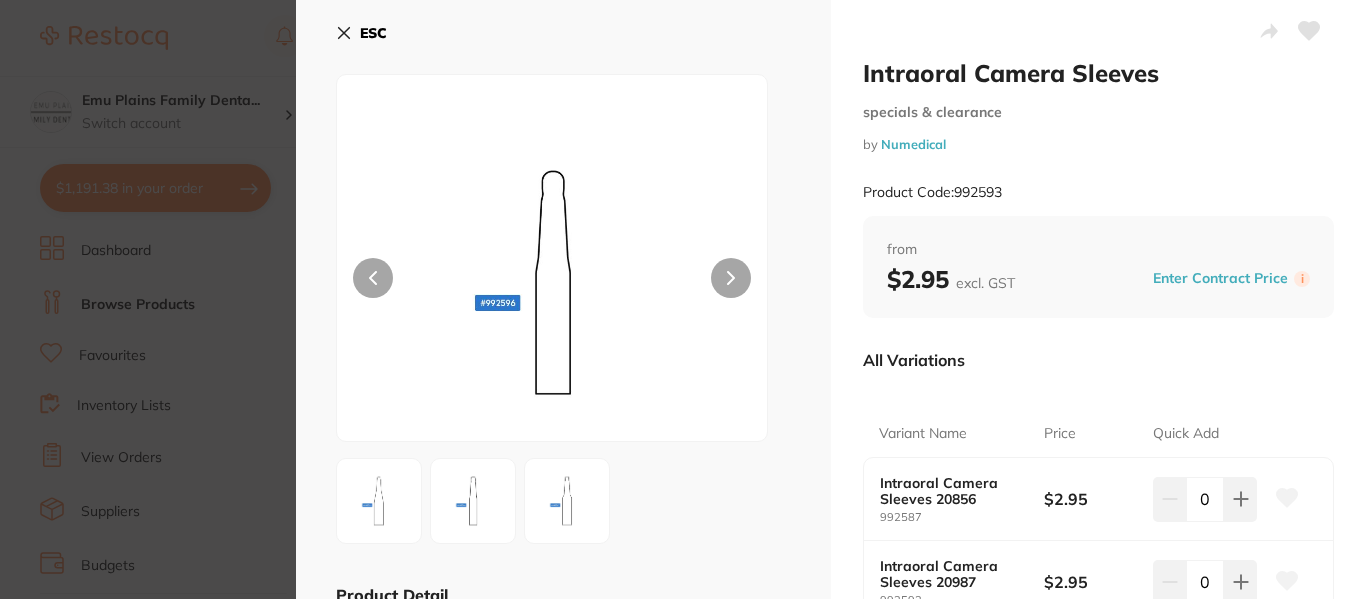 click 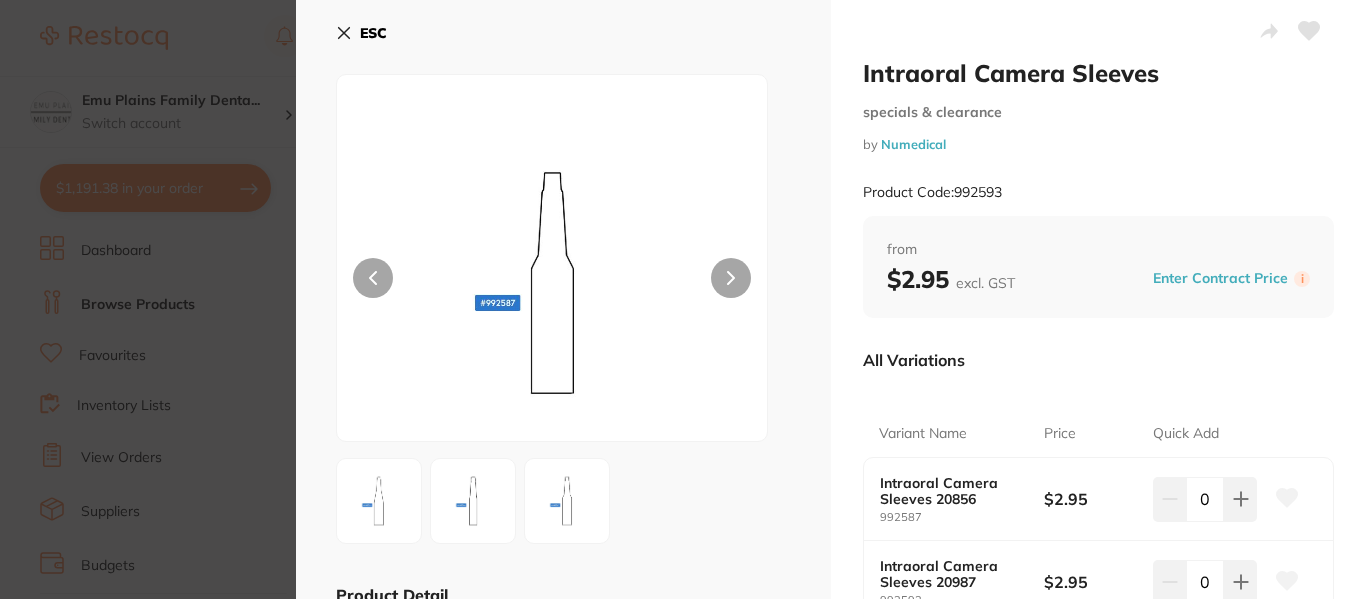 click 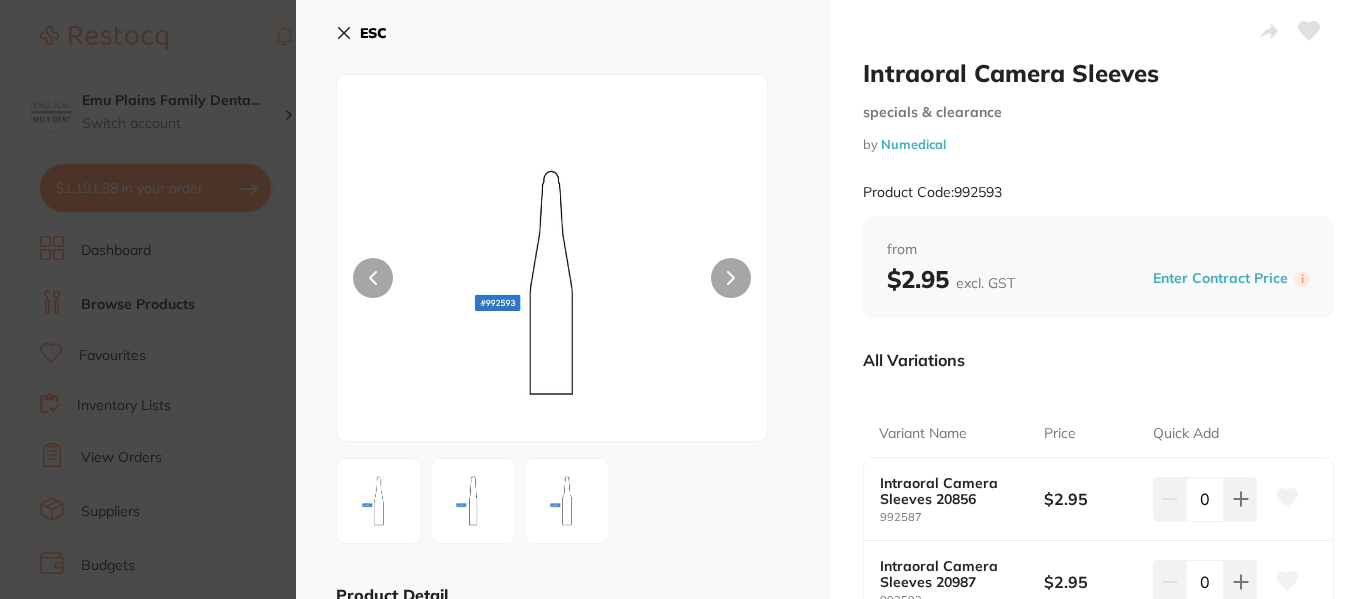 click 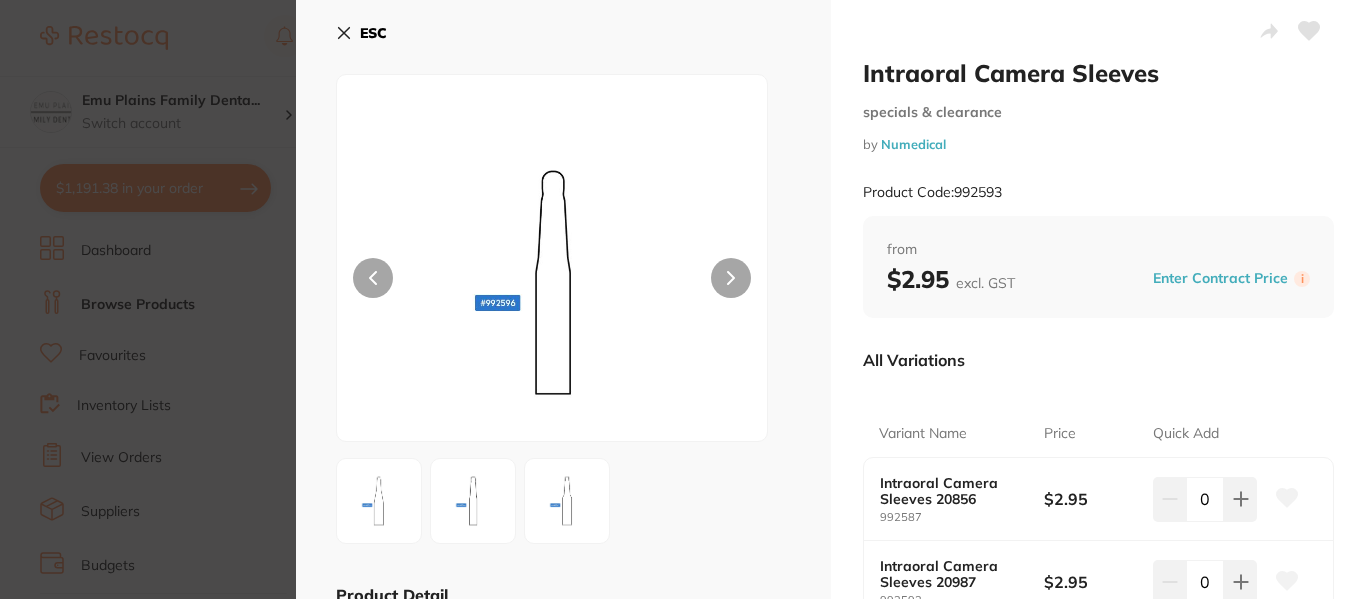 click 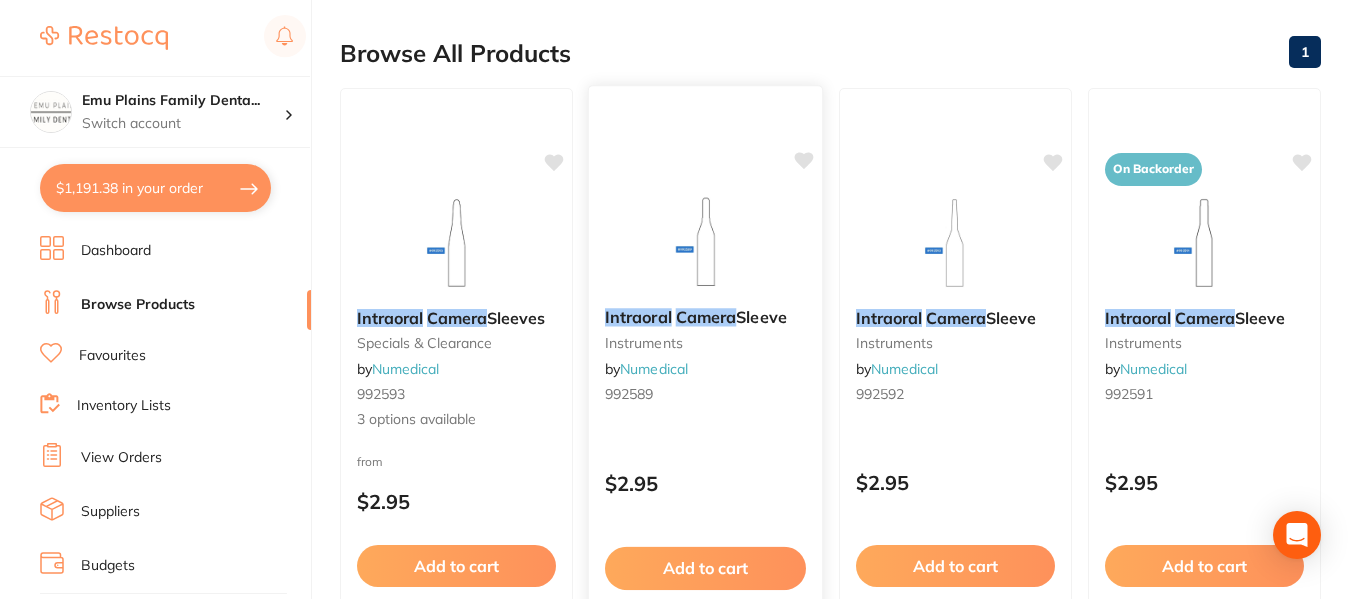 scroll, scrollTop: 0, scrollLeft: 0, axis: both 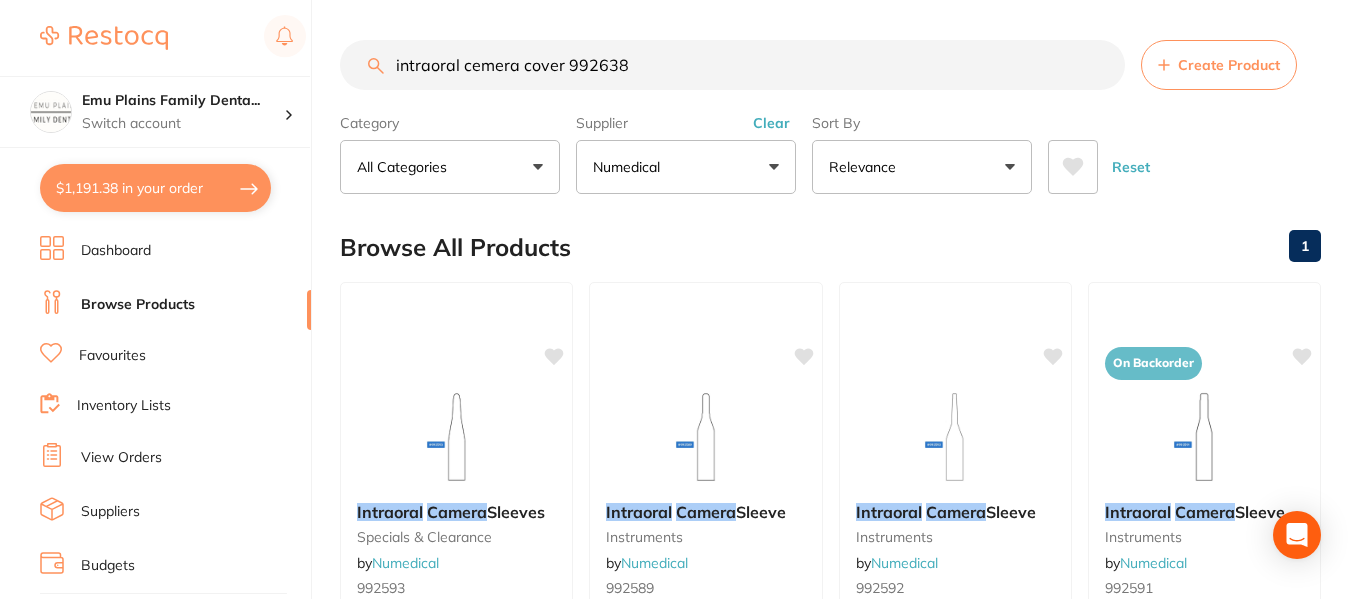 click on "intraoral cemera cover 992638" at bounding box center (732, 65) 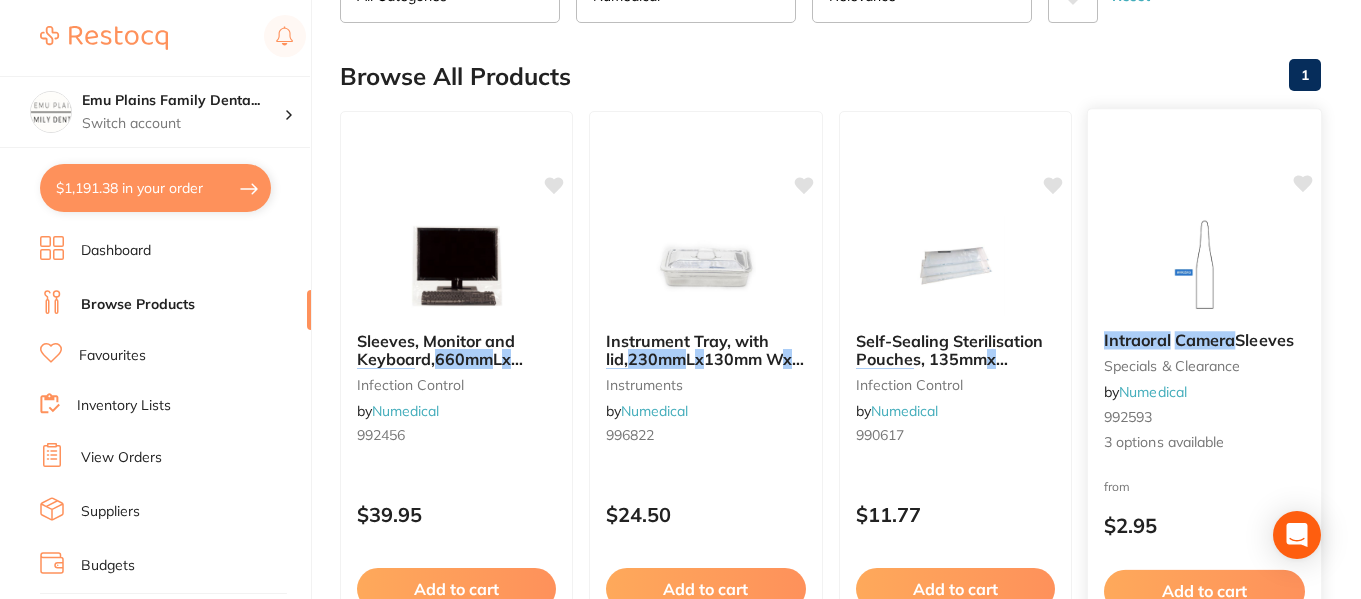 scroll, scrollTop: 166, scrollLeft: 0, axis: vertical 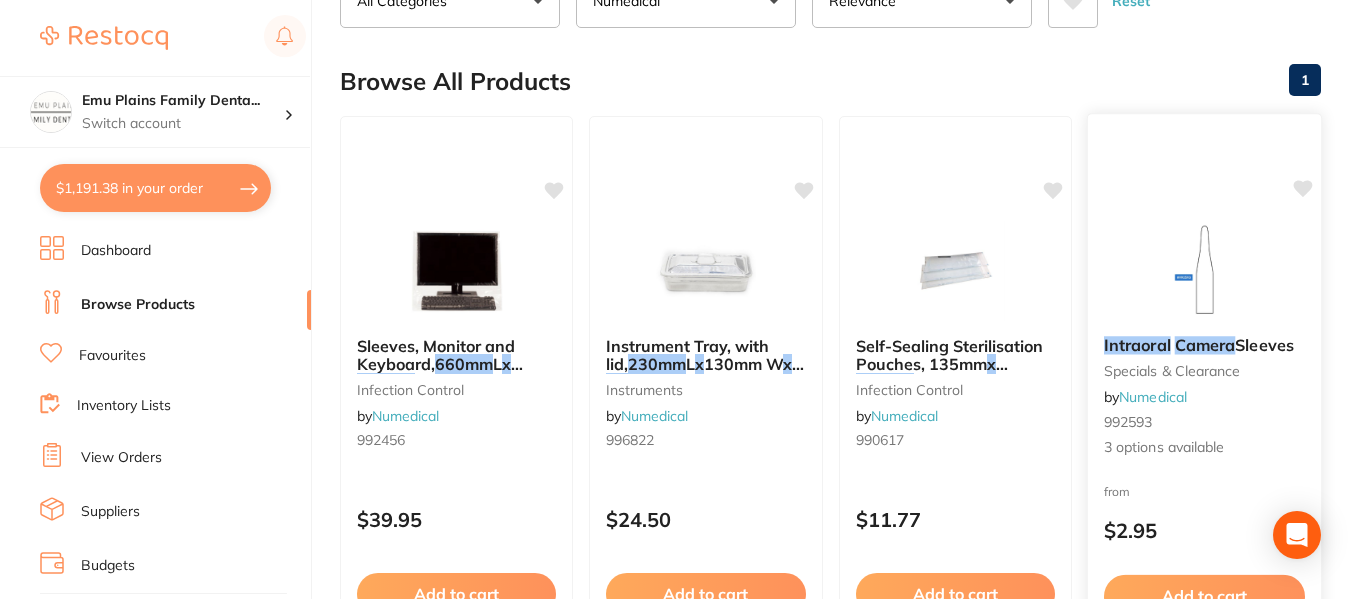 type on "intraoral camera cover 50mm x 260mm" 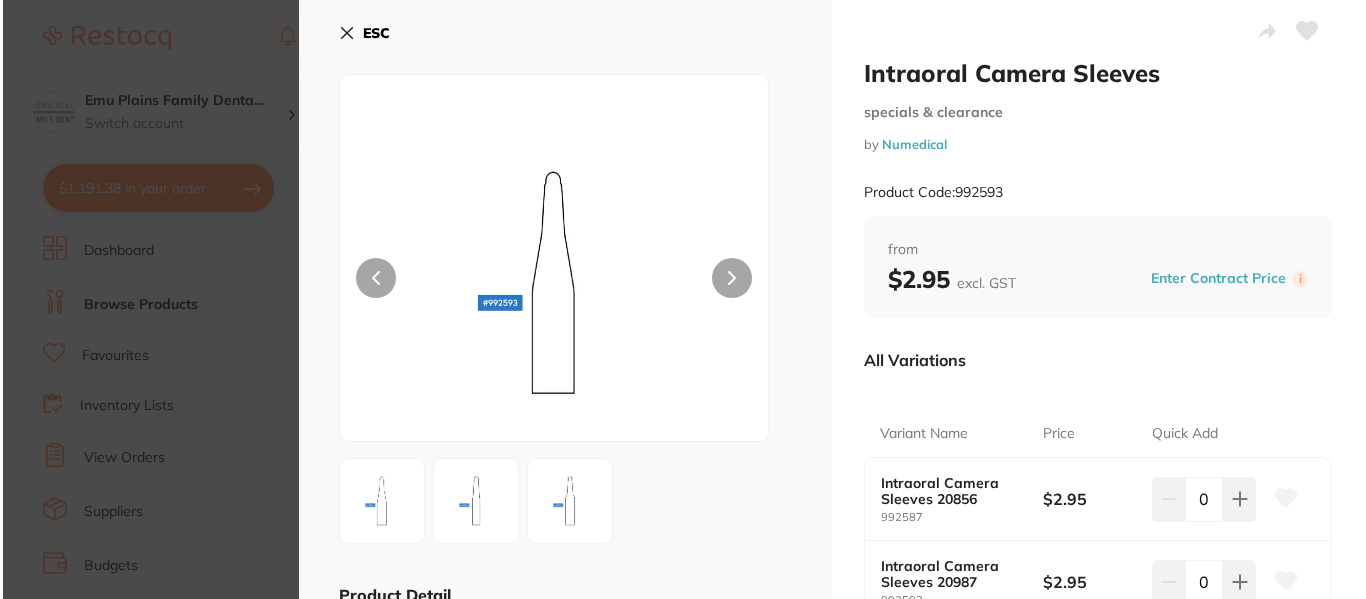 scroll, scrollTop: 0, scrollLeft: 0, axis: both 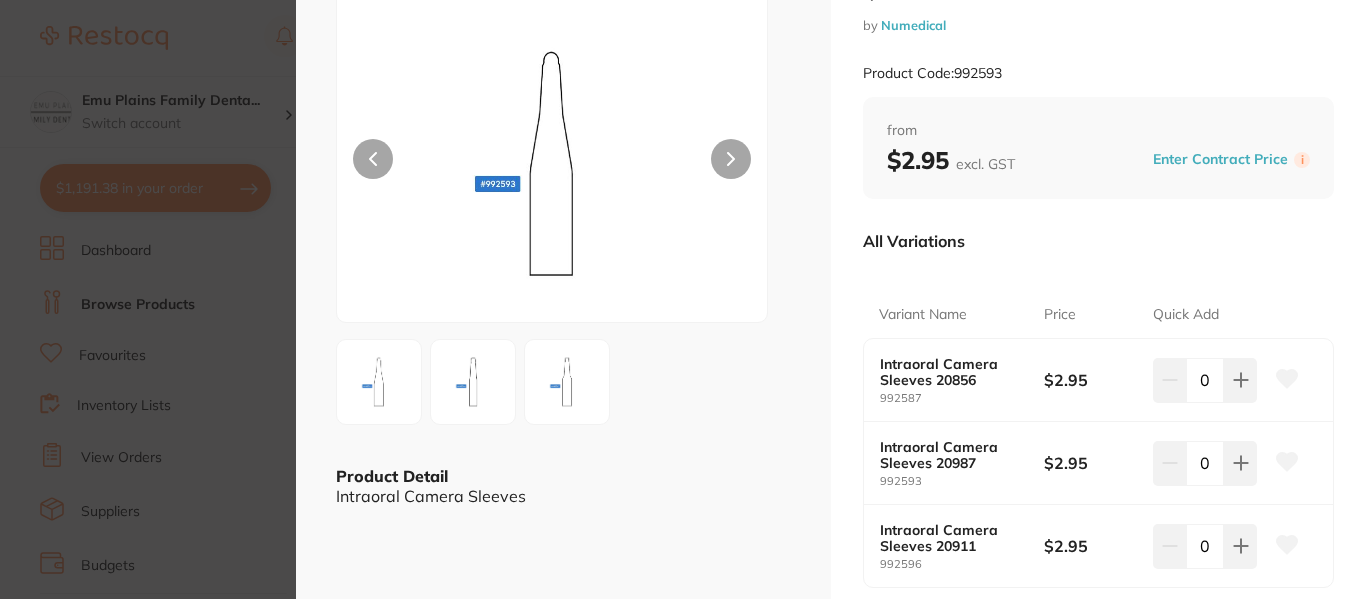 click 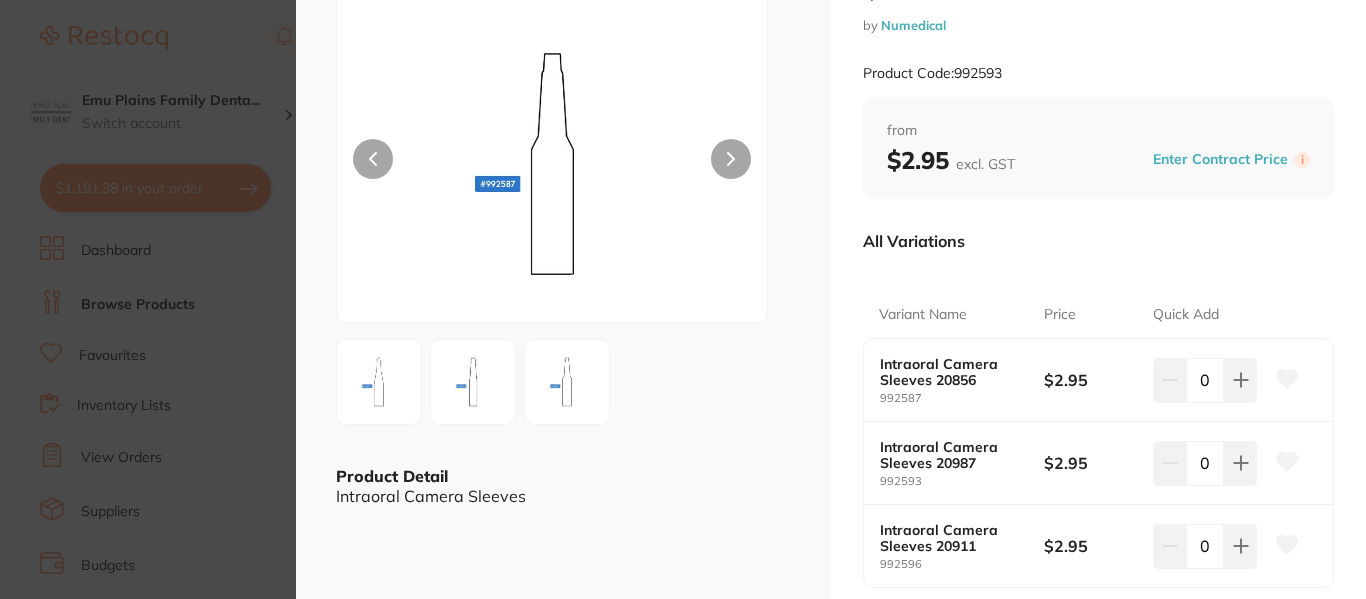 click 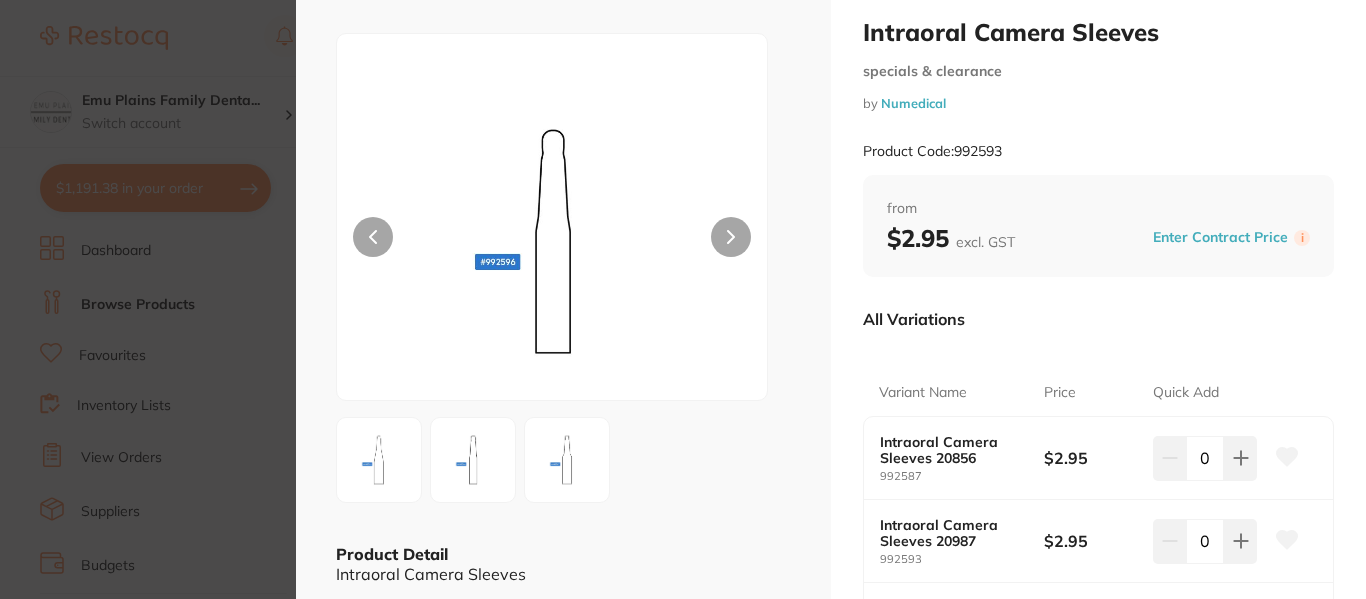 scroll, scrollTop: 0, scrollLeft: 0, axis: both 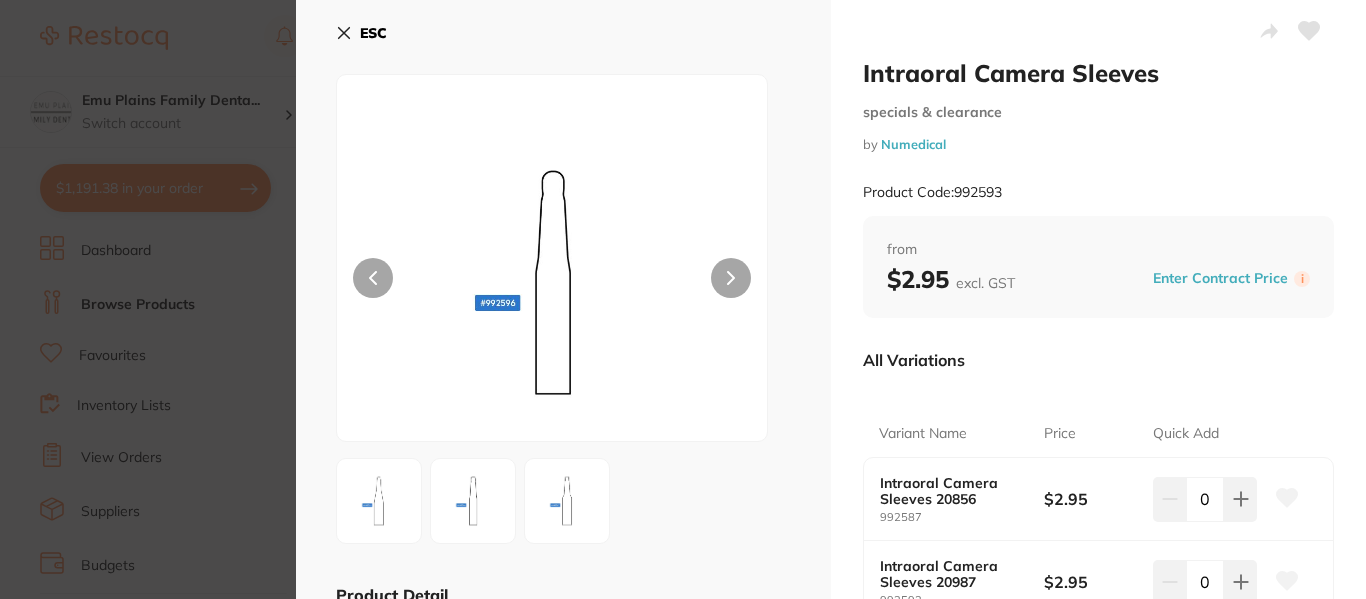 click 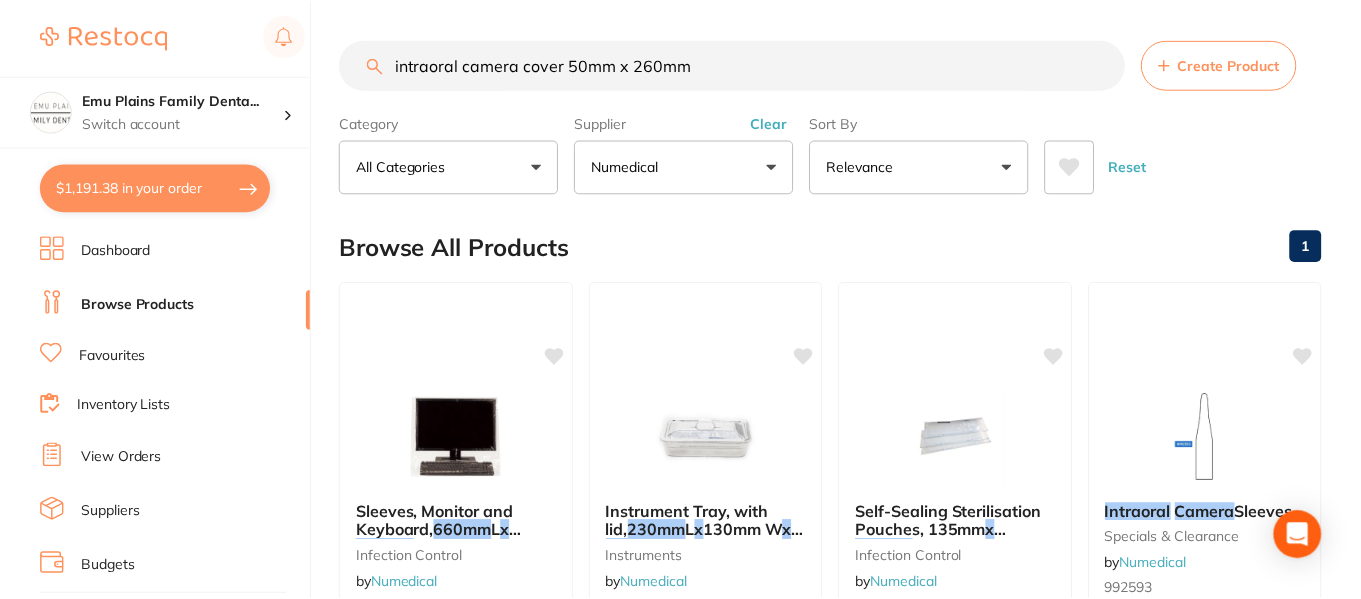 scroll, scrollTop: 166, scrollLeft: 0, axis: vertical 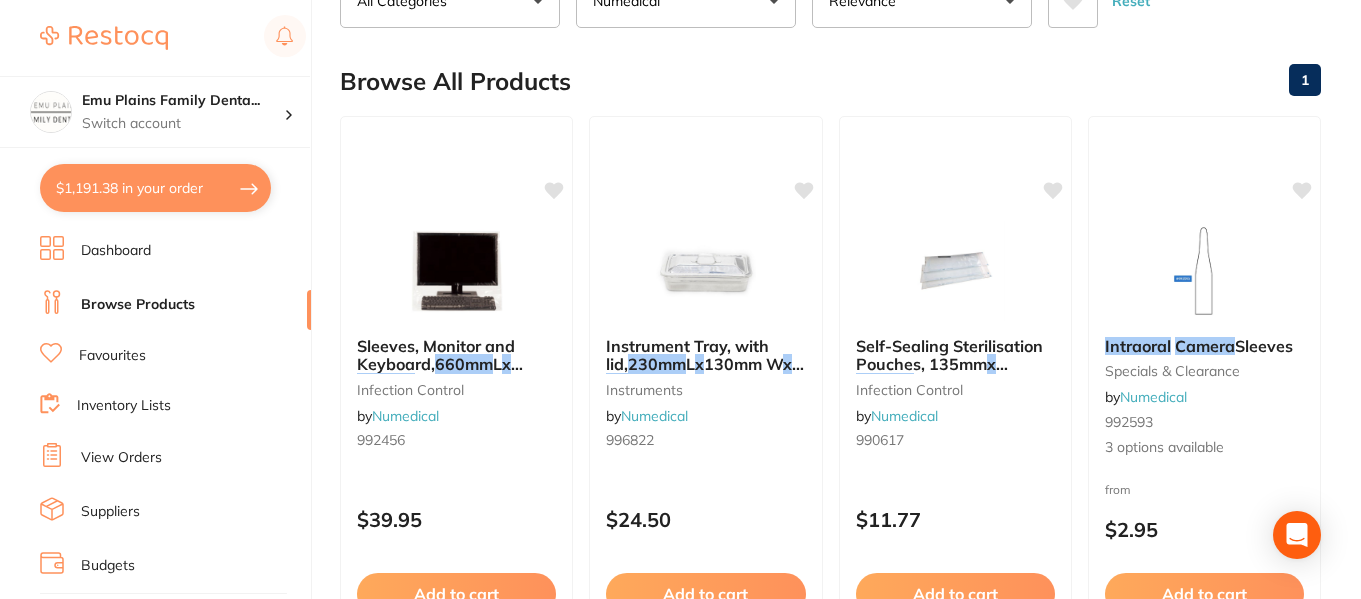 click on "$1,191.38   in your order" at bounding box center [155, 188] 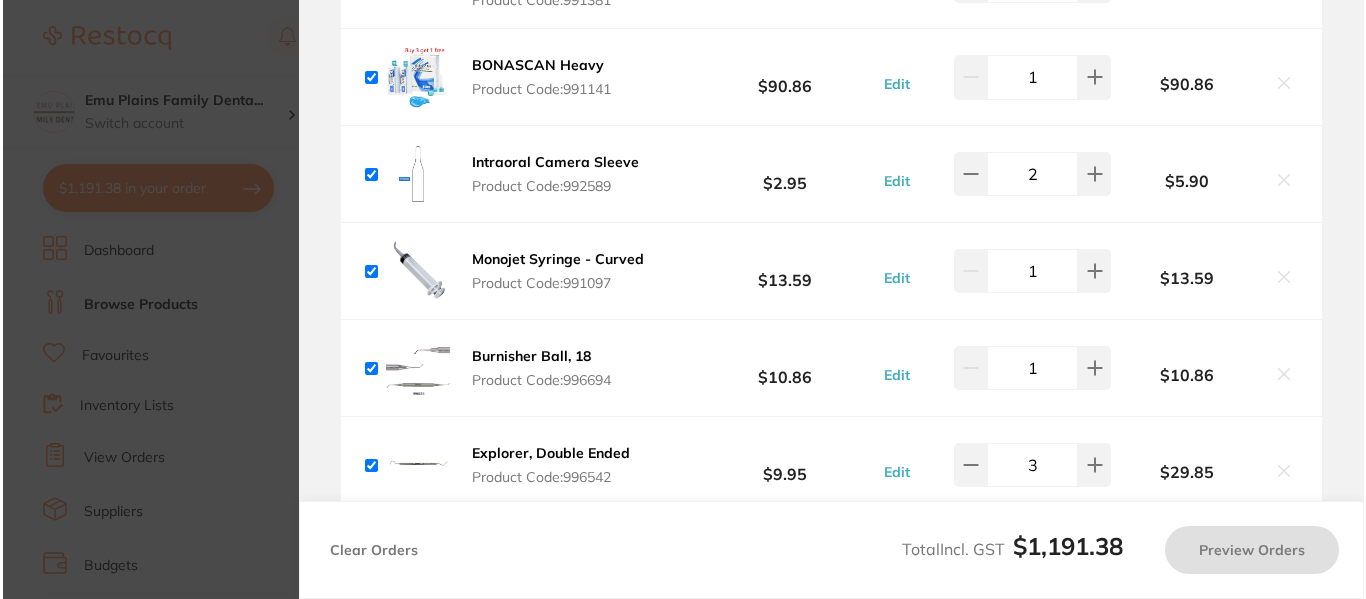 scroll, scrollTop: 0, scrollLeft: 0, axis: both 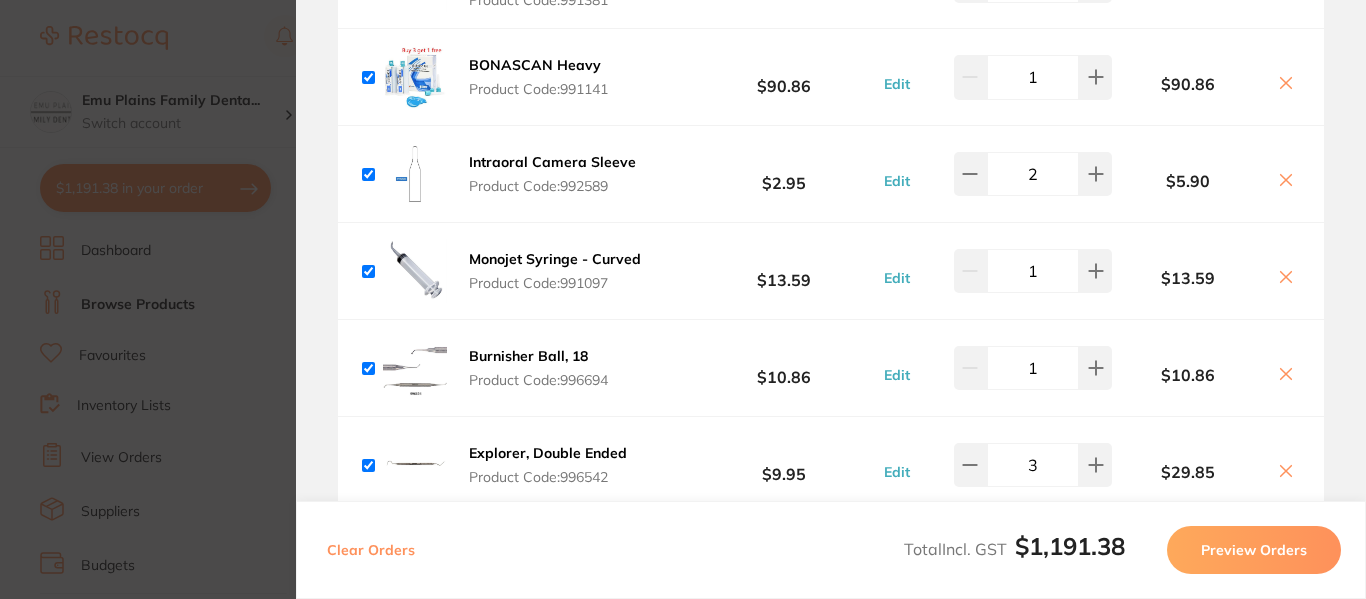 click on "Intraoral Camera Sleeve" at bounding box center [552, 162] 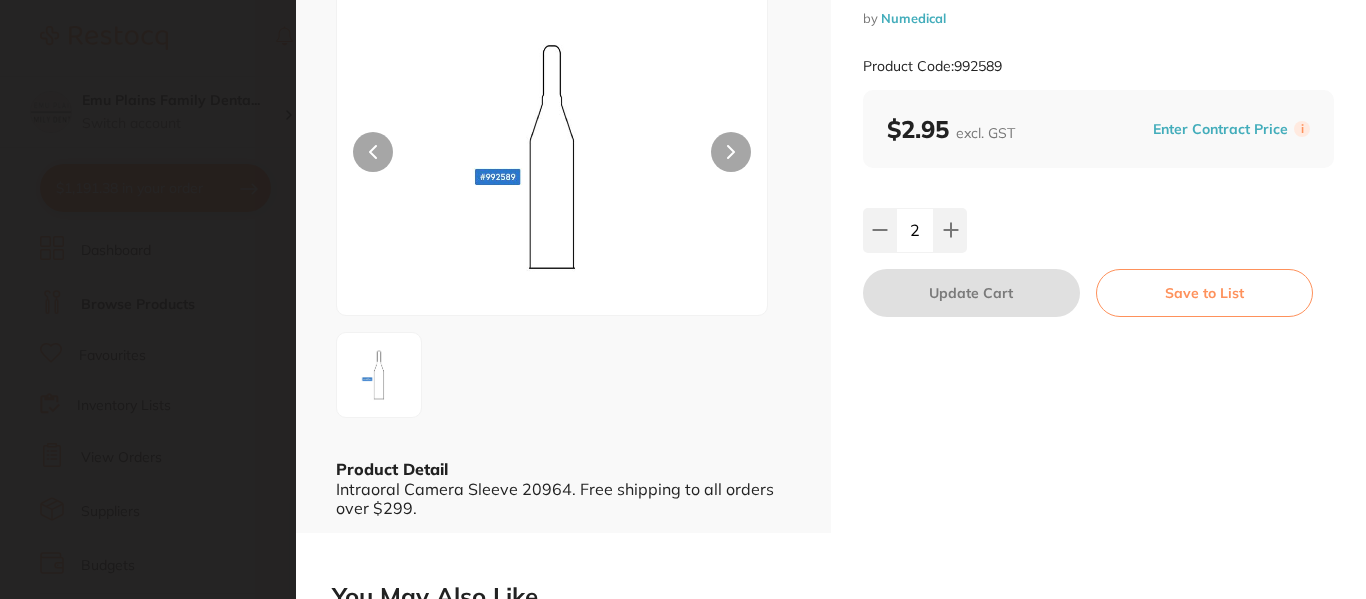 scroll, scrollTop: 0, scrollLeft: 0, axis: both 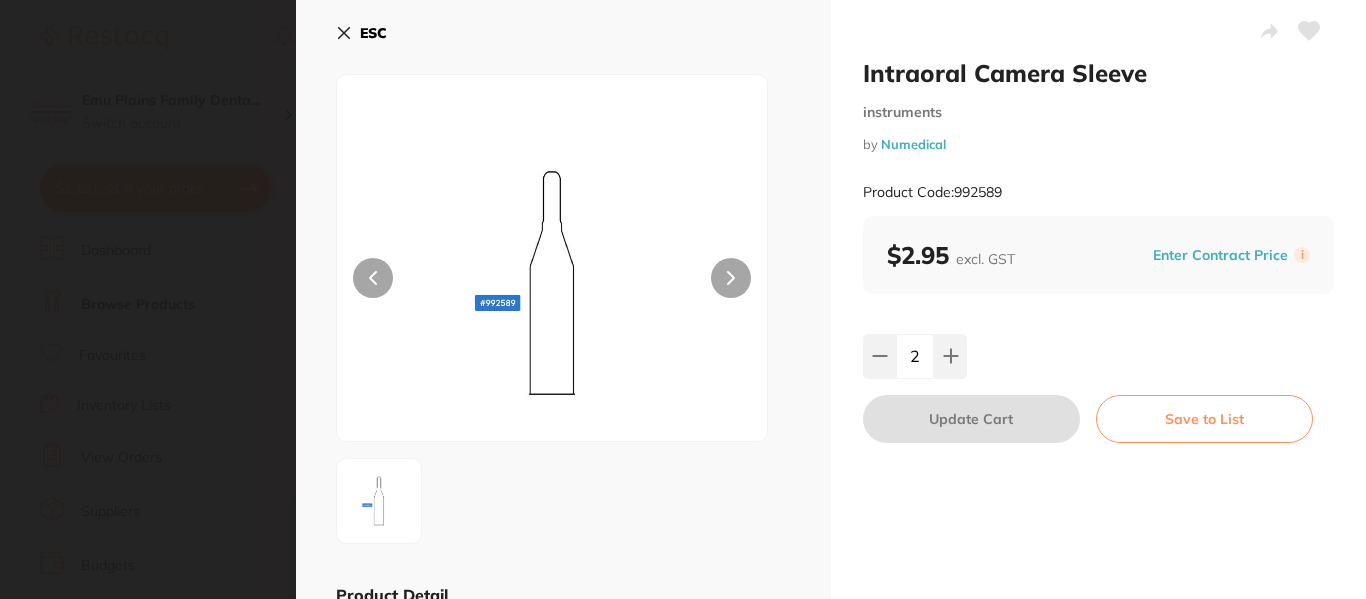 click 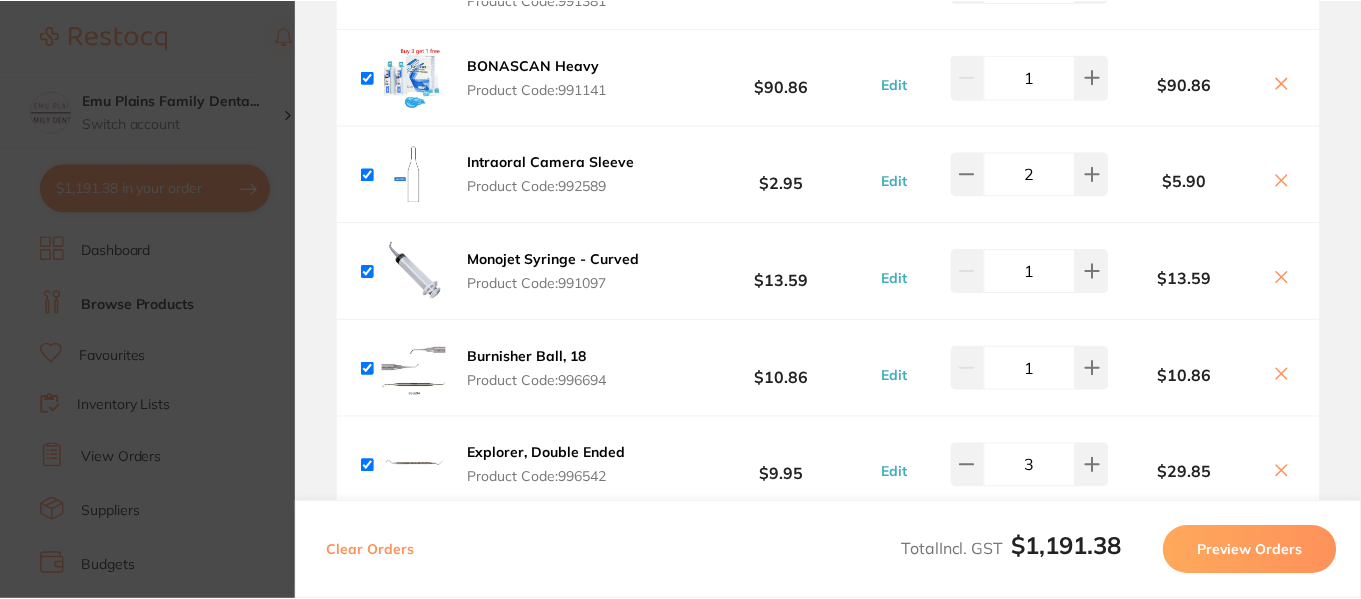 scroll, scrollTop: 166, scrollLeft: 0, axis: vertical 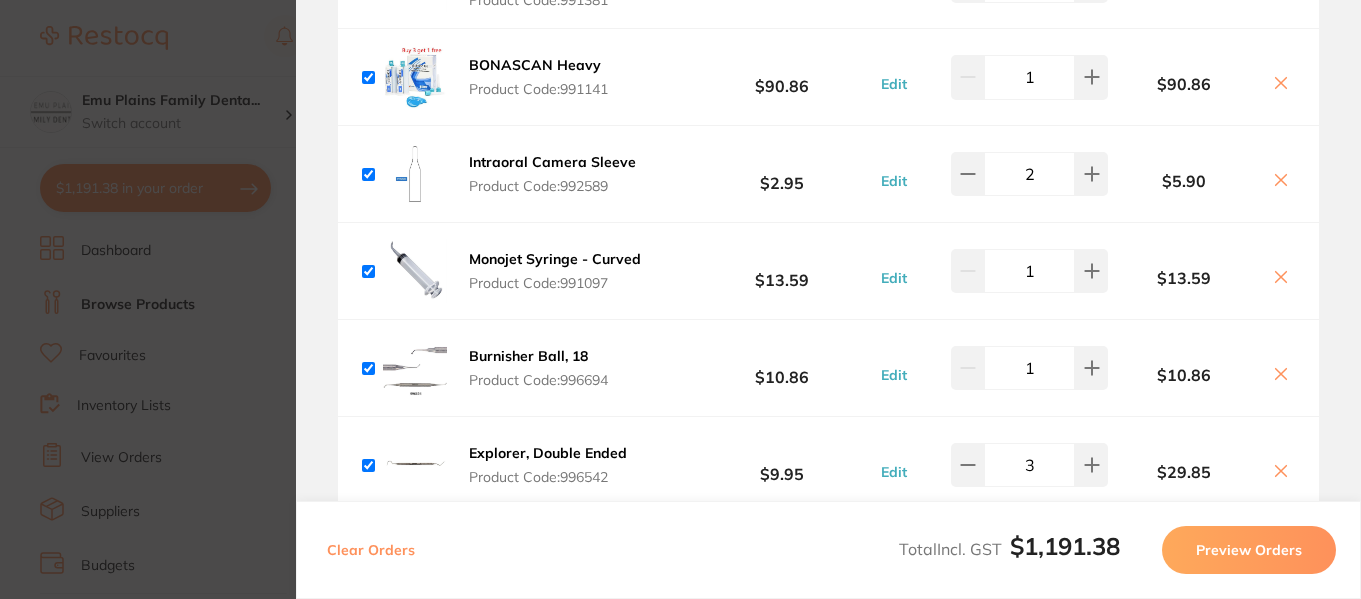 click on "Update RRP Set your pre negotiated price for this item. Item Agreed RRP (excl. GST) --   Update as new default RRP Update RRP Review Orders Your orders are being processed and we will notify you once we have placed the orders. You may close this window Back to Preview Orders Jul 31 2025, 12:39 Henry Schein Halas # 88172 Dentsply Sirona # 86125 Adam Dental # 88171 Numedical # 88173 Dental Zone # 88174 Deliver To Samuel Lin ( Emu Plains Family Dental ) Shop 6 Cnr Great Western Highway, 1 Pyramid St,  Emu Plains NSW 2750 0247049976 info@emuplainsfamilydental.com.au Select All Price Quantity Total Fulfilled by   Henry Schein Halas Default ( customer.care@henryschein.com.au ) Change Email   Ultradent Ultrapak Retraction Cord - Size 00 - 244cm   Product Code:  ULT-0136     $28.09 Edit     1         $28.09   GC FUJI PLUS Capsules - Resin-Modified Glass Ionomer Cement - Yellow, 50-Pack   Product Code:  GC-FUJIPLUSCAP     $298.18 Edit     1         $298.18   Ultradent Ultrapak Retraction Cord - Size 00 - 244cm" at bounding box center [680, 299] 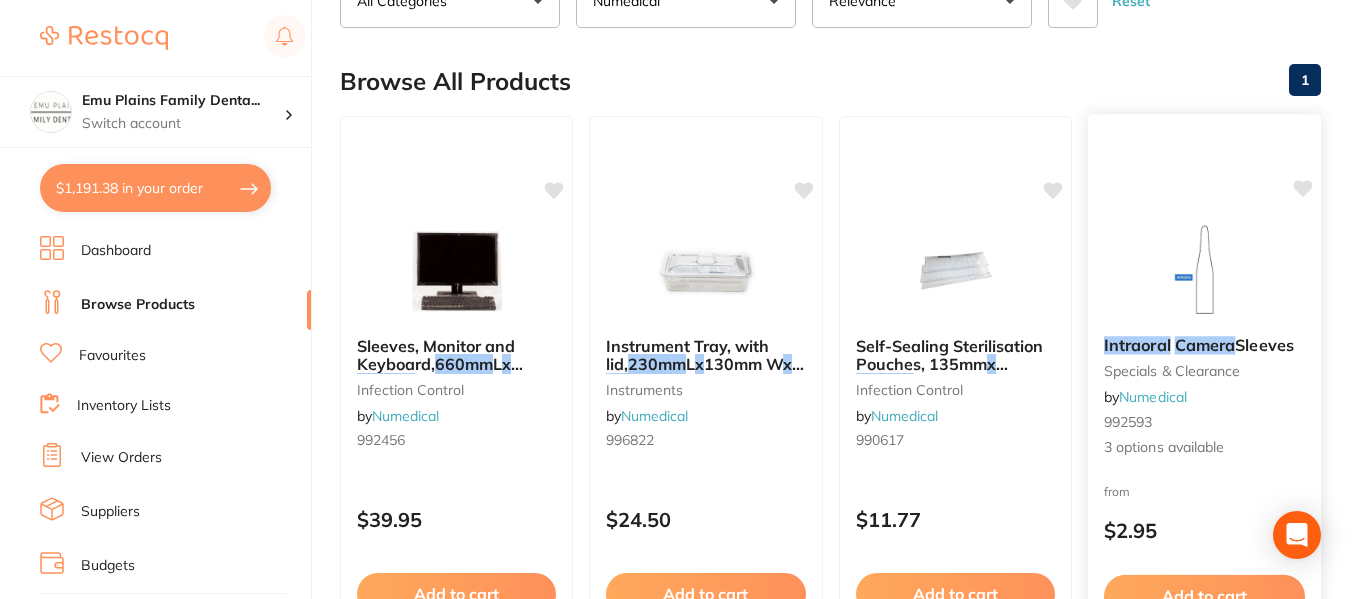 click at bounding box center [1204, 269] 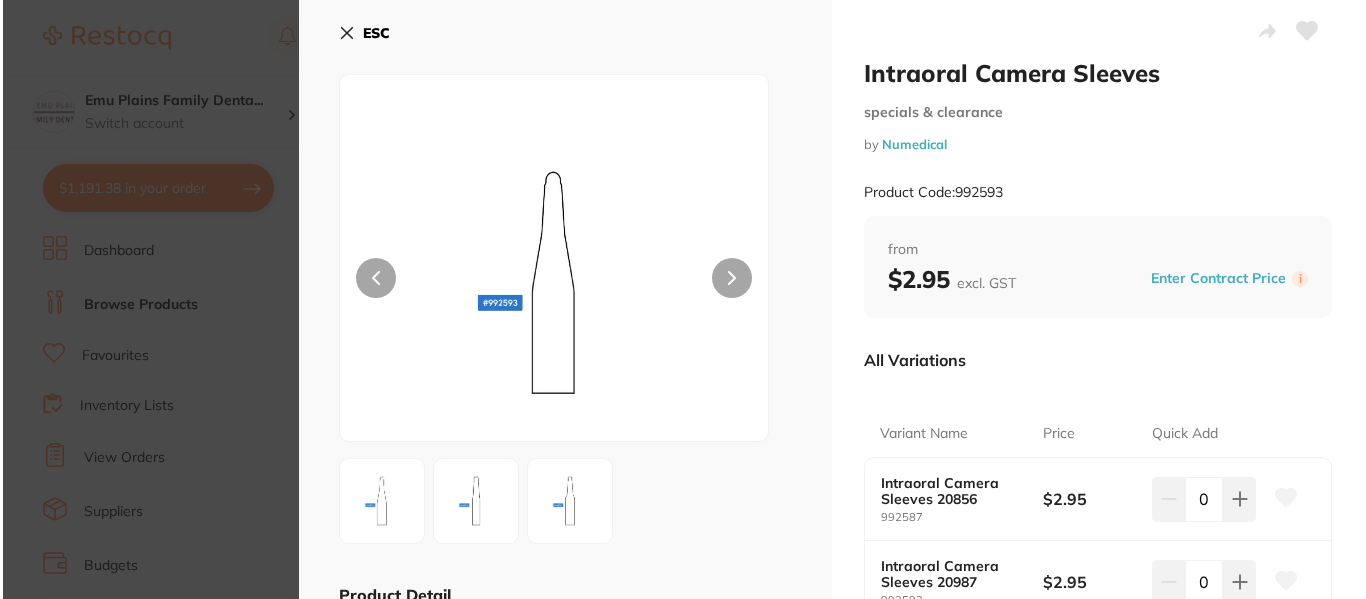 scroll, scrollTop: 0, scrollLeft: 0, axis: both 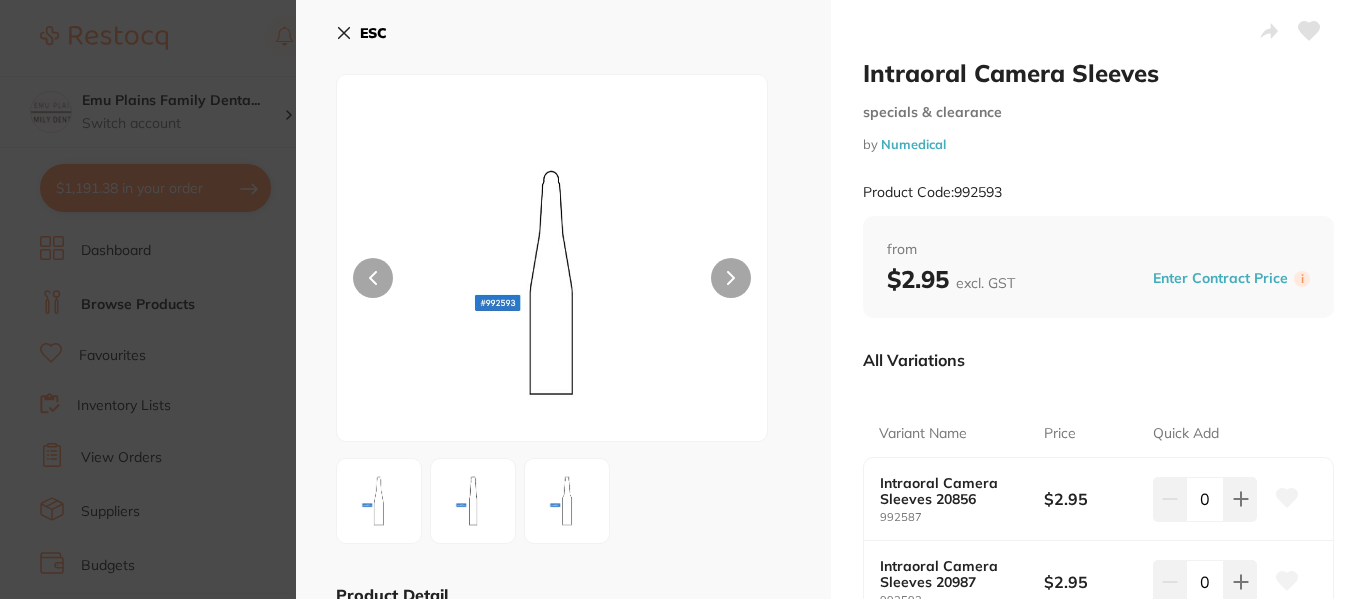 click 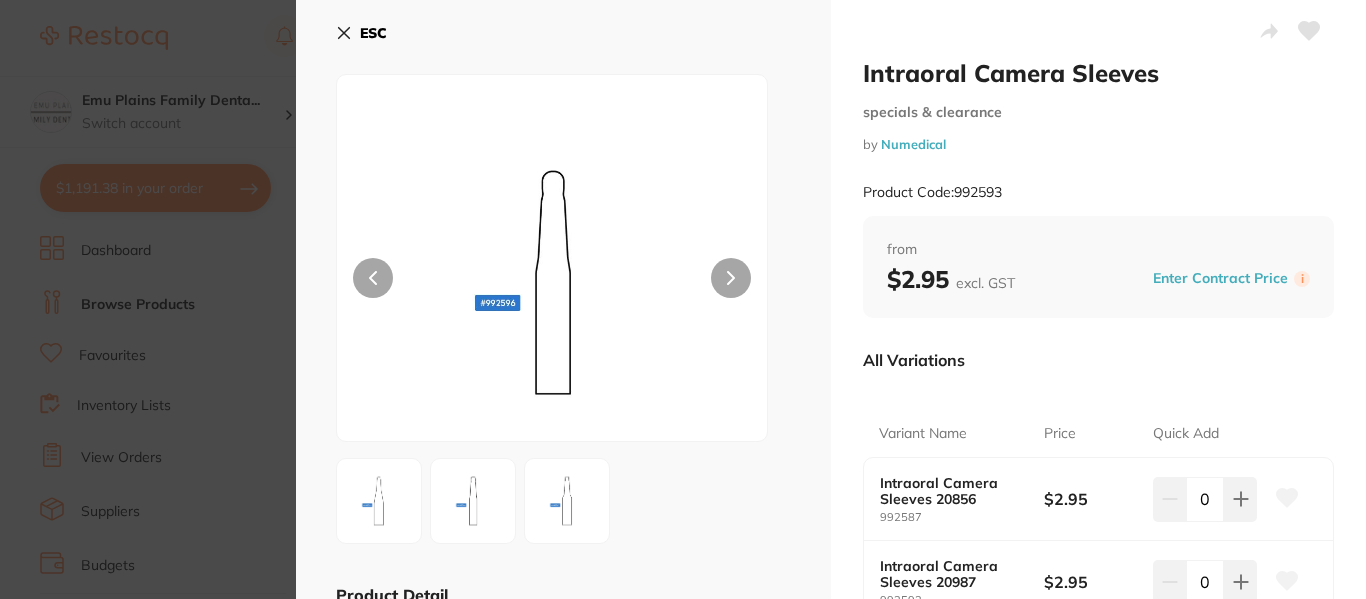 click 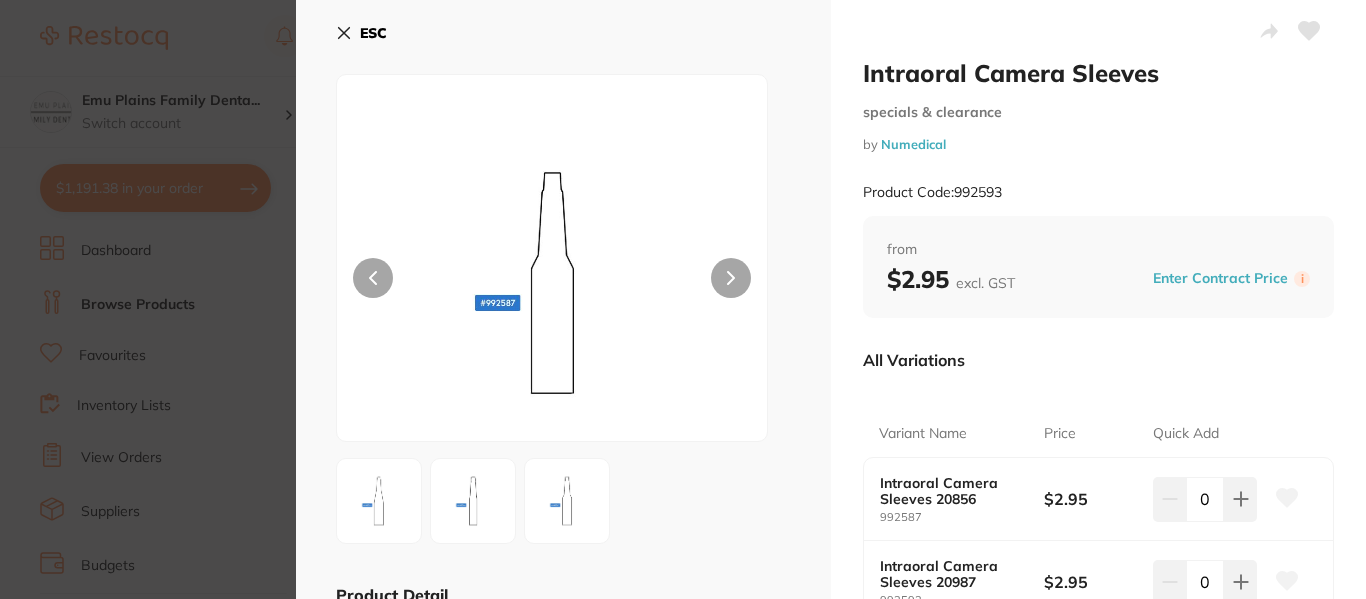 click 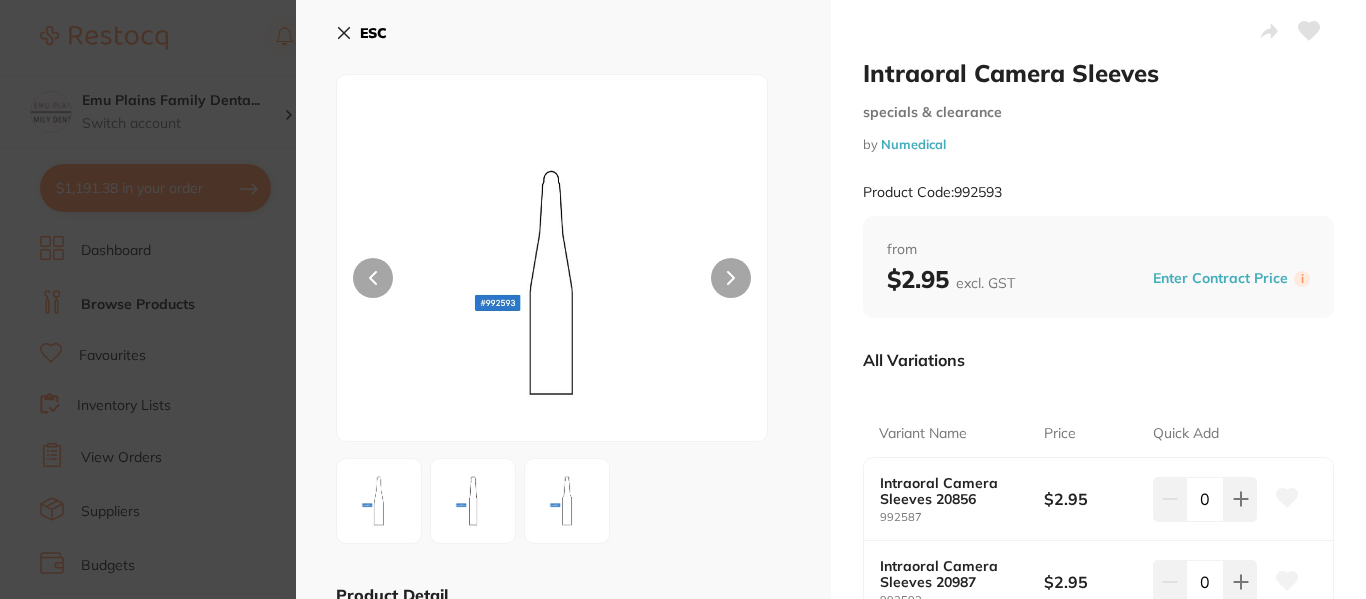 click 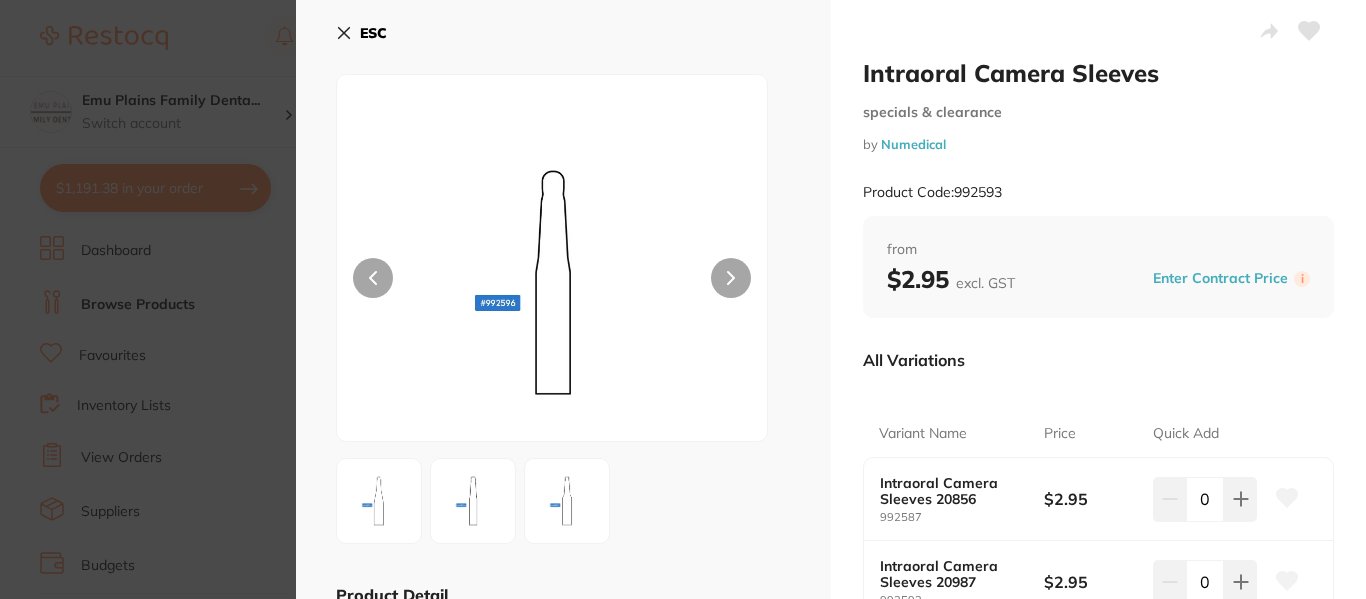 click at bounding box center (373, 278) 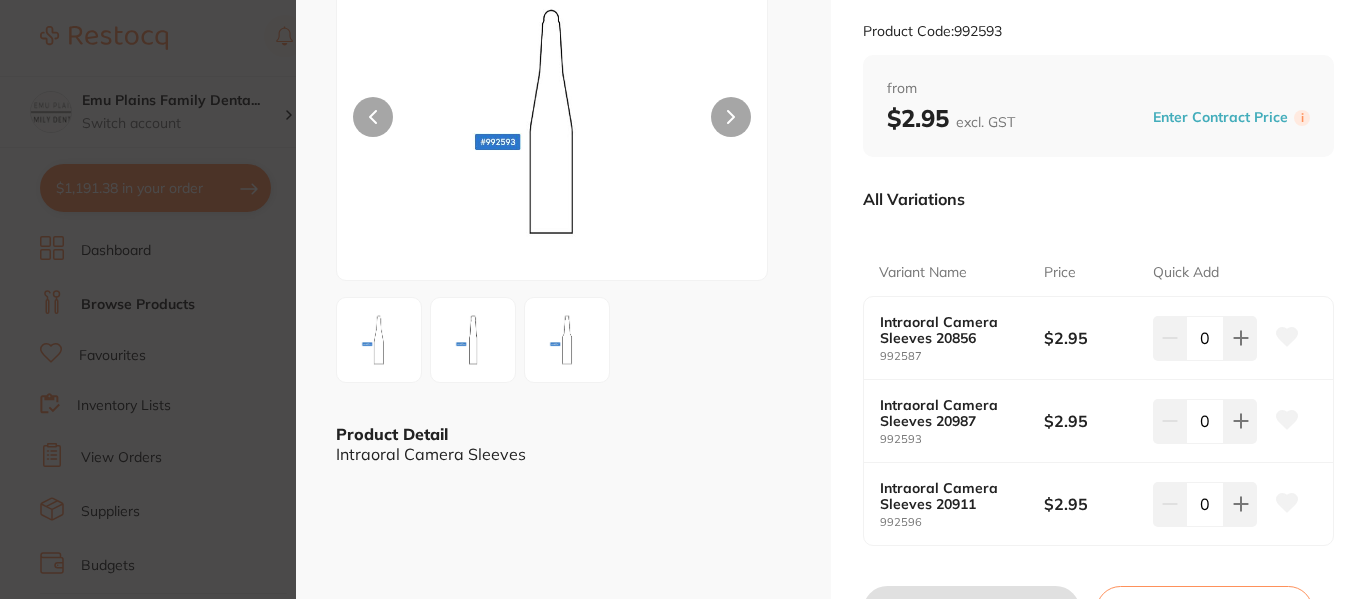 scroll, scrollTop: 162, scrollLeft: 0, axis: vertical 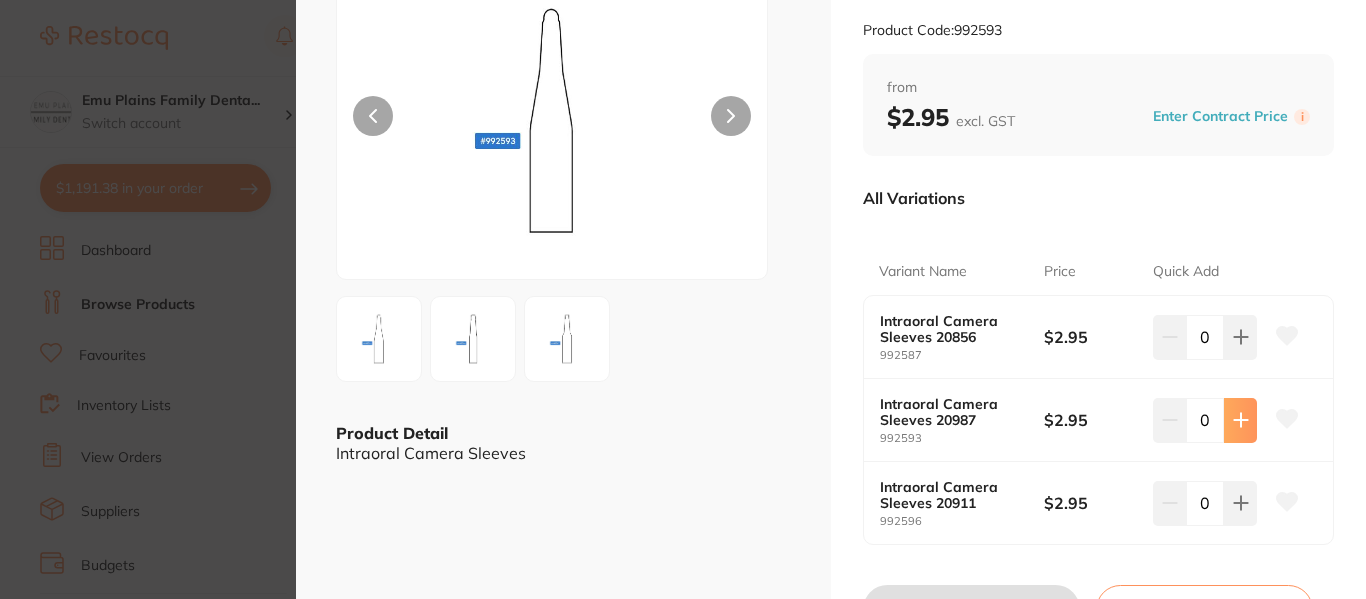 click 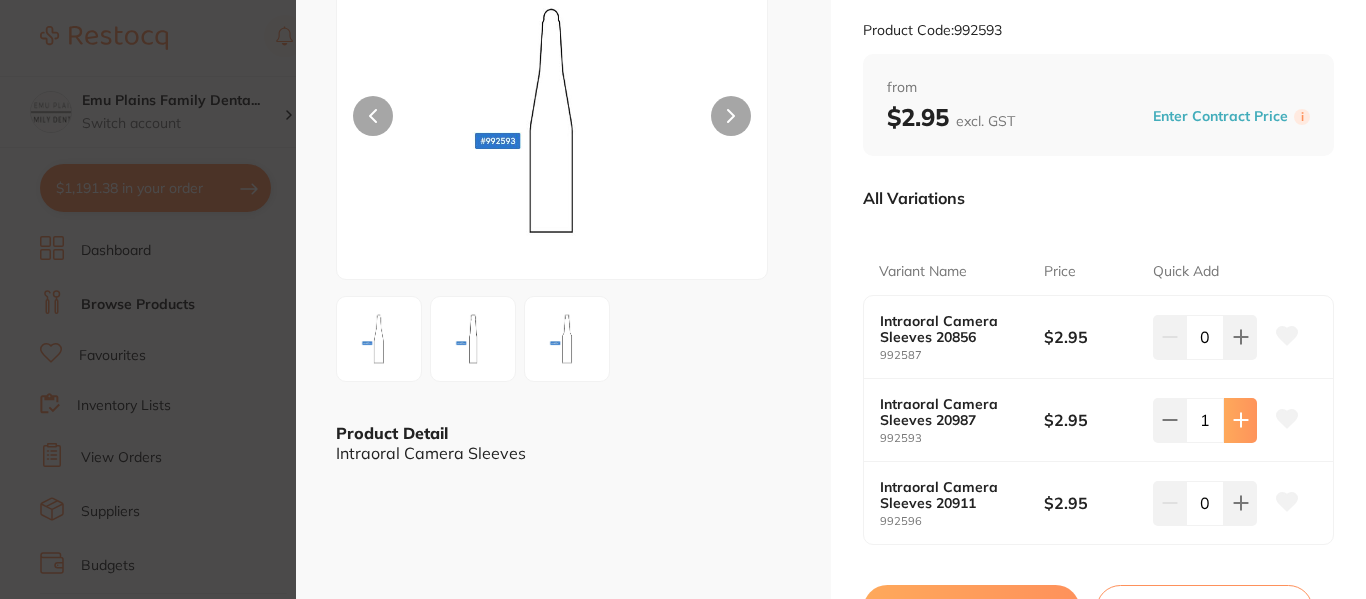 click 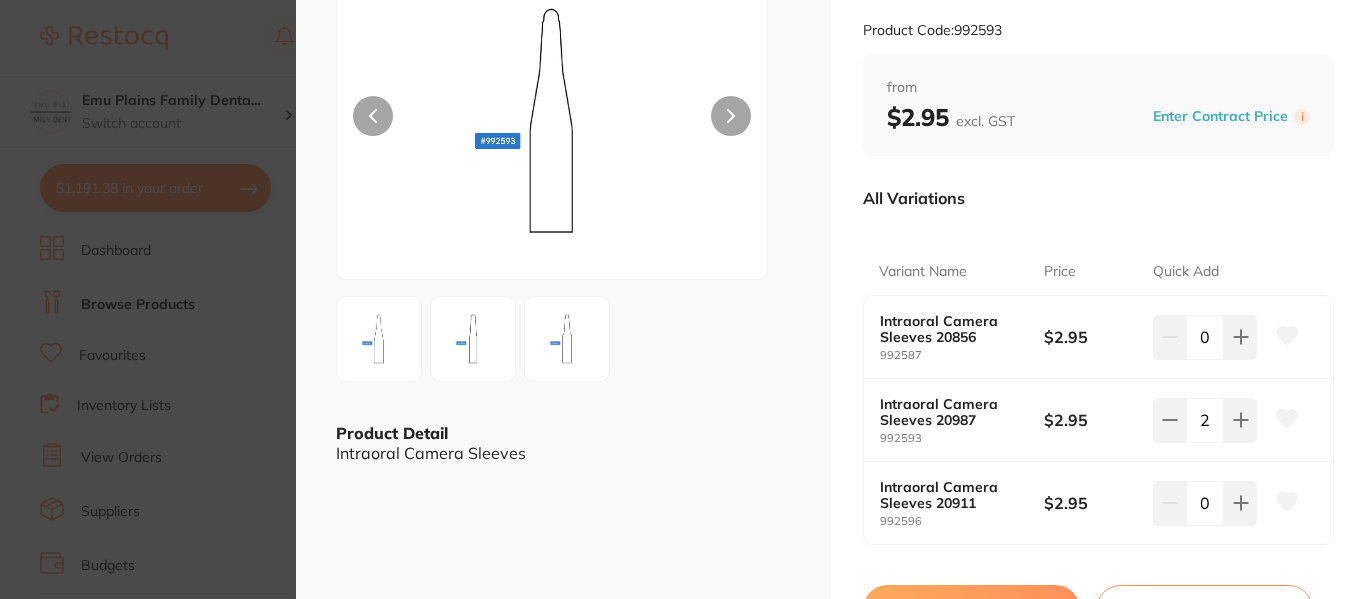 click on "Update Cart" at bounding box center (971, 609) 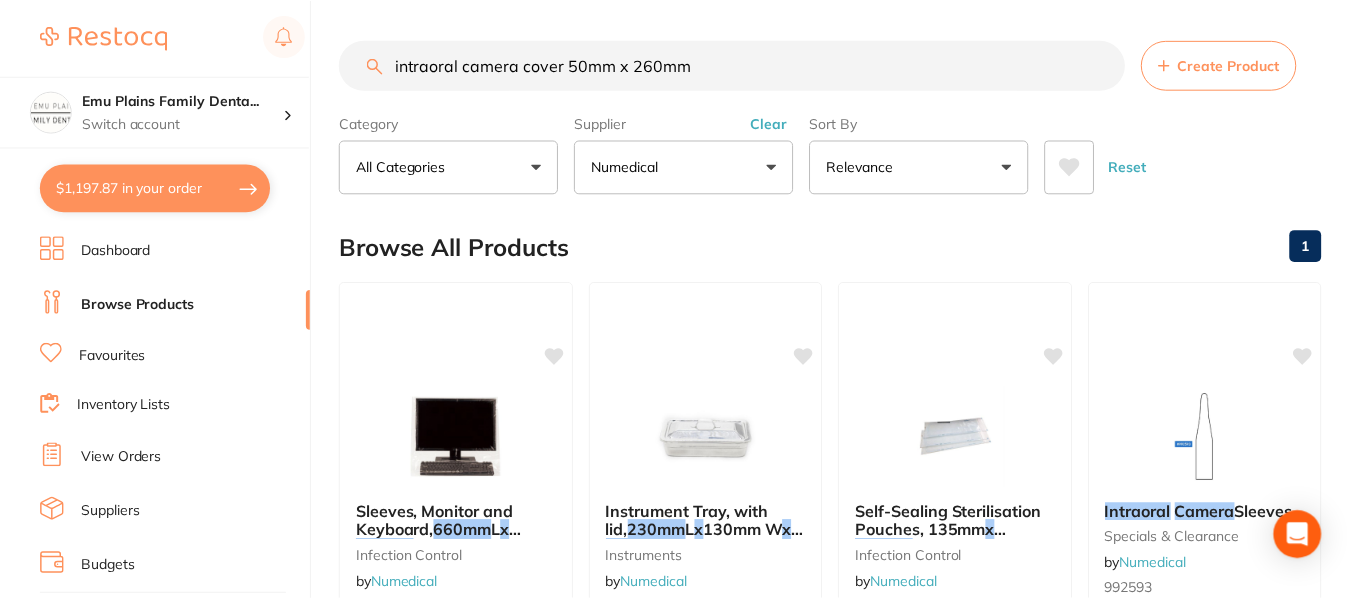 scroll, scrollTop: 166, scrollLeft: 0, axis: vertical 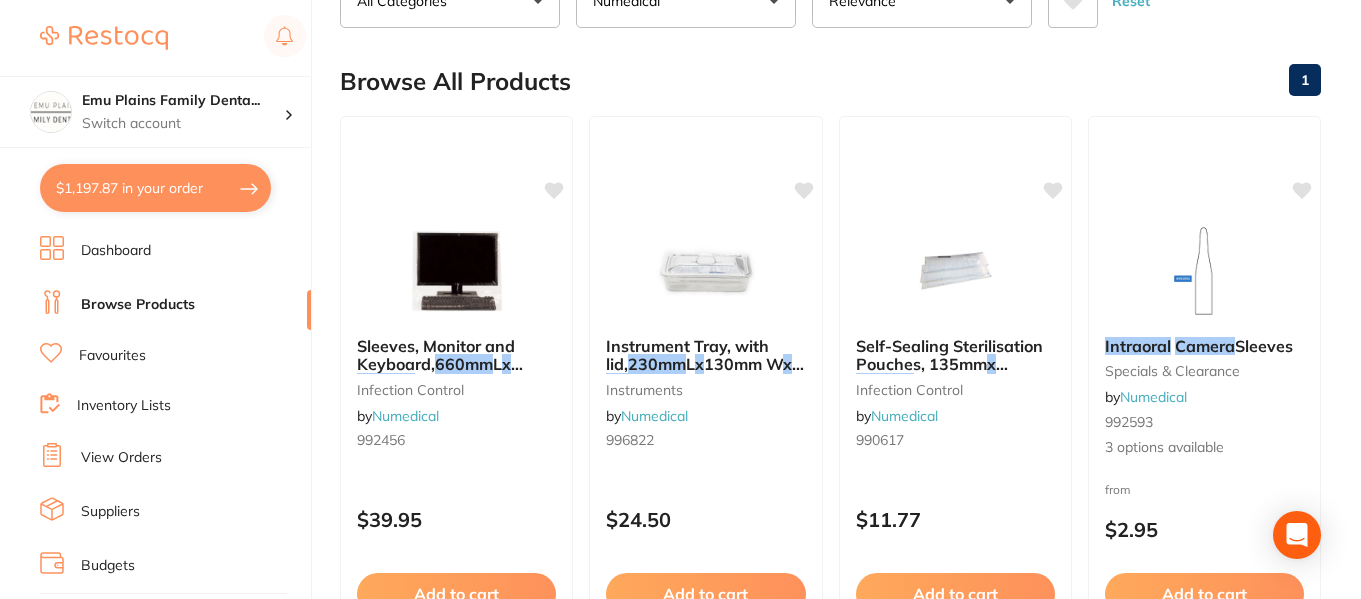click on "$1,197.87   in your order" at bounding box center [155, 188] 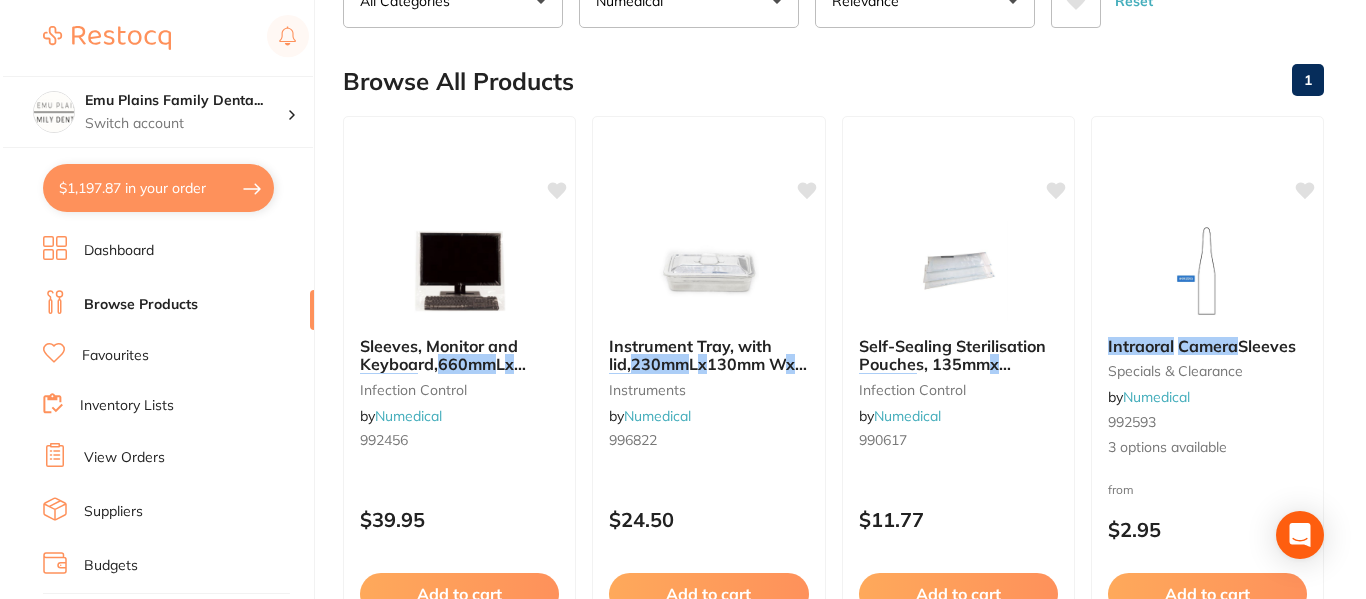 scroll, scrollTop: 0, scrollLeft: 0, axis: both 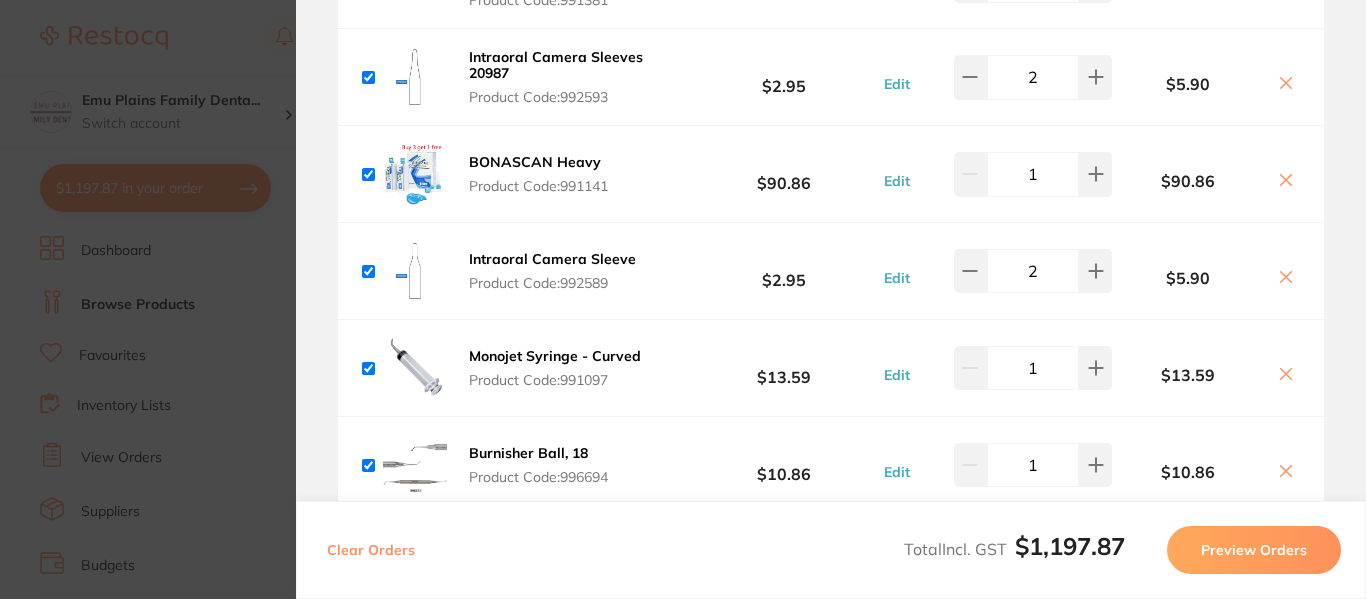 click on "Intraoral Camera Sleeves 20987   Product Code:  992593" at bounding box center (576, 77) 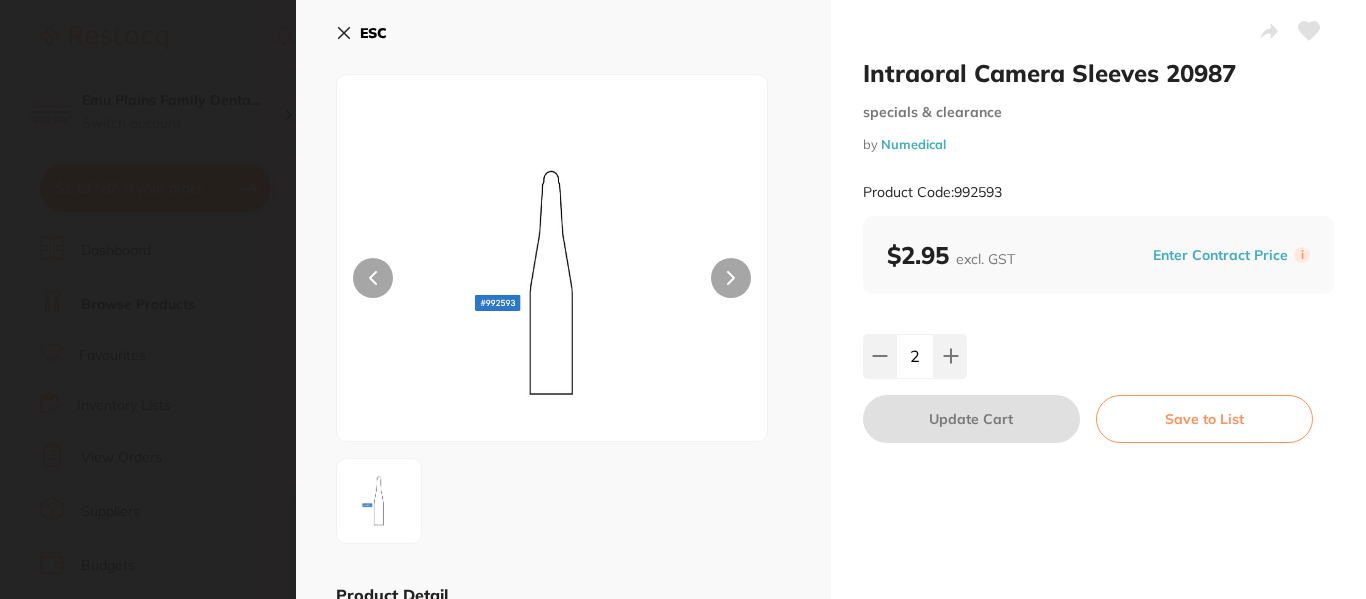 click on "ESC" at bounding box center (361, 33) 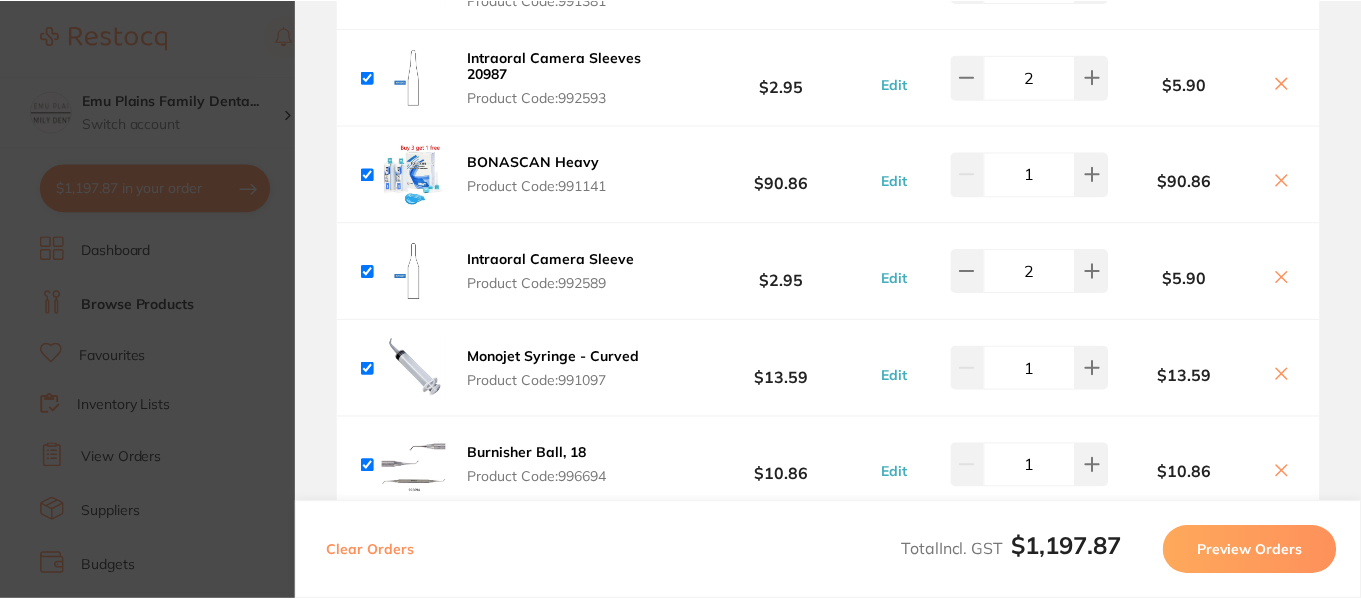 scroll, scrollTop: 166, scrollLeft: 0, axis: vertical 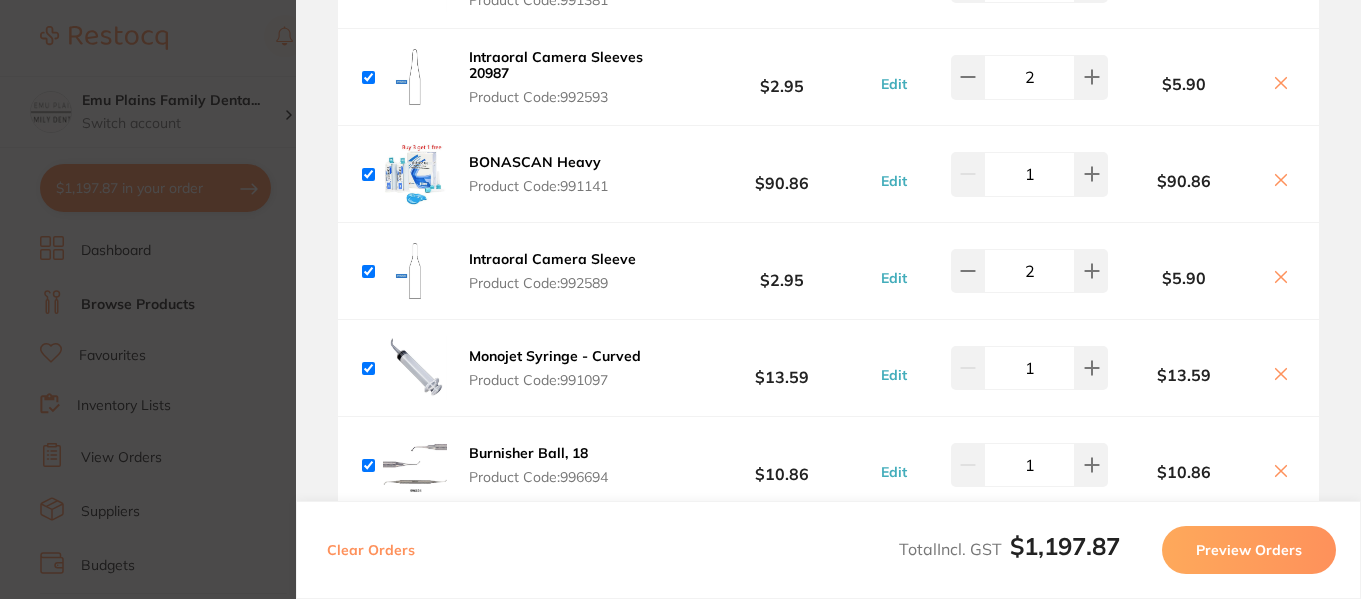 click on "Product Code:  992589" at bounding box center (552, 283) 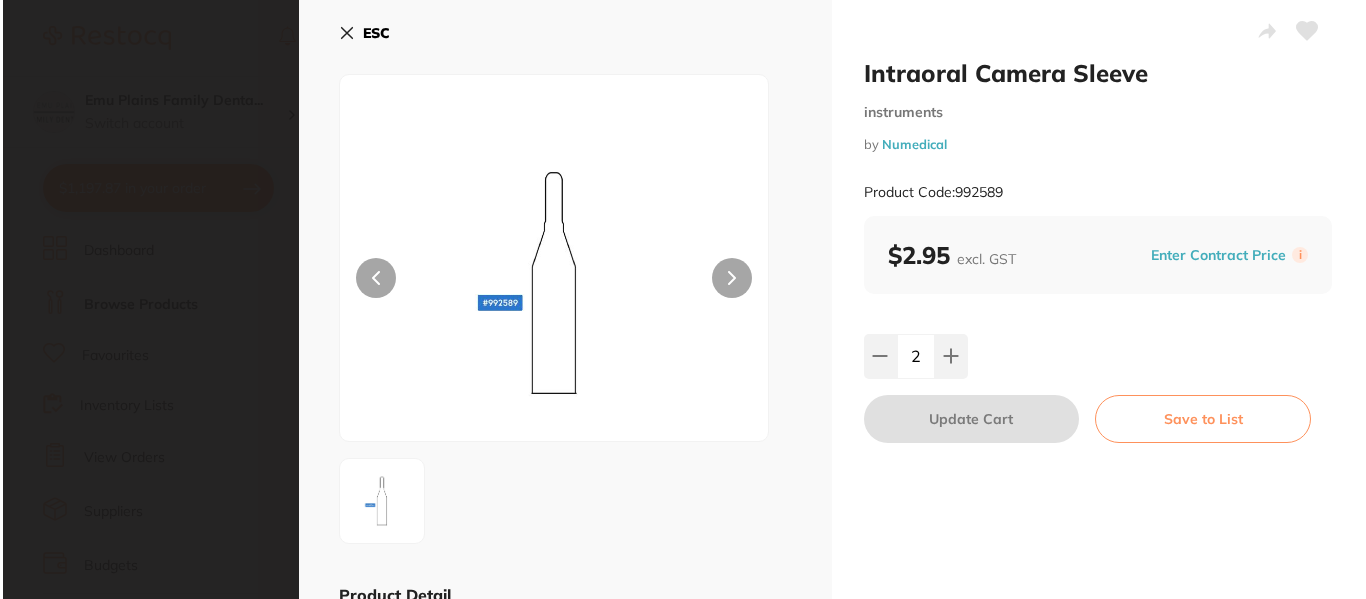 scroll, scrollTop: 0, scrollLeft: 0, axis: both 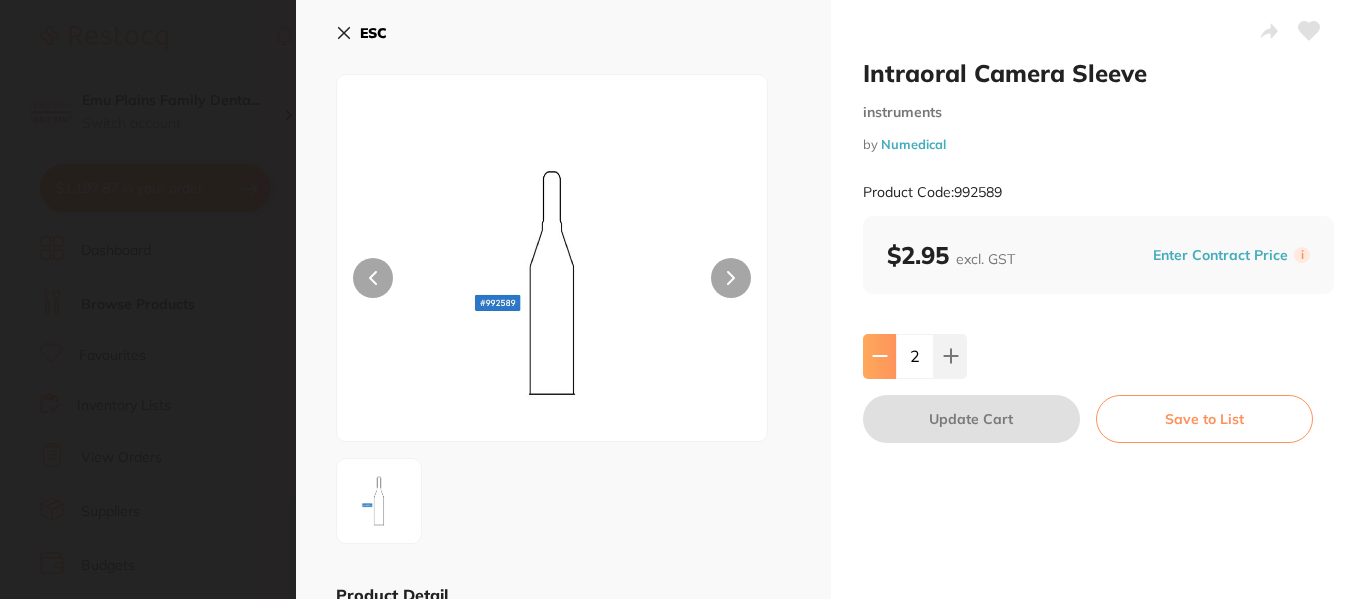 click 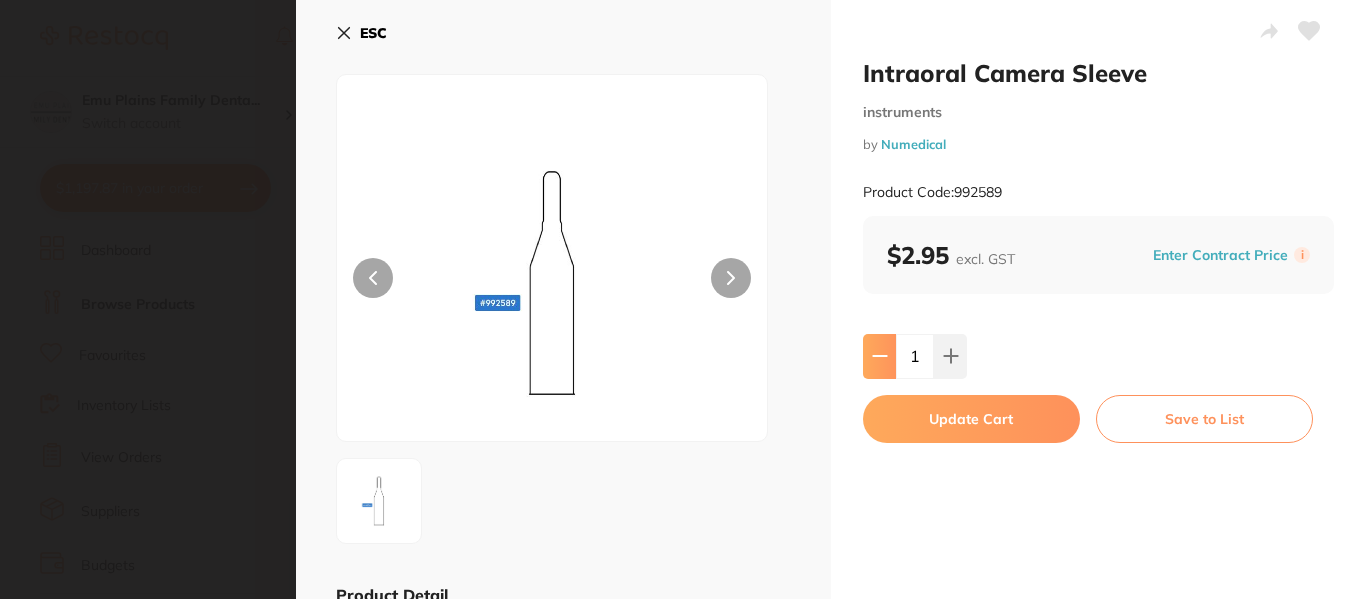 click 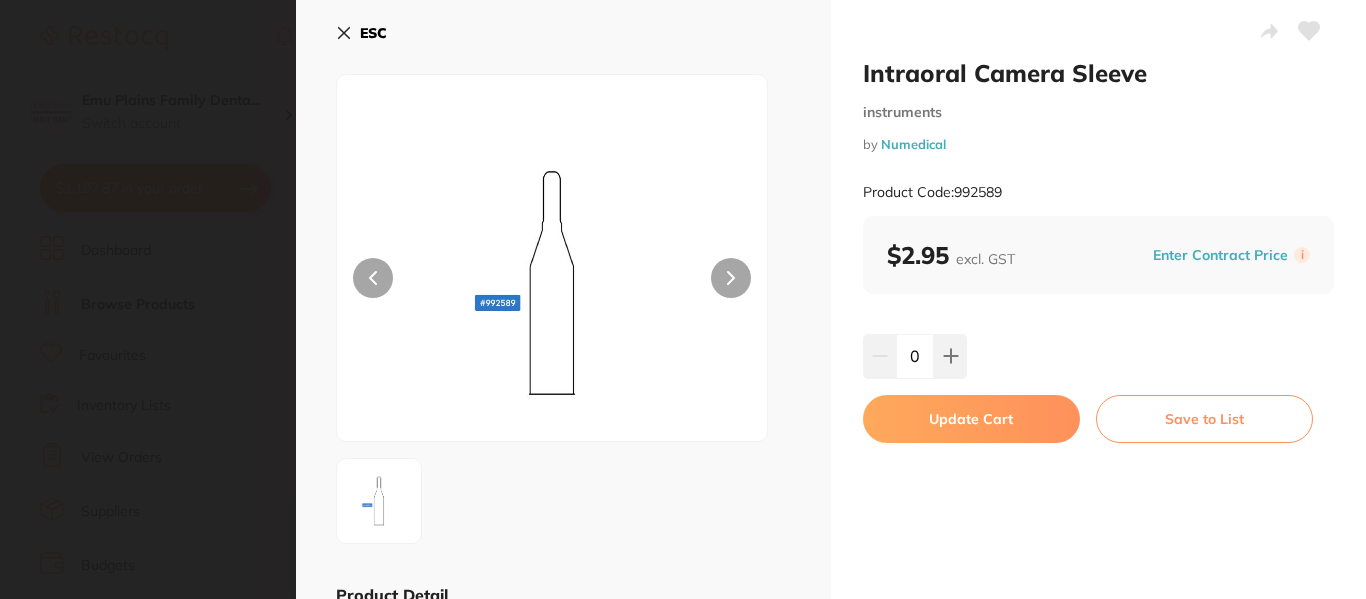 click on "Update Cart" at bounding box center (971, 419) 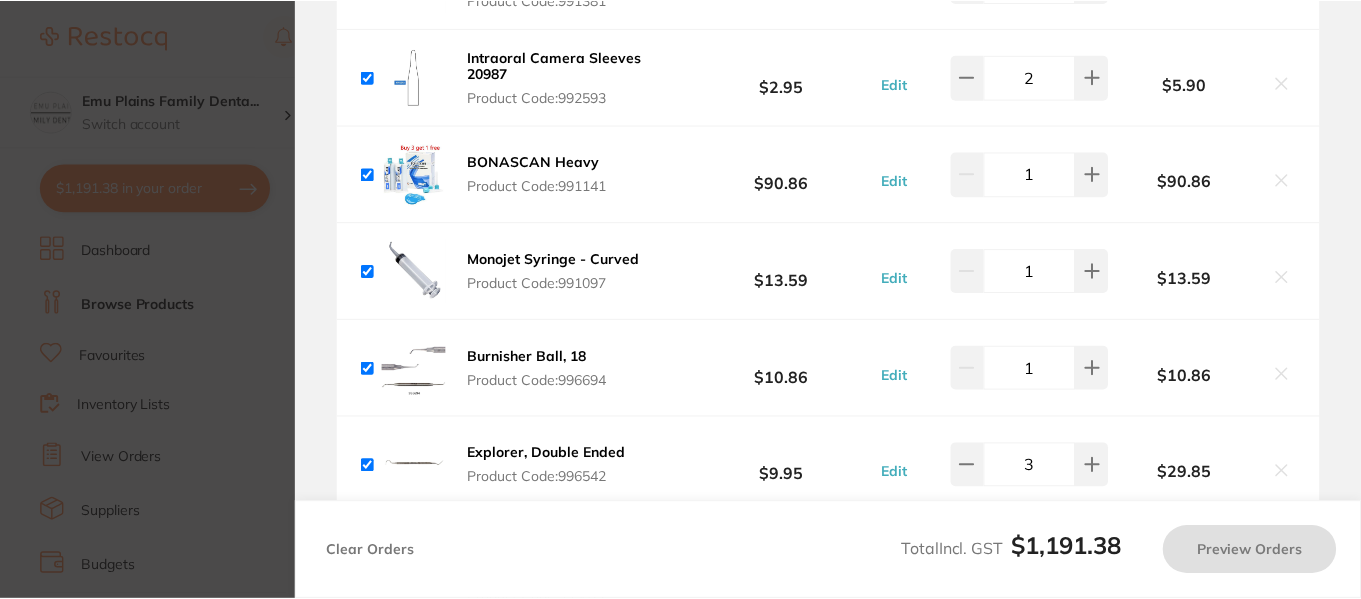 scroll, scrollTop: 166, scrollLeft: 0, axis: vertical 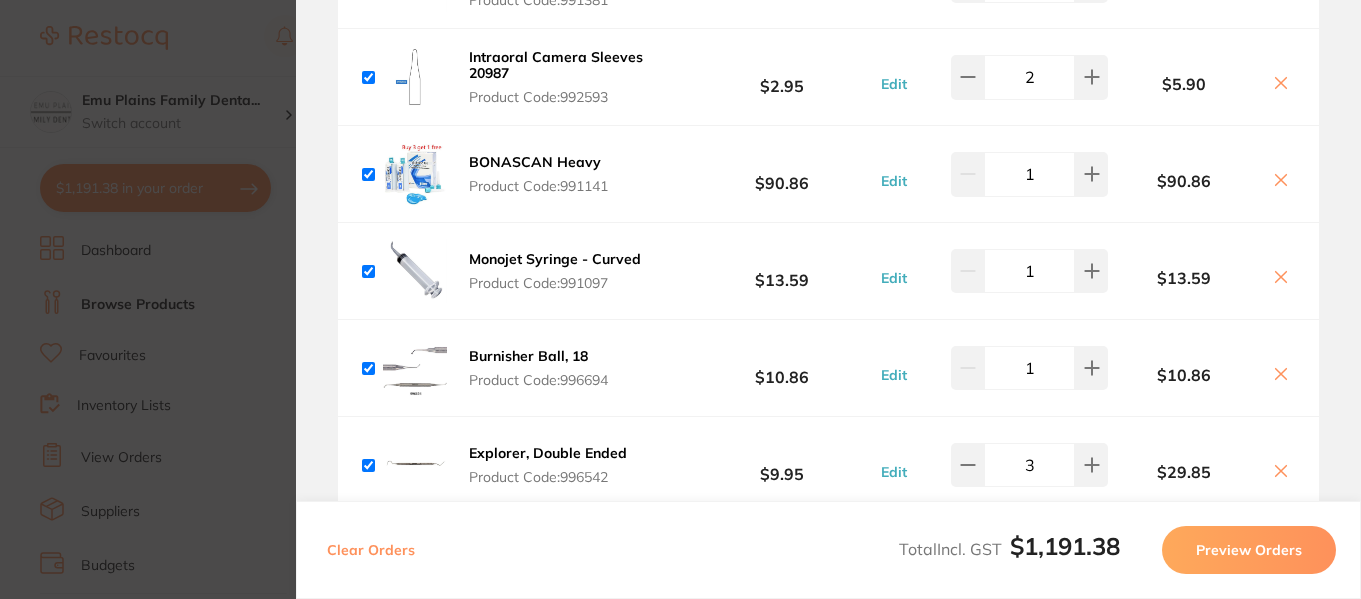 checkbox on "true" 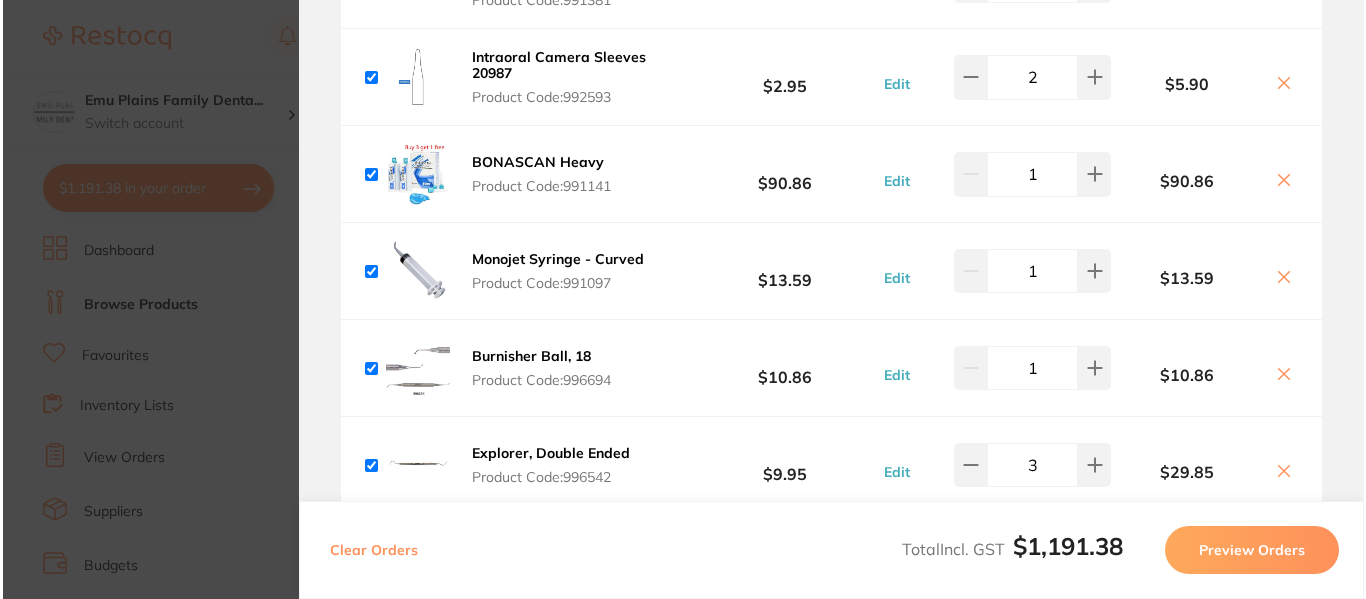 scroll, scrollTop: 0, scrollLeft: 0, axis: both 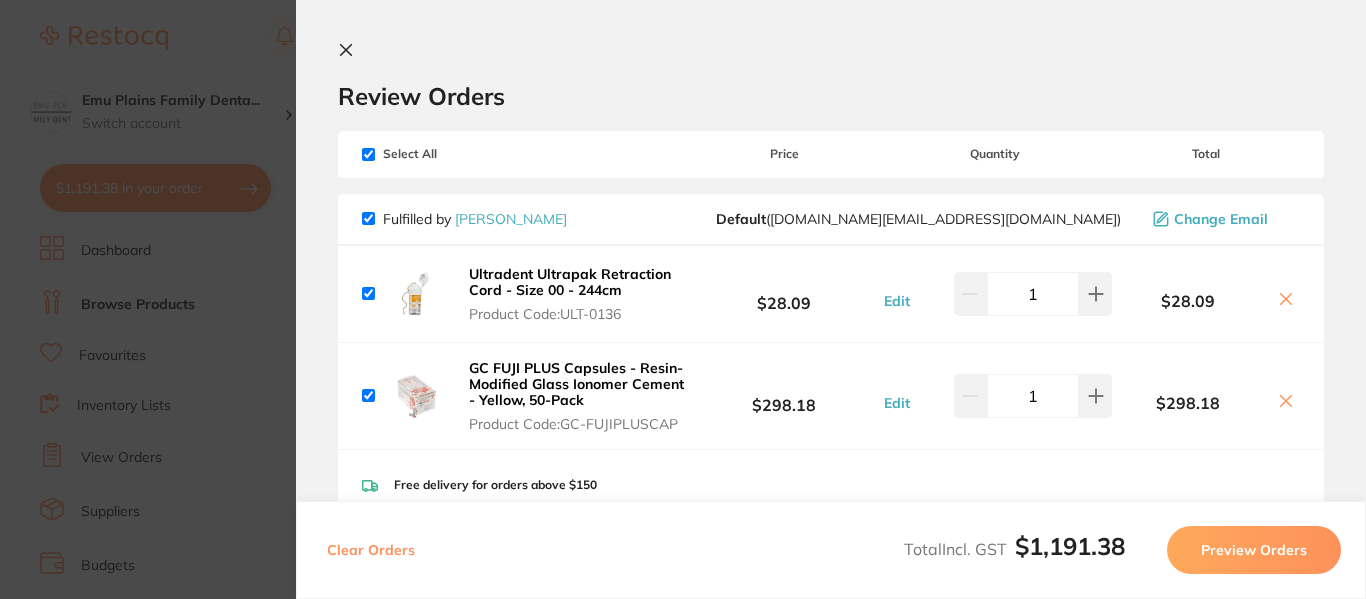click 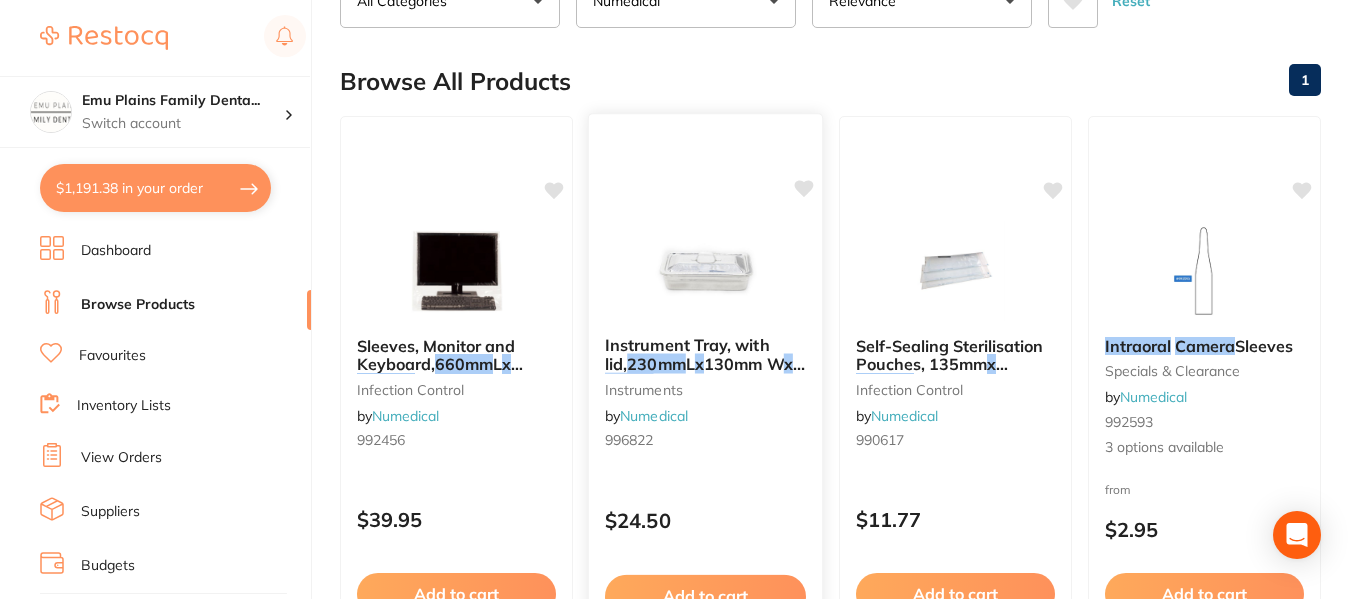 scroll, scrollTop: 0, scrollLeft: 0, axis: both 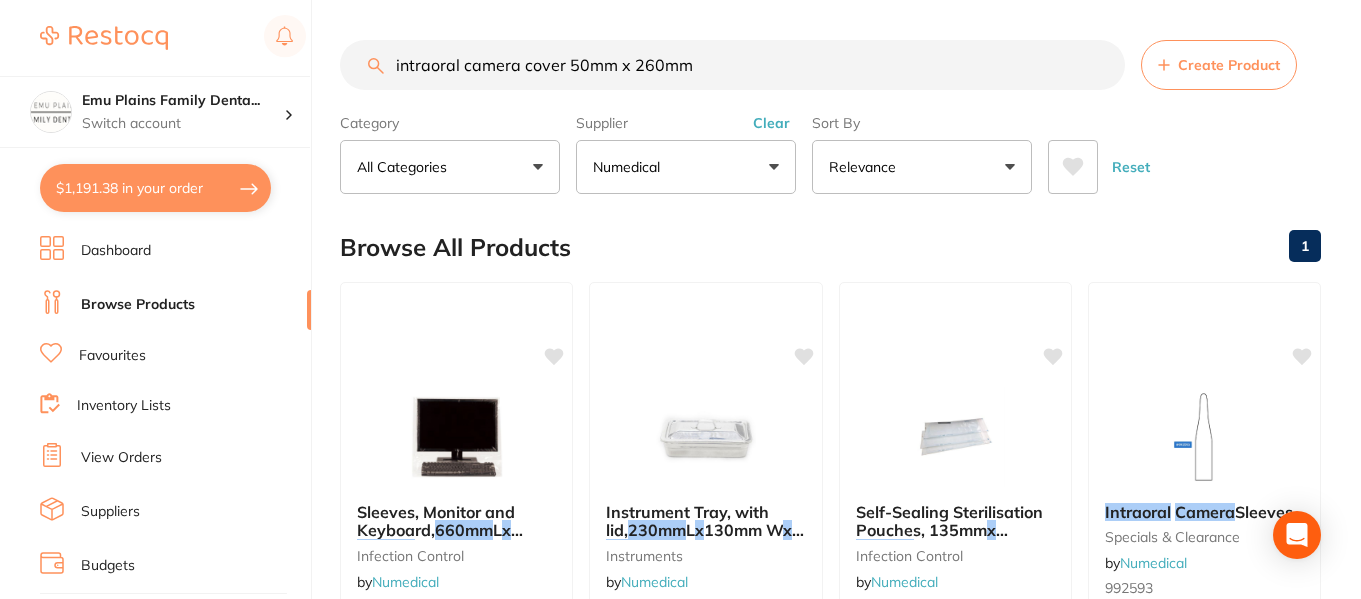 click on "intraoral camera cover 50mm x 260mm" at bounding box center [732, 65] 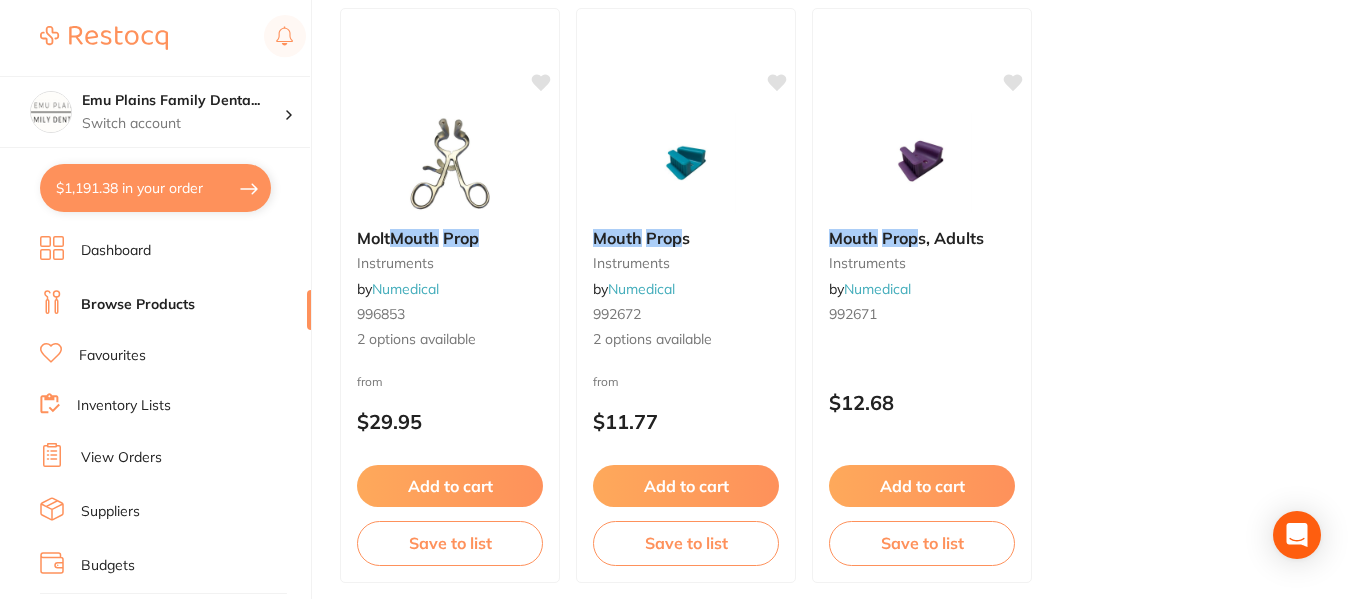 scroll, scrollTop: 362, scrollLeft: 0, axis: vertical 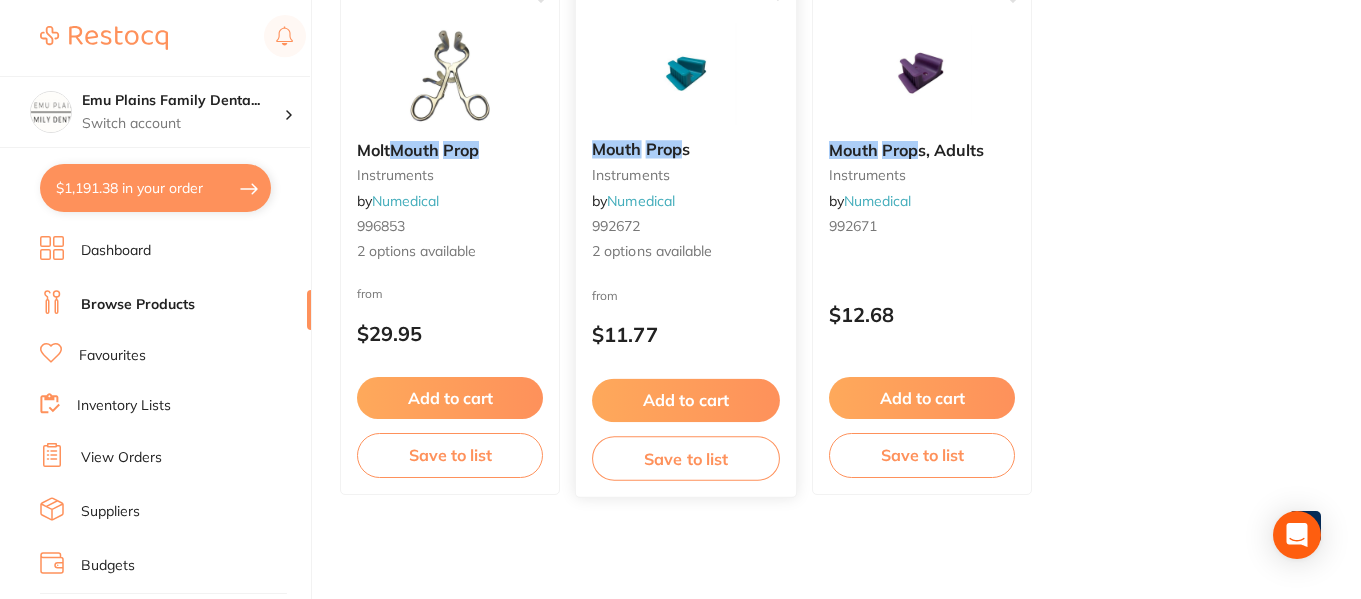 type on "mouth prop" 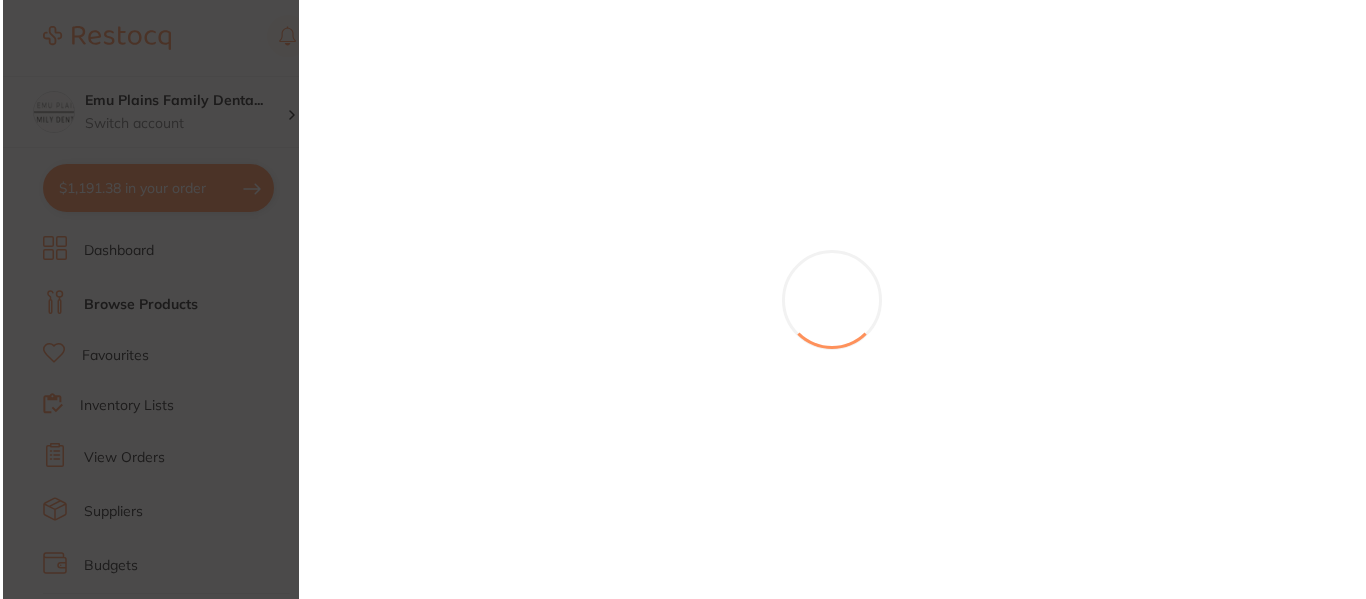 scroll, scrollTop: 0, scrollLeft: 0, axis: both 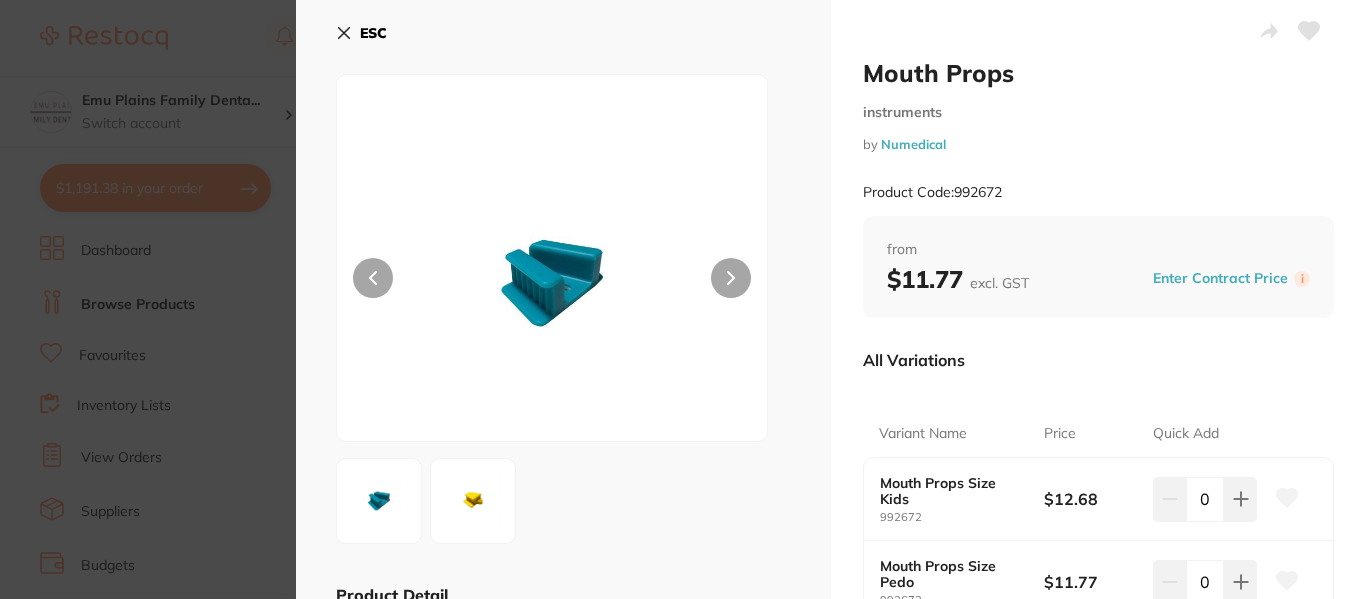 click 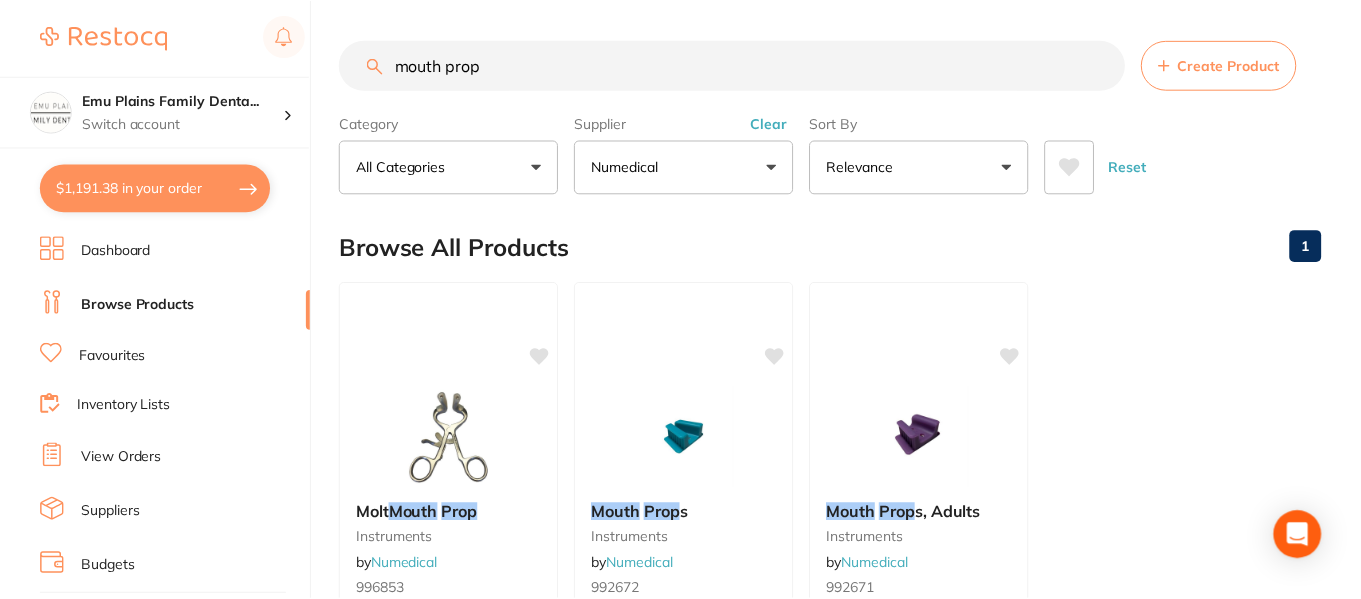 scroll, scrollTop: 362, scrollLeft: 0, axis: vertical 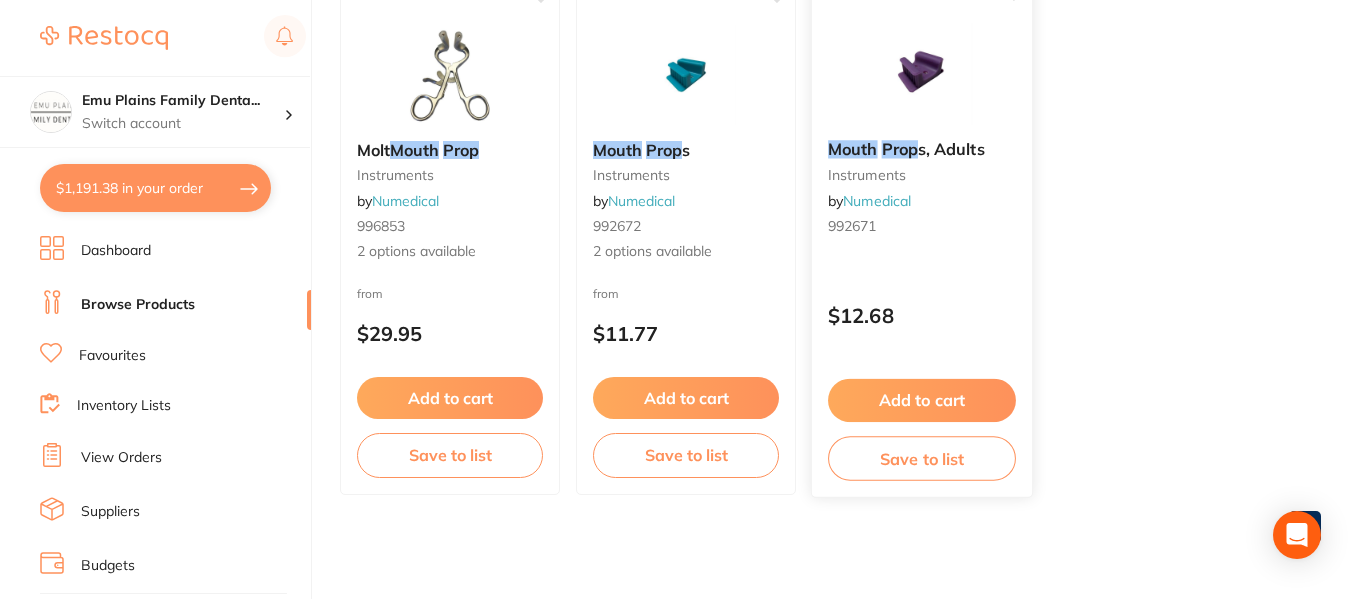 click at bounding box center [921, 73] 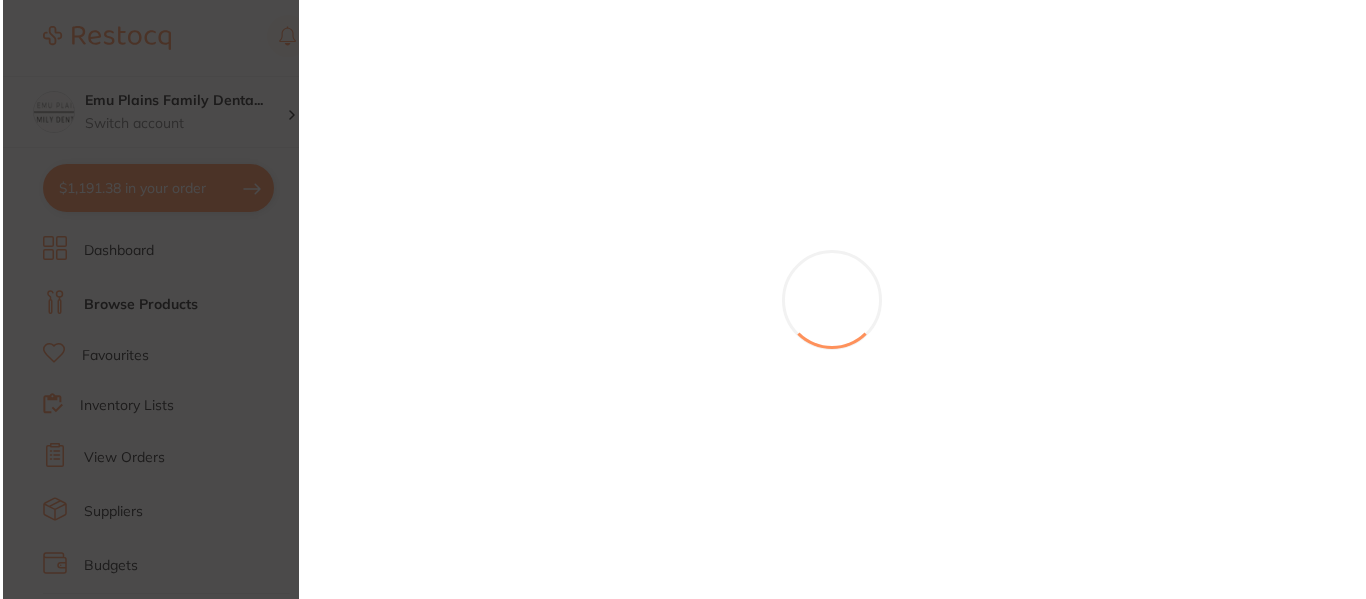 scroll, scrollTop: 0, scrollLeft: 0, axis: both 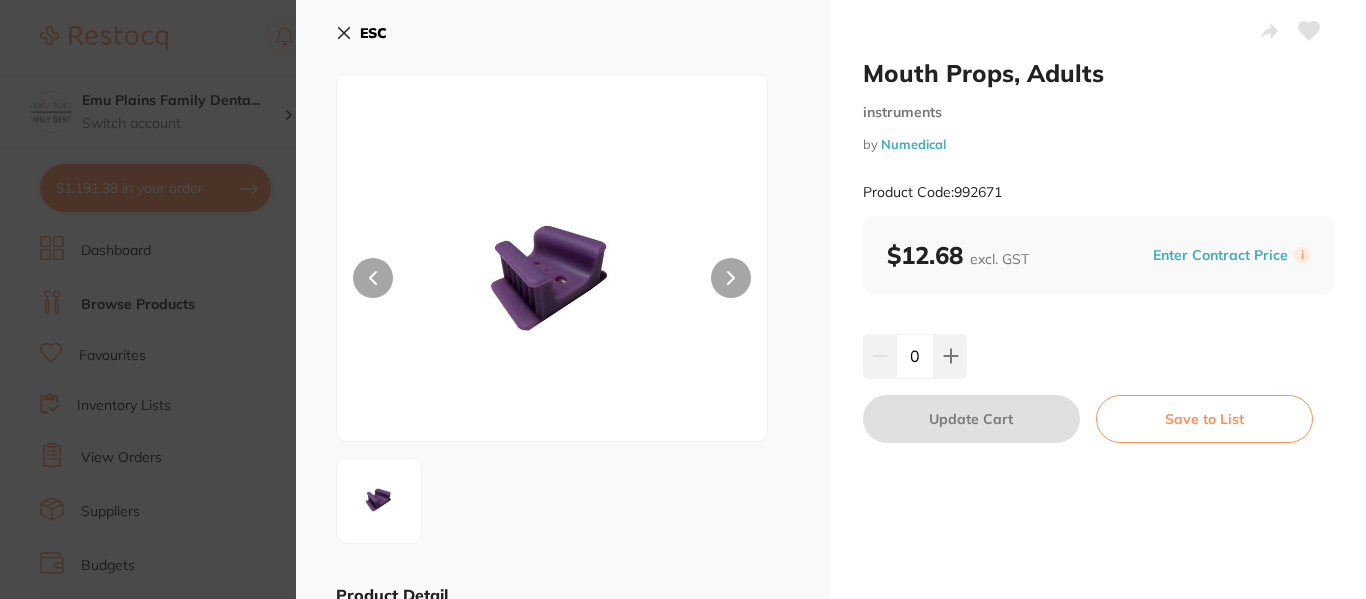 click 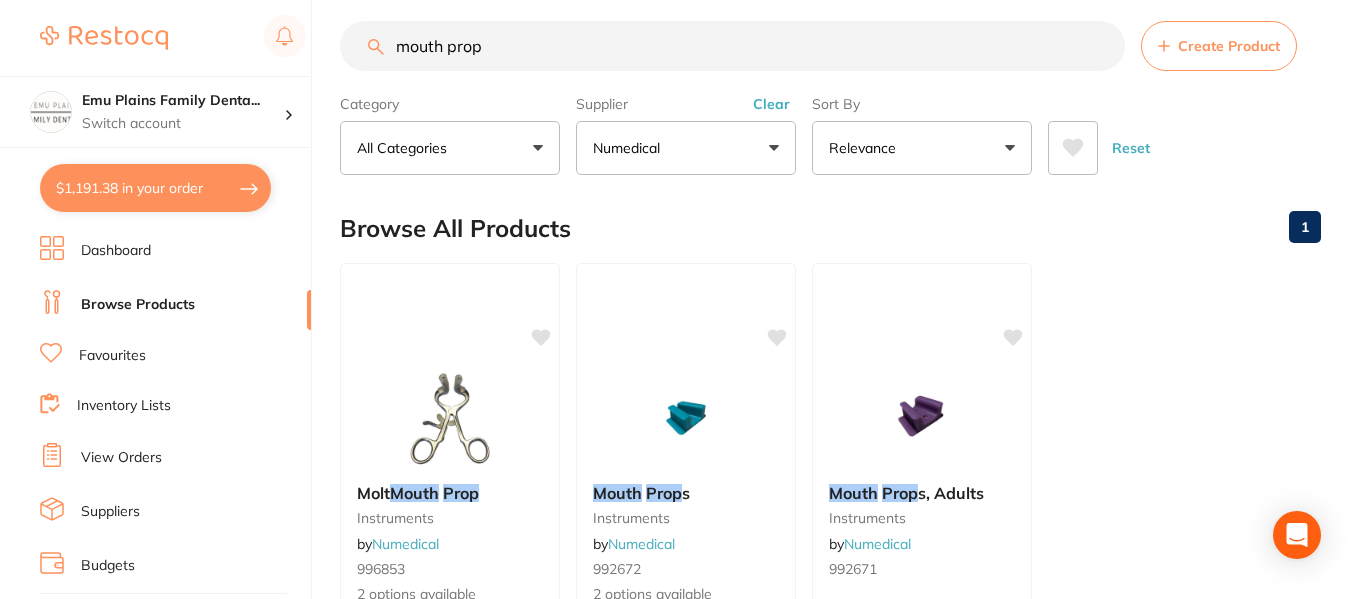 scroll, scrollTop: 0, scrollLeft: 0, axis: both 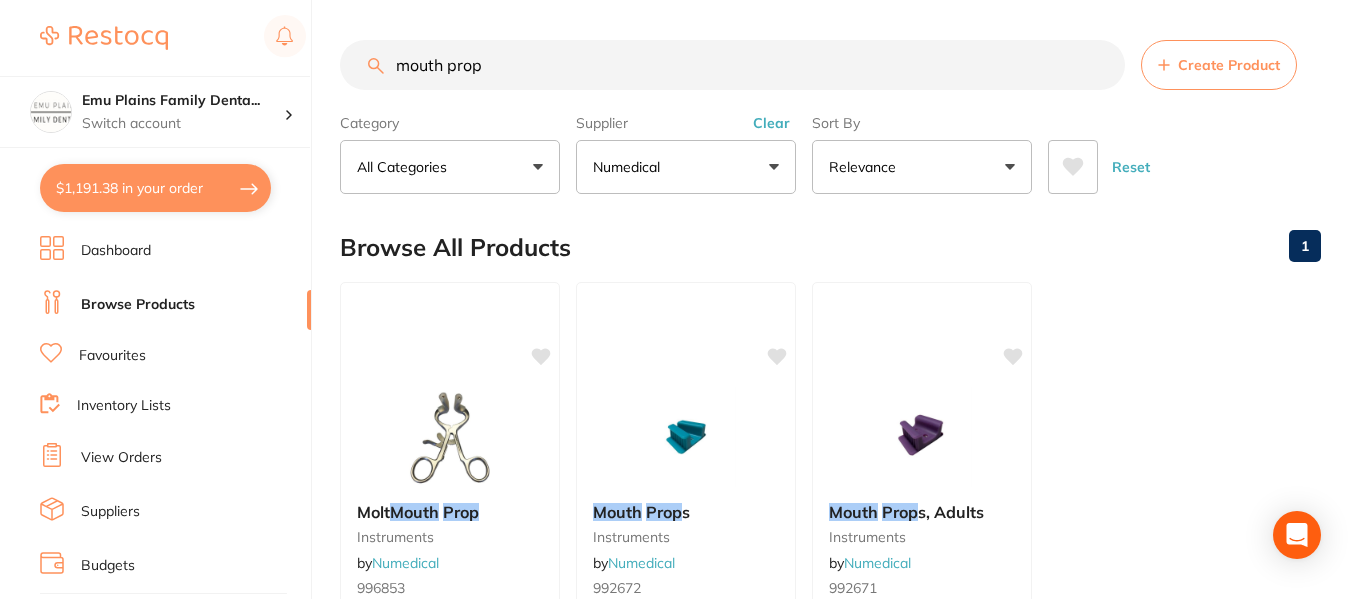 click on "mouth prop" at bounding box center (732, 65) 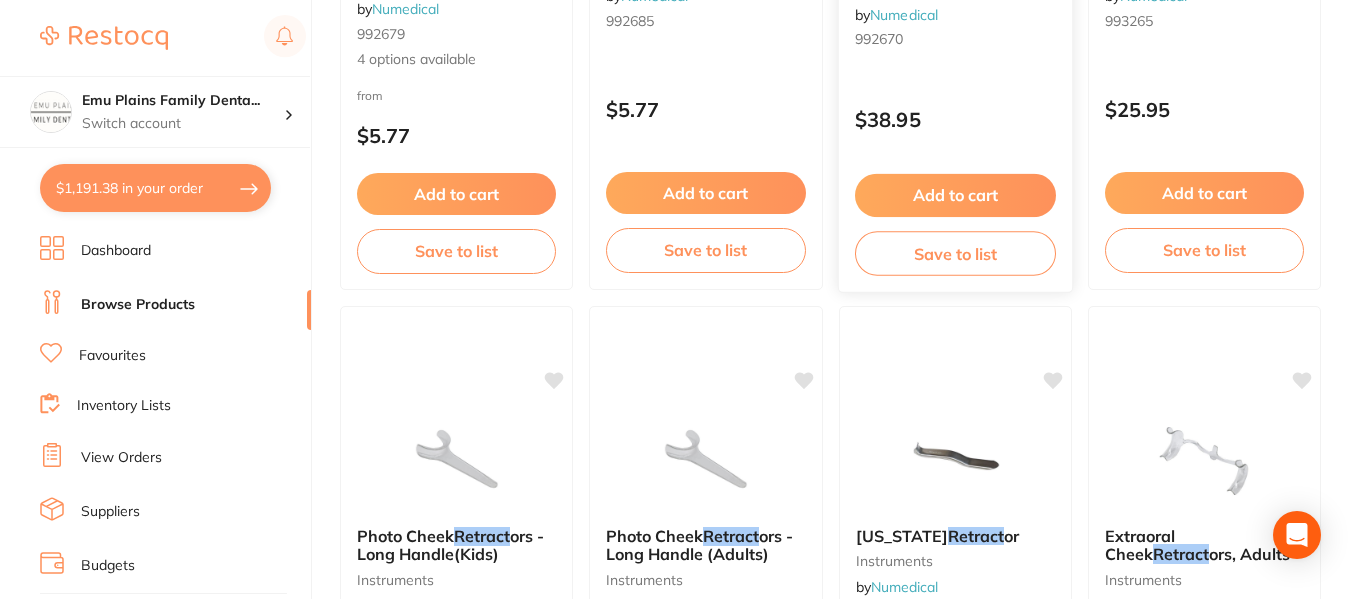 scroll, scrollTop: 568, scrollLeft: 0, axis: vertical 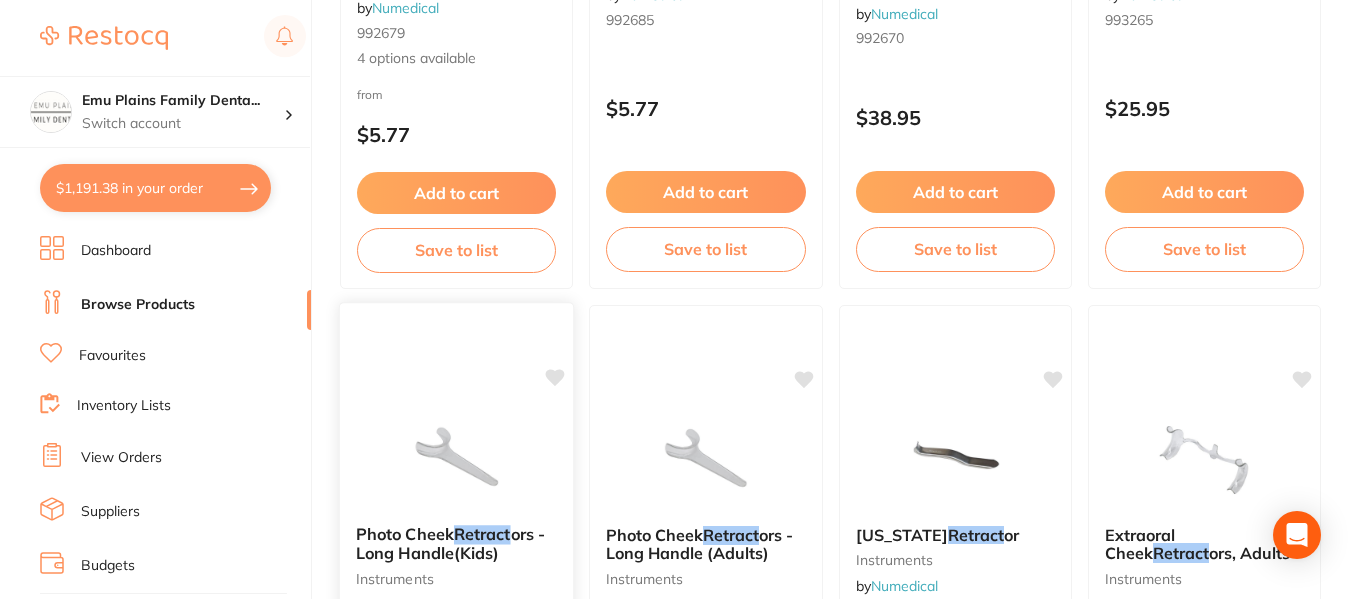 type on "retract" 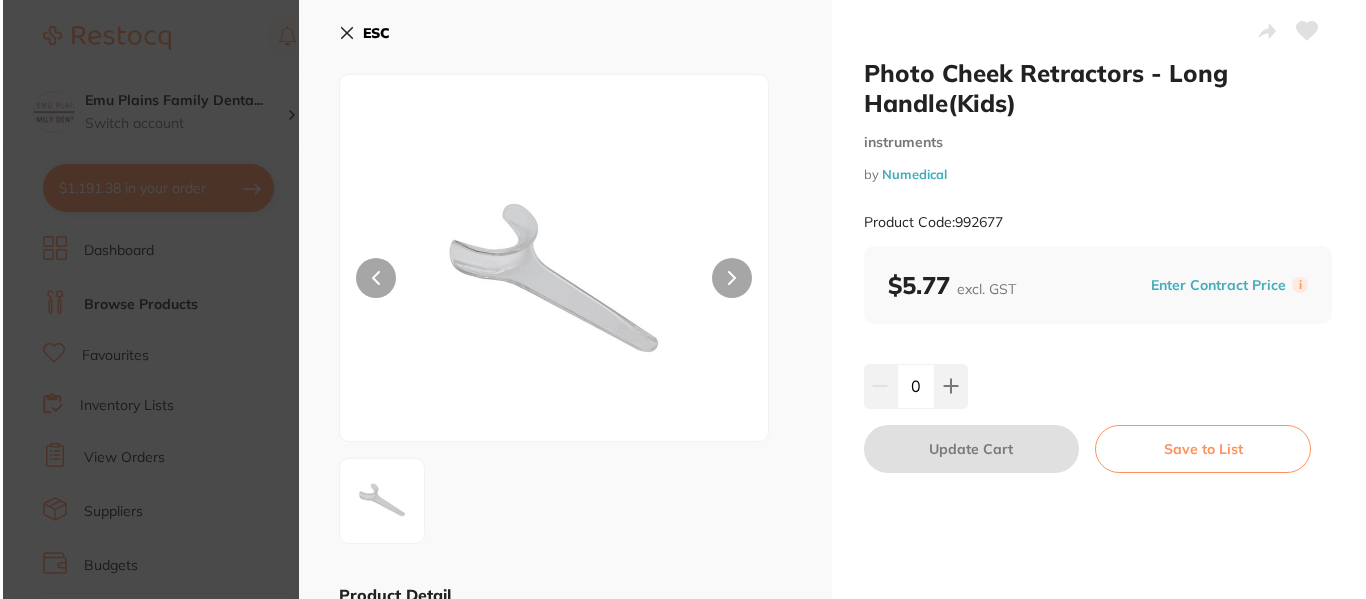 scroll, scrollTop: 0, scrollLeft: 0, axis: both 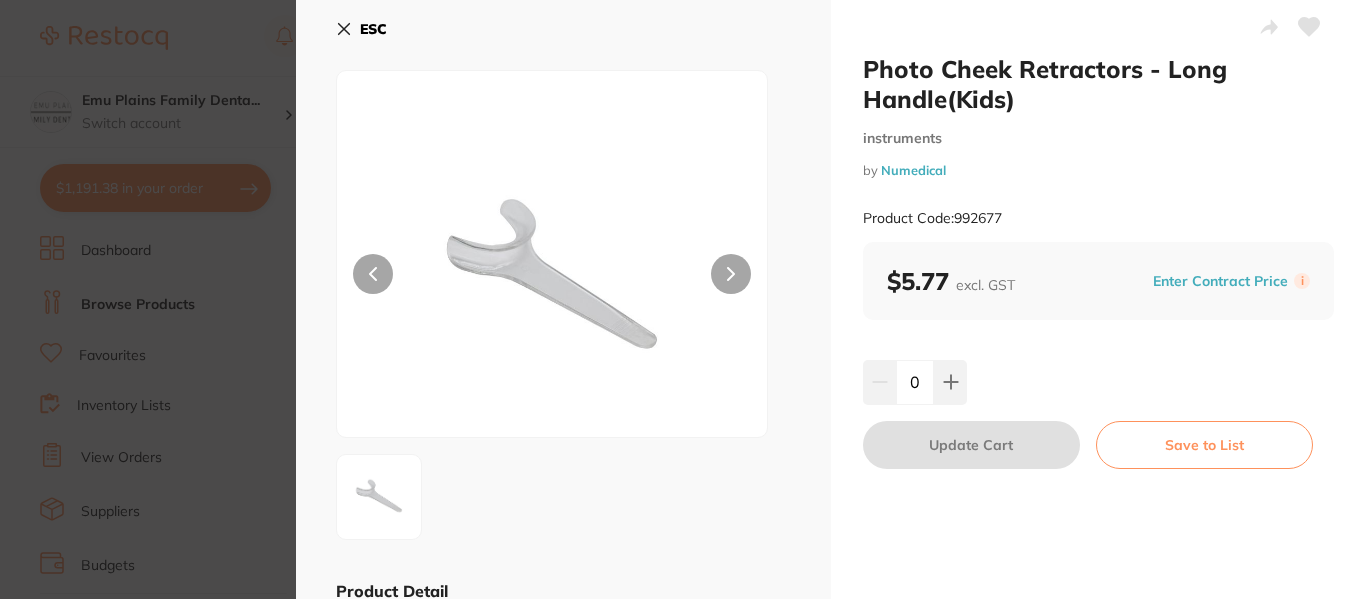 click at bounding box center (731, 274) 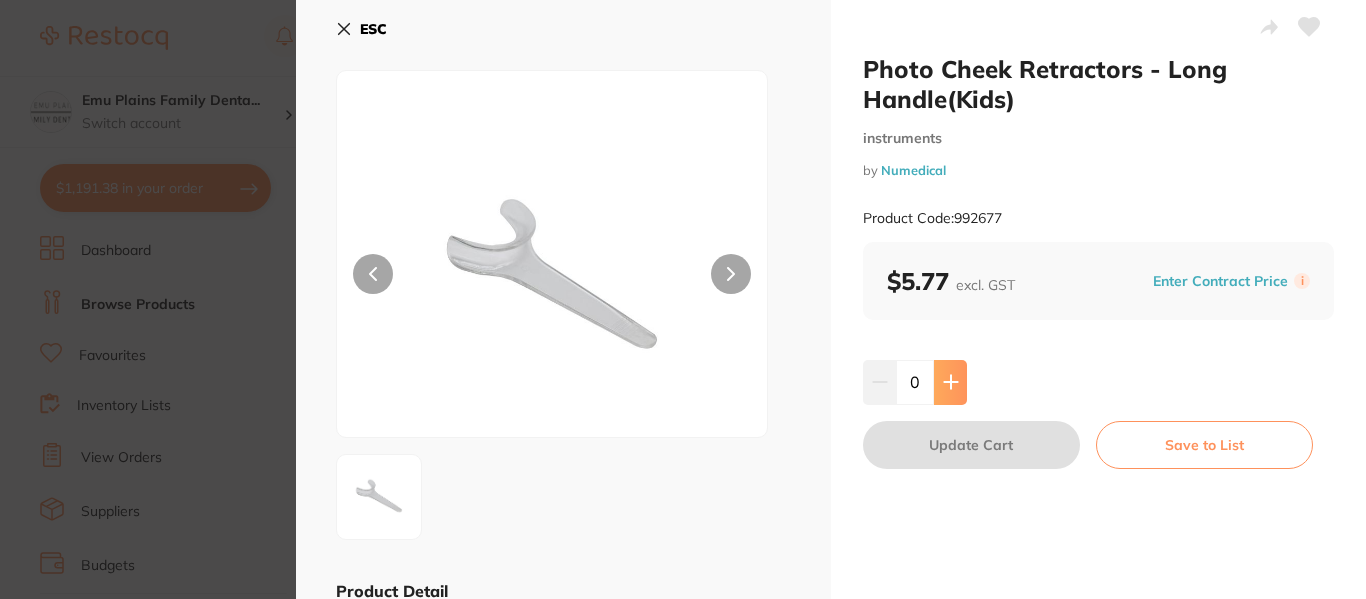click at bounding box center [950, 382] 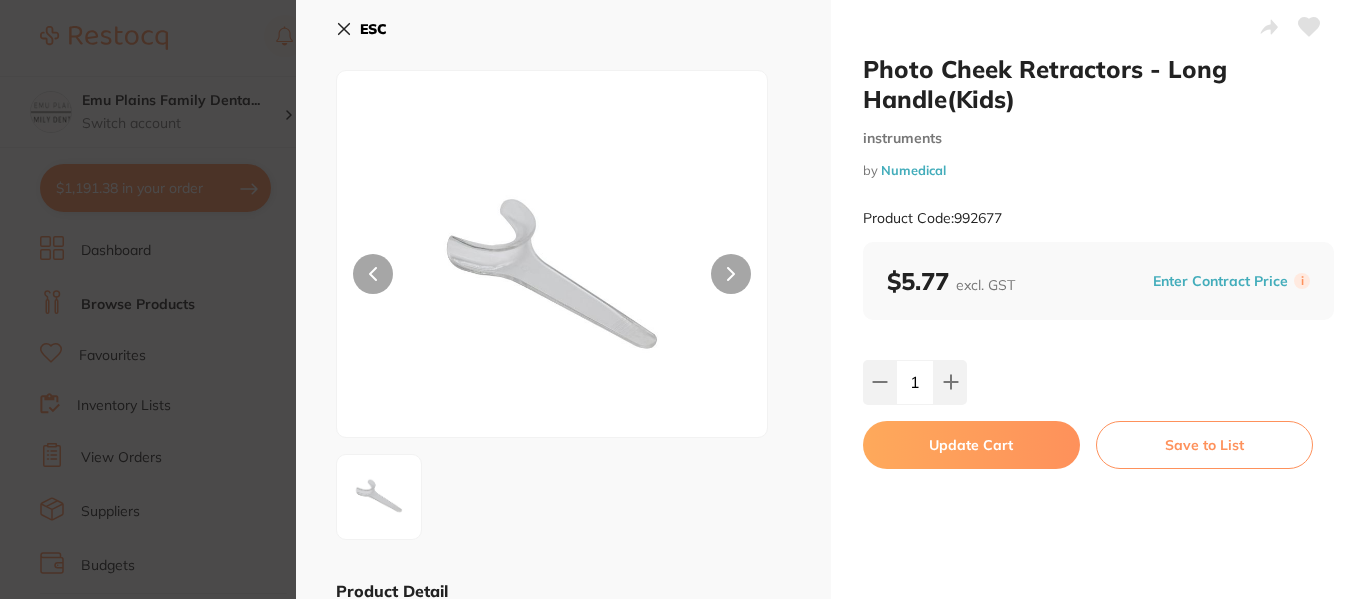click on "Update Cart" at bounding box center [971, 445] 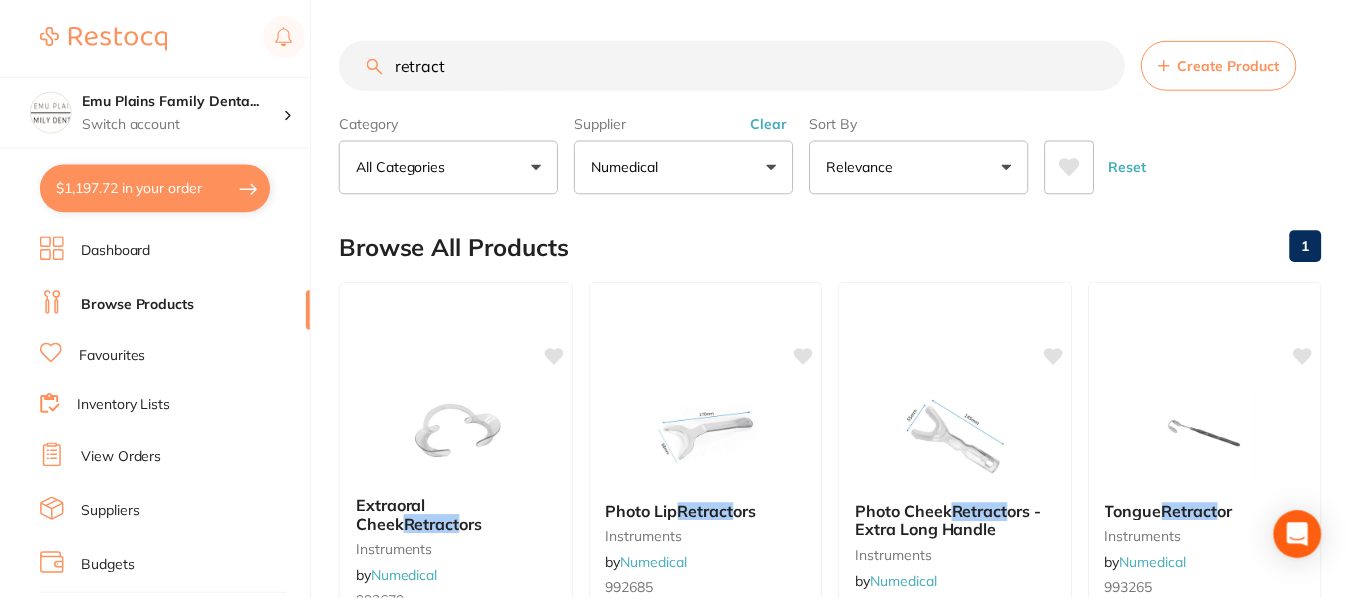 scroll, scrollTop: 568, scrollLeft: 0, axis: vertical 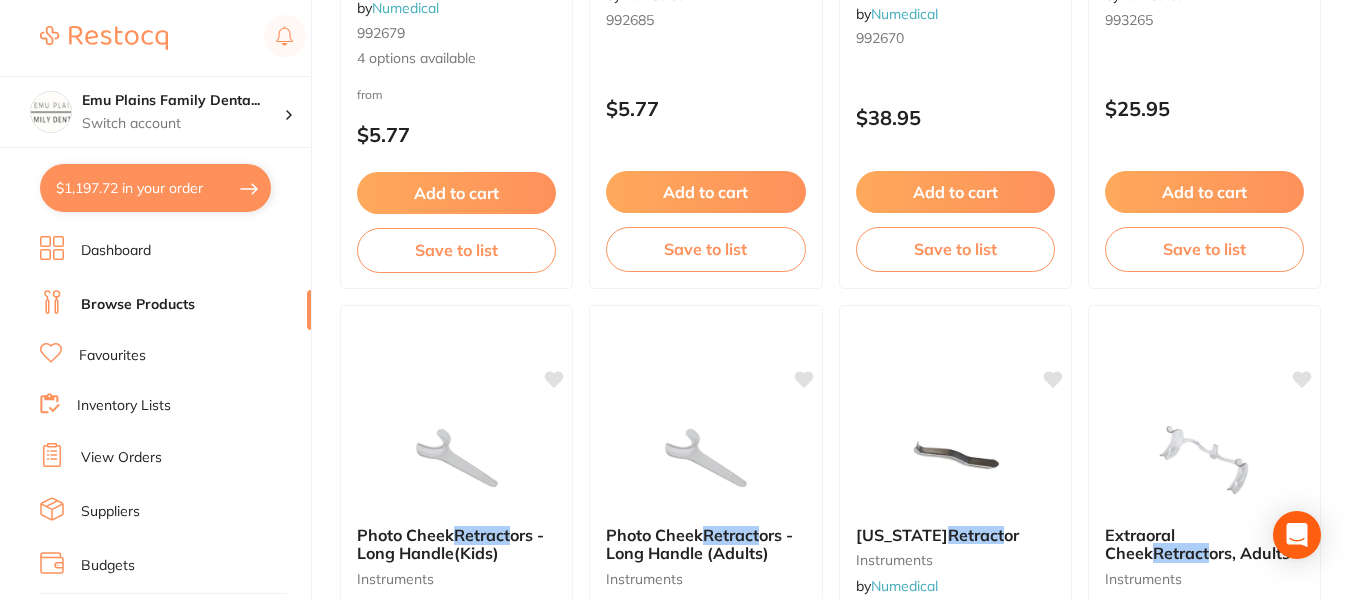 click on "$1,197.72   in your order" at bounding box center (155, 188) 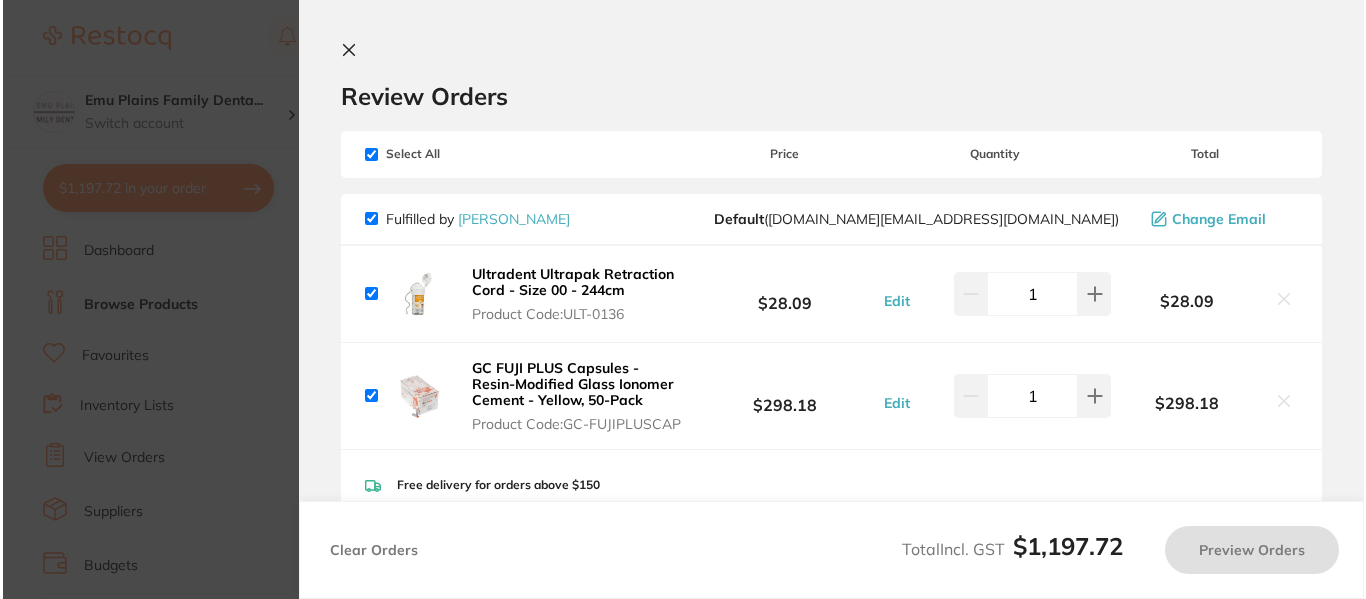 scroll, scrollTop: 0, scrollLeft: 0, axis: both 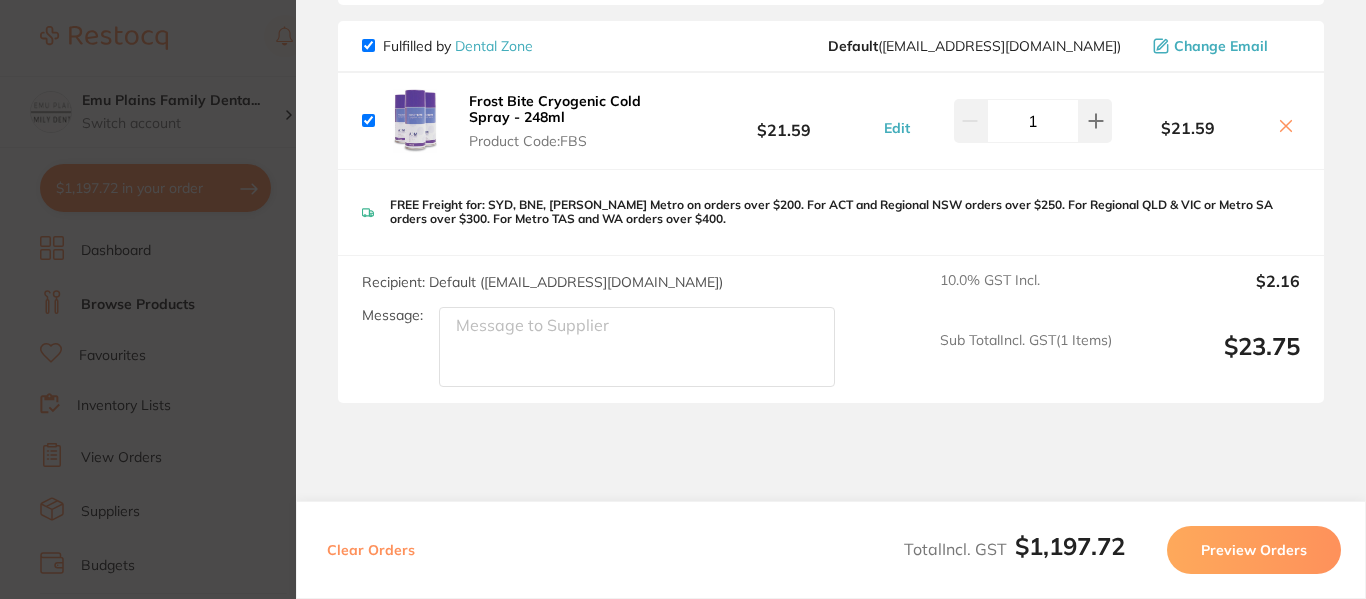 click 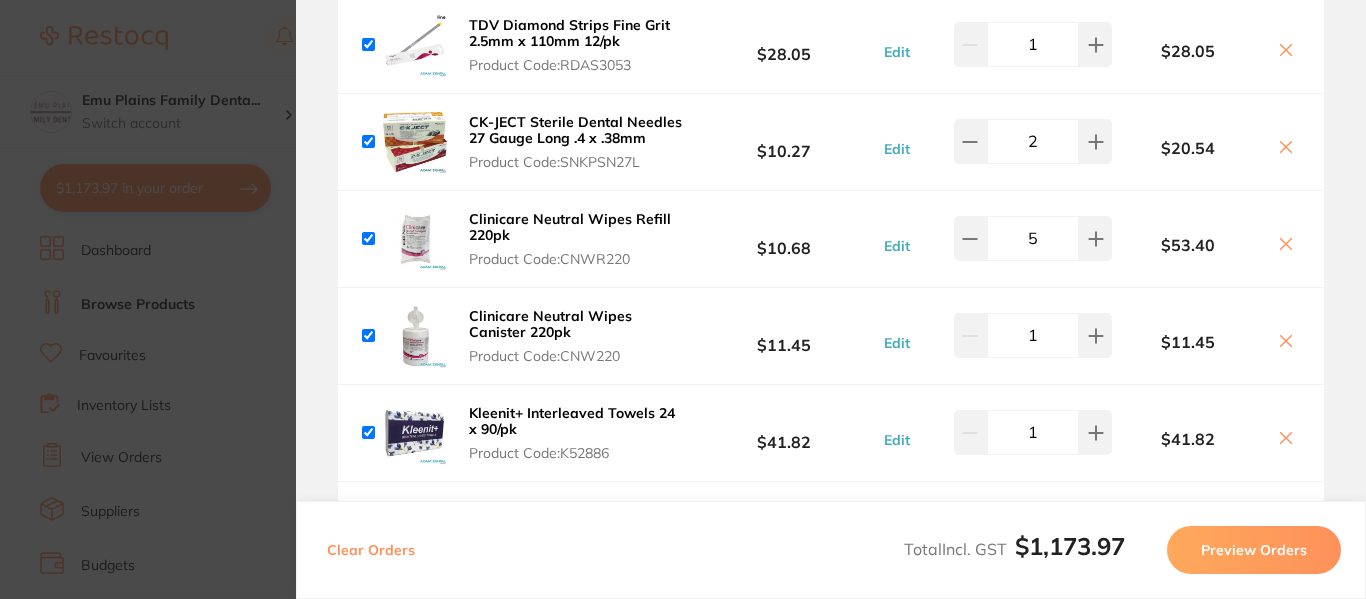 scroll, scrollTop: 1276, scrollLeft: 0, axis: vertical 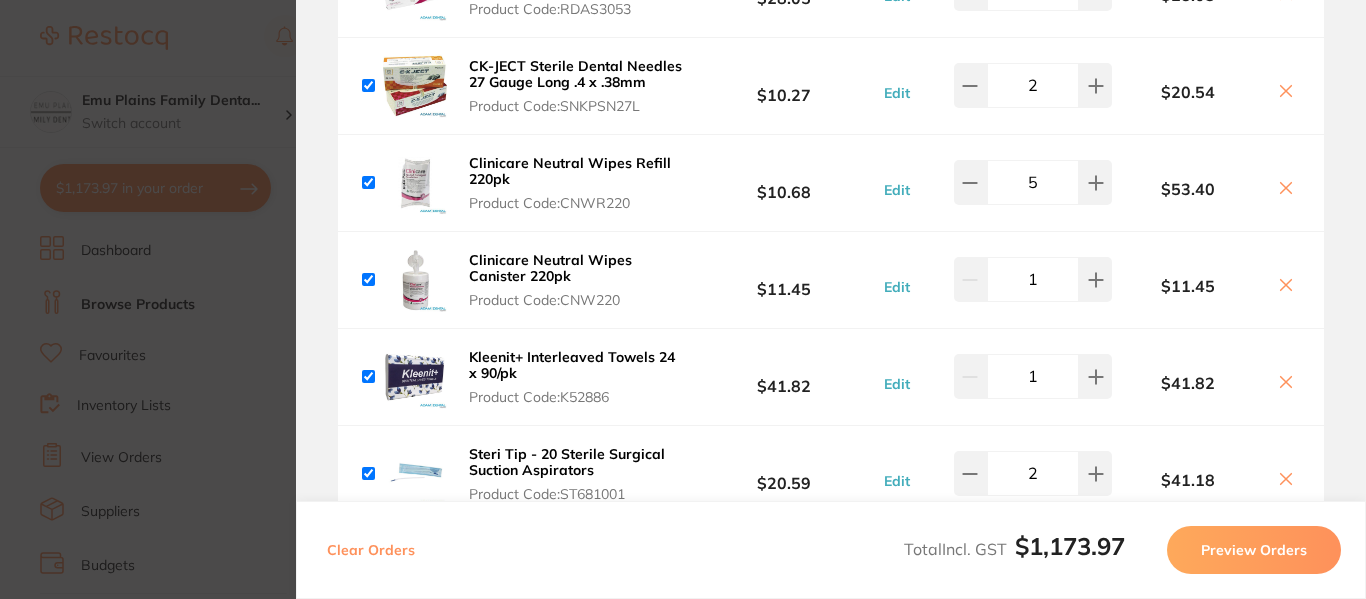 click 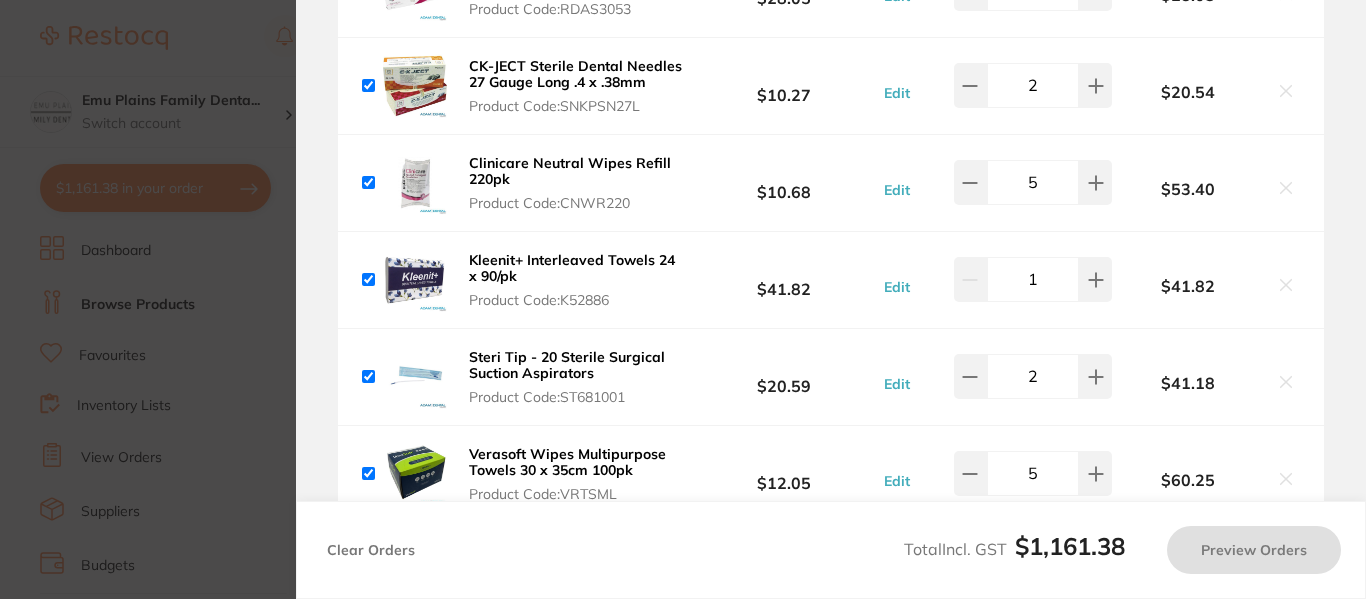checkbox on "true" 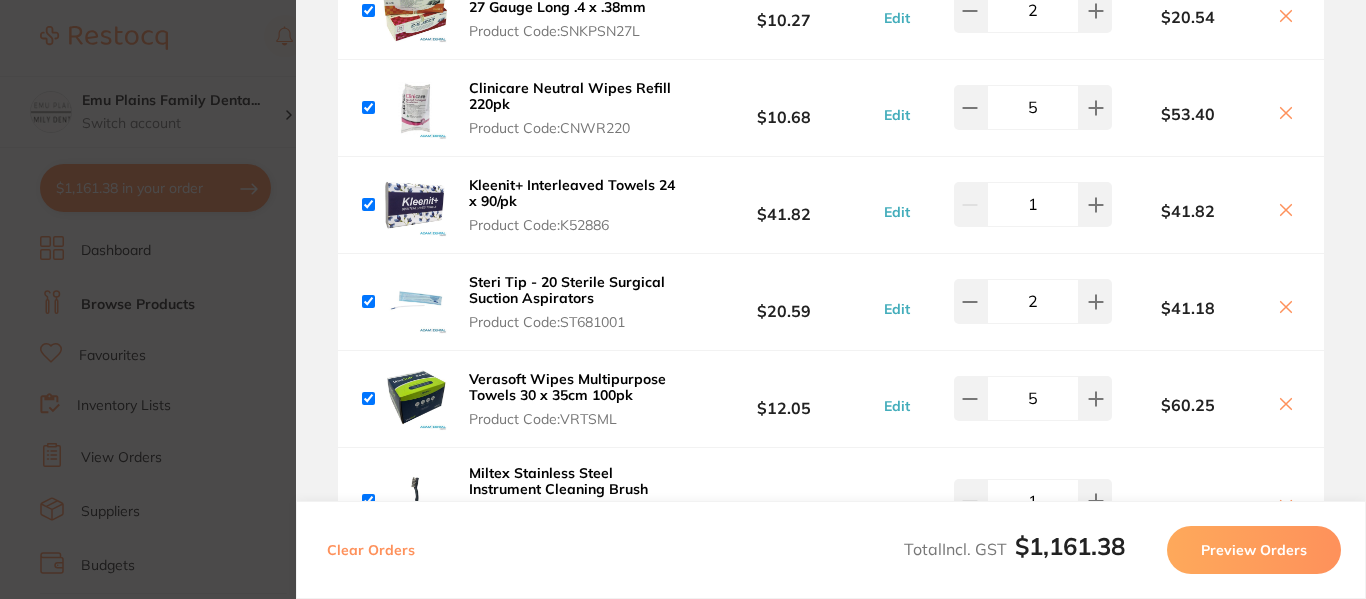 scroll, scrollTop: 1352, scrollLeft: 0, axis: vertical 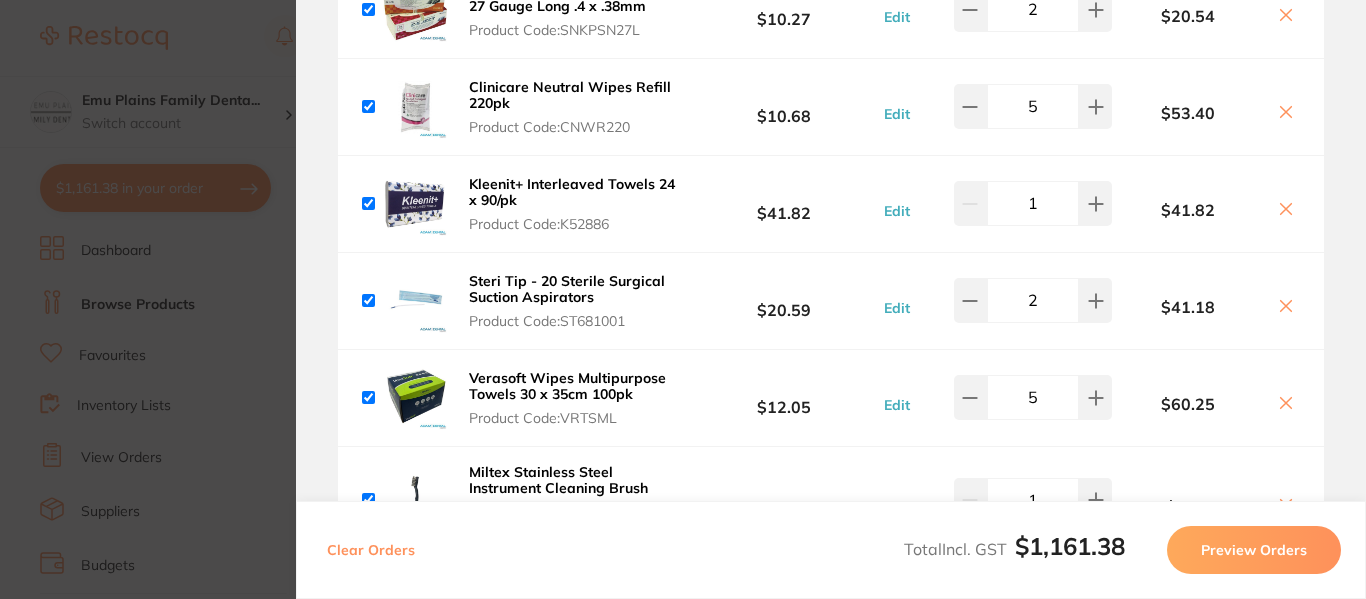 click on "Kleenit+ Interleaved Towels 24 x 90/pk   Product Code:  K52886     $41.82 Edit     1         $41.82" at bounding box center (831, 204) 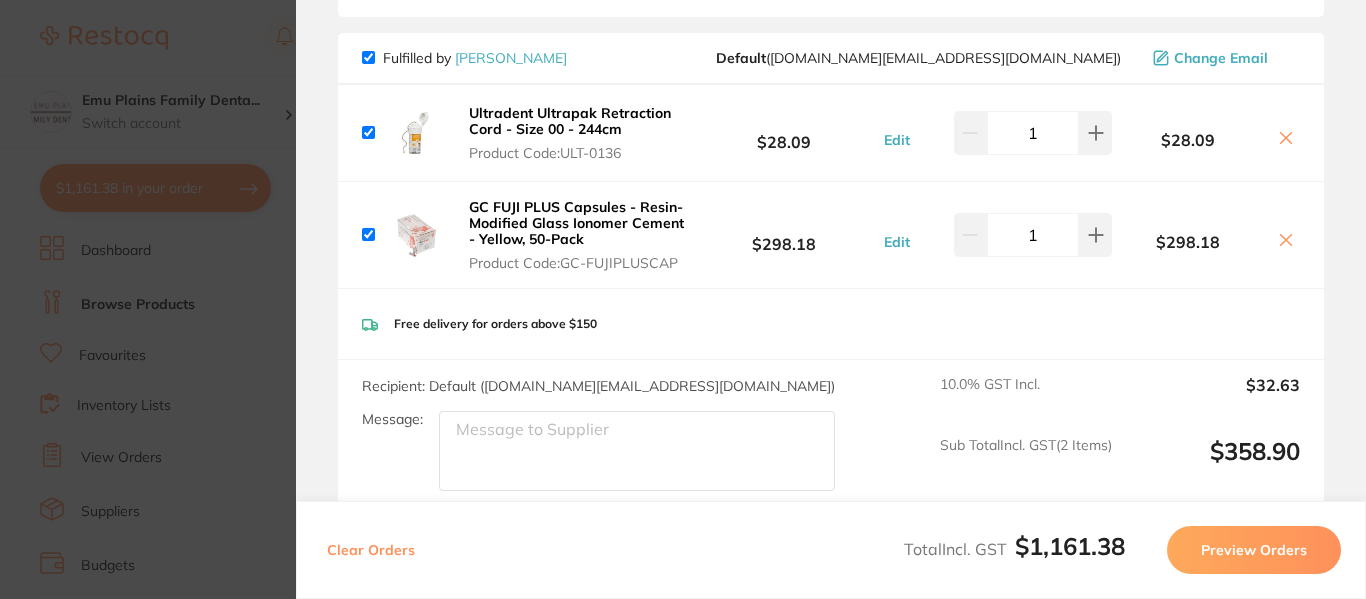 scroll, scrollTop: 0, scrollLeft: 0, axis: both 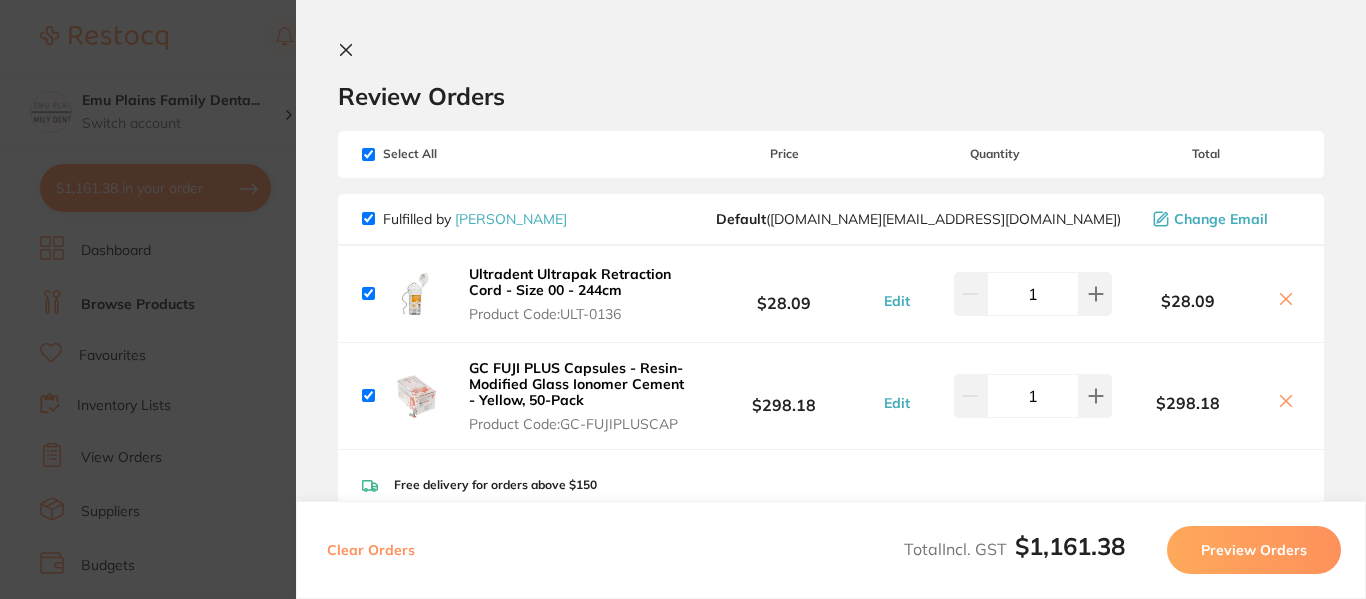 click 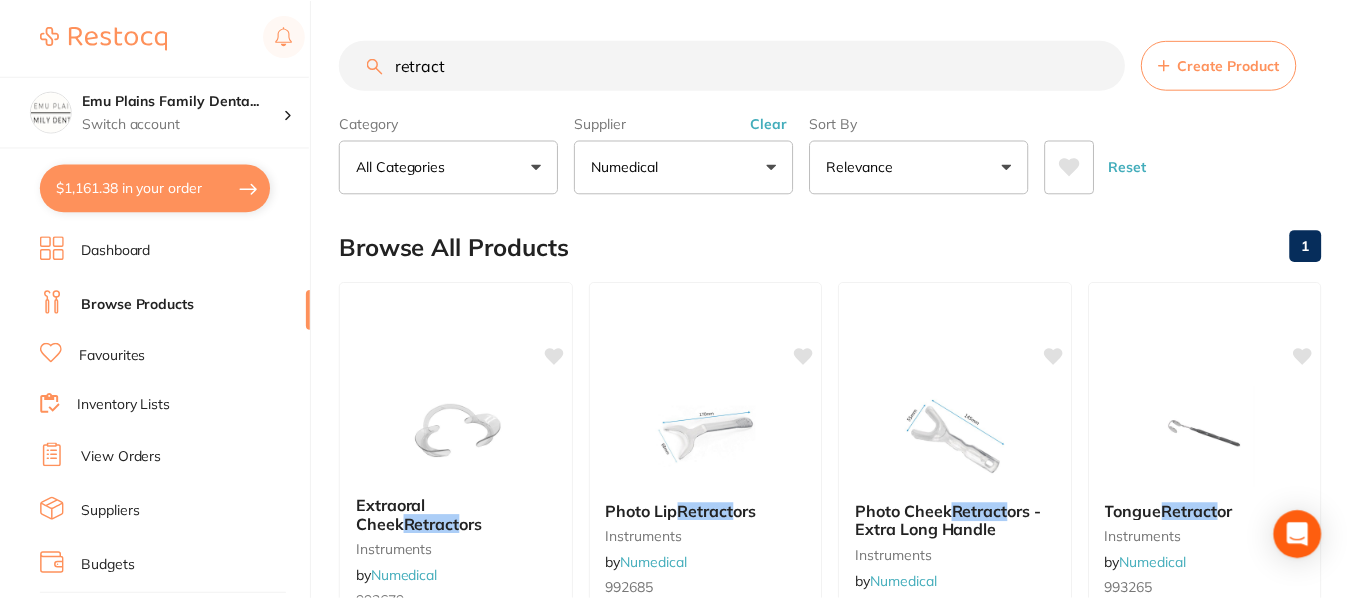 scroll, scrollTop: 568, scrollLeft: 0, axis: vertical 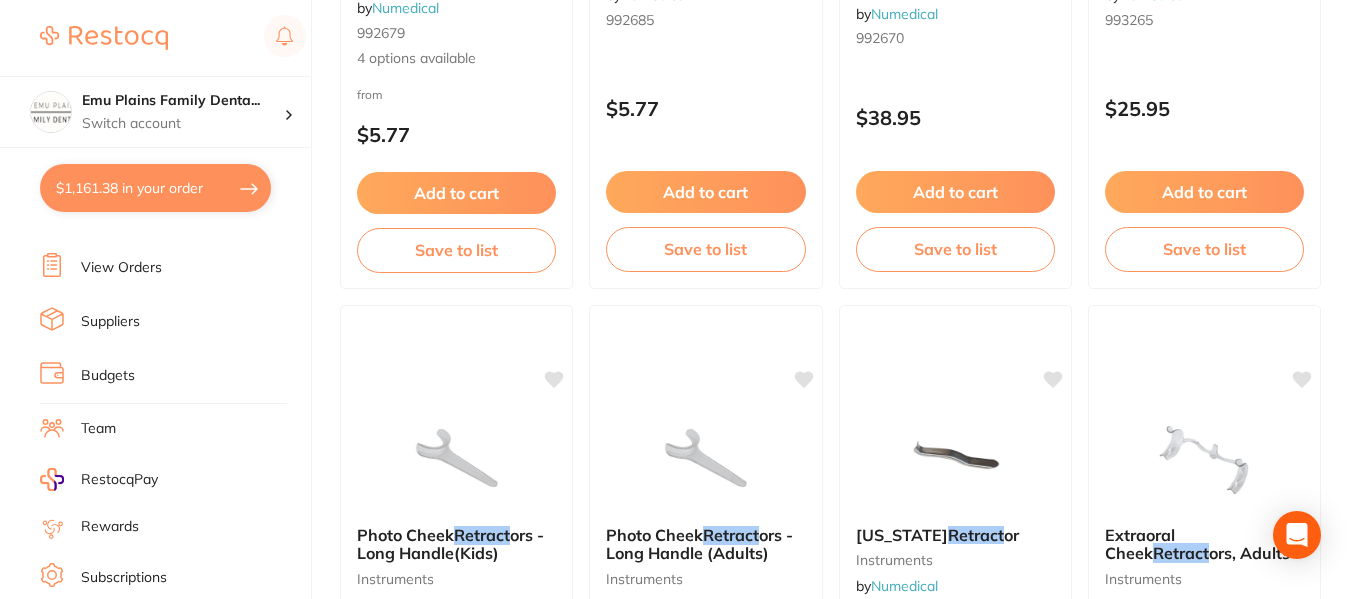 click on "View Orders" at bounding box center [121, 268] 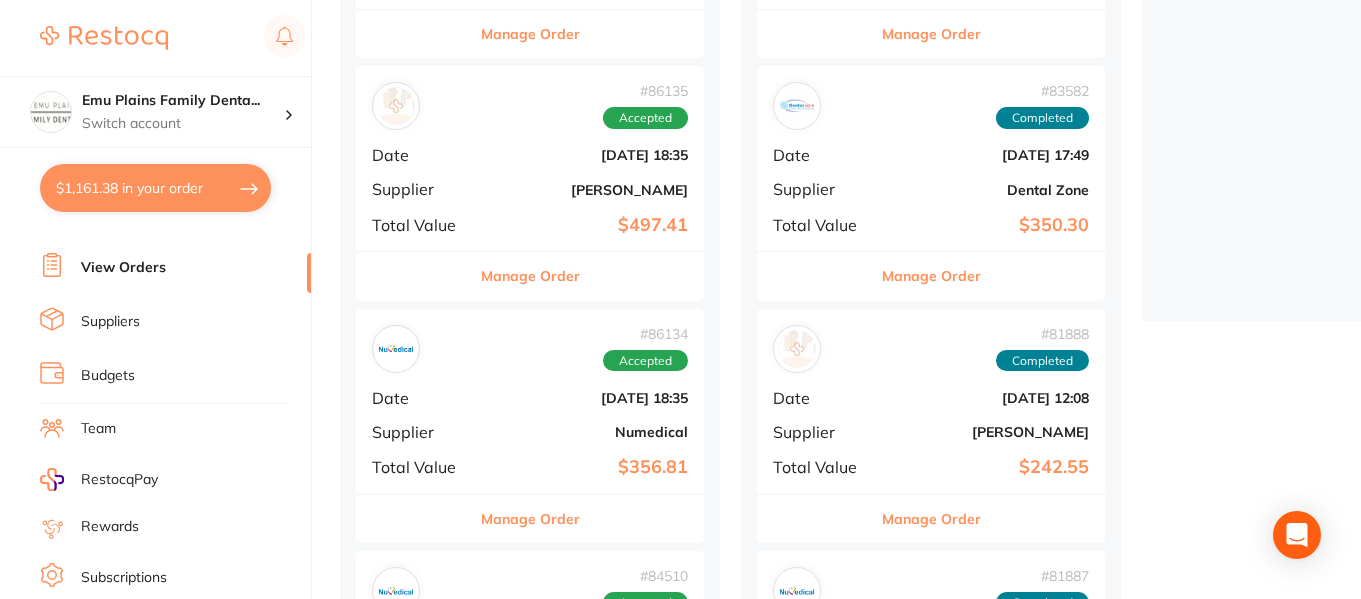 scroll, scrollTop: 457, scrollLeft: 0, axis: vertical 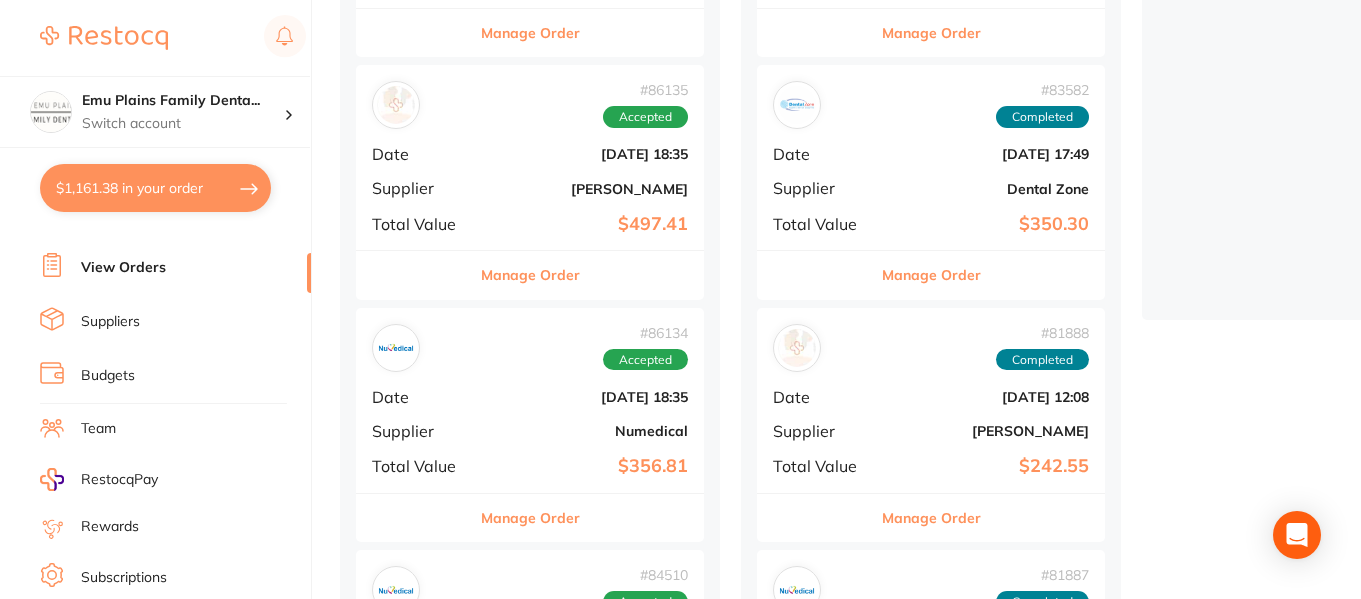 click on "# 86135 Accepted Date Jul 9 2025, 18:35 Supplier Adam Dental Total Value $497.41" at bounding box center (530, 157) 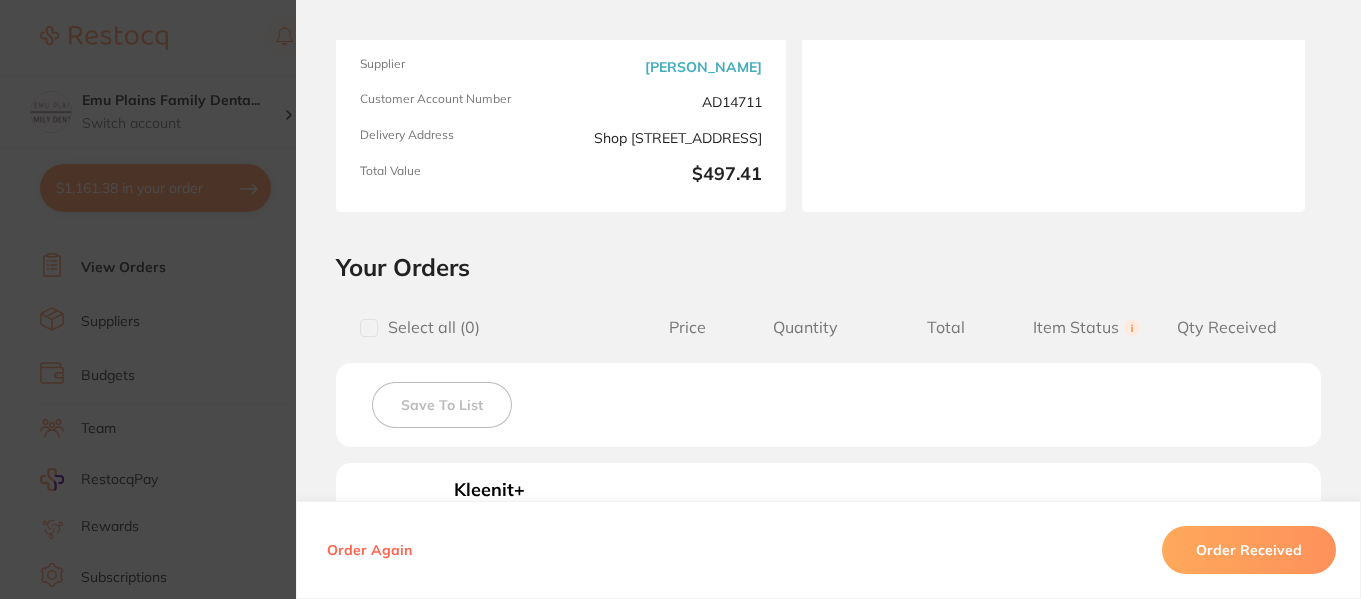 scroll, scrollTop: 0, scrollLeft: 0, axis: both 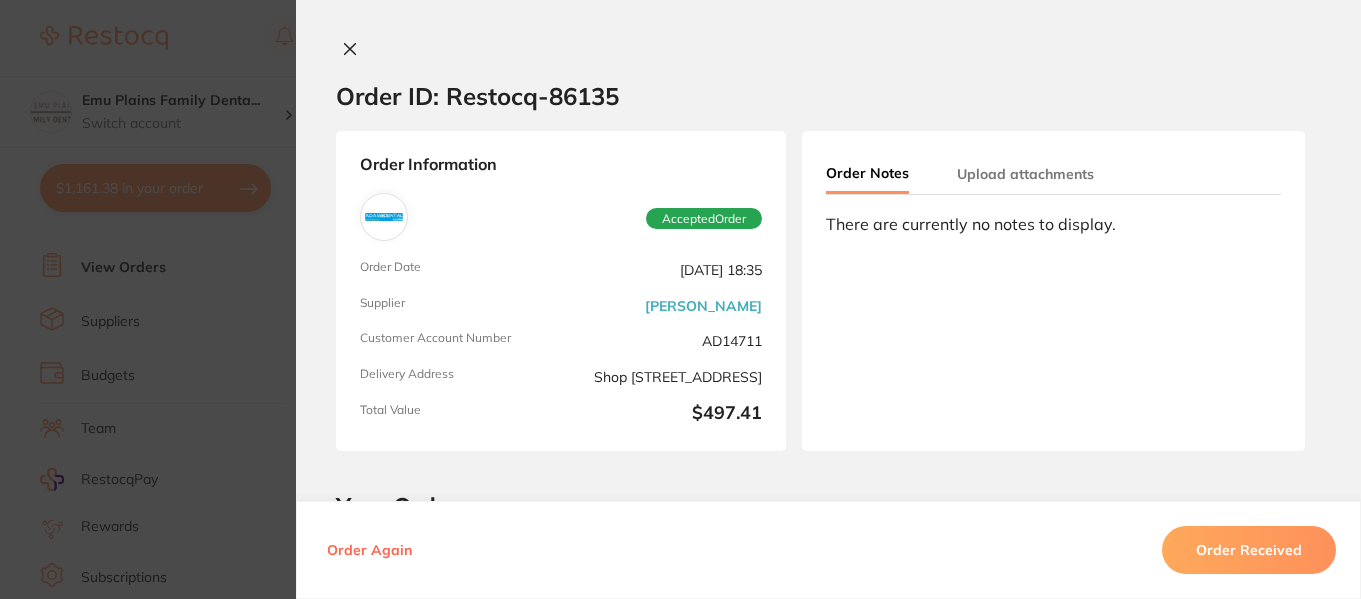 click 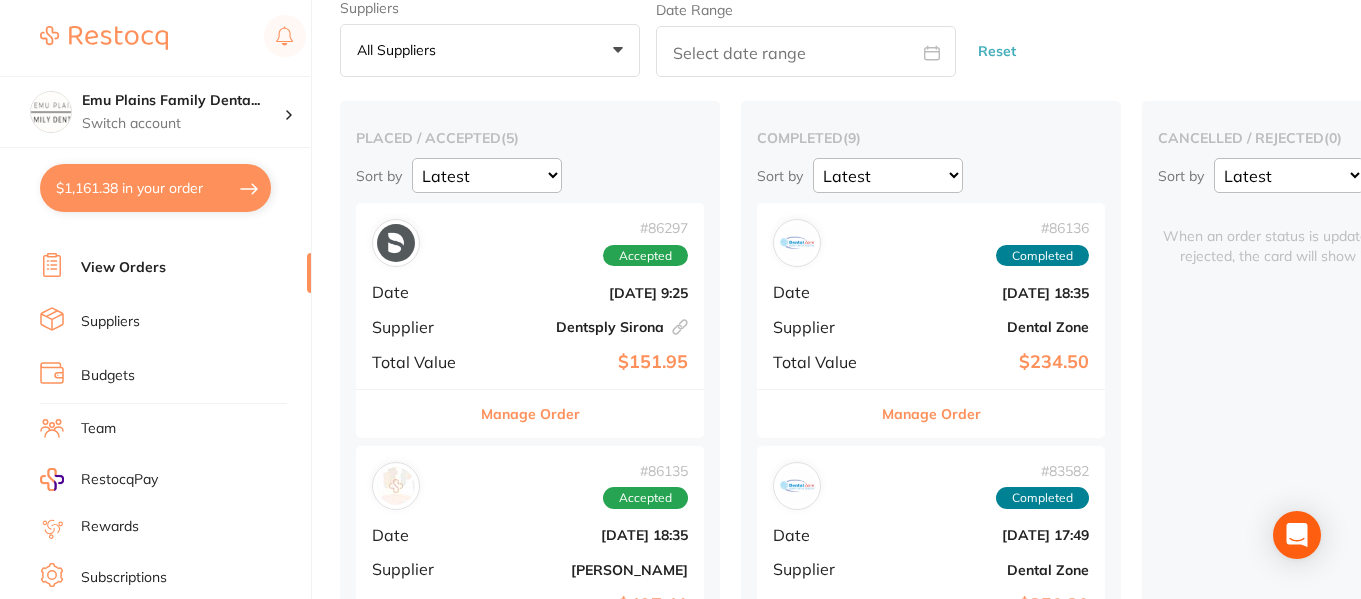 scroll, scrollTop: 74, scrollLeft: 0, axis: vertical 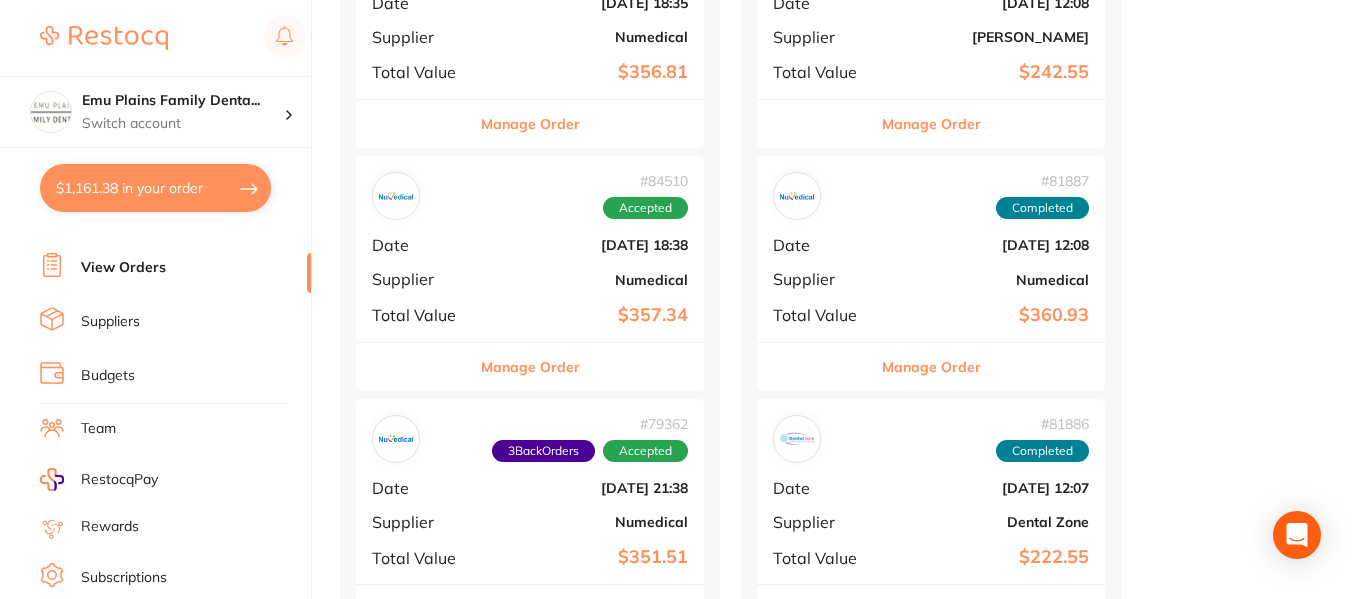 click on "# 84510 Accepted Date [DATE] 18:38 Supplier Numedical Total Value $357.34" at bounding box center [530, 248] 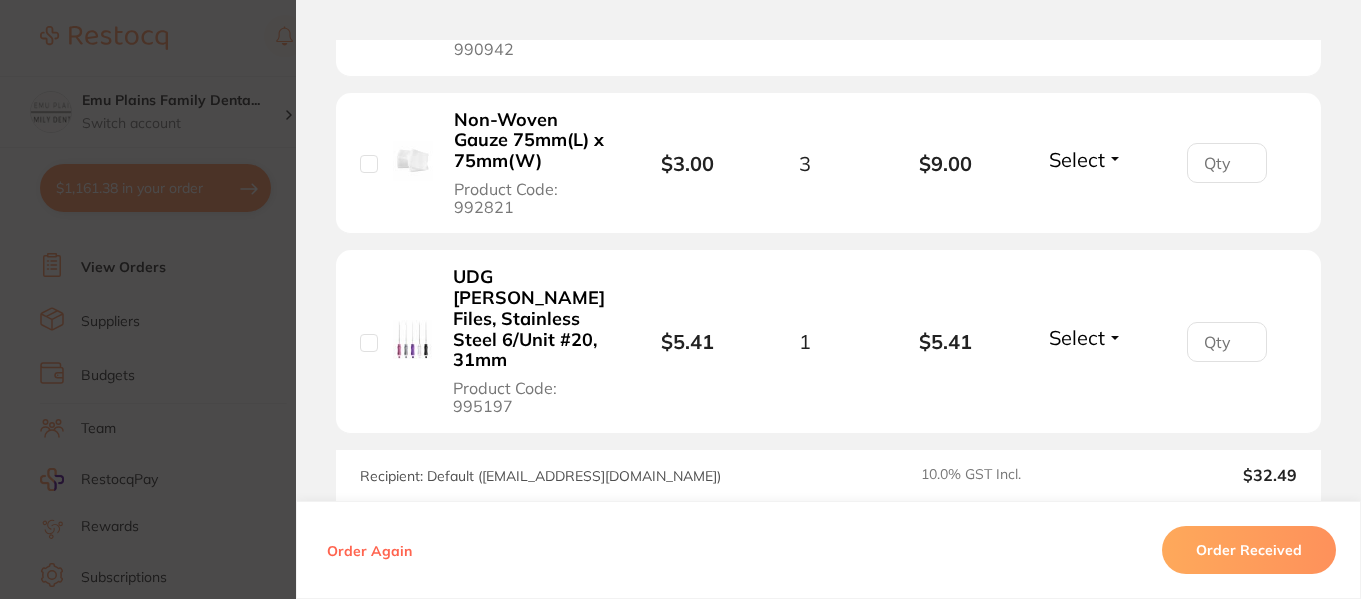 scroll, scrollTop: 2710, scrollLeft: 0, axis: vertical 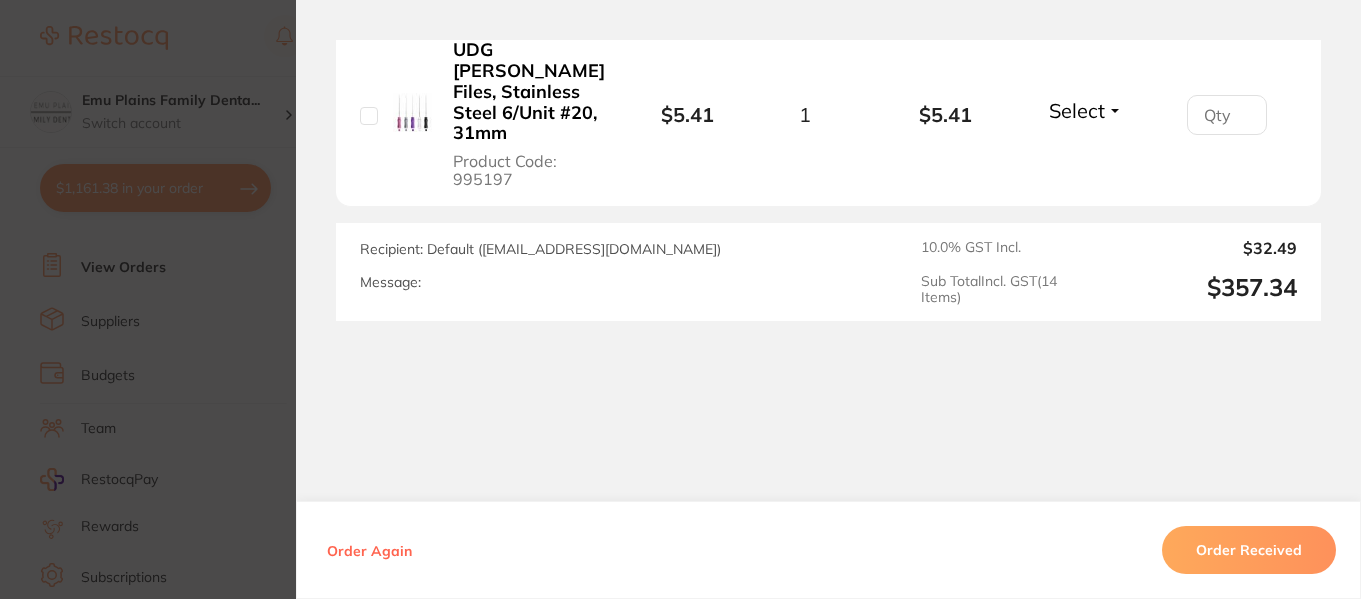 click on "Order ID: Restocq- 84510   Order Information Accepted  Order Order Date [DATE] 18:38 Supplier Numedical   Customer Account Number Emu Plains Family Dental Delivery Address [STREET_ADDRESS] Total Value $357.34 Order Notes Upload attachments There are currently no notes to display. Your Orders   Select all ( 0 ) Price Quantity Total Item Status   You can use this feature to track items that you have received and those that are on backorder Qty Received Save To List Facial Tissue   Product    Code:  992708     $51.73 1 $51.73 Select Received Back Order Tooth Pen Holder White   Product    Code:  993811     $5.41 1 $5.41 Select Received Back Order NuEndo Ring Navy Green   Product    Code:  995027     $5.95 1 $5.95 Select Received Back Order NuEndo Ring Purple   Product    Code:  995029     $5.95 1 $5.95 Select Received Back Order UV Cover Small   Product    Code:  990876     $9.36 1 $9.36 Select Received Back Order   Product    Code:  992379     $3.27 2" at bounding box center (680, 299) 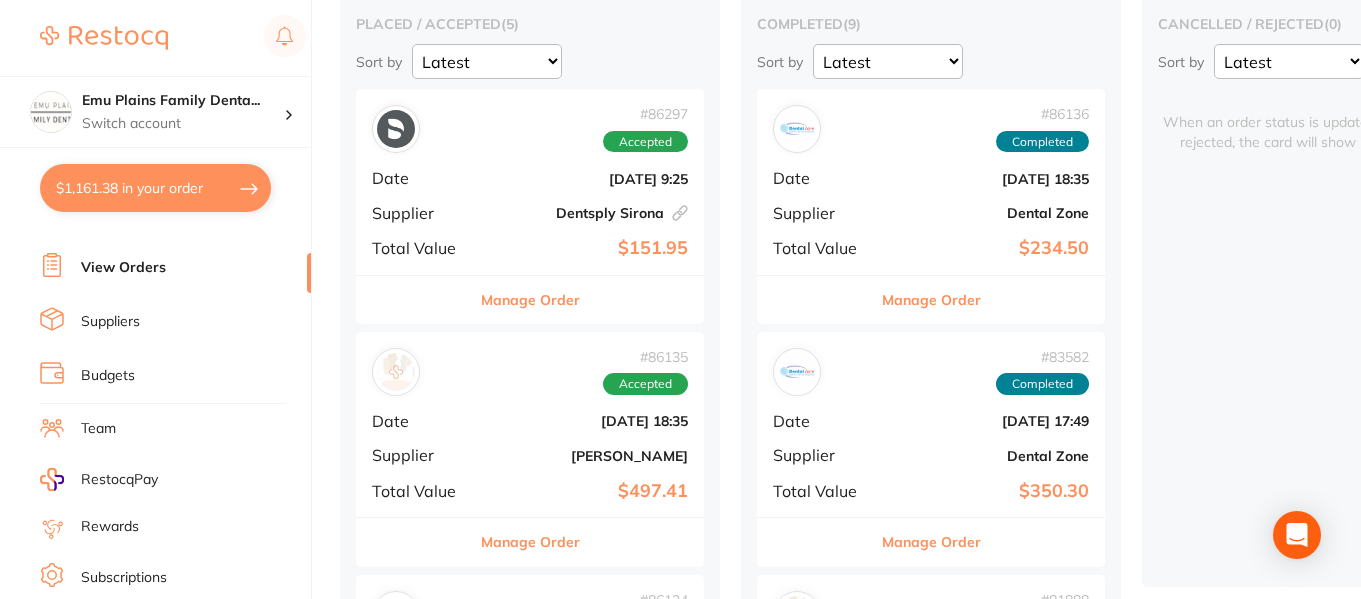 scroll, scrollTop: 191, scrollLeft: 0, axis: vertical 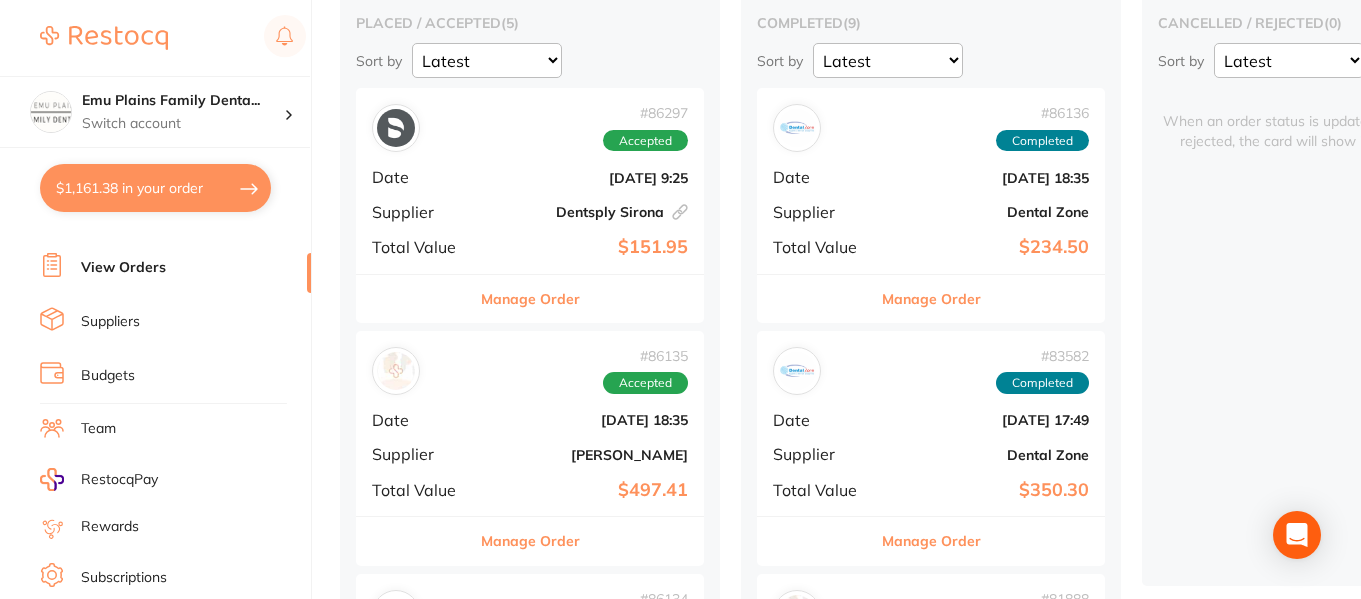 click on "# 86136 Completed Date [DATE] 18:35 Supplier Dental Zone Total Value $234.50" at bounding box center [931, 180] 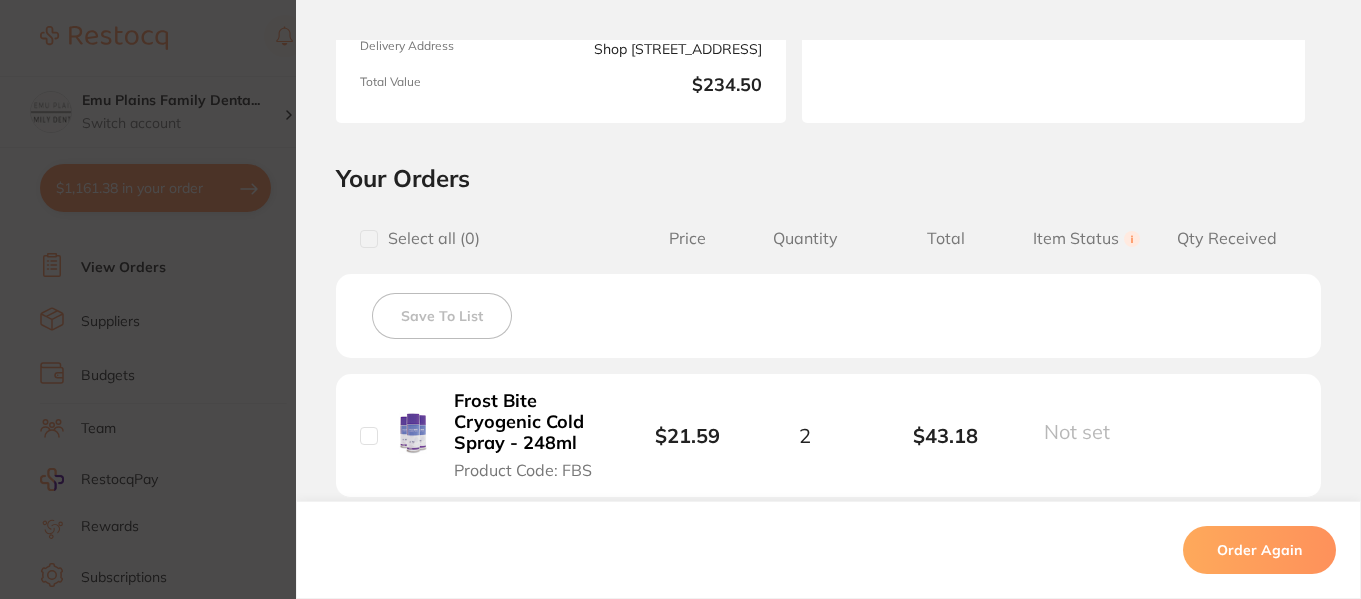 scroll, scrollTop: 0, scrollLeft: 0, axis: both 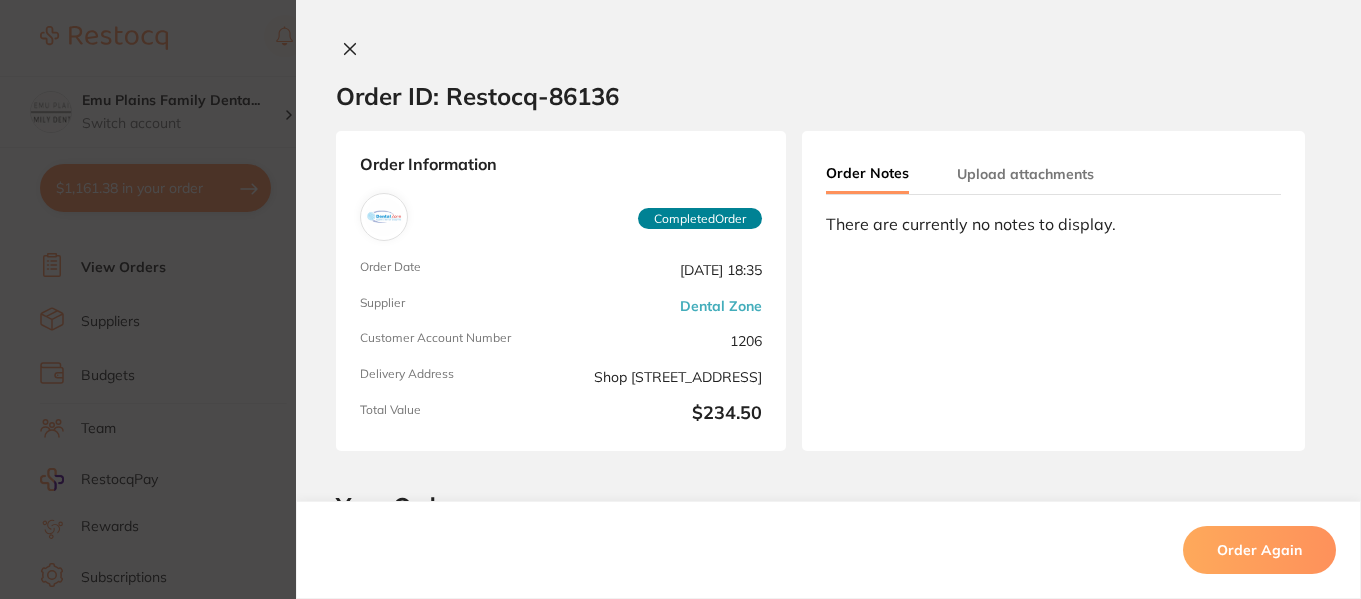 click 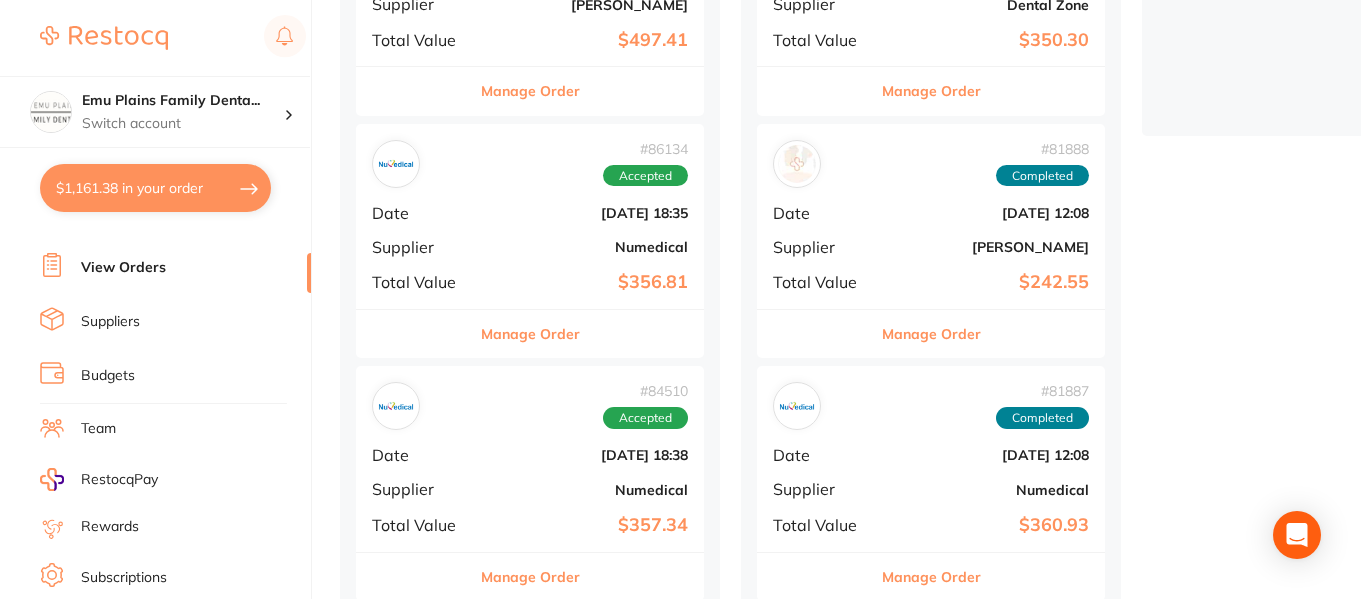 scroll, scrollTop: 715, scrollLeft: 0, axis: vertical 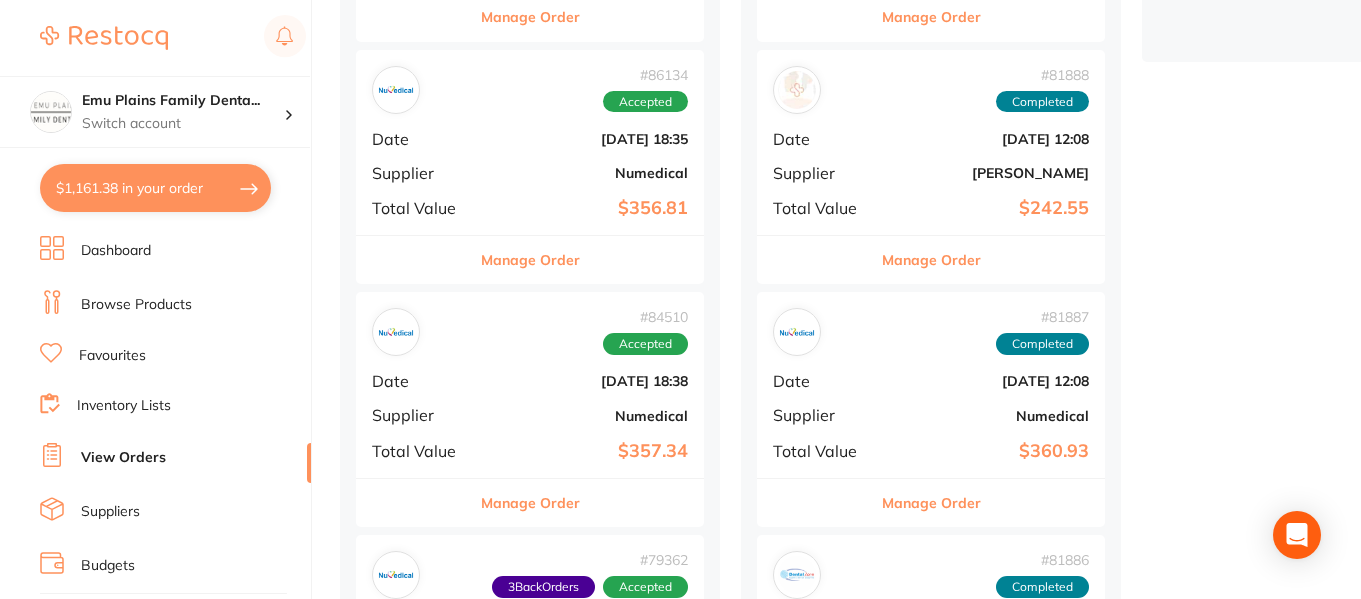 click on "$1,161.38   in your order" at bounding box center (155, 188) 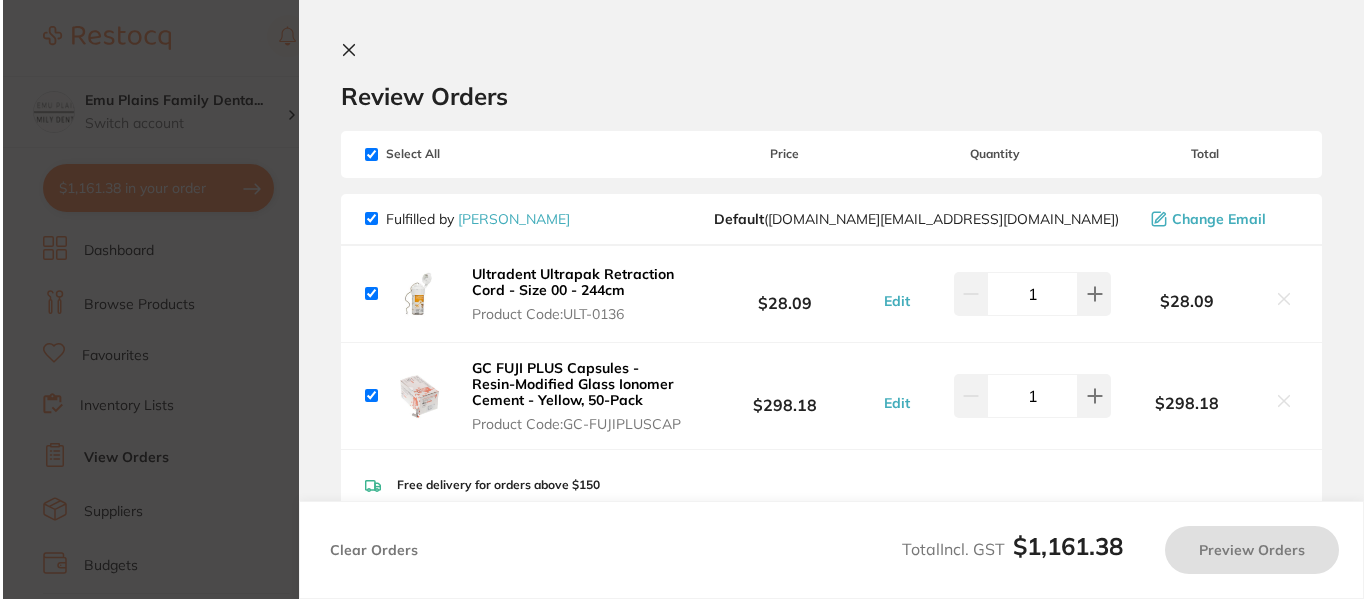 scroll, scrollTop: 0, scrollLeft: 0, axis: both 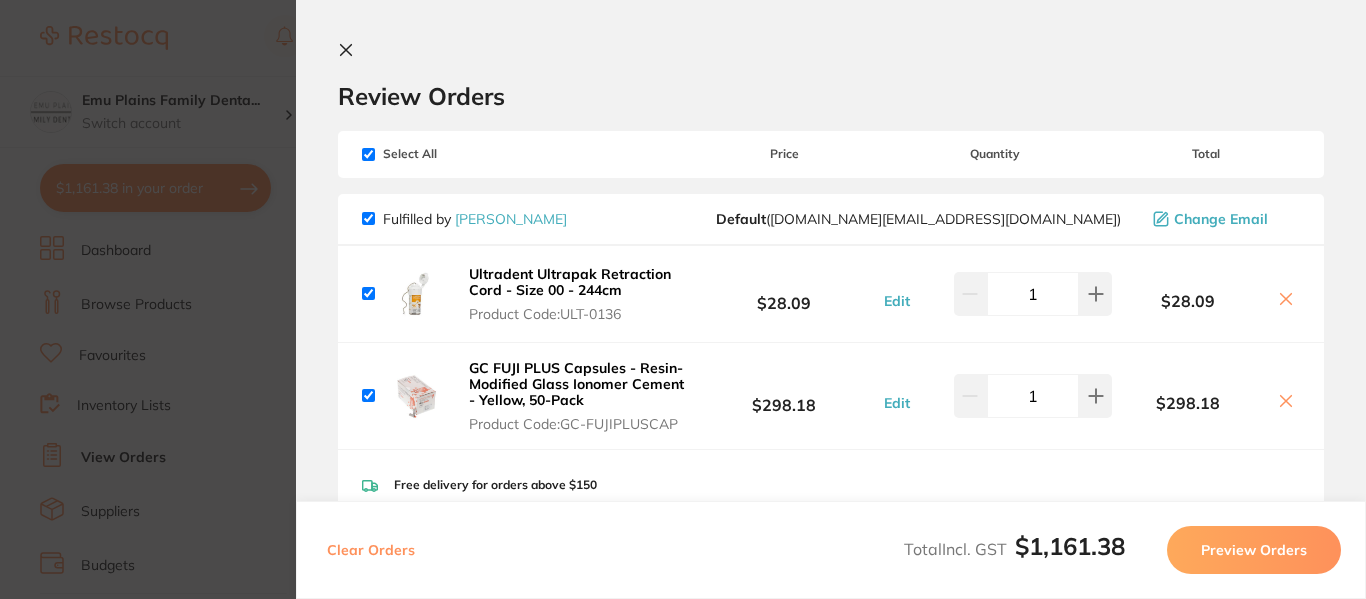 click 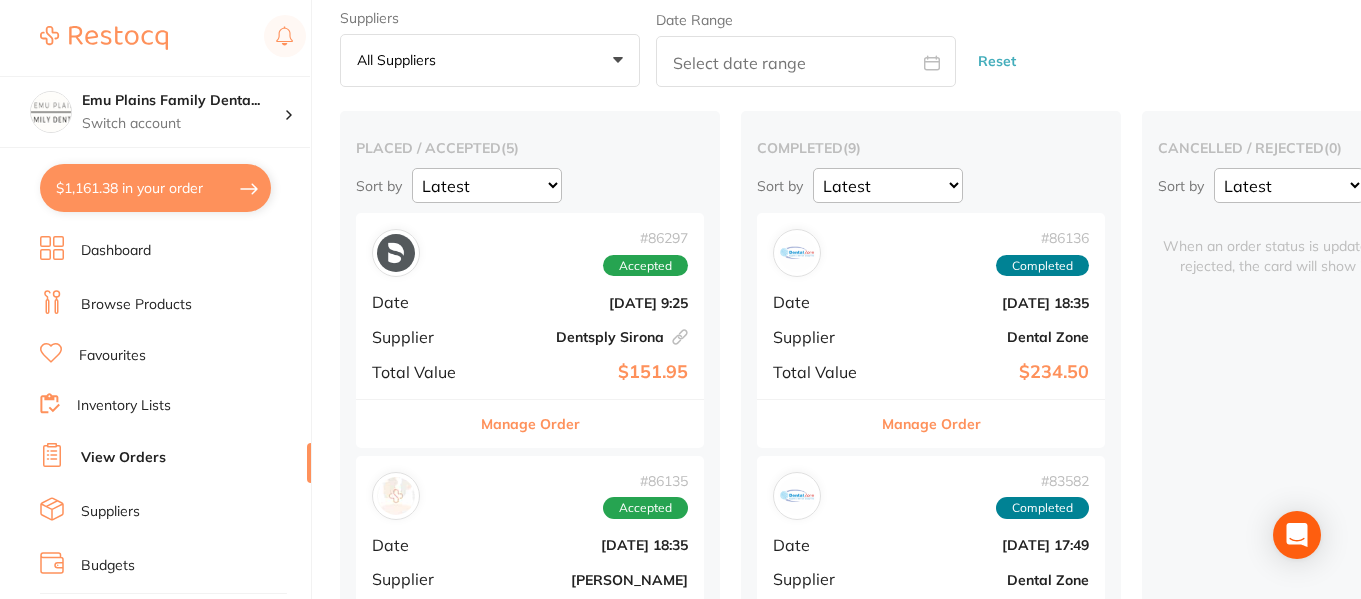 scroll, scrollTop: 0, scrollLeft: 0, axis: both 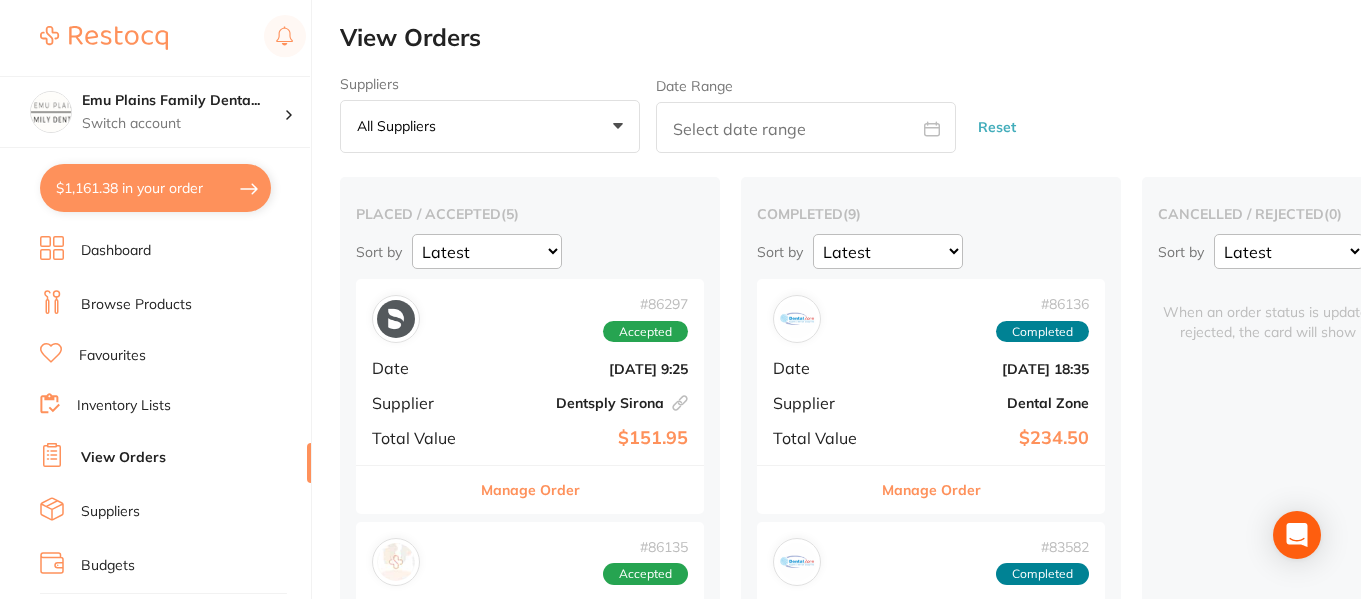 click on "Browse Products" at bounding box center (136, 305) 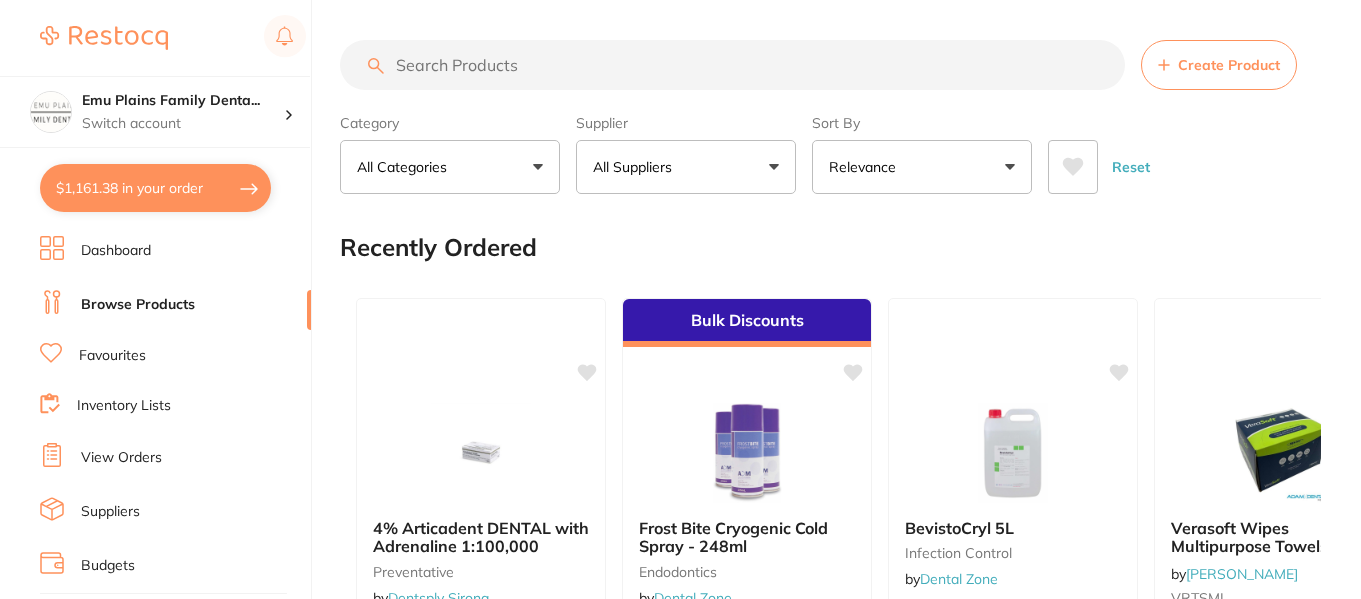 click at bounding box center (732, 65) 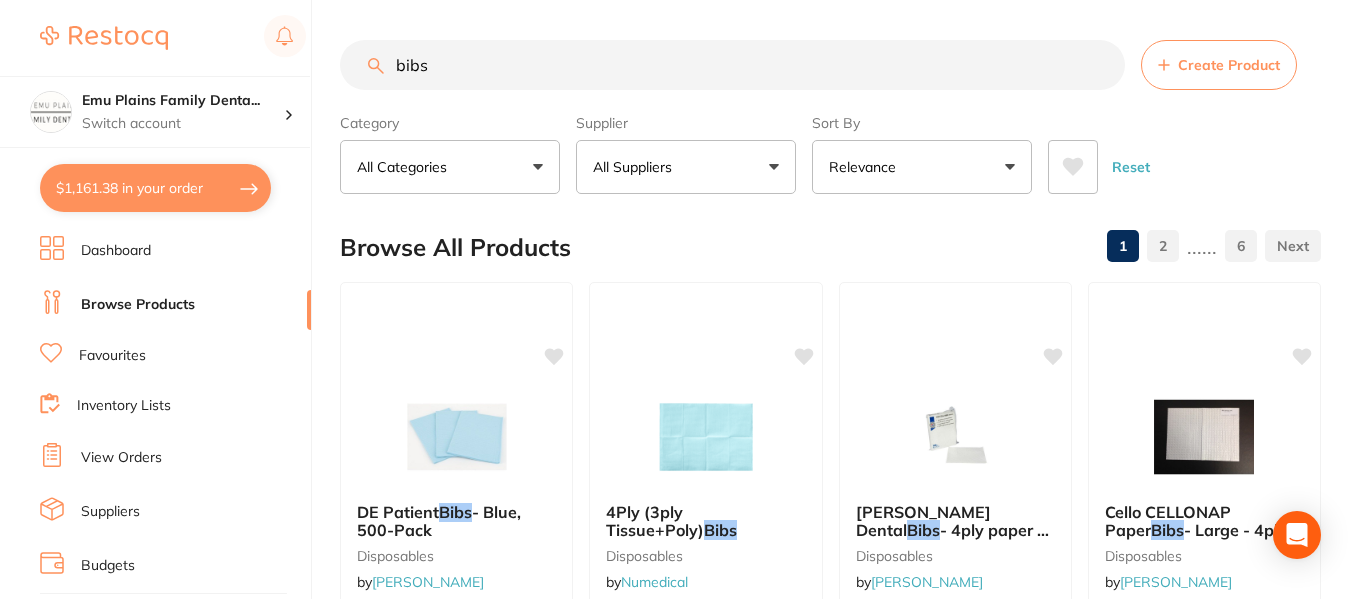 type on "bibs" 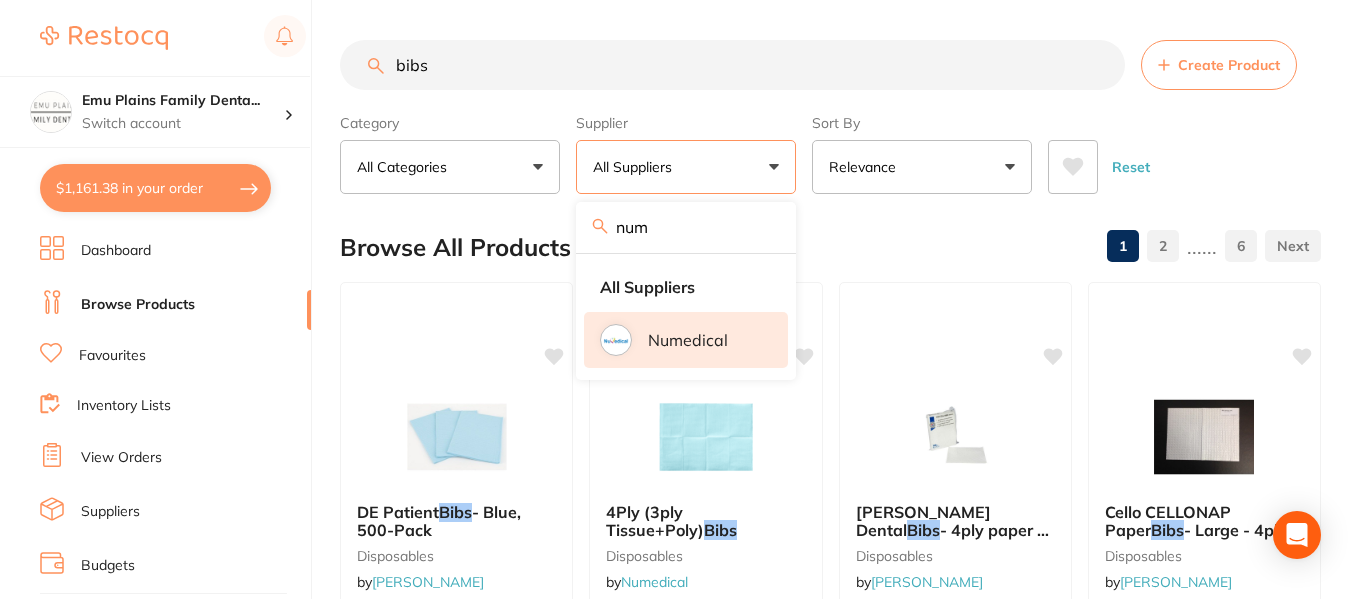 type on "num" 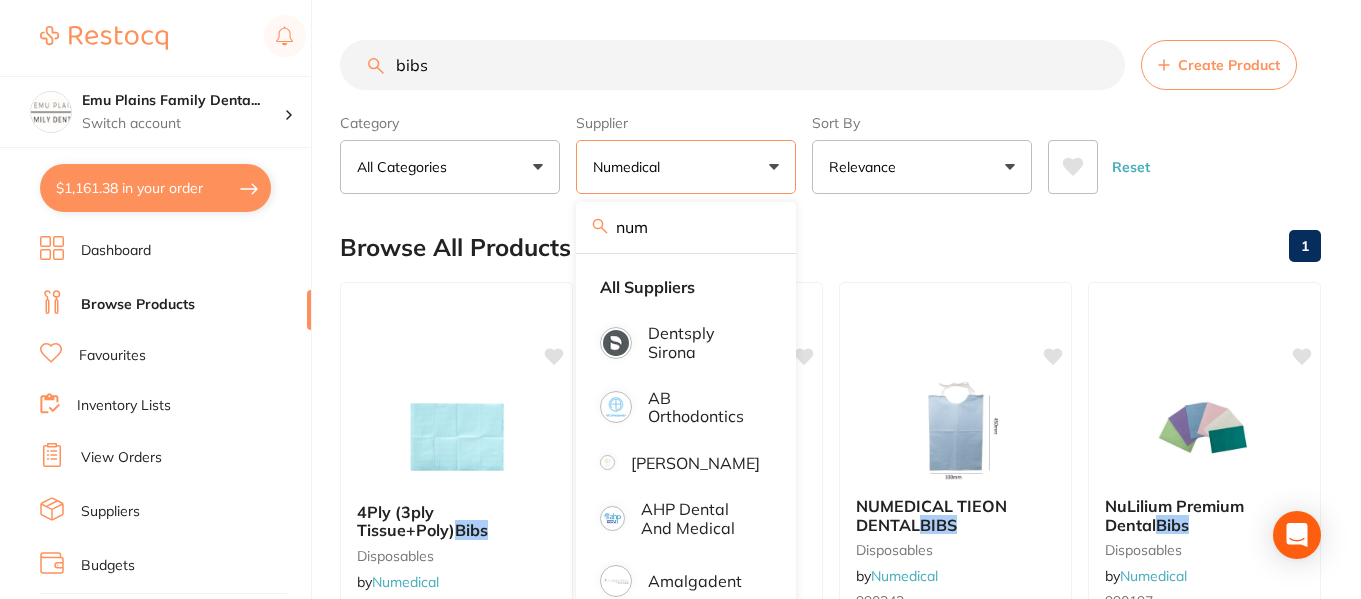 click on "Browse All Products 1" at bounding box center (830, 247) 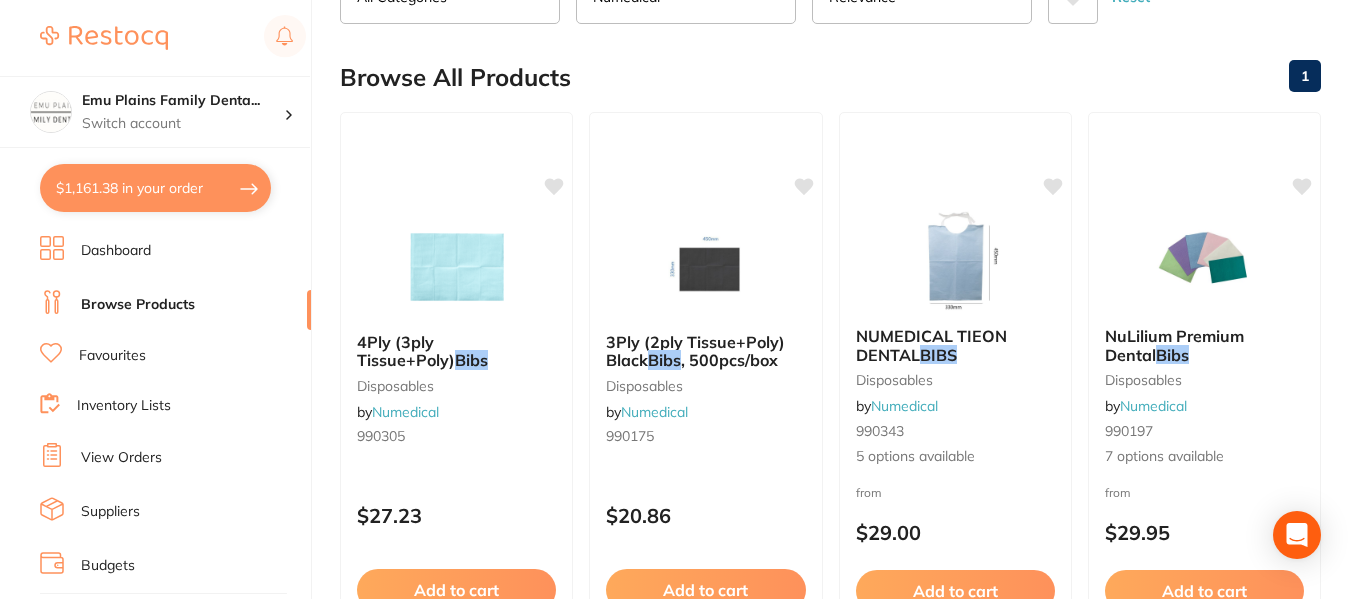 scroll, scrollTop: 0, scrollLeft: 0, axis: both 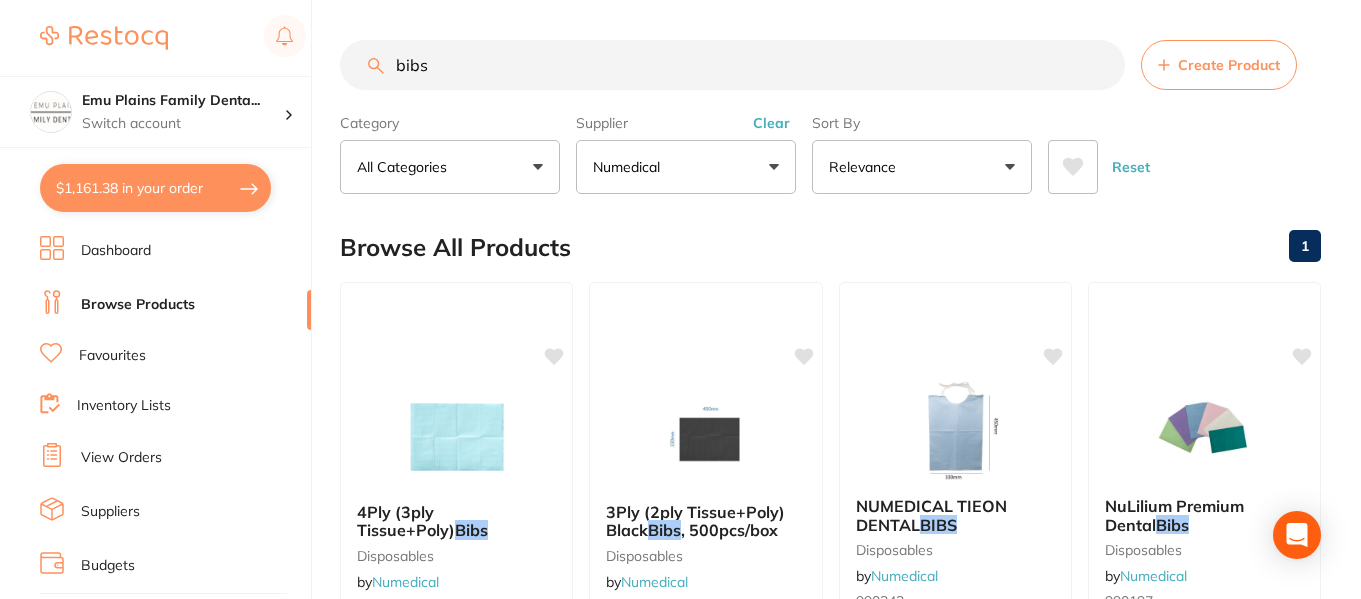 click on "bibs" at bounding box center [732, 65] 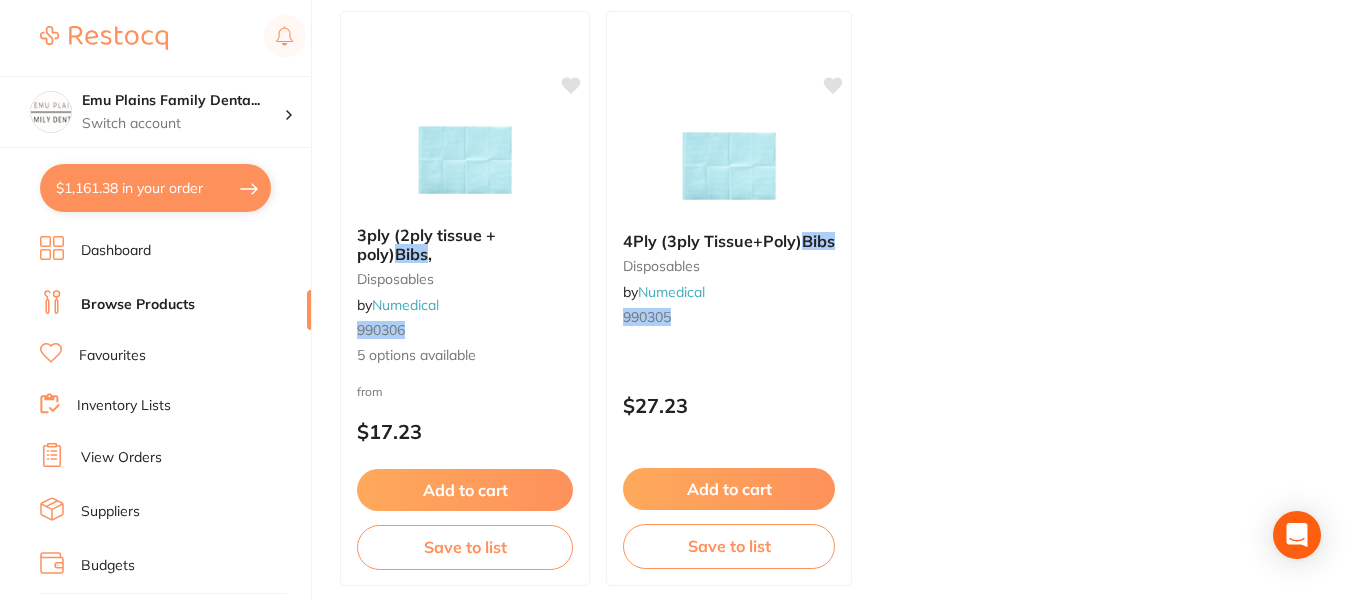 scroll, scrollTop: 275, scrollLeft: 0, axis: vertical 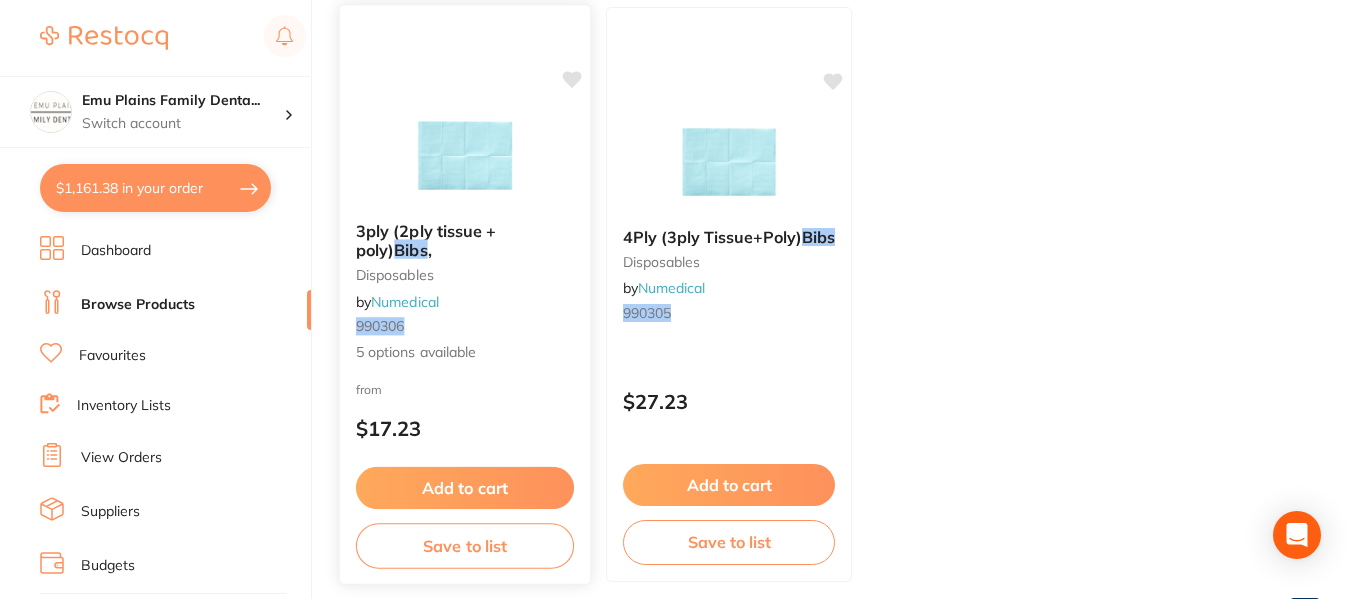 type on "bibs 990306" 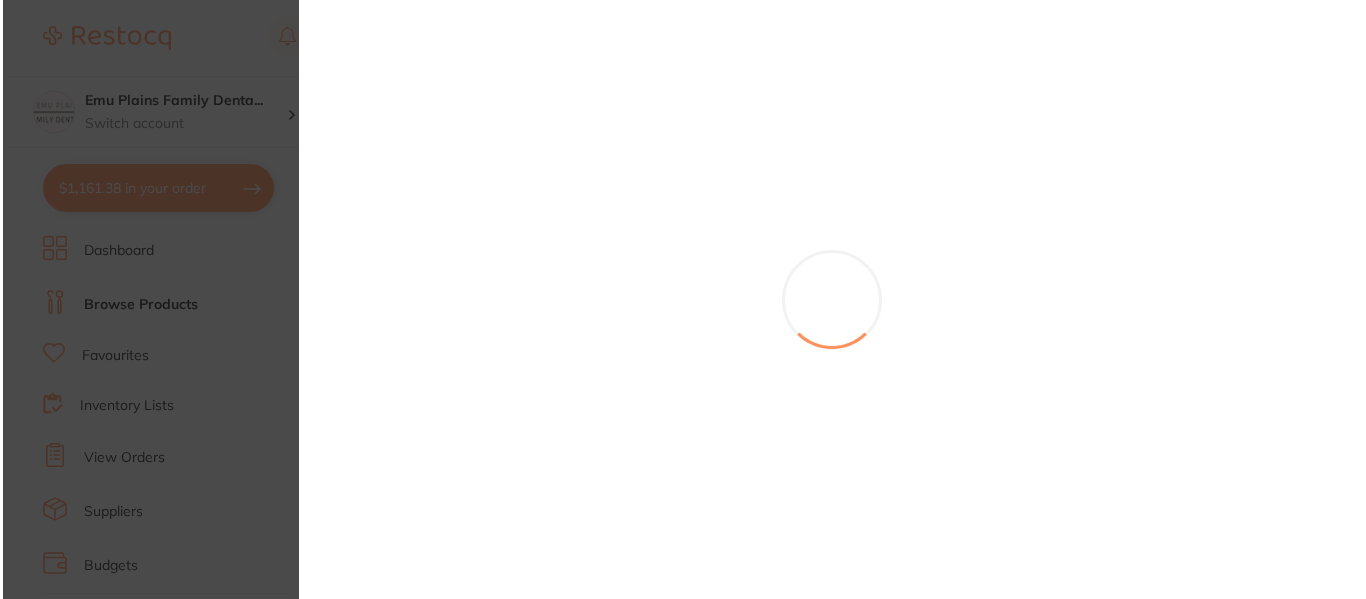 scroll, scrollTop: 0, scrollLeft: 0, axis: both 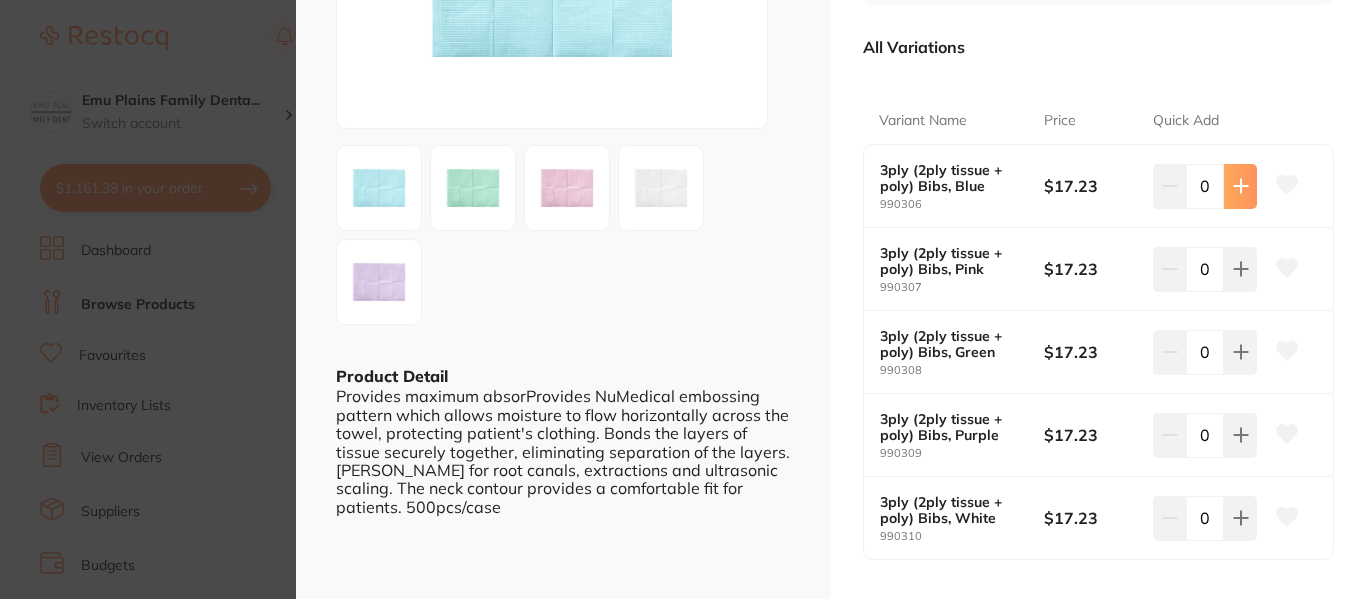 click 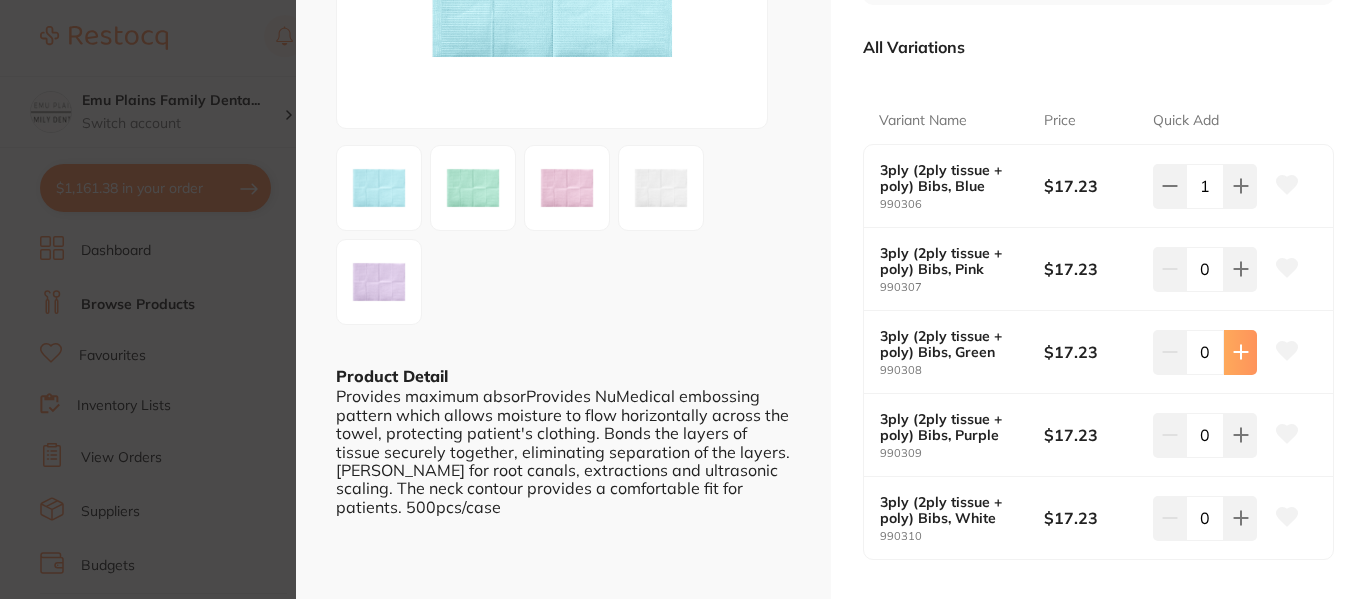 click 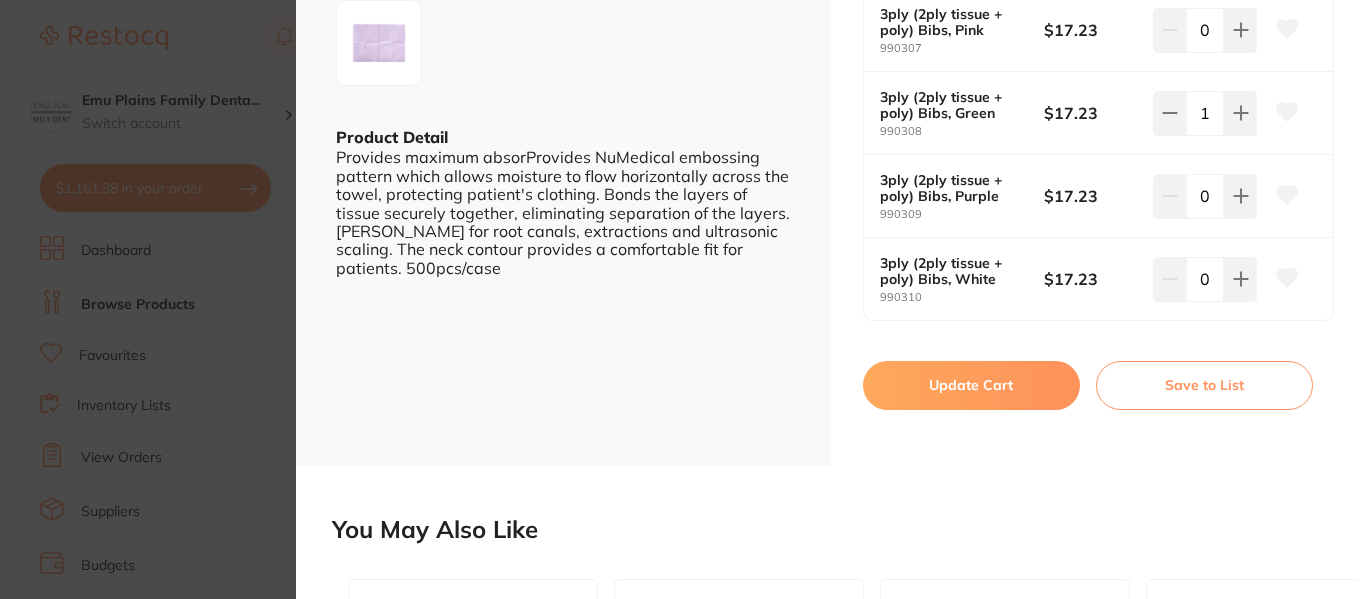 scroll, scrollTop: 554, scrollLeft: 0, axis: vertical 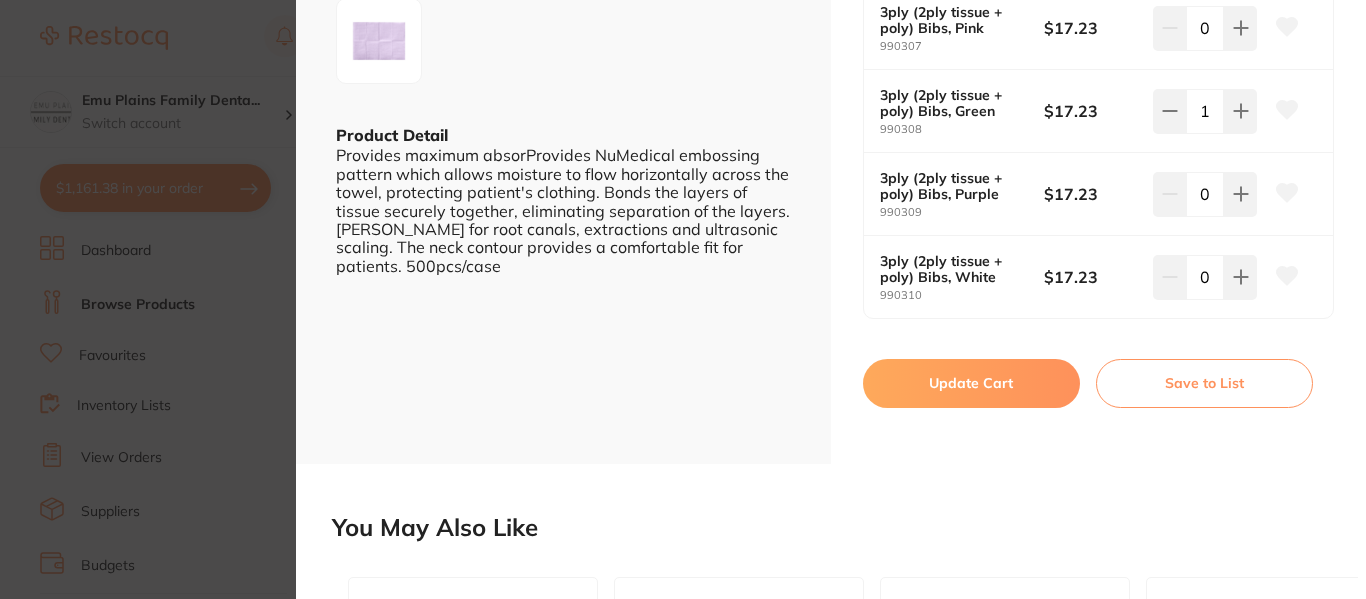 click on "Update Cart" at bounding box center [971, 383] 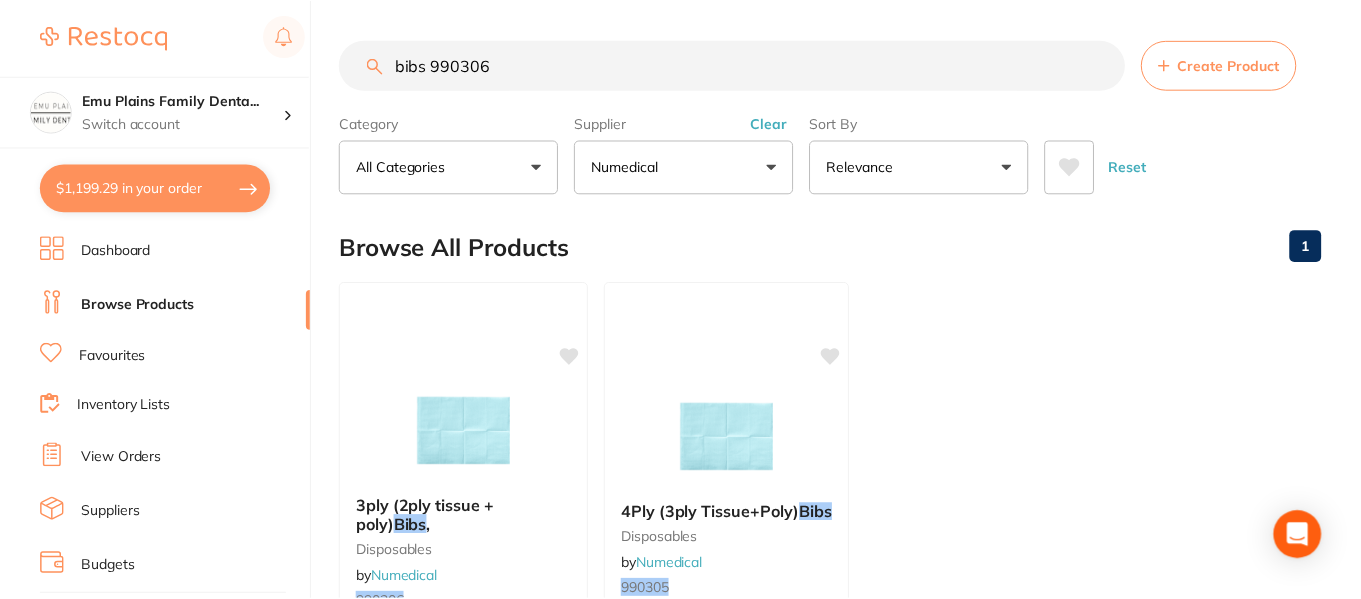 scroll, scrollTop: 275, scrollLeft: 0, axis: vertical 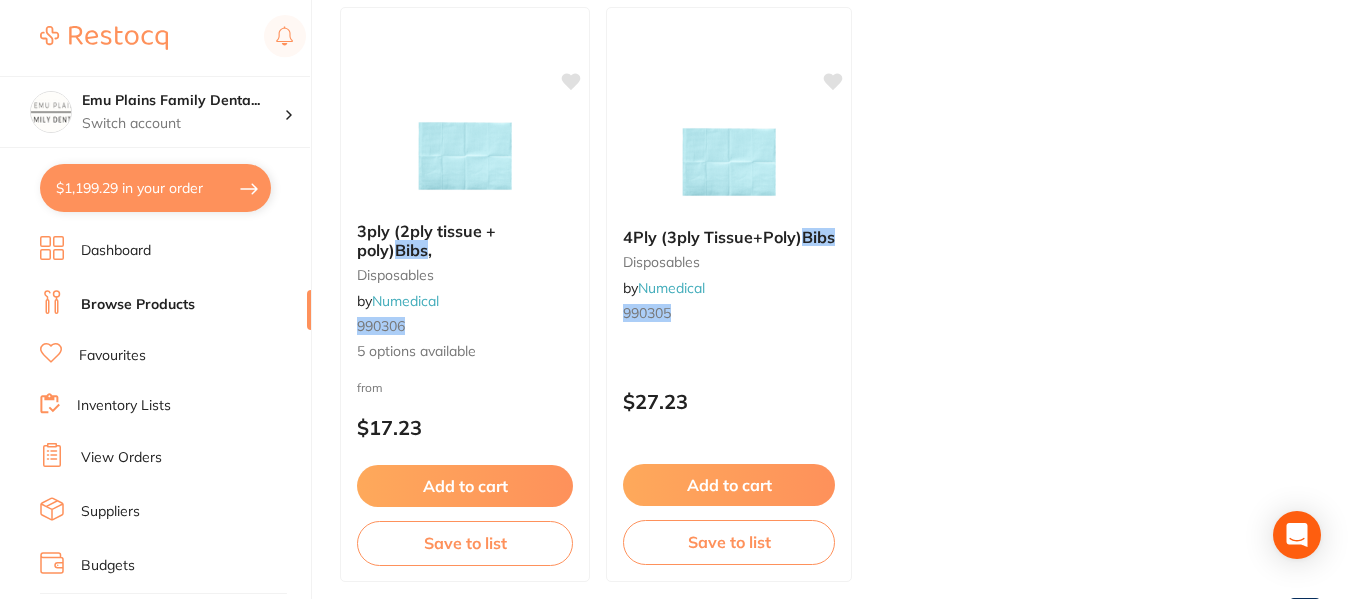 click on "$1,199.29   in your order" at bounding box center [155, 188] 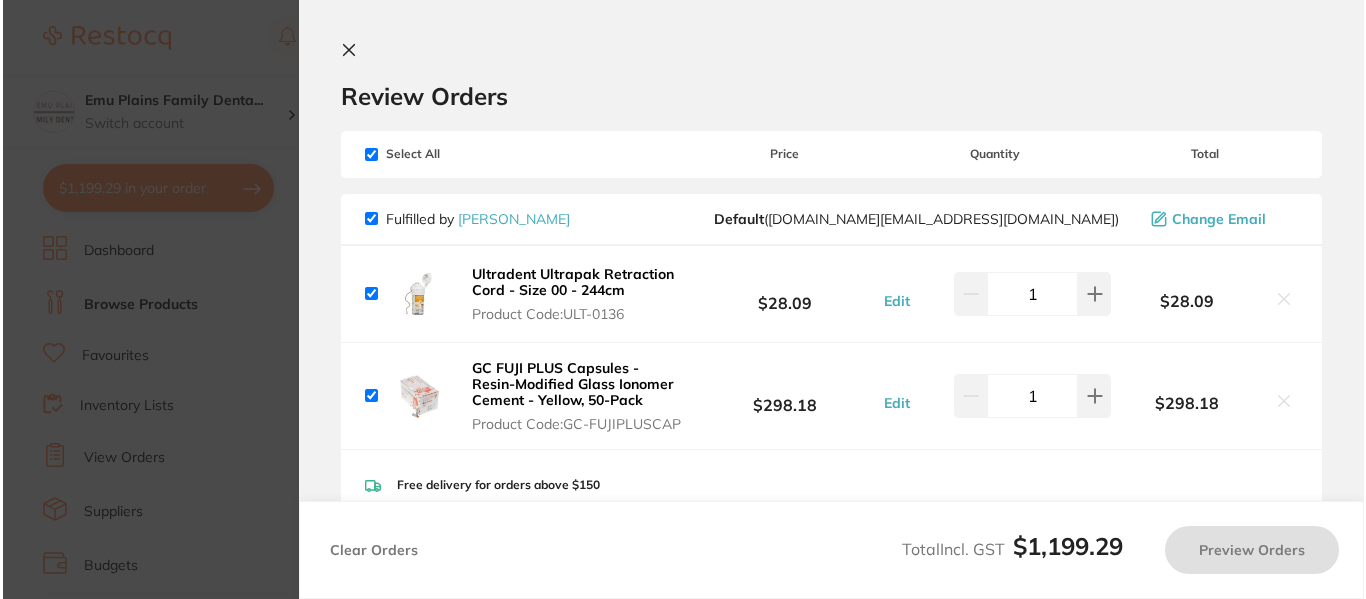 scroll, scrollTop: 0, scrollLeft: 0, axis: both 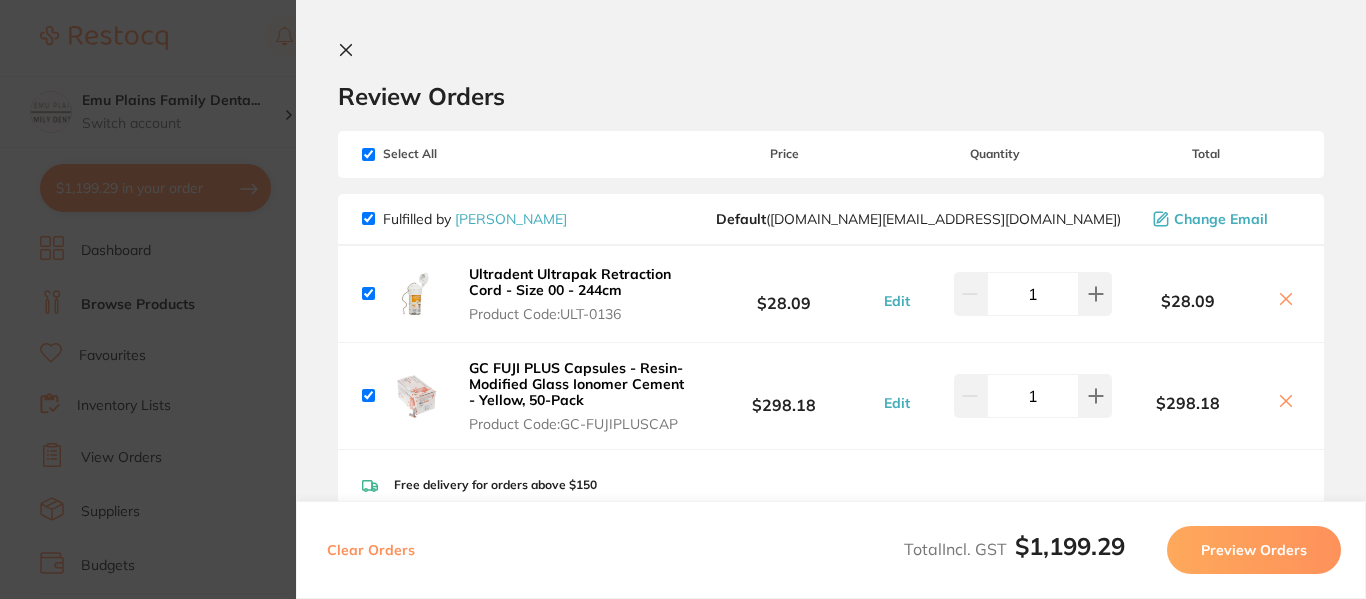 click on "Review Orders Your orders are being processed and we will notify you once we have placed the orders. You may close this window Back to Preview Orders [DATE] 13:23 [PERSON_NAME] # 88172 Dentsply Sirona # 86125 [PERSON_NAME] # 88171 Numedical # 88173 Deliver To [PERSON_NAME] ( Emu Plains Family Dental ) Shop [STREET_ADDRESS] 0247049976 [EMAIL_ADDRESS][DOMAIN_NAME] Select All Price Quantity Total Fulfilled by   [PERSON_NAME] Default ( [DOMAIN_NAME][EMAIL_ADDRESS][DOMAIN_NAME] ) Change Email   Ultradent Ultrapak Retraction Cord - Size 00 - 244cm   Product Code:  ULT-0136     $28.09 Edit     1         $28.09   GC FUJI PLUS Capsules - Resin-Modified Glass Ionomer Cement - Yellow, 50-Pack   Product Code:  GC-FUJIPLUSCAP     $298.18 Edit     1         $298.18   Ultradent Ultrapak Retraction Cord - Size 00 - 244cm   Product Code:  ULT-0136     $28.09 Edit     1           GC FUJI PLUS Capsules - Resin-Modified Glass Ionomer Cement - Yellow, 50-Pack   Product Code:" at bounding box center (831, 299) 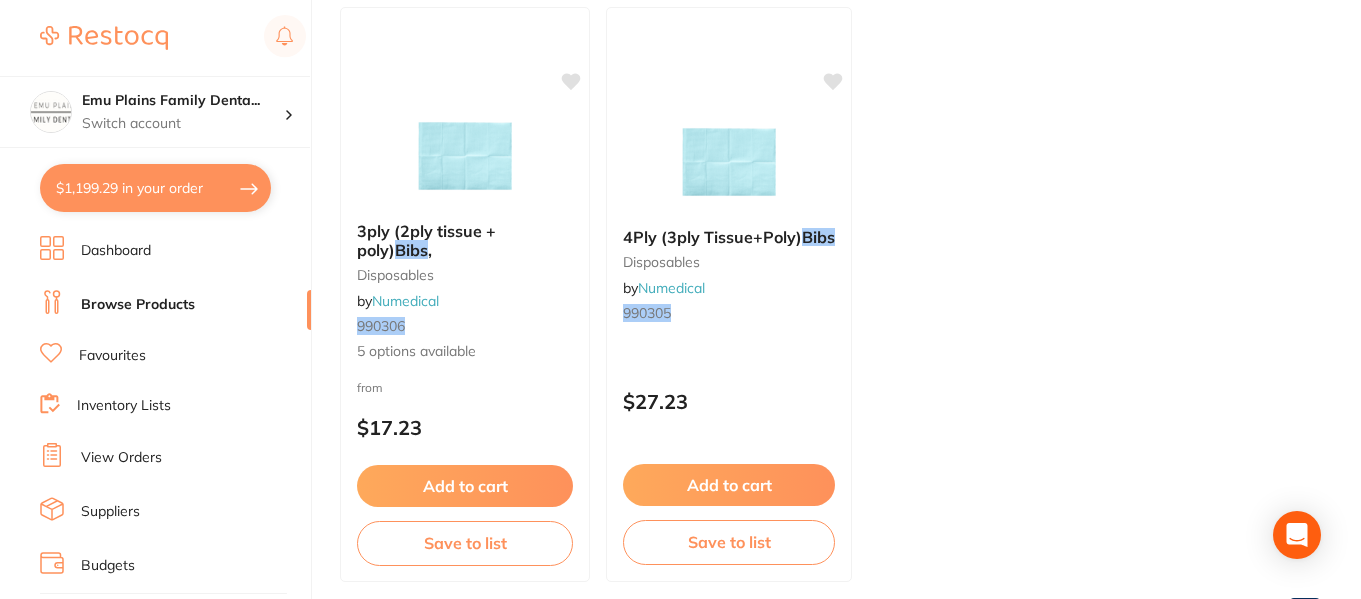 scroll, scrollTop: 0, scrollLeft: 0, axis: both 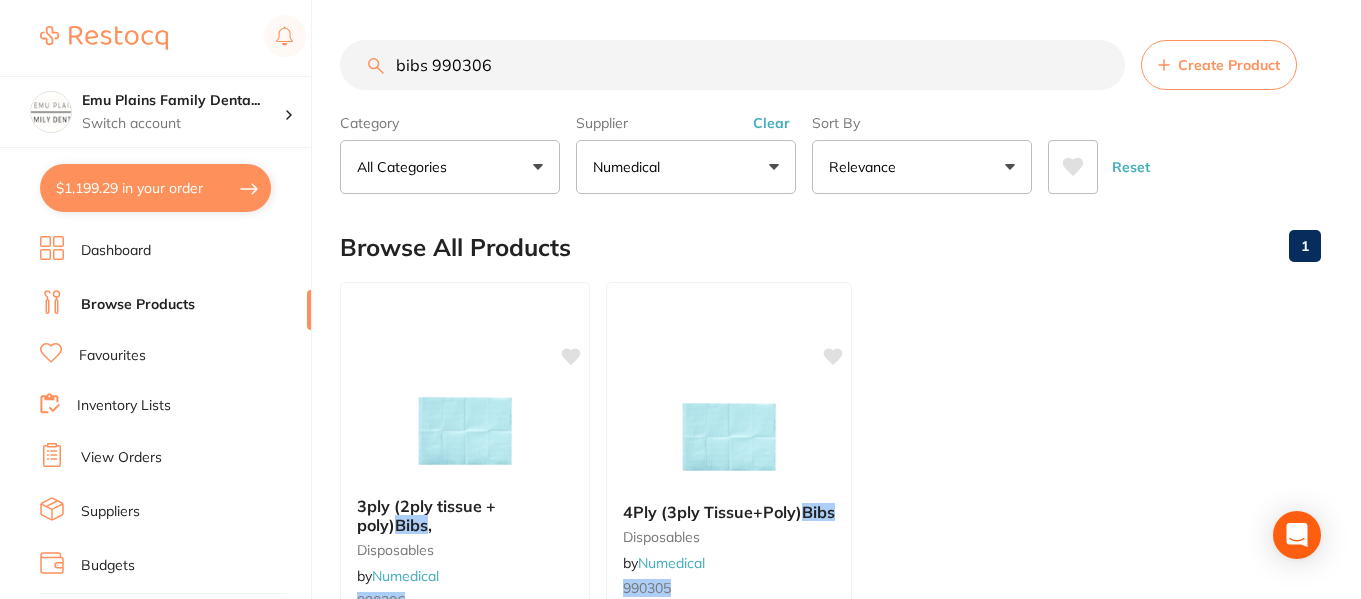 click on "bibs 990306" at bounding box center [732, 65] 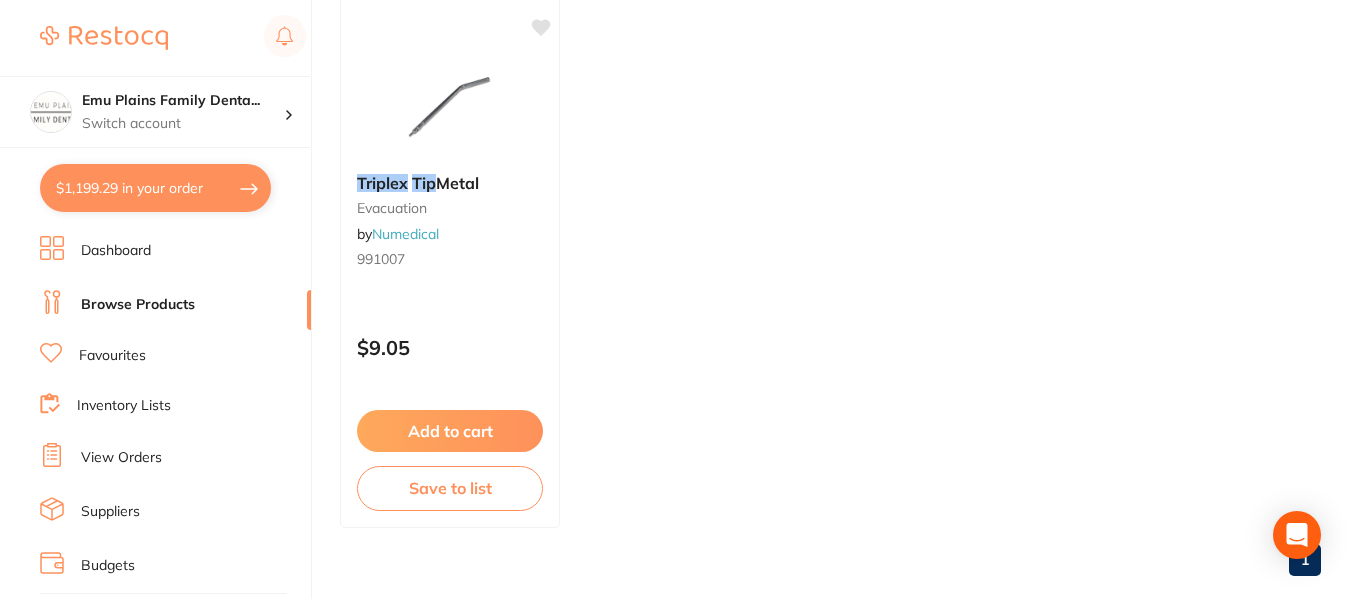 scroll, scrollTop: 332, scrollLeft: 0, axis: vertical 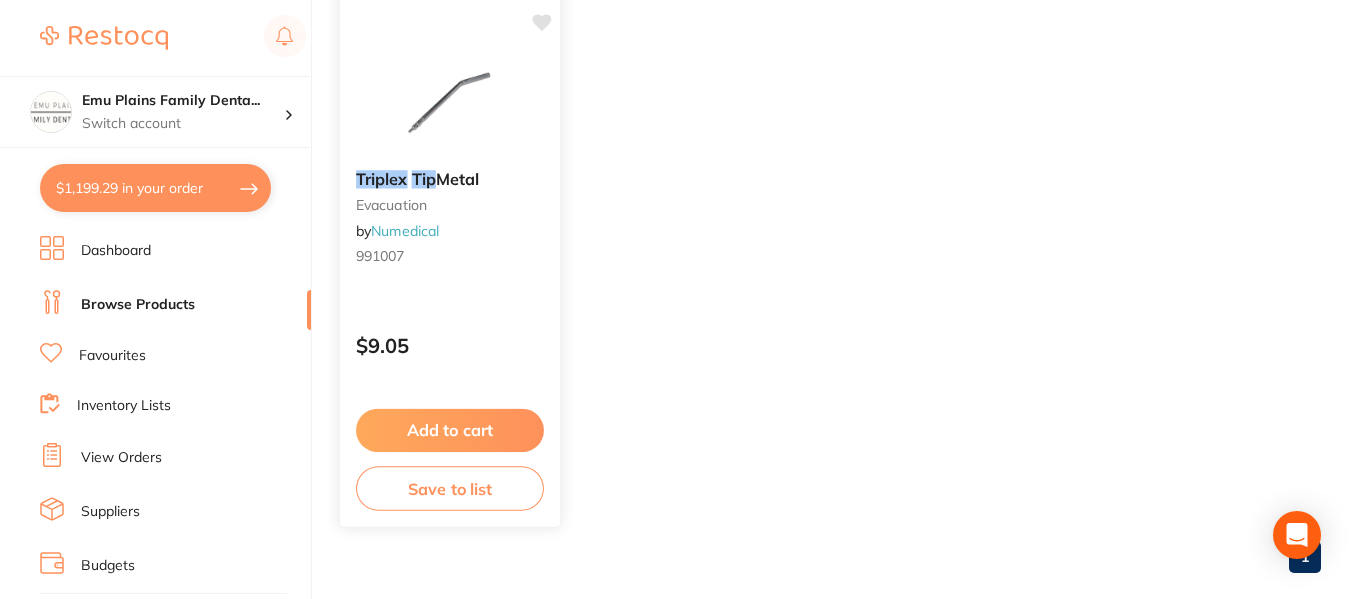 type on "triplex tip" 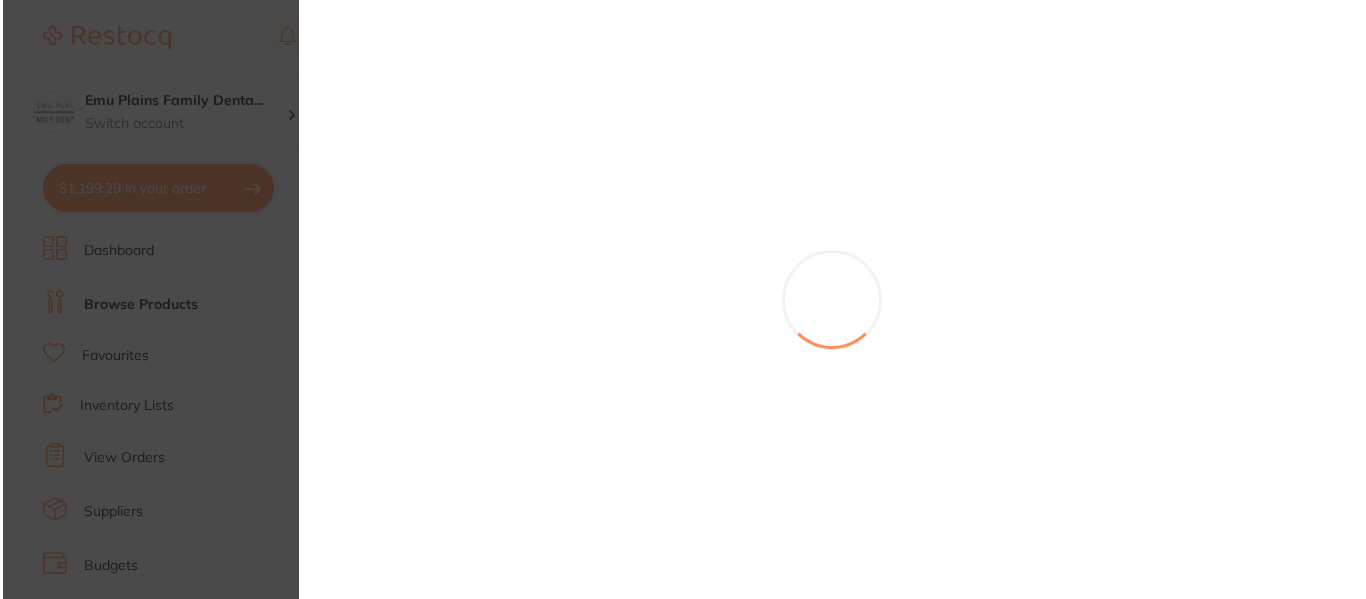 scroll, scrollTop: 0, scrollLeft: 0, axis: both 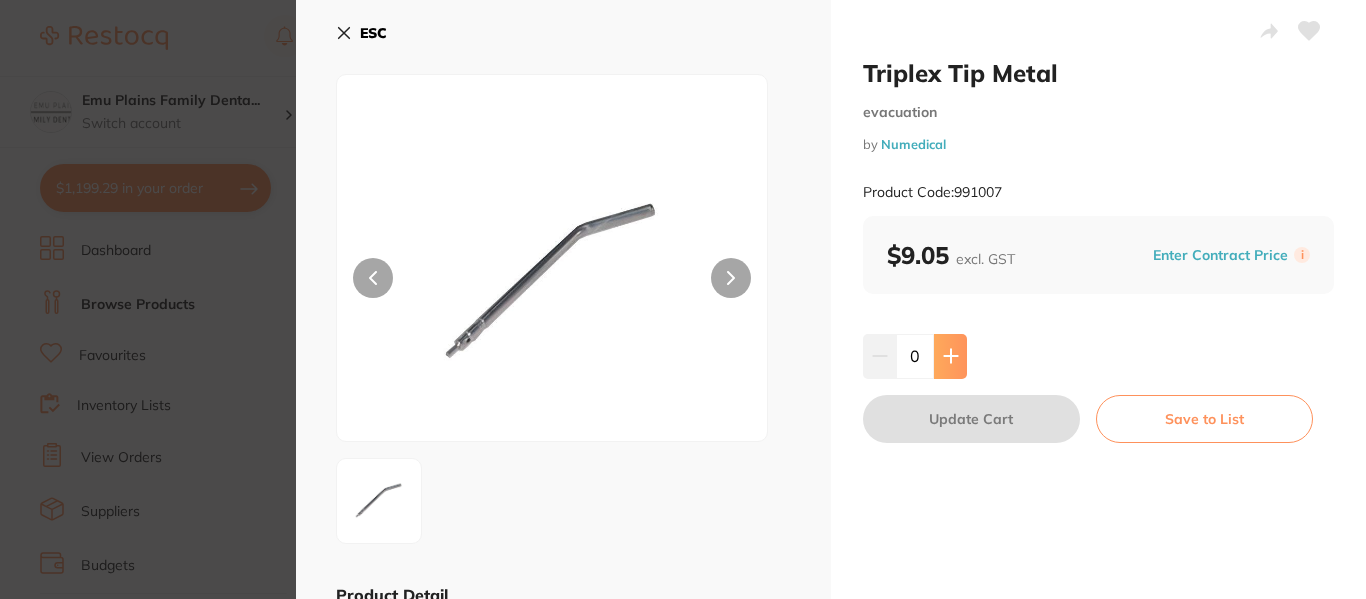 click at bounding box center (950, 356) 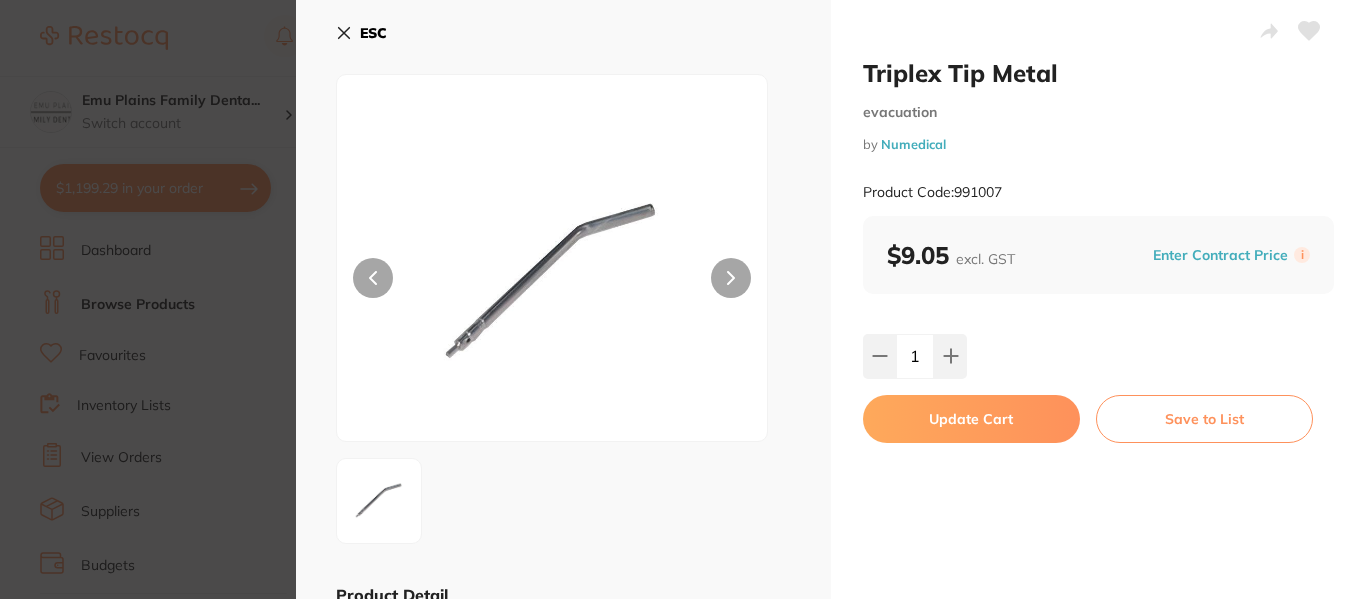 click on "Update Cart" at bounding box center (971, 419) 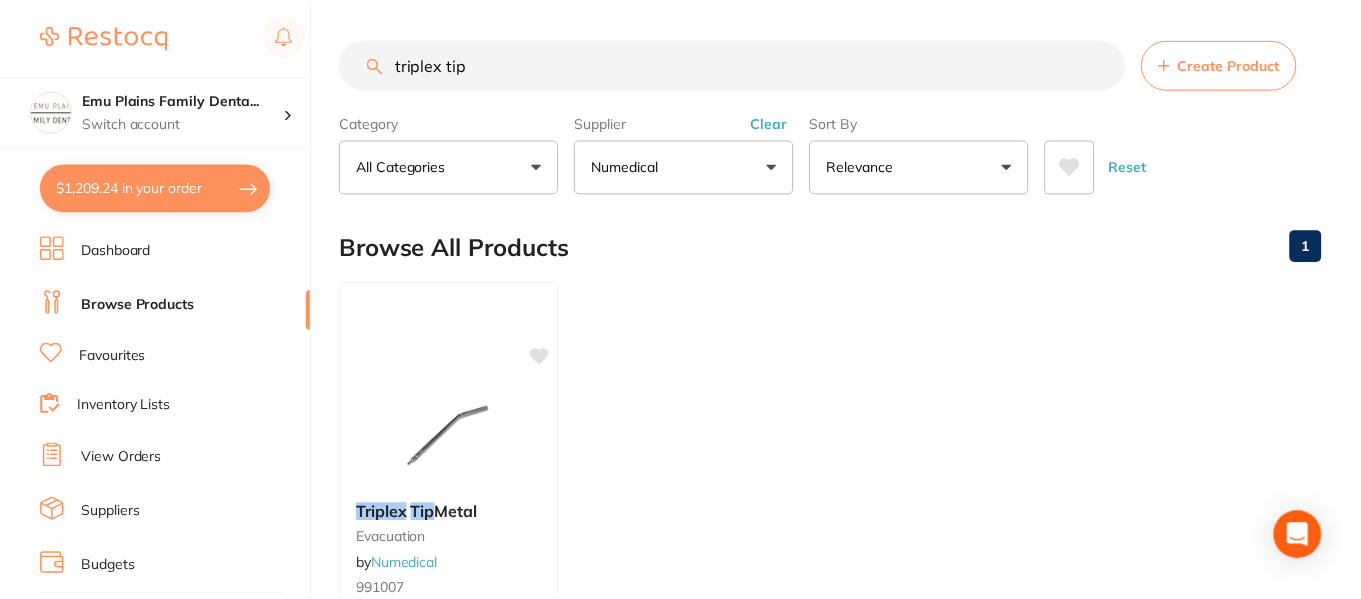 scroll, scrollTop: 332, scrollLeft: 0, axis: vertical 